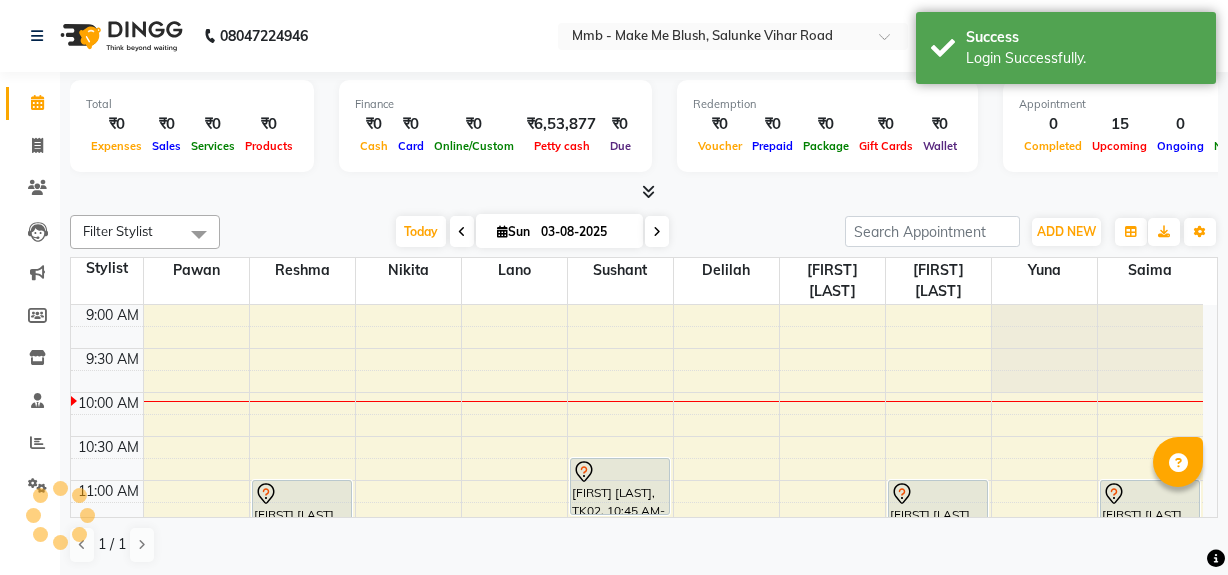 scroll, scrollTop: 0, scrollLeft: 0, axis: both 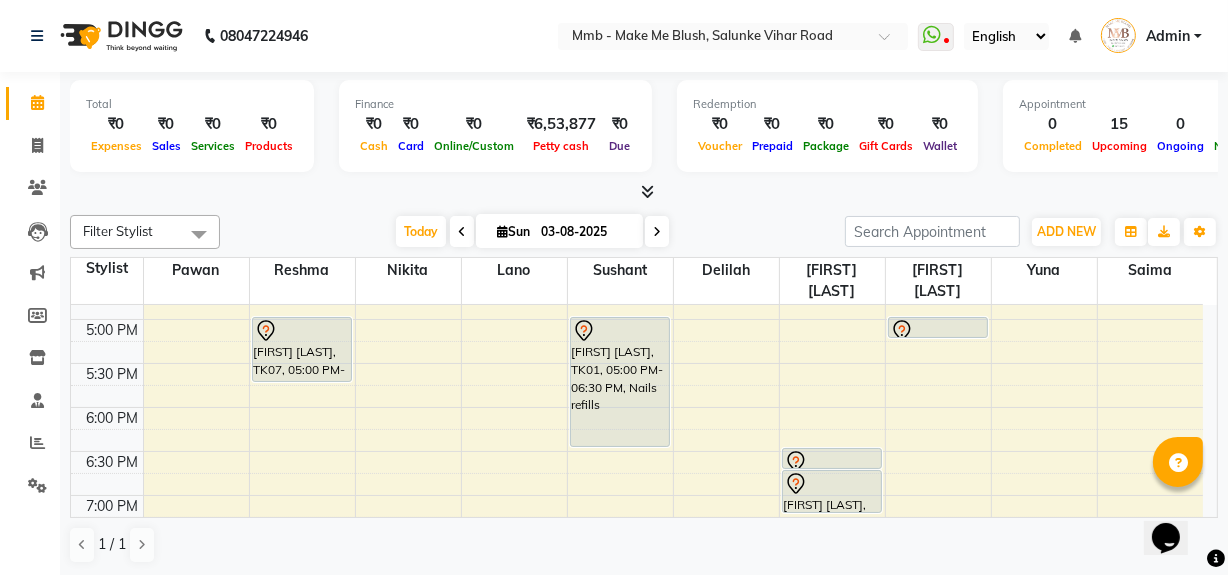 drag, startPoint x: 1102, startPoint y: 502, endPoint x: 1209, endPoint y: 503, distance: 107.00467 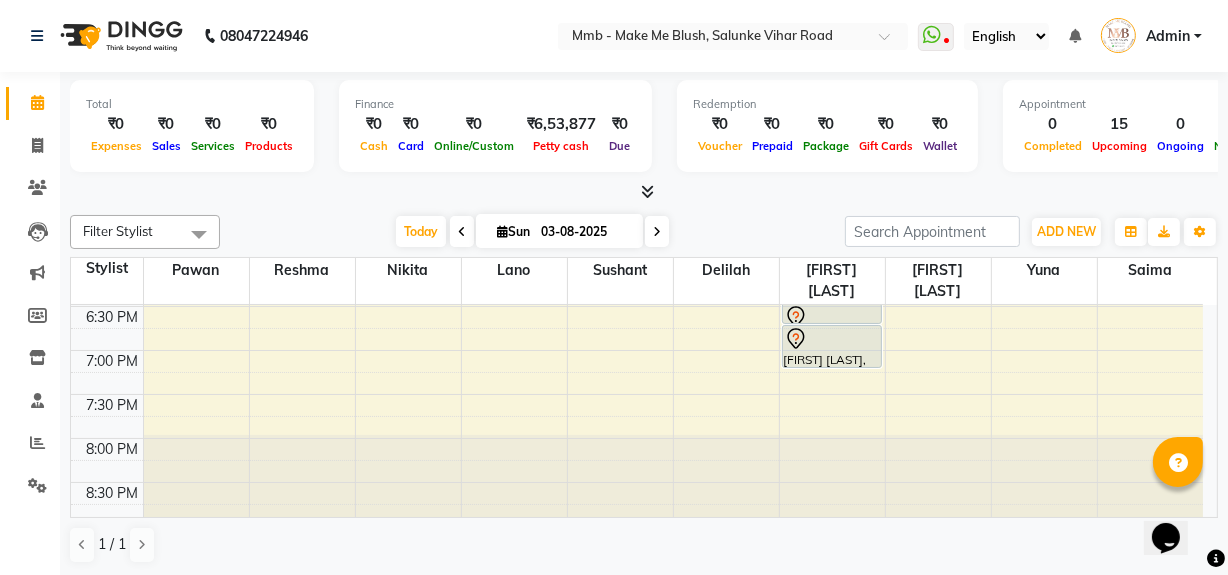 scroll, scrollTop: 839, scrollLeft: 0, axis: vertical 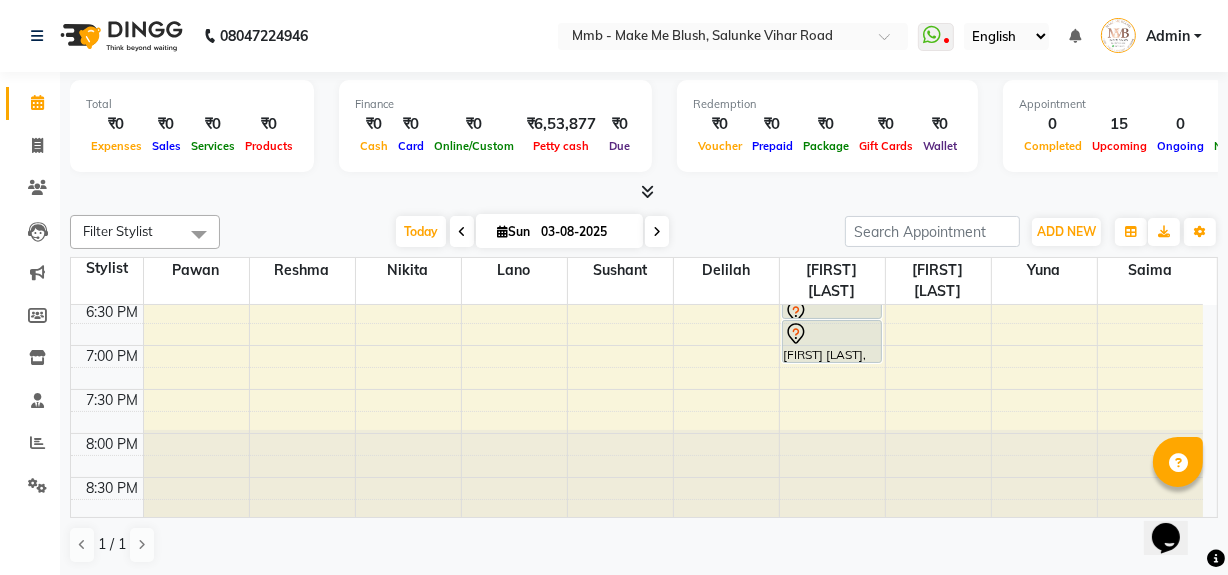 drag, startPoint x: 1210, startPoint y: 510, endPoint x: 43, endPoint y: 2, distance: 1272.7737 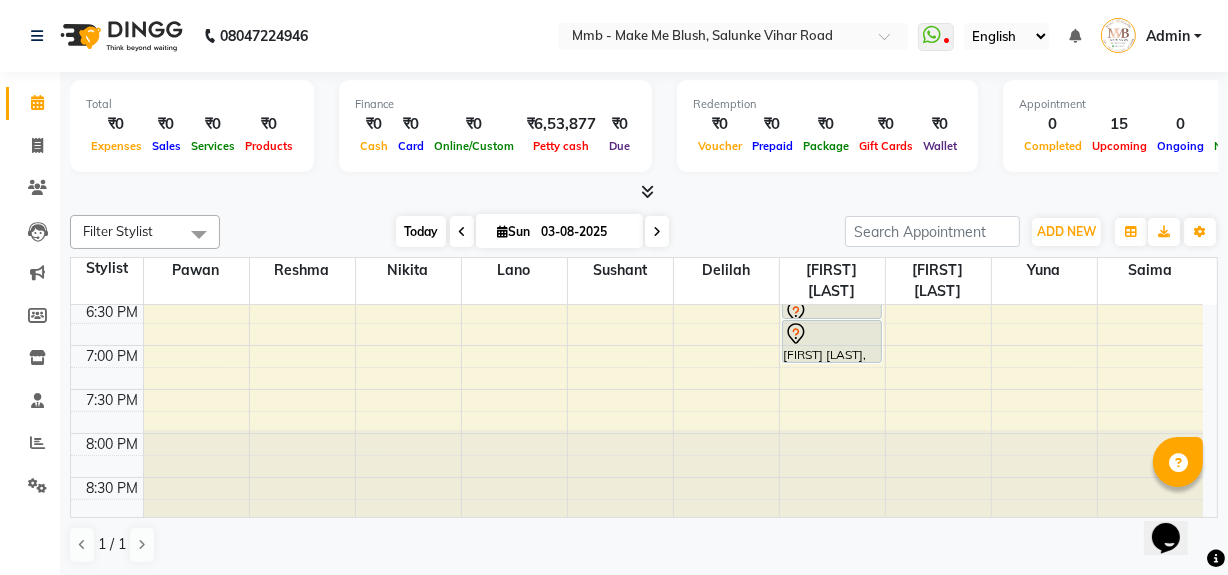 click on "Today" at bounding box center [421, 231] 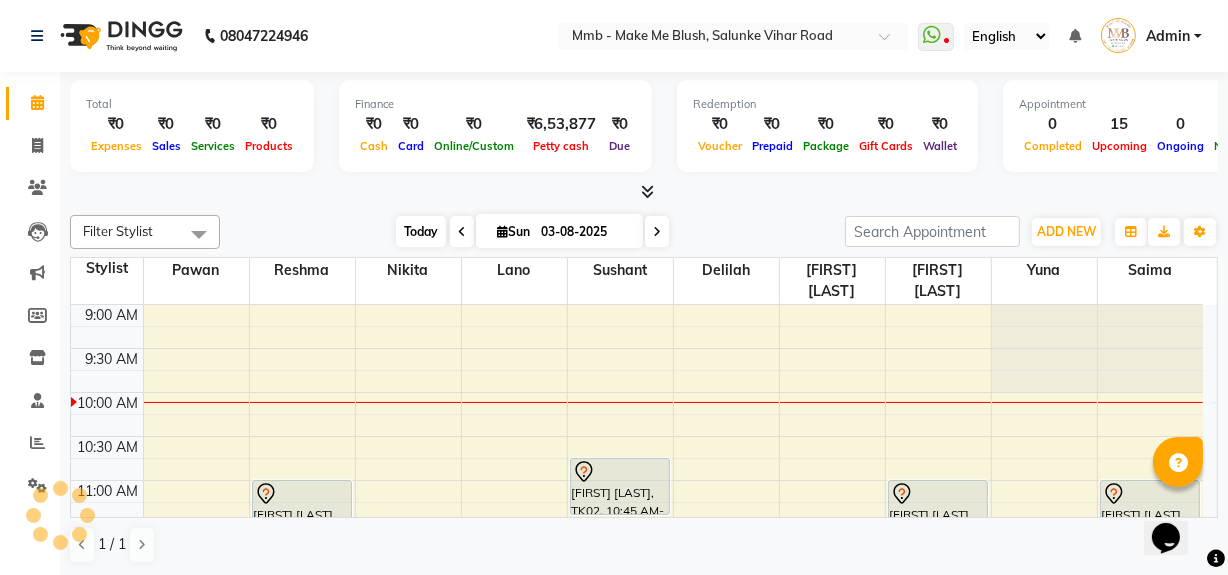 scroll, scrollTop: 89, scrollLeft: 0, axis: vertical 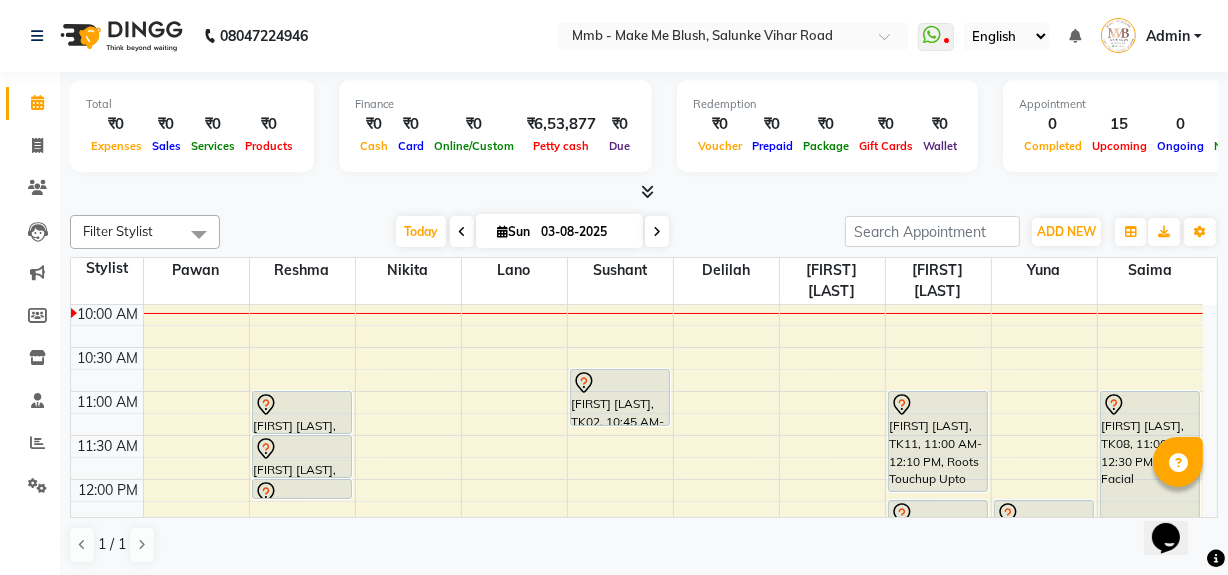 click at bounding box center (502, 231) 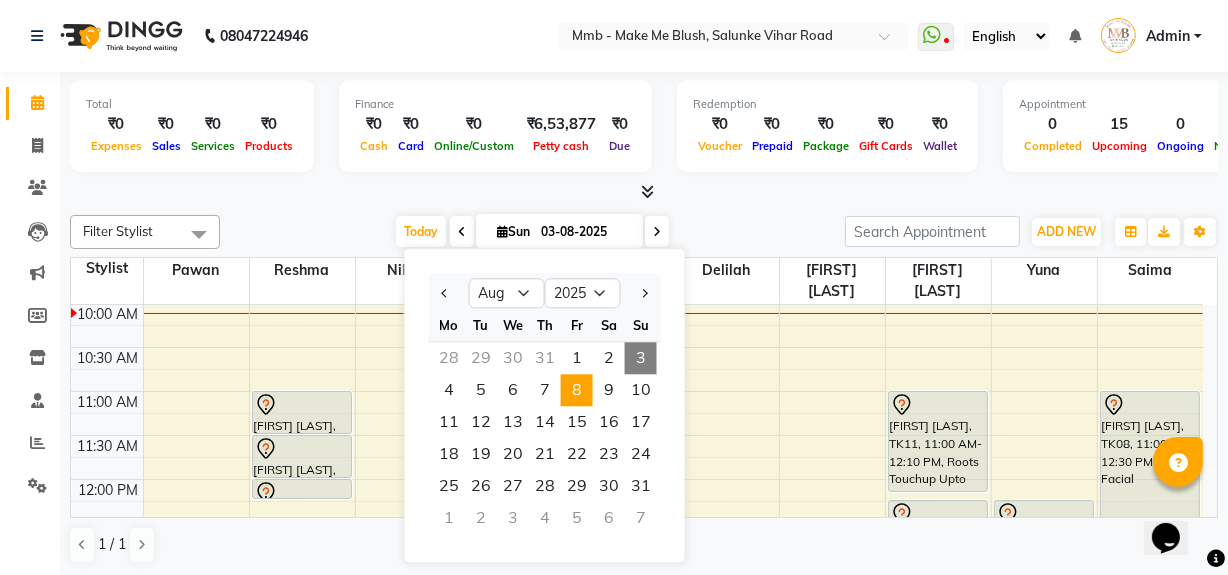 click on "8" at bounding box center (577, 390) 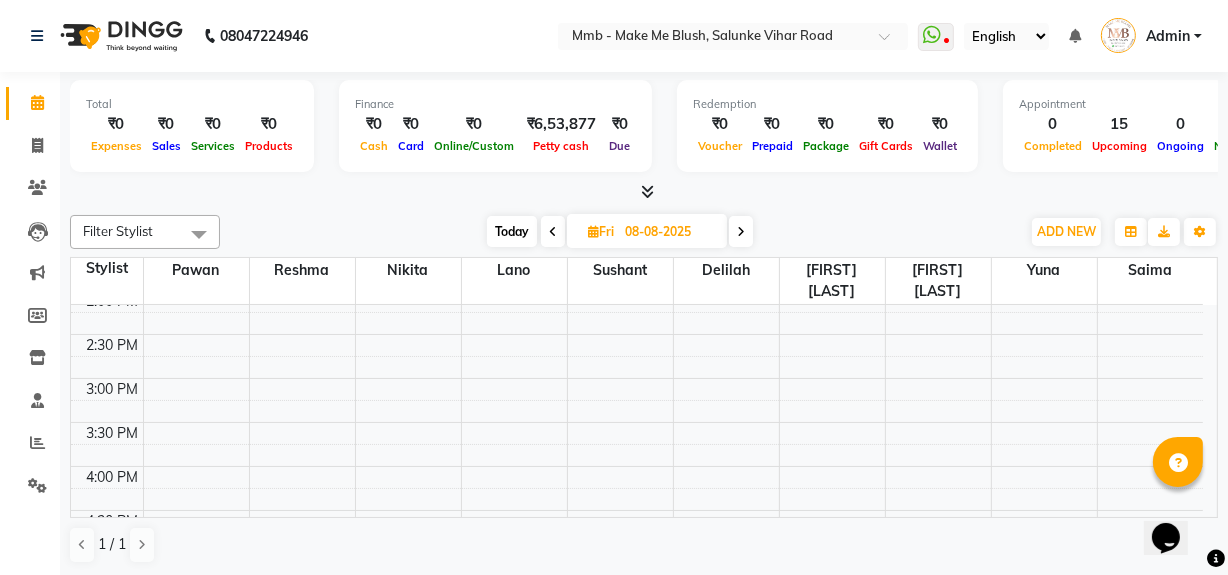 scroll, scrollTop: 439, scrollLeft: 0, axis: vertical 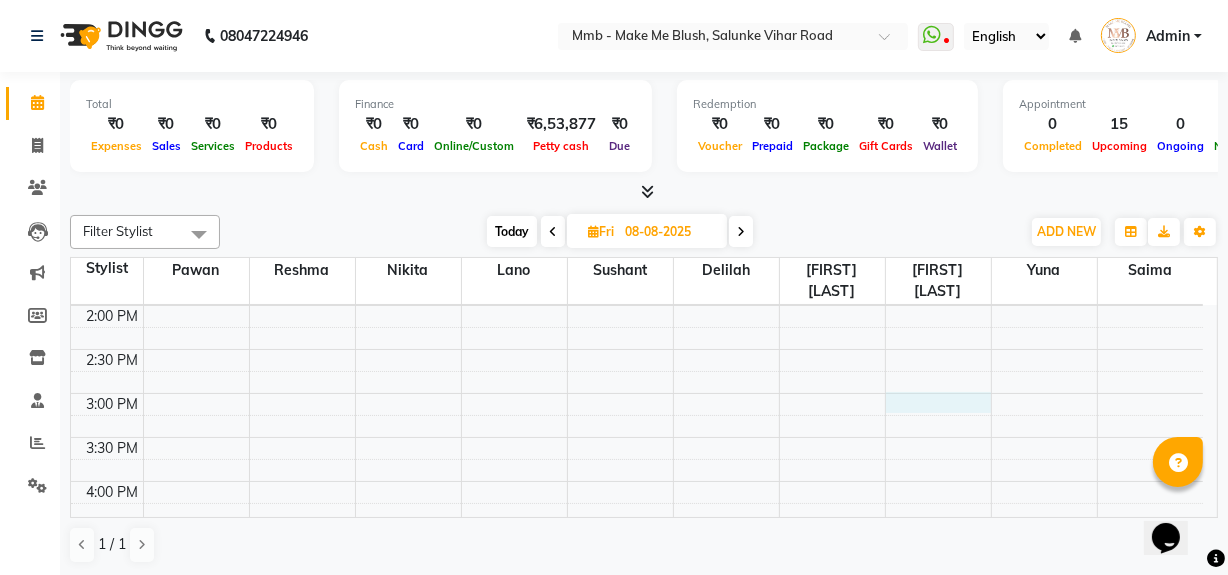 click on "9:00 AM 9:30 AM 10:00 AM 10:30 AM 11:00 AM 11:30 AM 12:00 PM 12:30 PM 1:00 PM 1:30 PM 2:00 PM 2:30 PM 3:00 PM 3:30 PM 4:00 PM 4:30 PM 5:00 PM 5:30 PM 6:00 PM 6:30 PM 7:00 PM 7:30 PM 8:00 PM 8:30 PM             Pallavi Shah, 11:00 AM-02:00 PM, Protein Treatment   Short Hair" at bounding box center (637, 393) 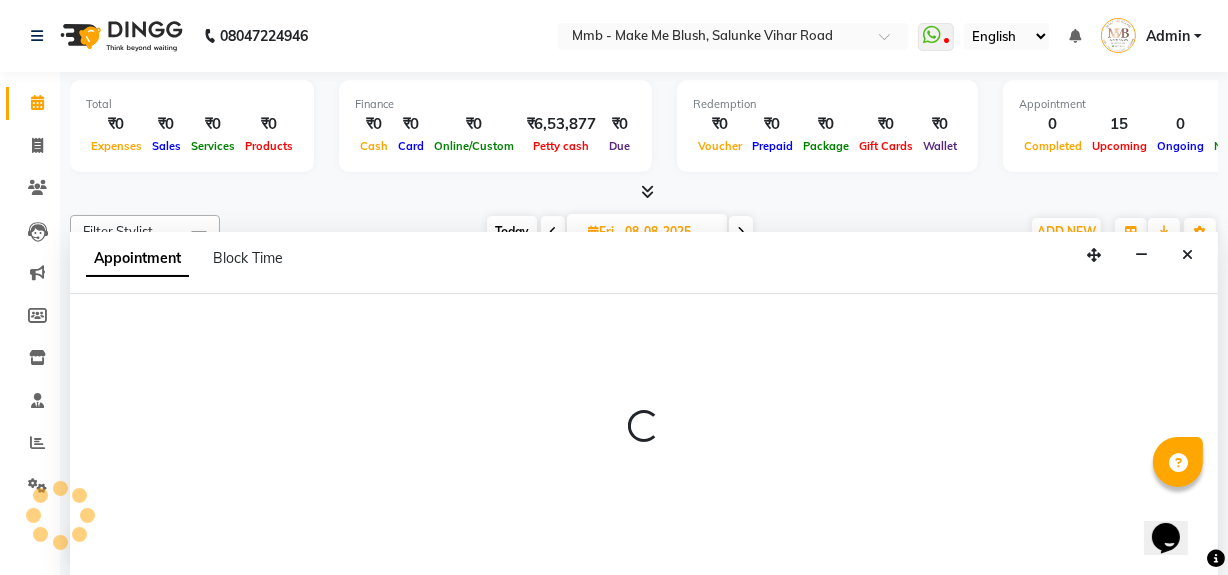 scroll, scrollTop: 0, scrollLeft: 0, axis: both 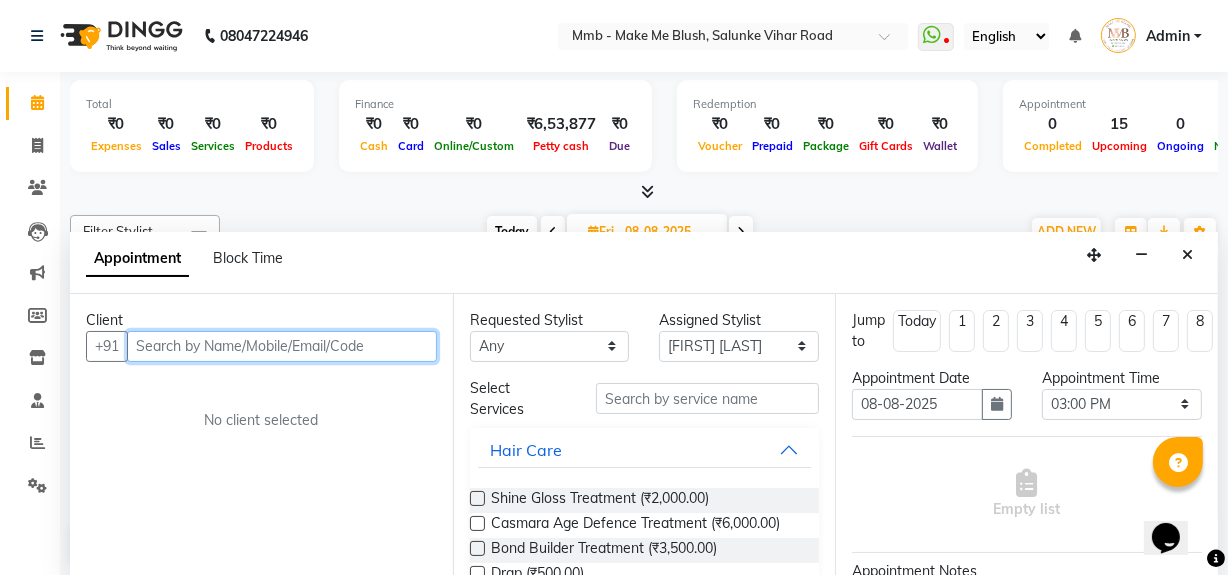 click at bounding box center (282, 346) 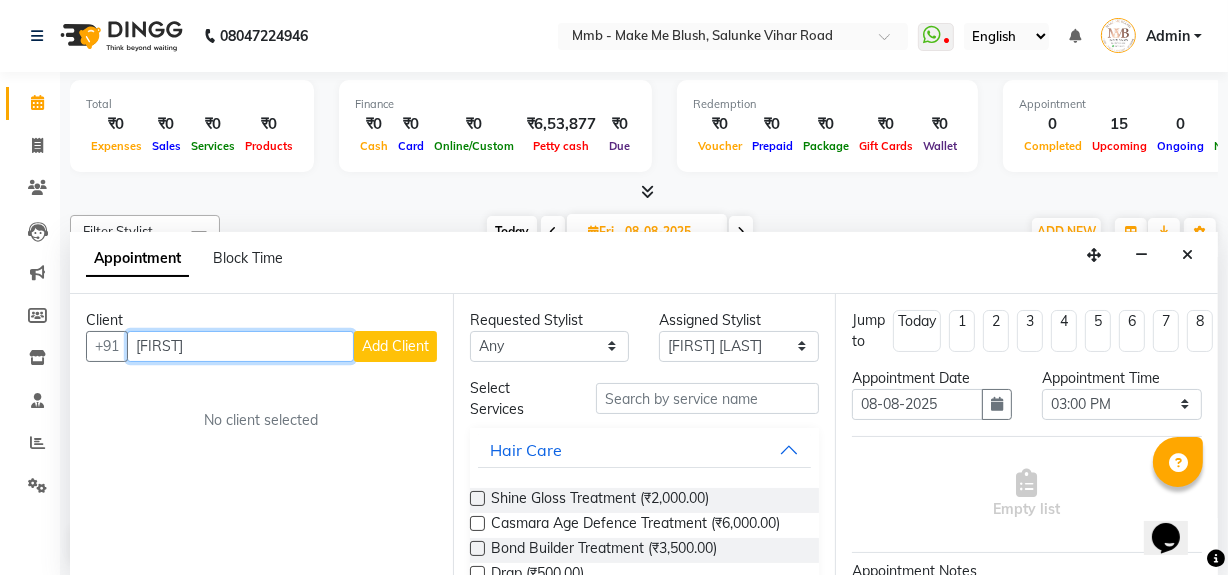click on "roohita" at bounding box center (240, 346) 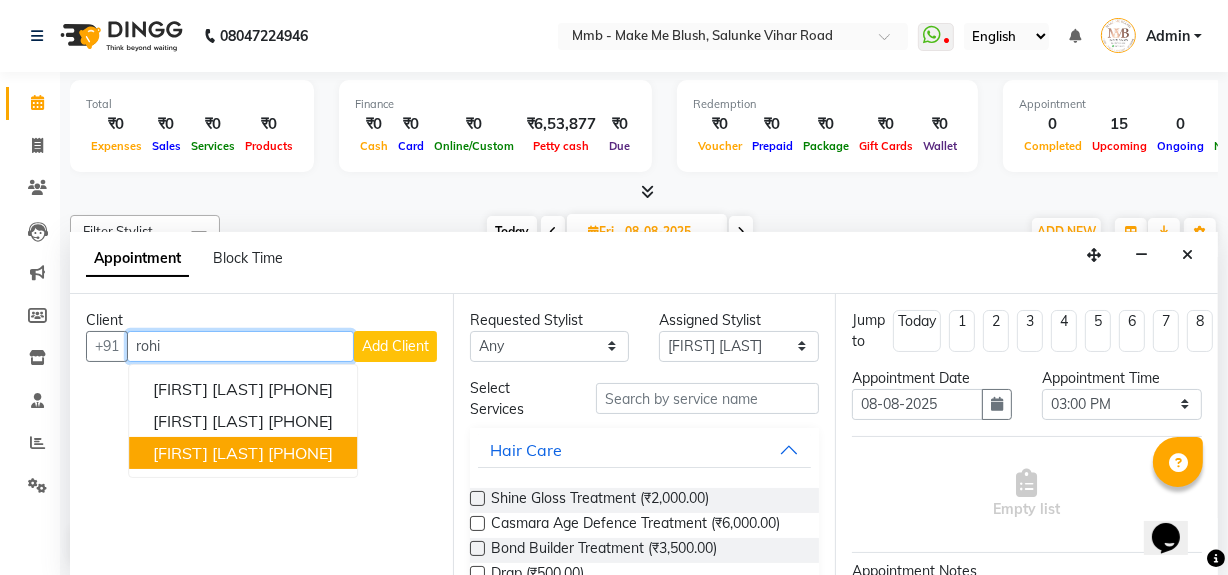 click on "Rohitaa Arora  9823512678" at bounding box center (243, 453) 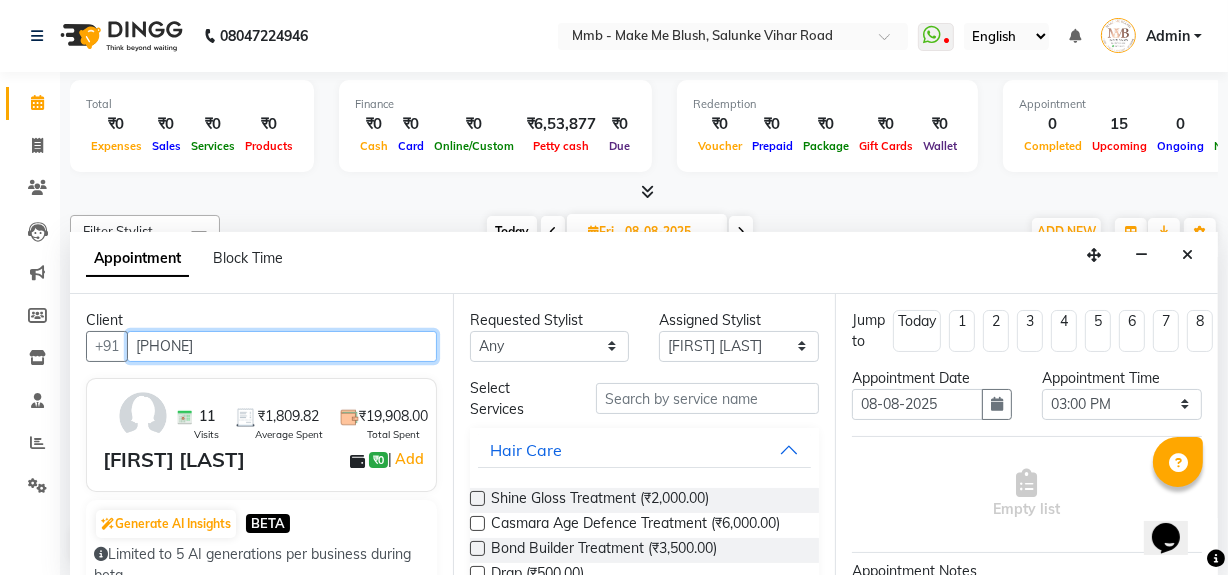 type on "[PHONE]" 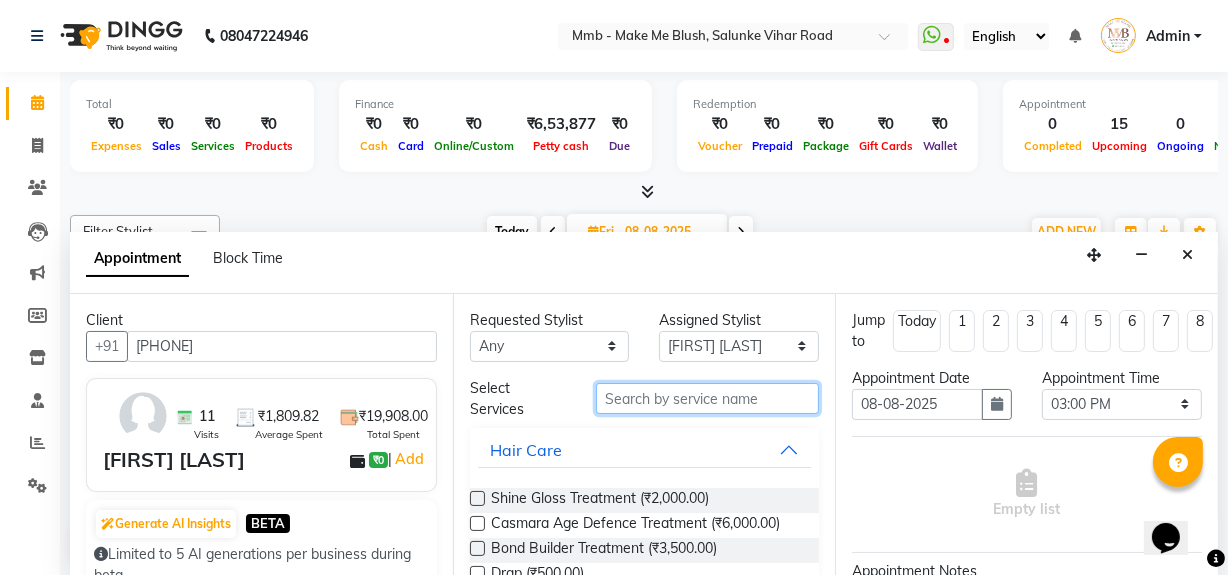 click at bounding box center [707, 398] 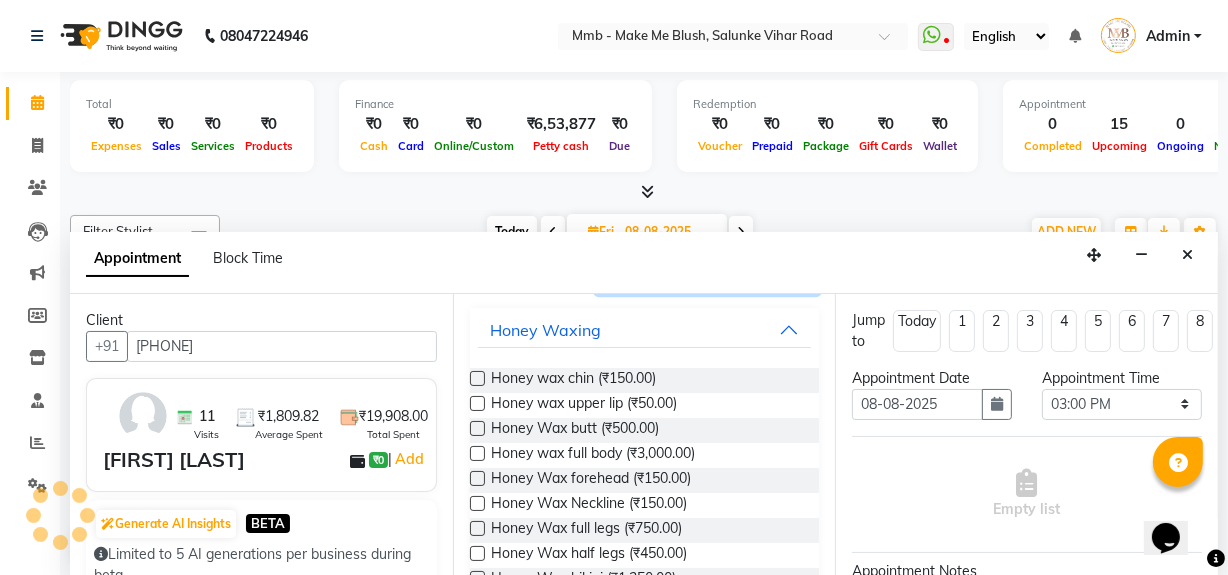 scroll, scrollTop: 112, scrollLeft: 0, axis: vertical 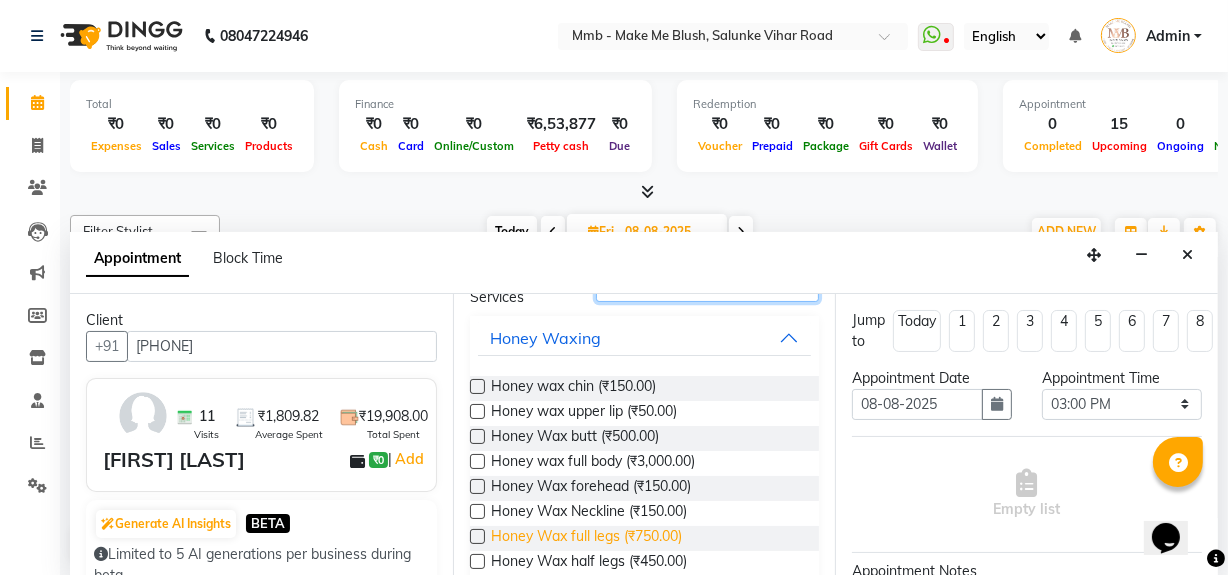type on "wax" 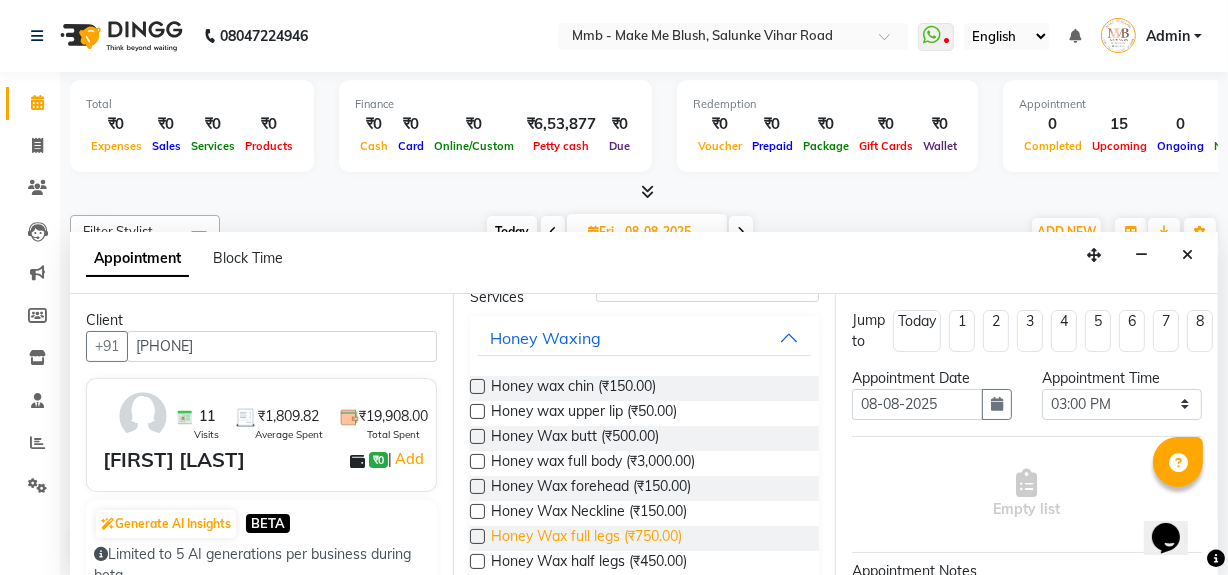 click on "Honey Wax full legs (₹750.00)" at bounding box center [586, 538] 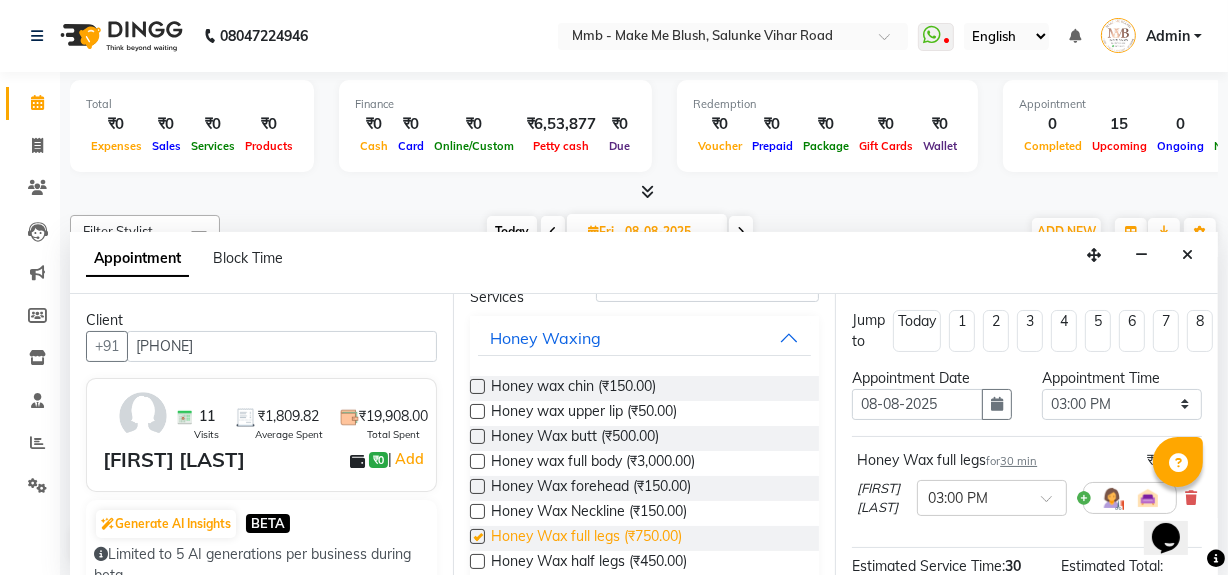 checkbox on "false" 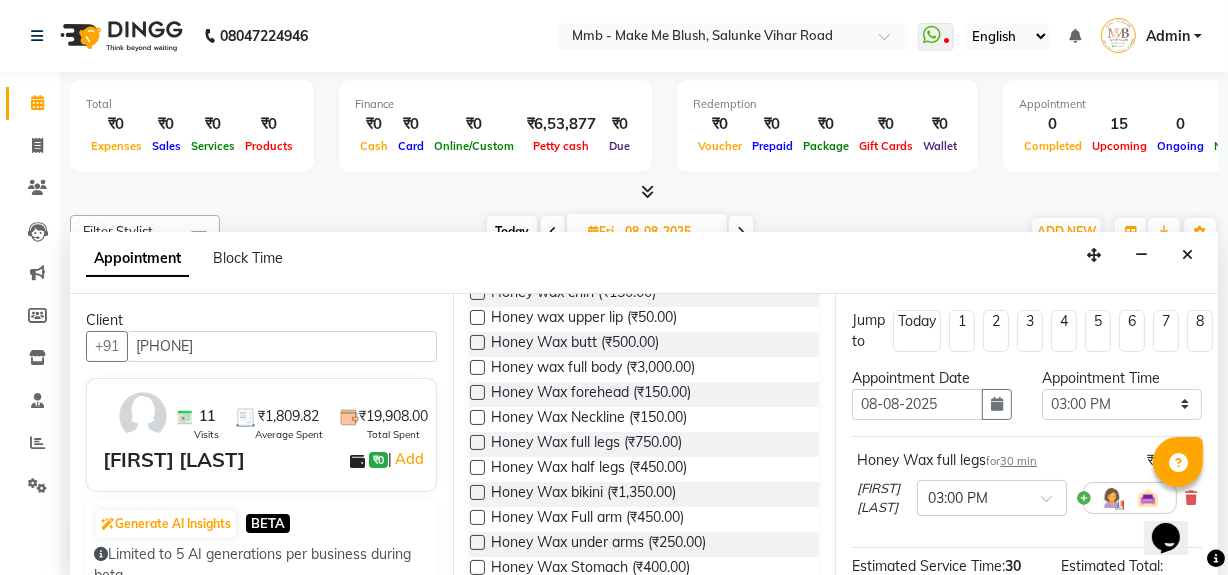 scroll, scrollTop: 221, scrollLeft: 0, axis: vertical 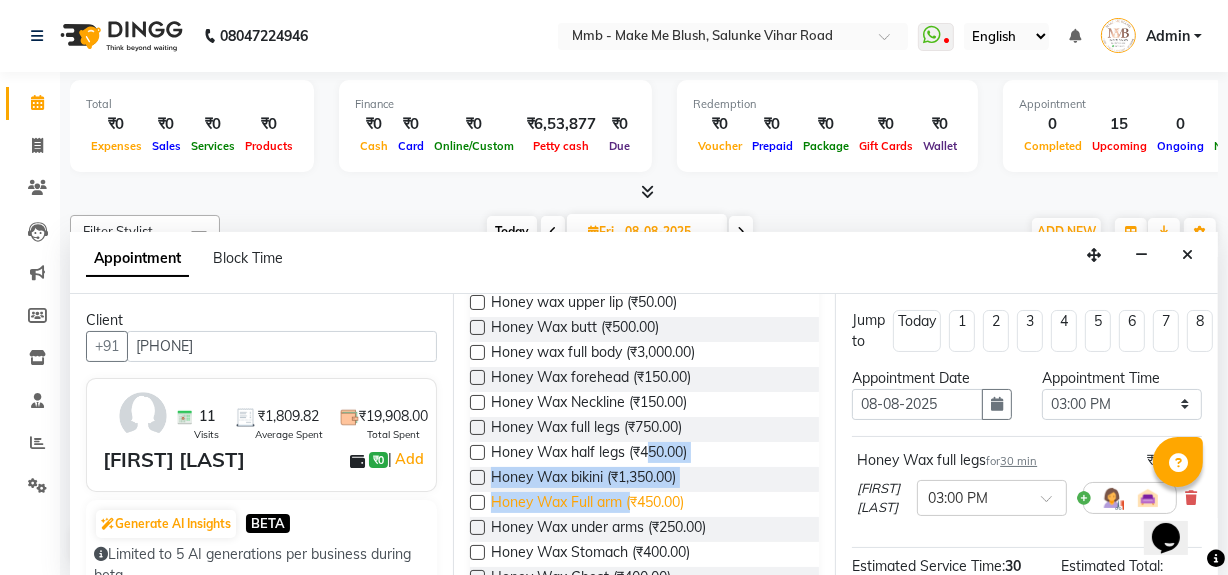 drag, startPoint x: 649, startPoint y: 450, endPoint x: 630, endPoint y: 497, distance: 50.695168 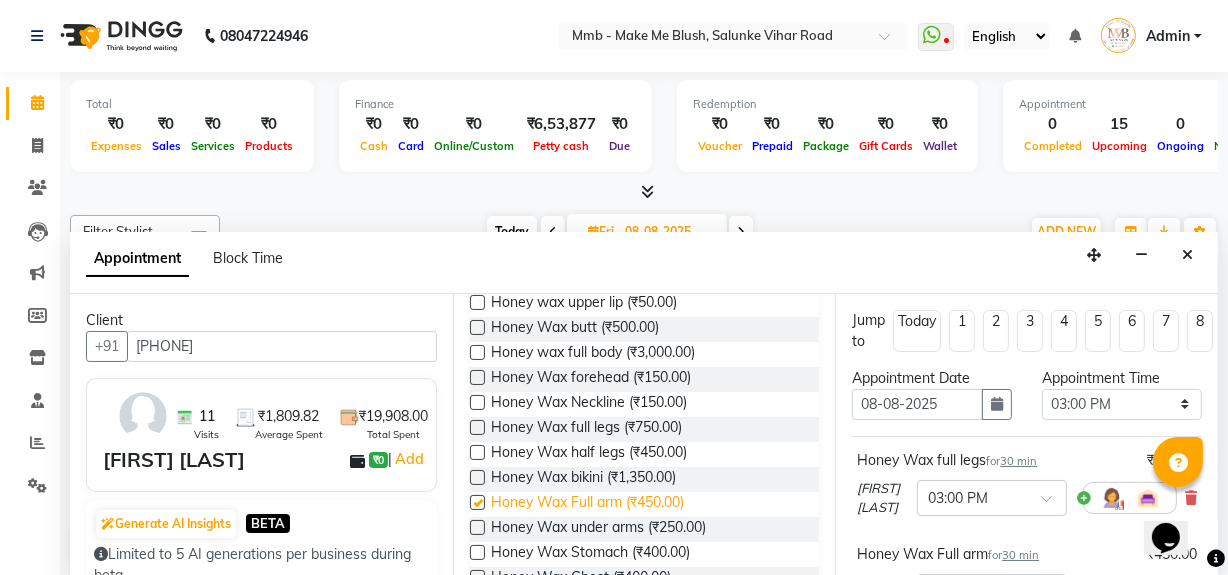 checkbox on "false" 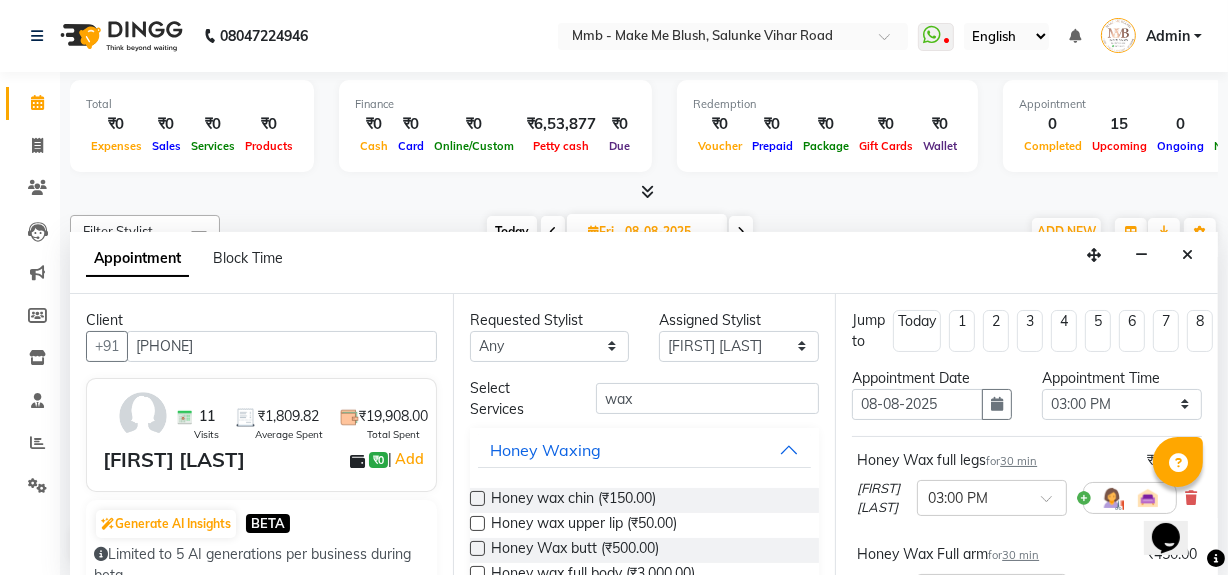 scroll, scrollTop: 0, scrollLeft: 0, axis: both 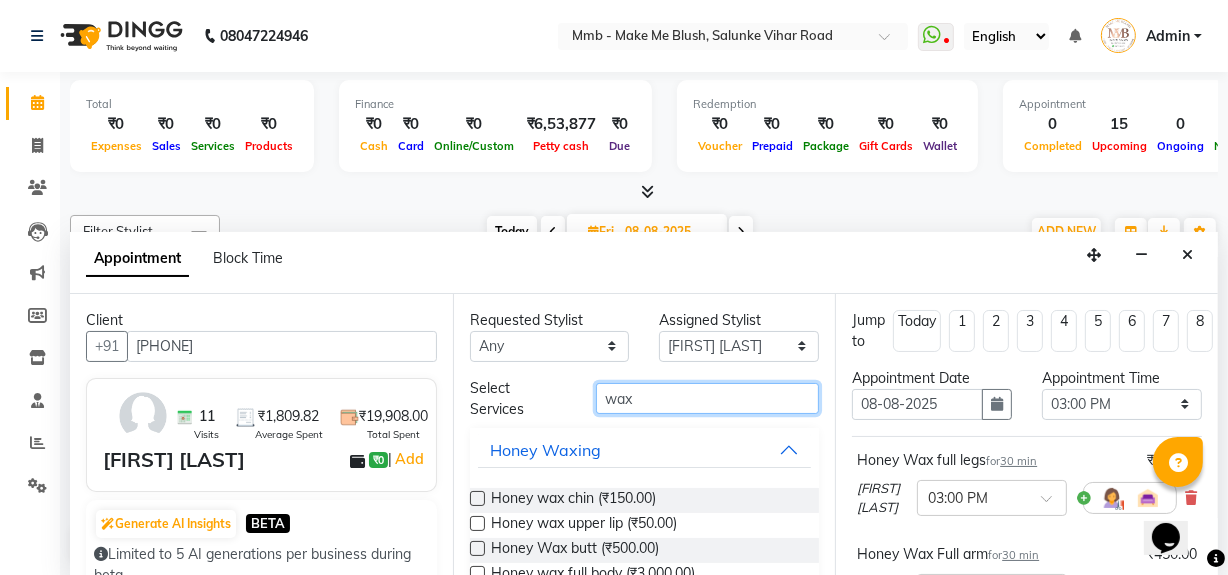 click on "wax" at bounding box center (707, 398) 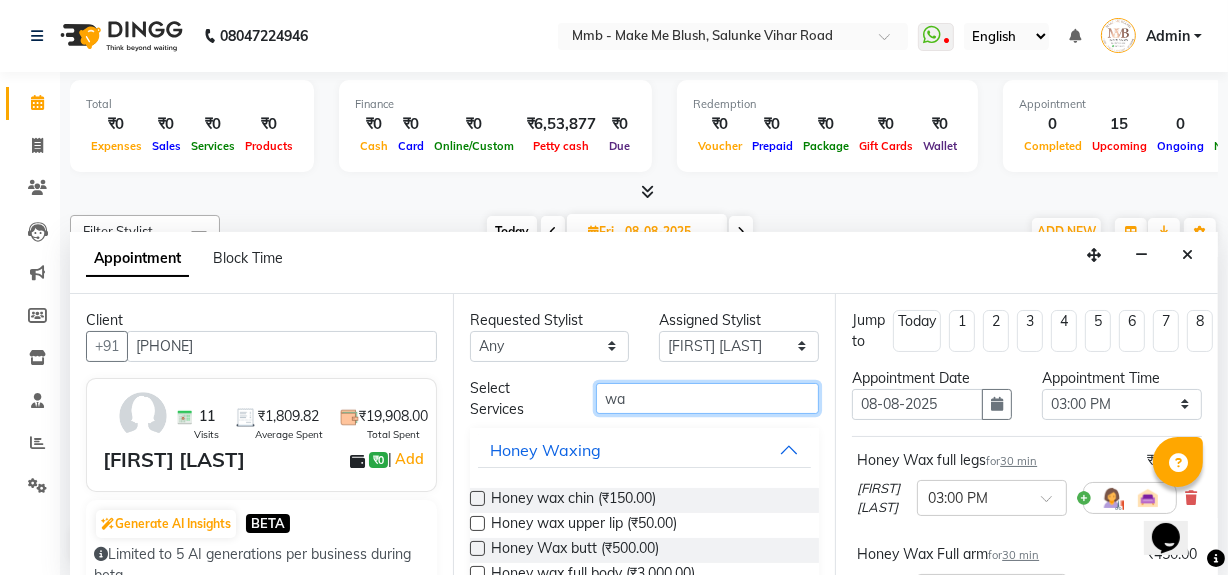 type on "w" 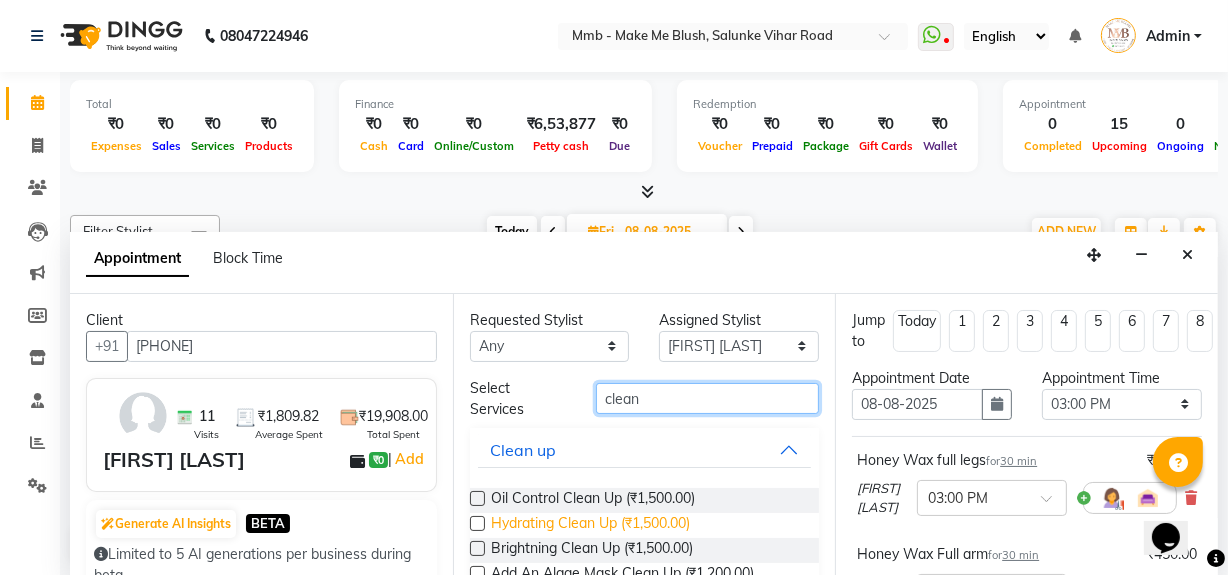 type on "clean" 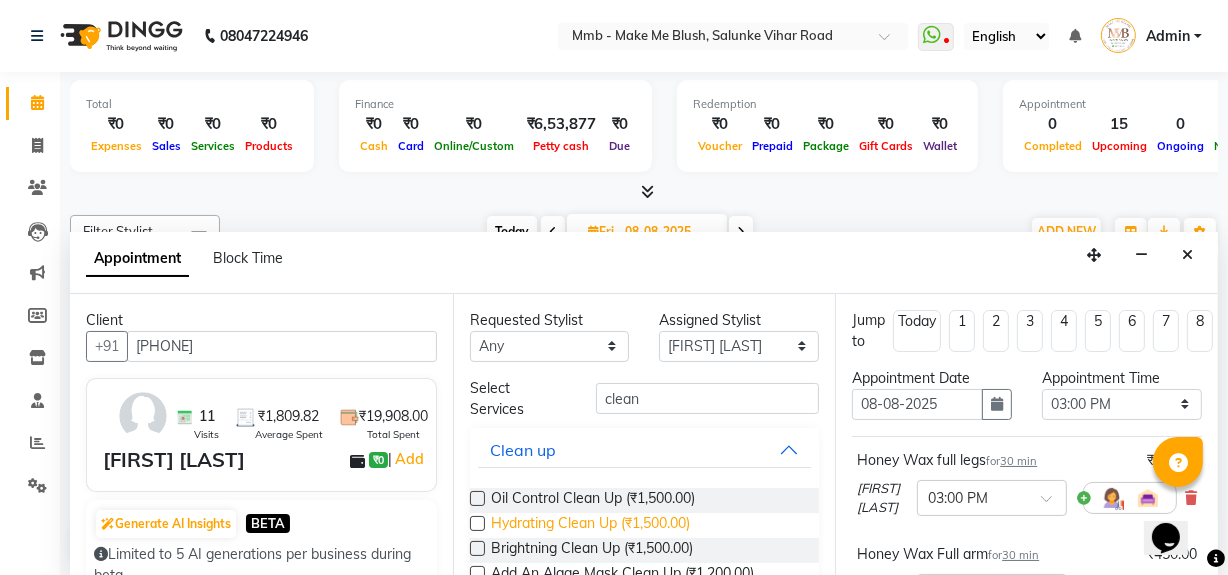 click on "Hydrating Clean Up (₹1,500.00)" at bounding box center [590, 525] 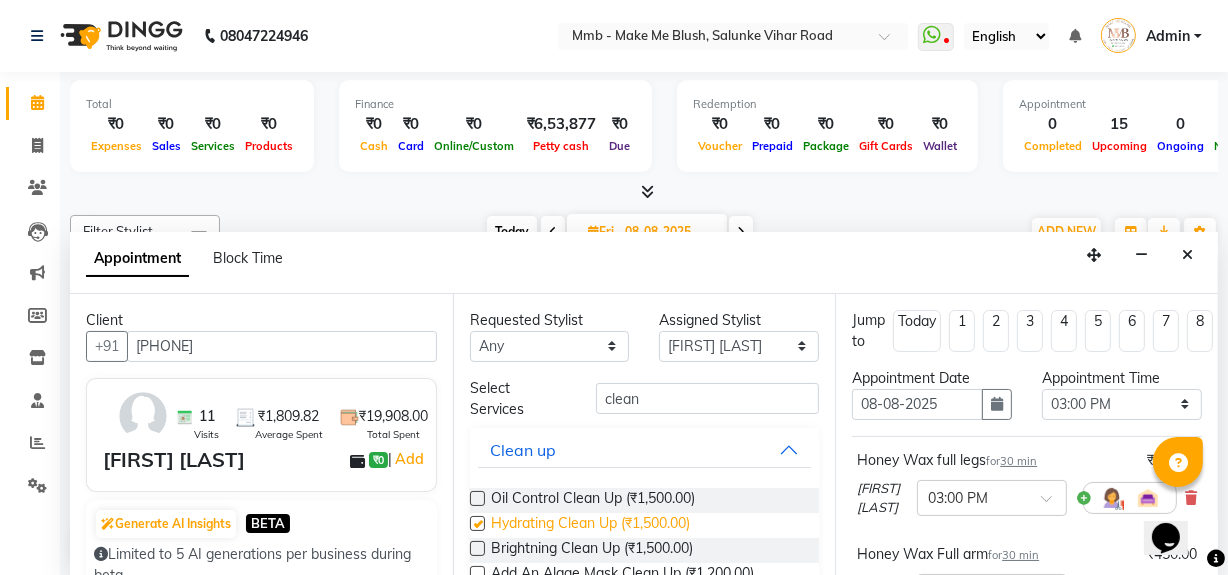 checkbox on "false" 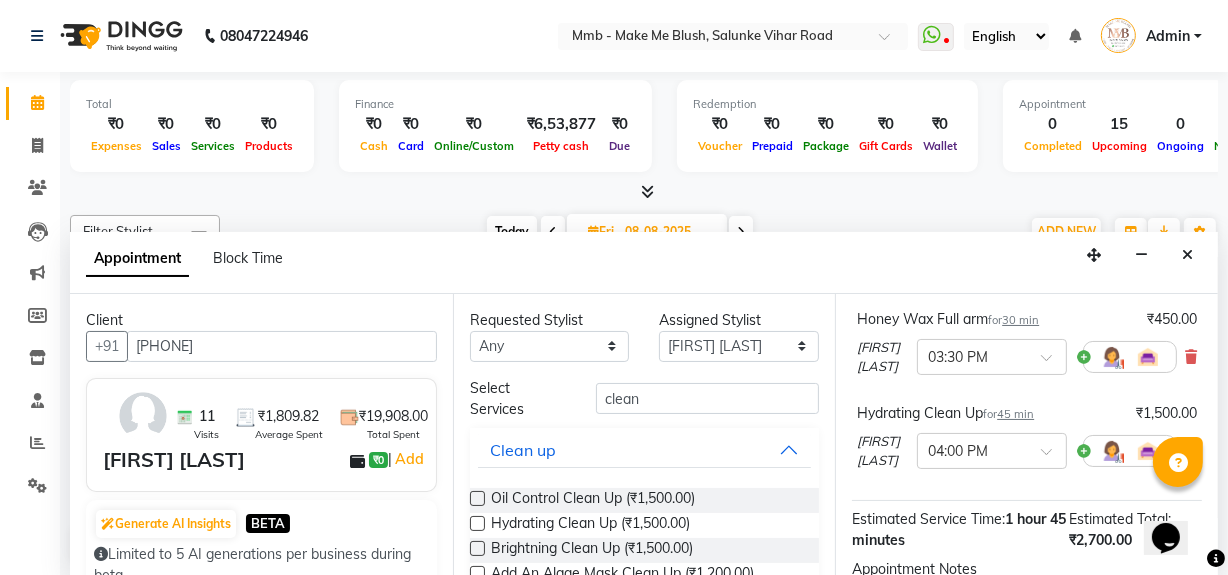 scroll, scrollTop: 470, scrollLeft: 0, axis: vertical 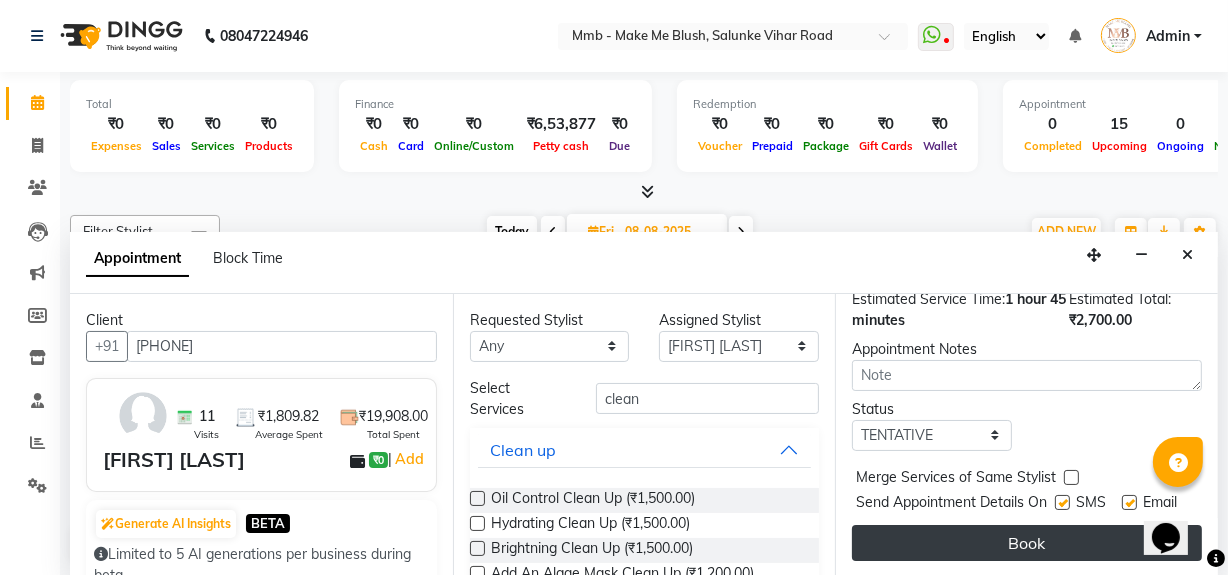 click on "Book" at bounding box center [1027, 543] 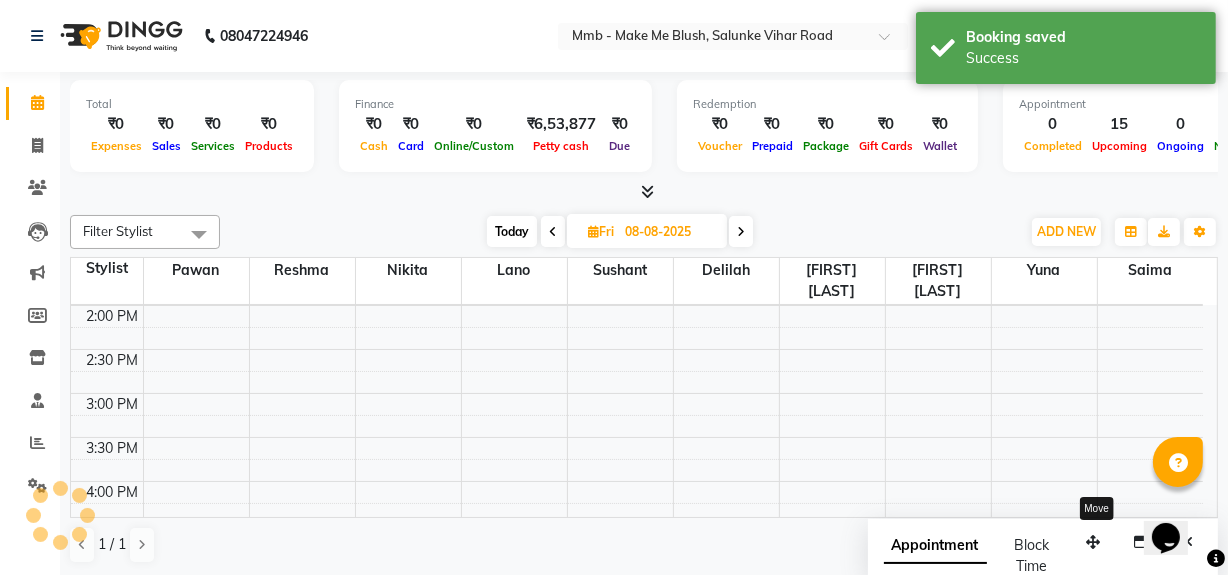 scroll, scrollTop: 0, scrollLeft: 0, axis: both 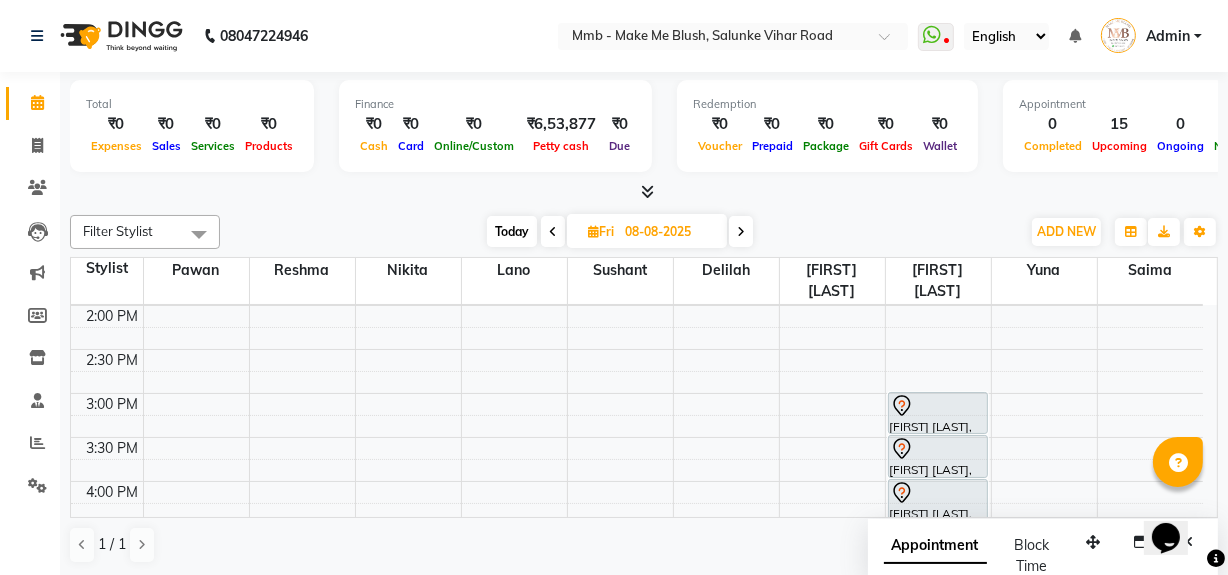 click on "Today" at bounding box center (512, 231) 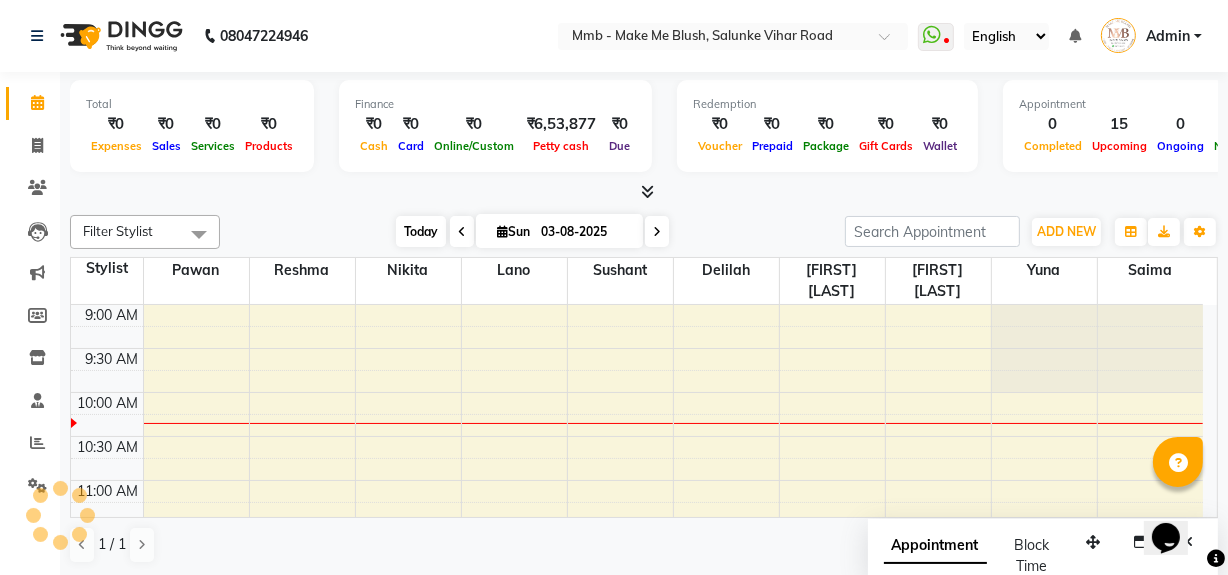 scroll, scrollTop: 89, scrollLeft: 0, axis: vertical 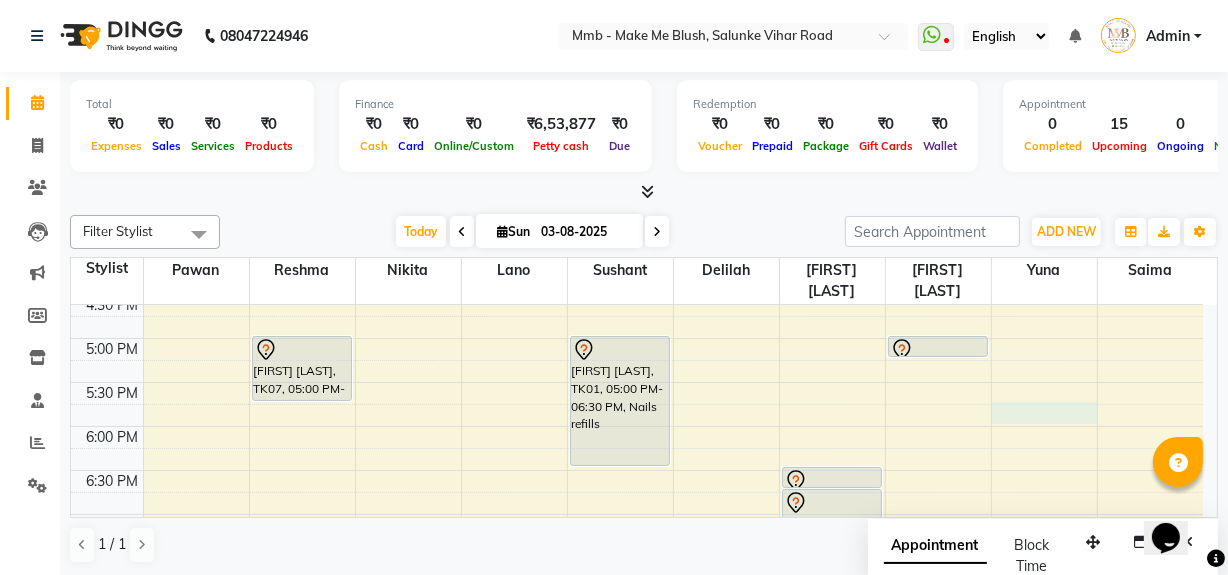 click on "9:00 AM 9:30 AM 10:00 AM 10:30 AM 11:00 AM 11:30 AM 12:00 PM 12:30 PM 1:00 PM 1:30 PM 2:00 PM 2:30 PM 3:00 PM 3:30 PM 4:00 PM 4:30 PM 5:00 PM 5:30 PM 6:00 PM 6:30 PM 7:00 PM 7:30 PM 8:00 PM 8:30 PM             Pritikaa Sibal, TK05, 11:00 AM-11:30 AM, Rica  Full Legs             Pritikaa Sibal, TK05, 11:30 AM-12:00 PM, Rica Full Arms             Pritikaa Sibal, TK05, 12:00 PM-12:15 PM, Eyebrows             Meher Parul Nagar, TK10, 01:00 PM-02:00 PM, Purifying Facial Treatment             Shivai Shinde, TK07, 05:00 PM-05:45 PM, Regular Pedicure              Neha Mirpuri, TK02, 10:45 AM-11:25 AM, Gel Nail plain              Jessica Londhya, TK01, 05:00 PM-06:30 PM,  Nails refills             anushree tayade, TK09, 06:30 PM-06:45 PM, Classic hair wash              anushree tayade, TK09, 06:45 PM-07:15 PM, Blow dry Upto Waist             Neelam Mahendra, TK11, 11:00 AM-12:10 PM, Roots Touchup Upto 1inch              Neelam Mahendra, TK11, 12:15 PM-12:30 PM, Eyebrows" at bounding box center [637, 162] 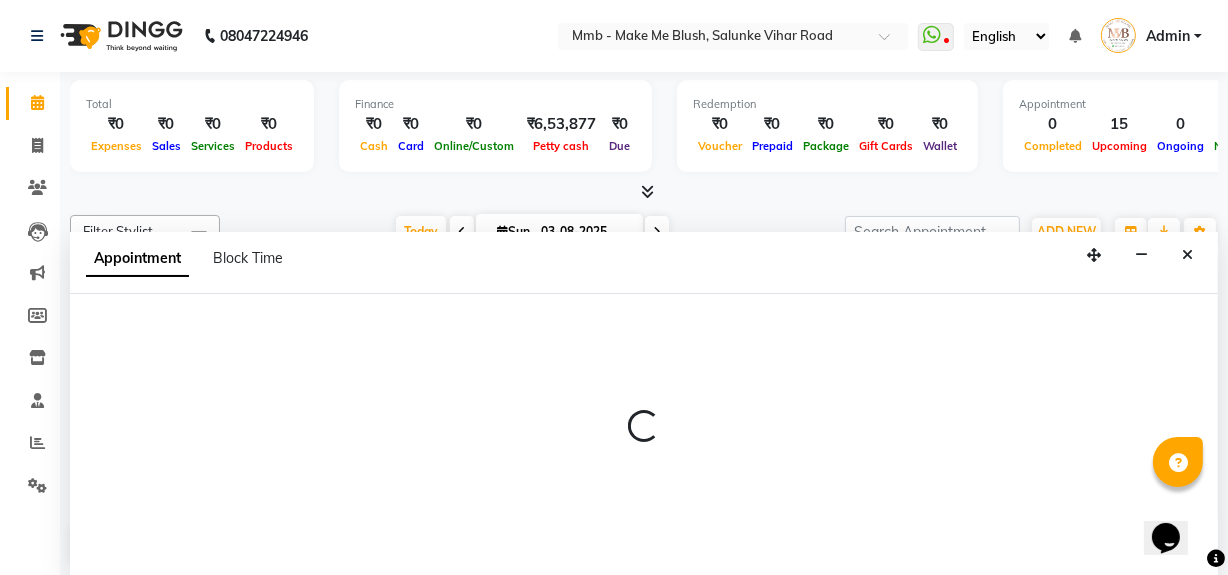 scroll, scrollTop: 0, scrollLeft: 0, axis: both 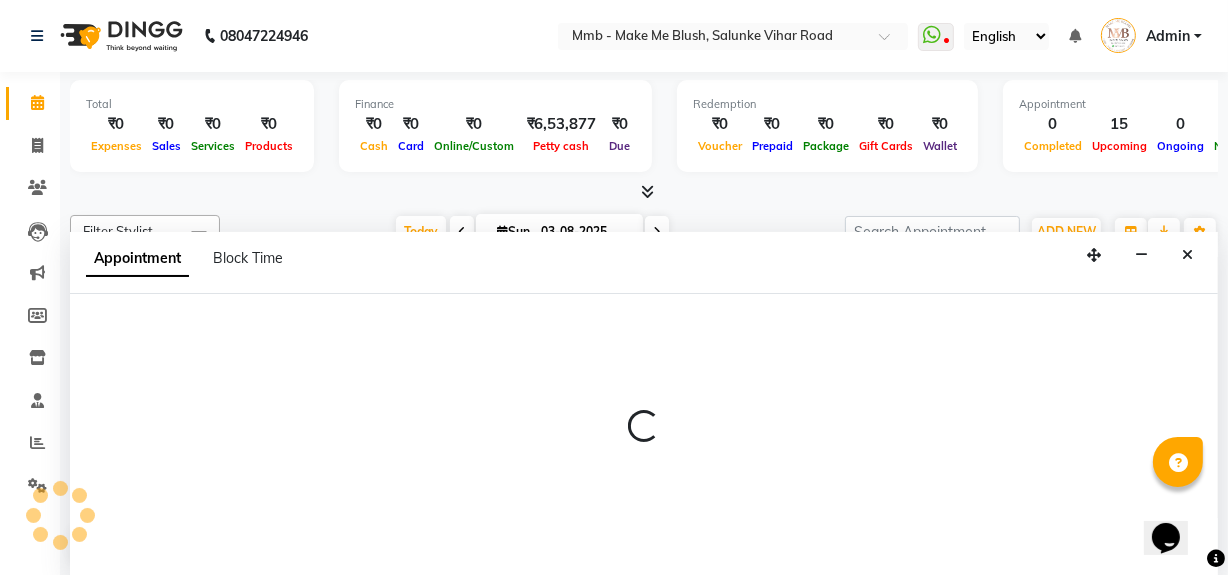 select on "67875" 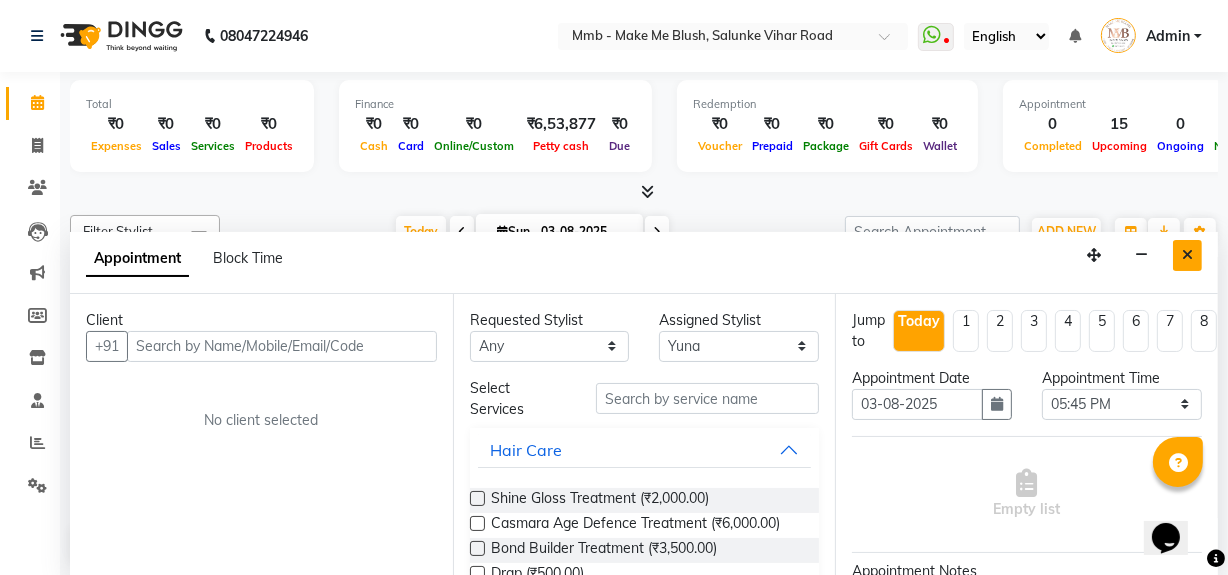 click at bounding box center (1187, 255) 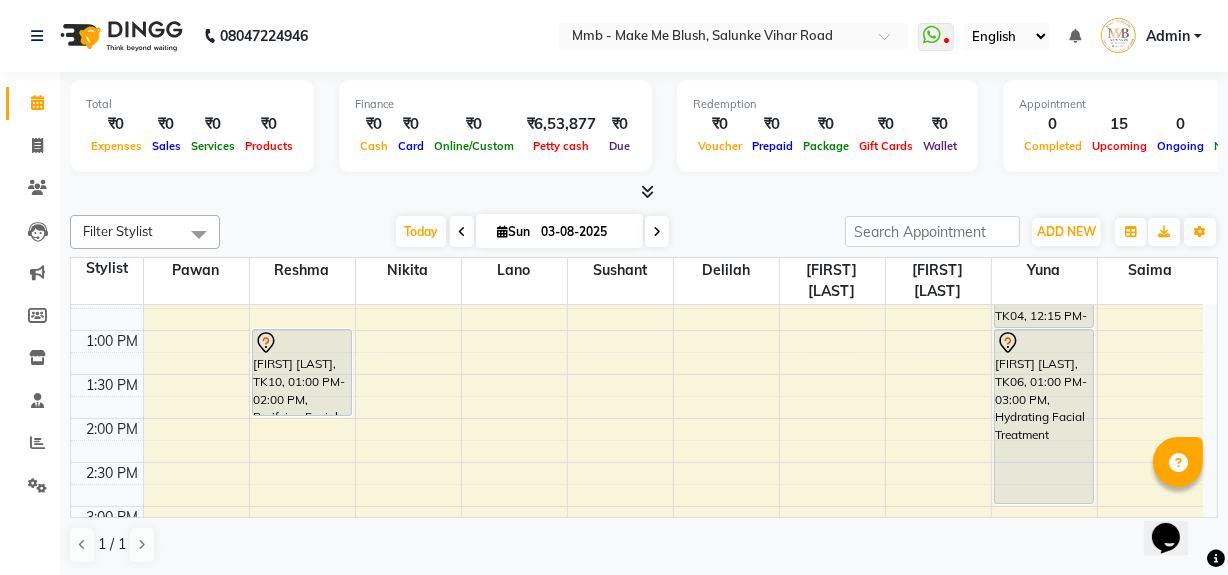 scroll, scrollTop: 307, scrollLeft: 0, axis: vertical 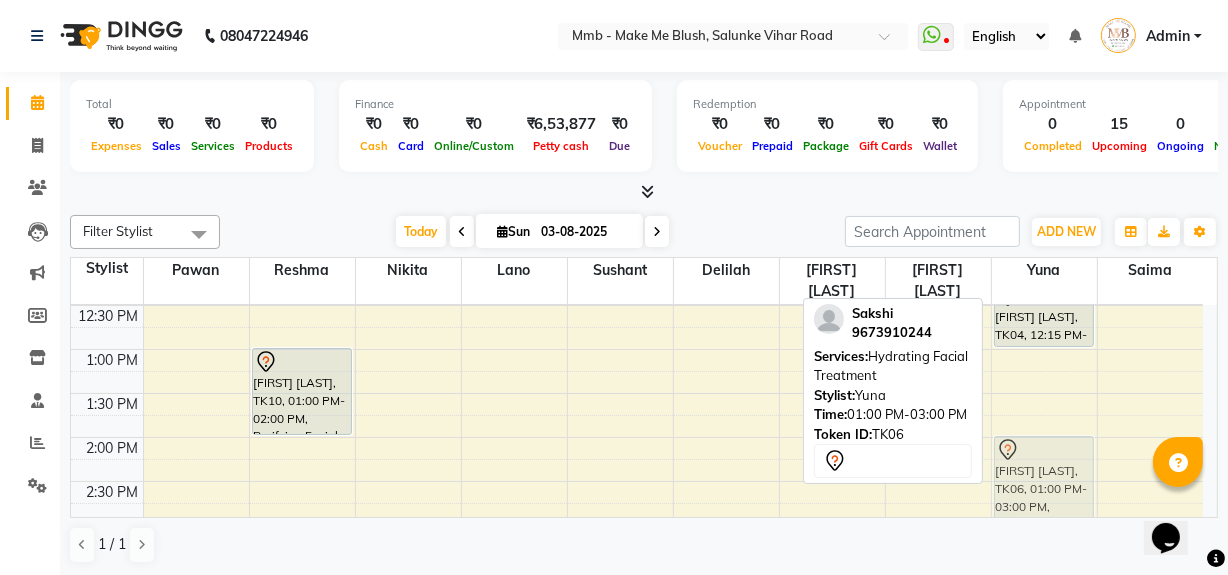 drag, startPoint x: 1016, startPoint y: 368, endPoint x: 1010, endPoint y: 451, distance: 83.21658 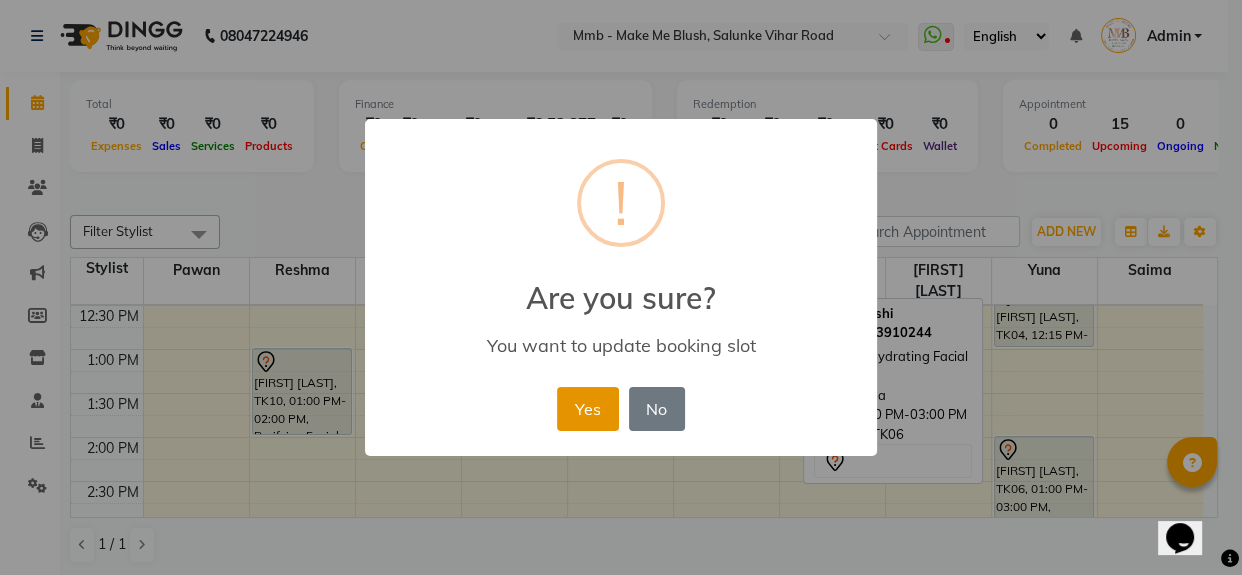 click on "Yes" at bounding box center [587, 409] 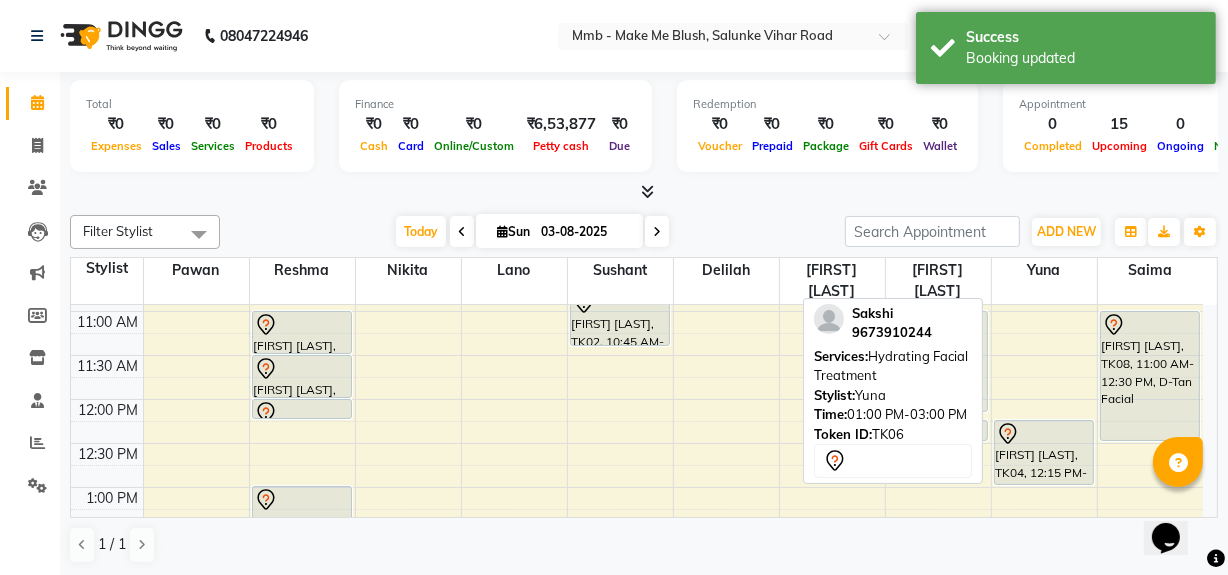 scroll, scrollTop: 79, scrollLeft: 0, axis: vertical 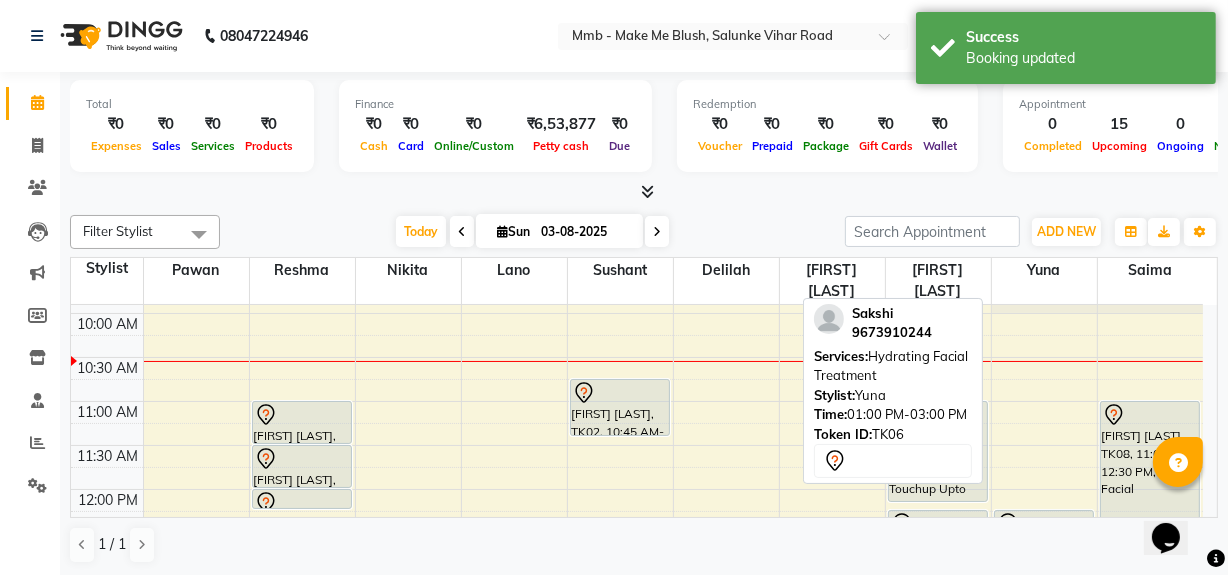 click on "Filter Stylist Select All Delilah Gauri Chauhan Lano Nikita Pawan Reshma Saima Sushant Urgen Dukpa Yuna Today  Sun 03-08-2025 Toggle Dropdown Add Appointment Add Invoice Add Expense Add Attendance Add Client Add Transaction Toggle Dropdown Add Appointment Add Invoice Add Expense Add Attendance Add Client ADD NEW Toggle Dropdown Add Appointment Add Invoice Add Expense Add Attendance Add Client Add Transaction Filter Stylist Select All Delilah Gauri Chauhan Lano Nikita Pawan Reshma Saima Sushant Urgen Dukpa Yuna Group By  Staff View   Room View  View as Vertical  Vertical - Week View  Horizontal  Horizontal - Week View  List  Toggle Dropdown Calendar Settings Manage Tags   Arrange Stylists   Reset Stylists  Full Screen  Show Available Stylist  Appointment Form Zoom 100% Staff/Room Display Count 10  Sakshi    9673910244  Services: Hydrating Facial Treatment Stylist:  Yuna  Time:  01:00 PM-03:00 PM   Token ID:  TK06          Stylist Pawan Reshma Nikita Lano Sushant Delilah Urgen Dukpa Gauri Chauhan Yuna Saima" 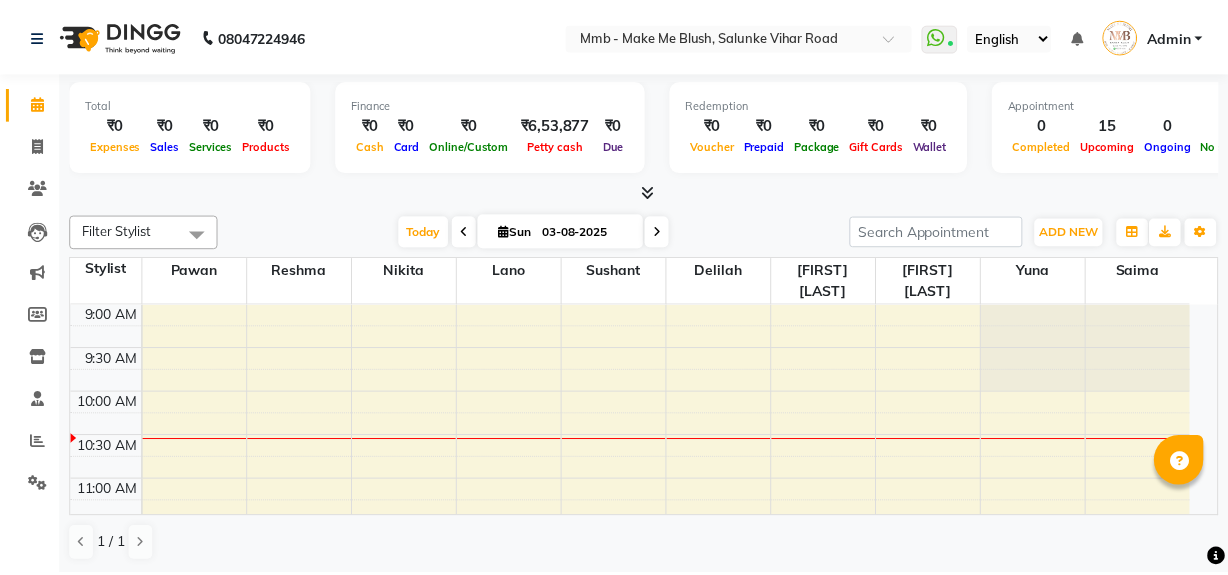 scroll, scrollTop: 0, scrollLeft: 0, axis: both 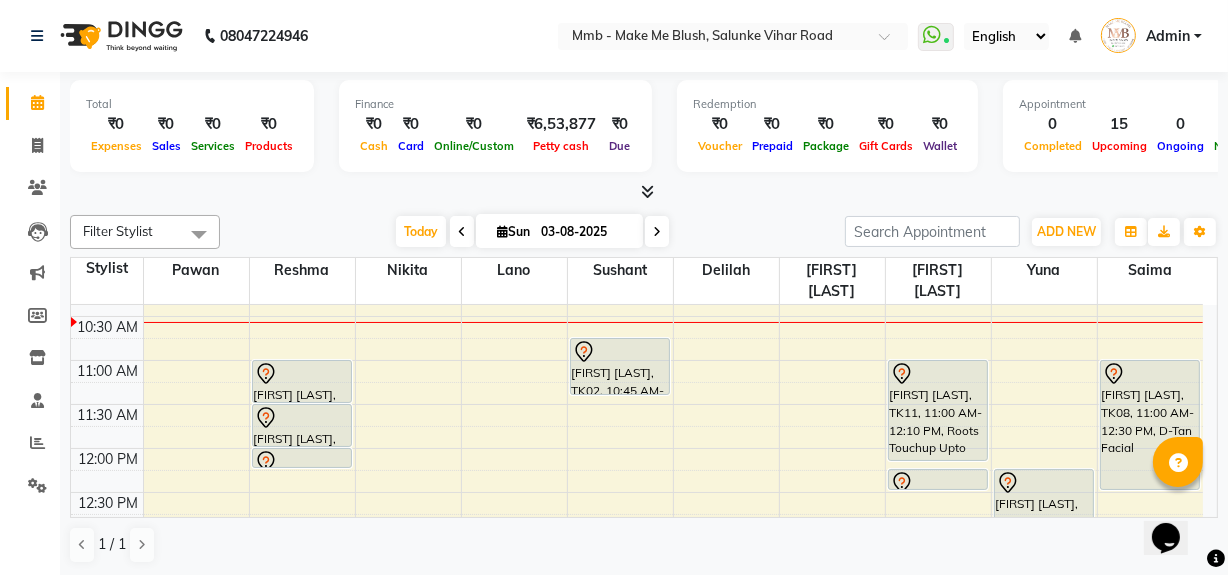 click on "Filter Stylist Select All Delilah Gauri Chauhan Lano Nikita Pawan Reshma Saima Sushant Urgen Dukpa Yuna Today  Sun 03-08-2025 Toggle Dropdown Add Appointment Add Invoice Add Expense Add Attendance Add Client Add Transaction Toggle Dropdown Add Appointment Add Invoice Add Expense Add Attendance Add Client ADD NEW Toggle Dropdown Add Appointment Add Invoice Add Expense Add Attendance Add Client Add Transaction Filter Stylist Select All Delilah Gauri Chauhan Lano Nikita Pawan Reshma Saima Sushant Urgen Dukpa Yuna Group By  Staff View   Room View  View as Vertical  Vertical - Week View  Horizontal  Horizontal - Week View  List  Toggle Dropdown Calendar Settings Manage Tags   Arrange Stylists   Reset Stylists  Full Screen  Show Available Stylist  Appointment Form Zoom 100% Staff/Room Display Count 10 Stylist Pawan Reshma Nikita Lano Sushant Delilah Urgen Dukpa Gauri Chauhan Yuna Saima 9:00 AM 9:30 AM 10:00 AM 10:30 AM 11:00 AM 11:30 AM 12:00 PM 12:30 PM 1:00 PM 1:30 PM 2:00 PM 2:30 PM 3:00 PM 3:30 PM 4:00 PM" 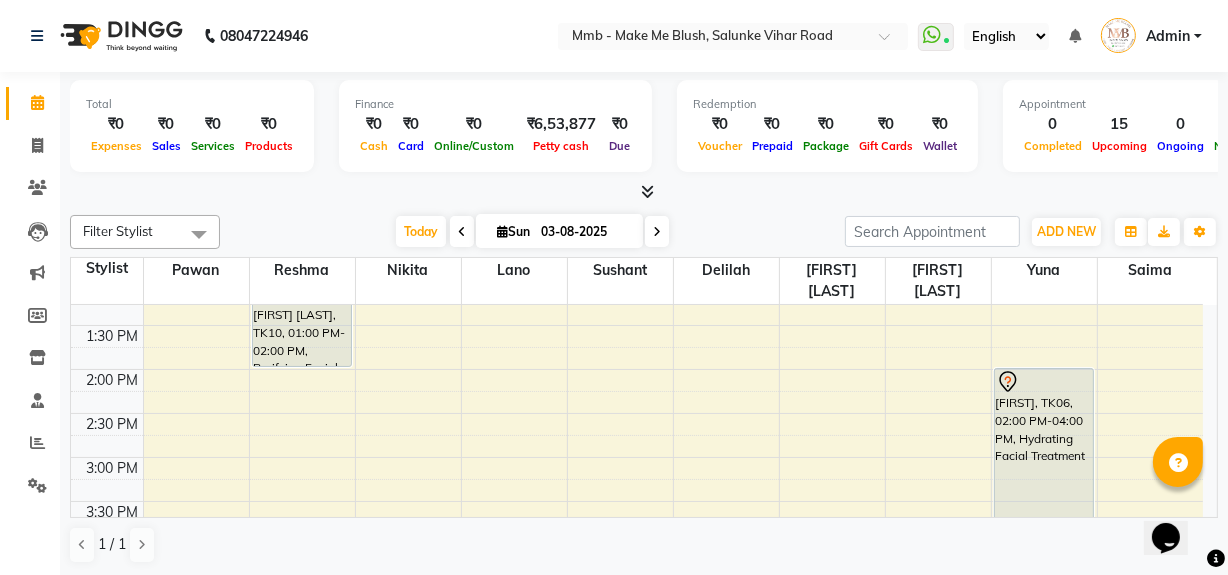 scroll, scrollTop: 411, scrollLeft: 0, axis: vertical 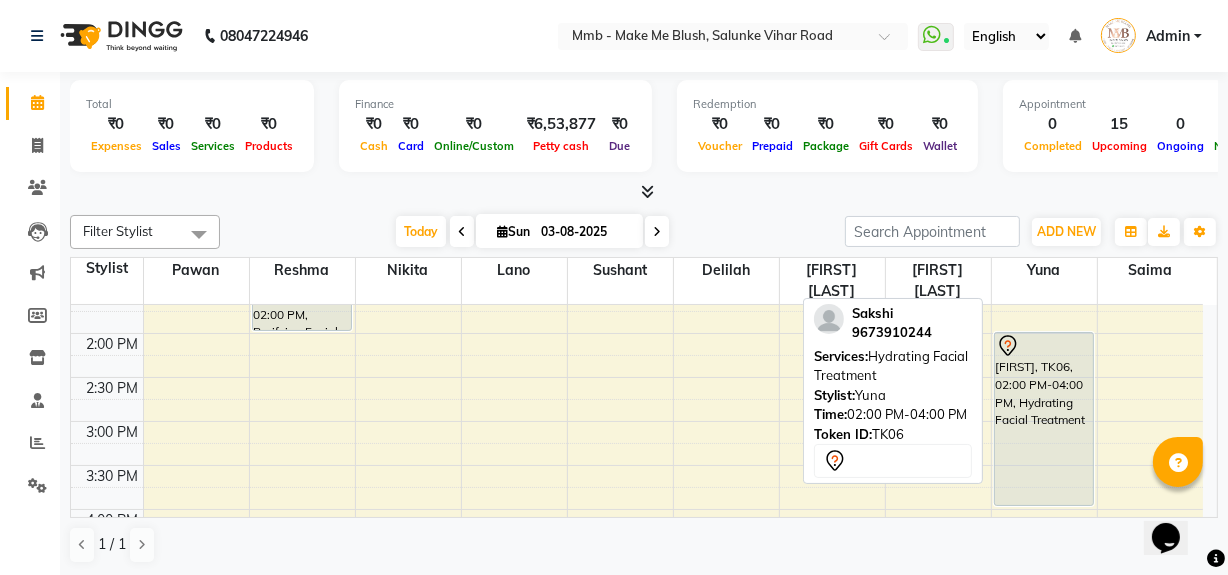 click on "[FIRST], TK06, [TIME]-[TIME], Hydrating Facial Treatment" at bounding box center (1044, 419) 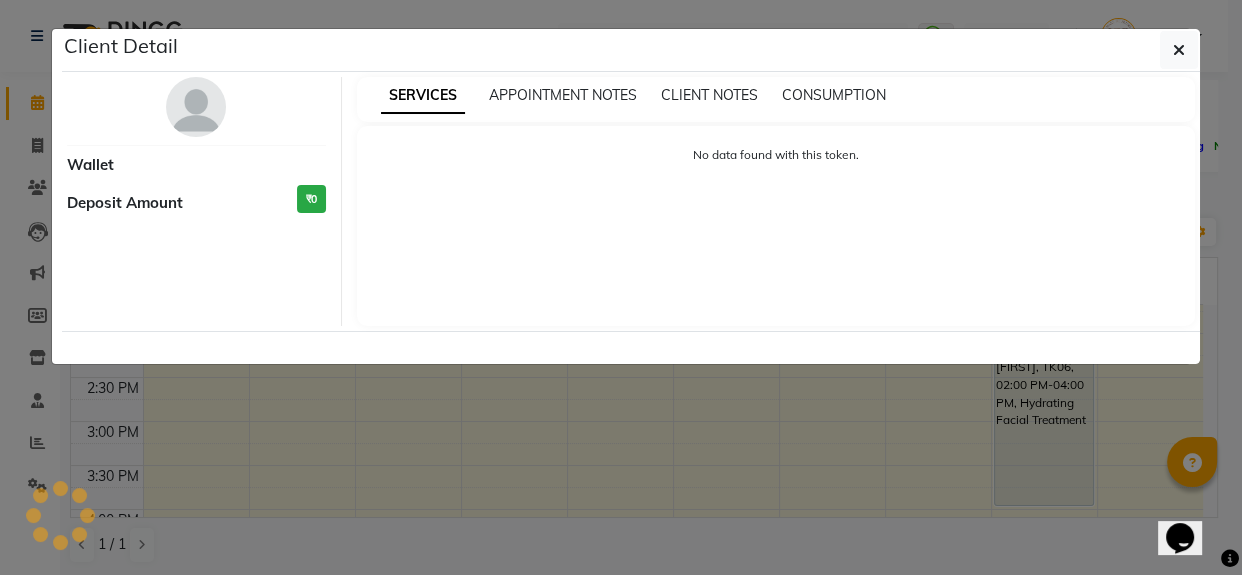 select on "7" 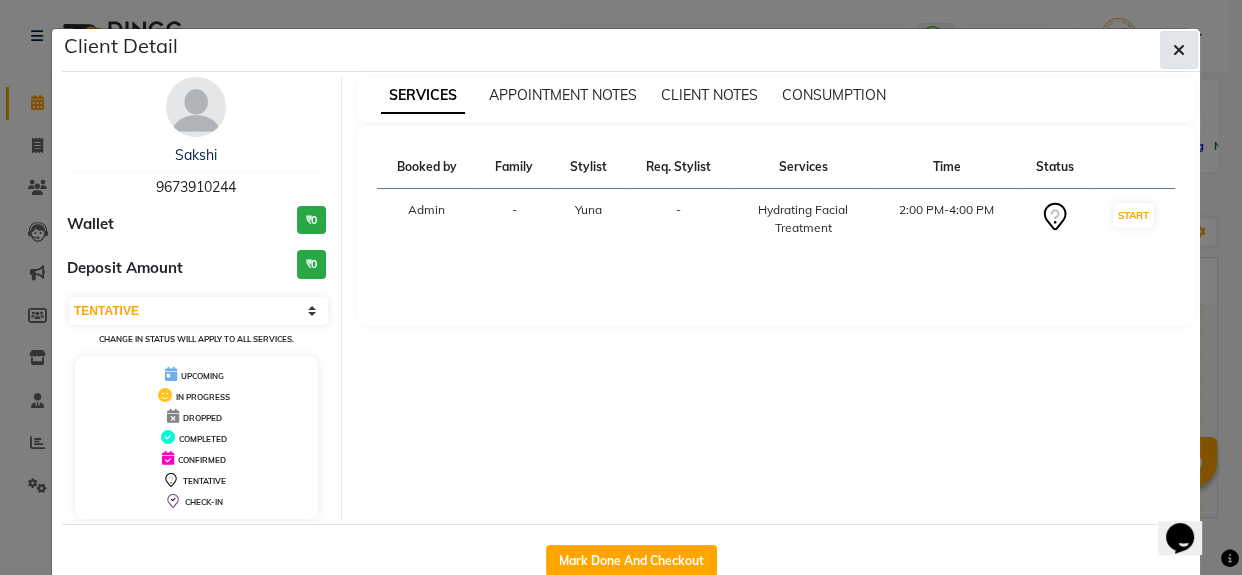 click 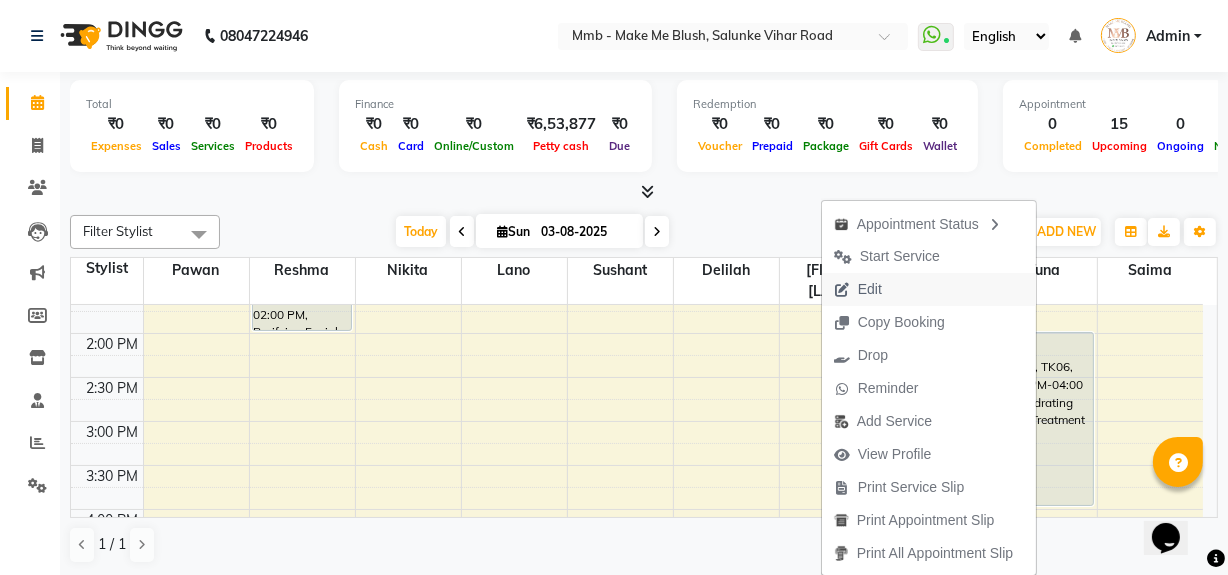 click on "Edit" at bounding box center (858, 289) 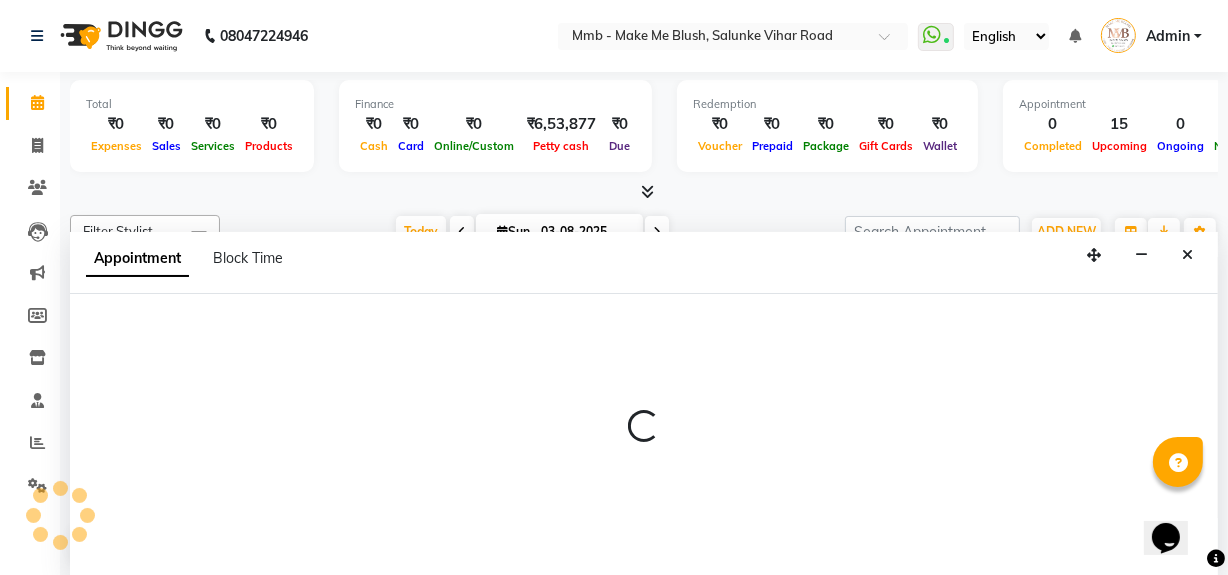 scroll, scrollTop: 0, scrollLeft: 0, axis: both 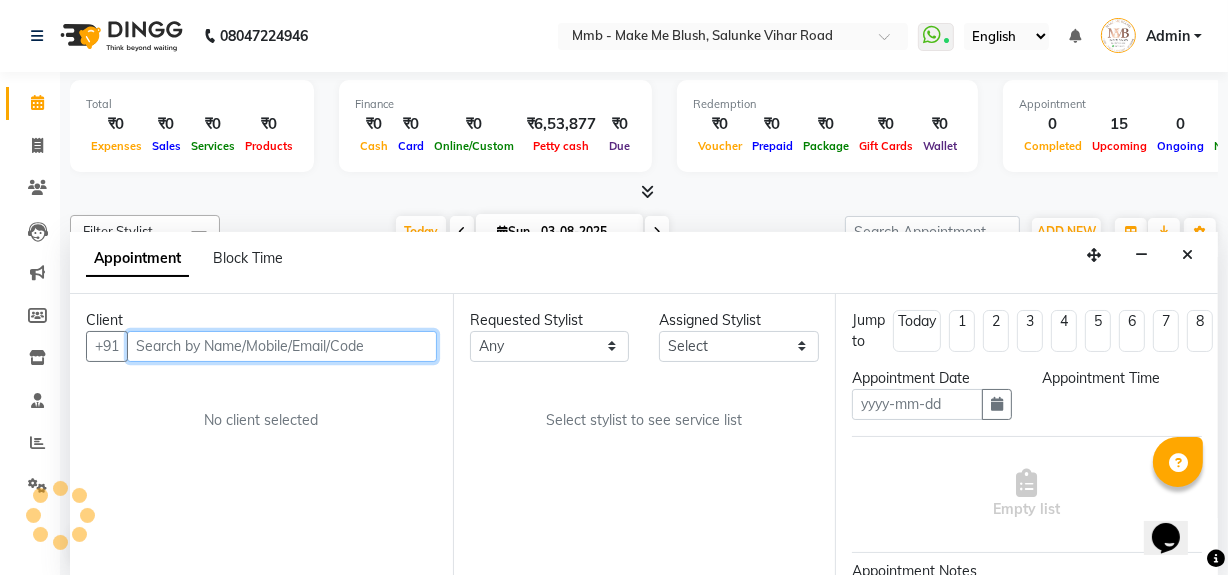 type on "03-08-2025" 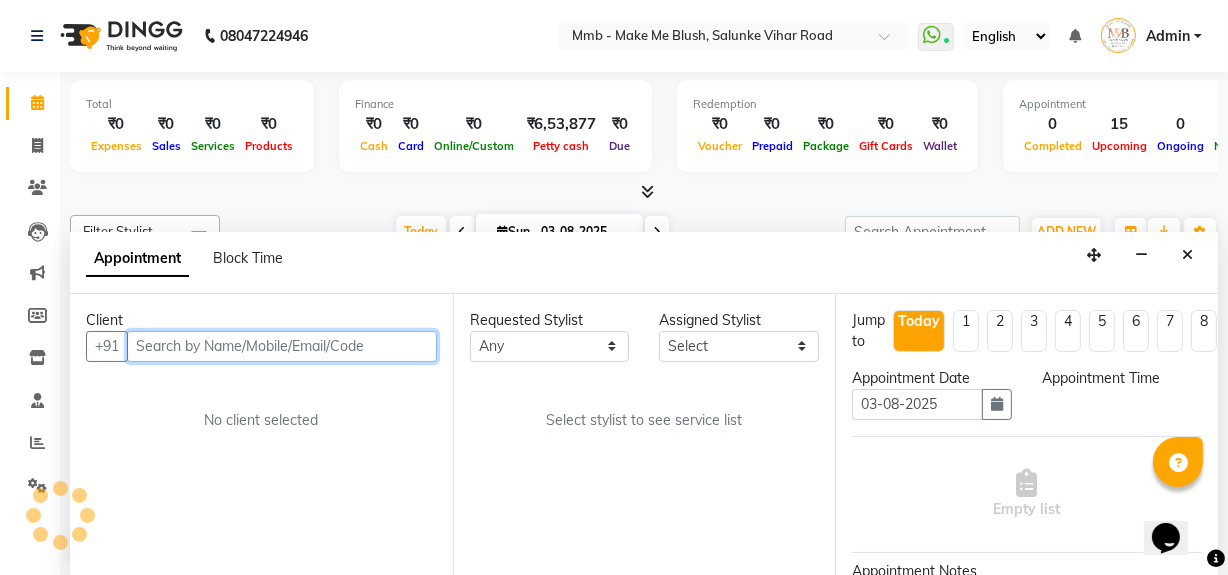 scroll, scrollTop: 0, scrollLeft: 0, axis: both 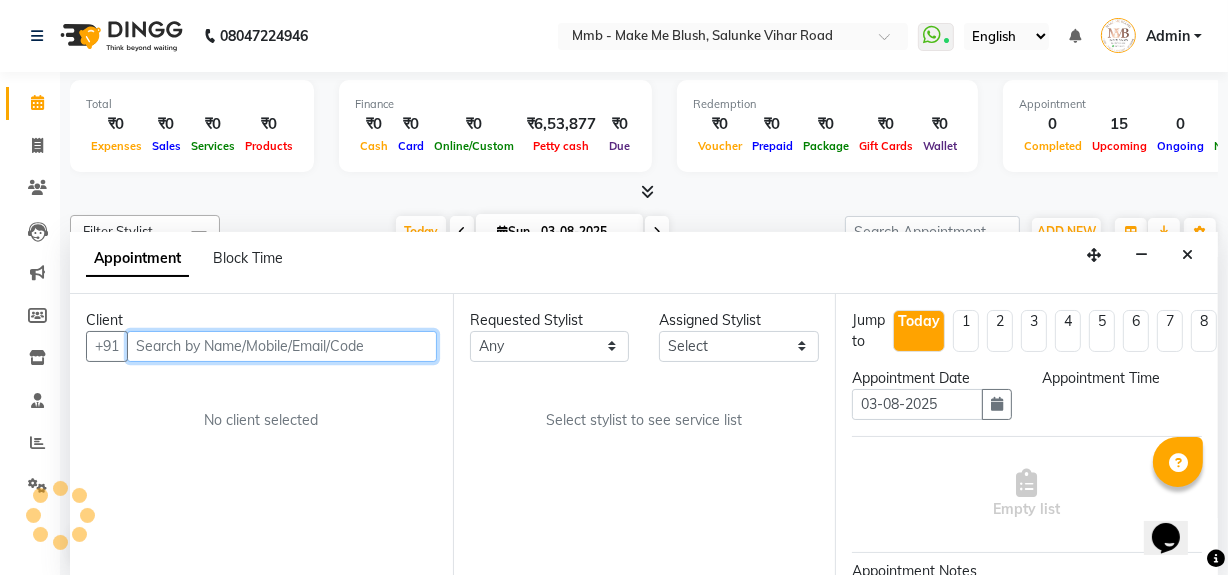 select on "840" 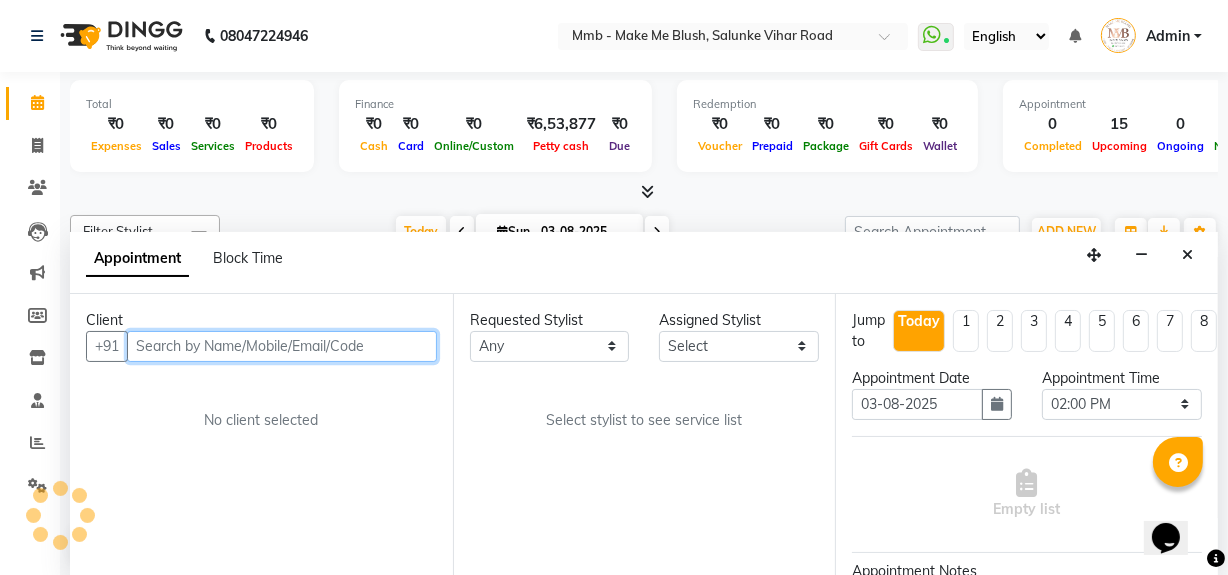 scroll, scrollTop: 89, scrollLeft: 0, axis: vertical 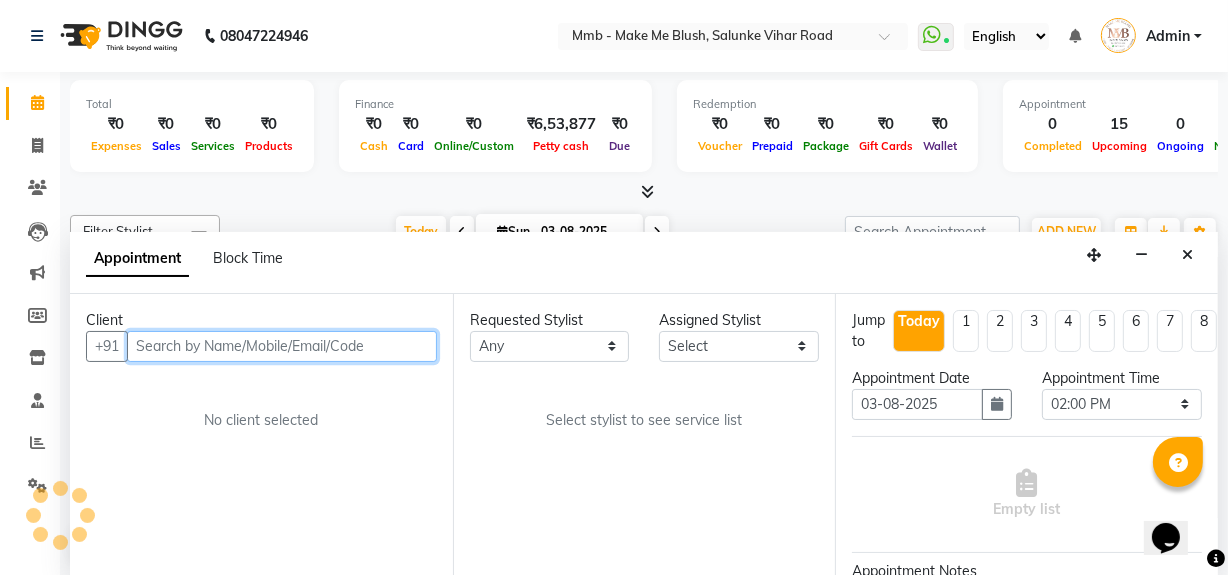 select on "67875" 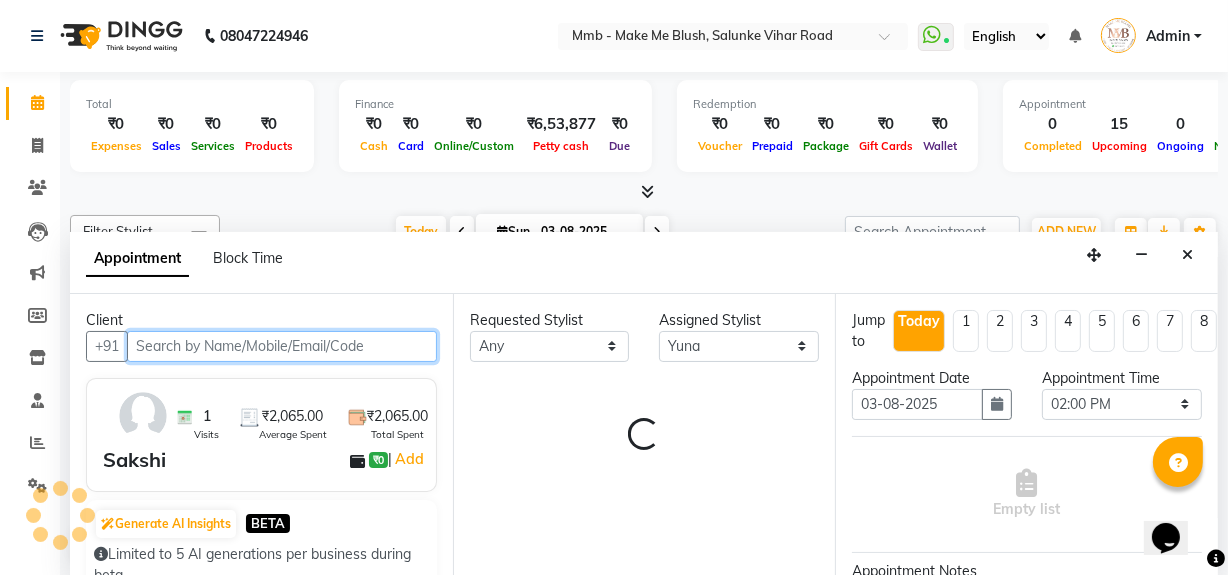 select on "1396" 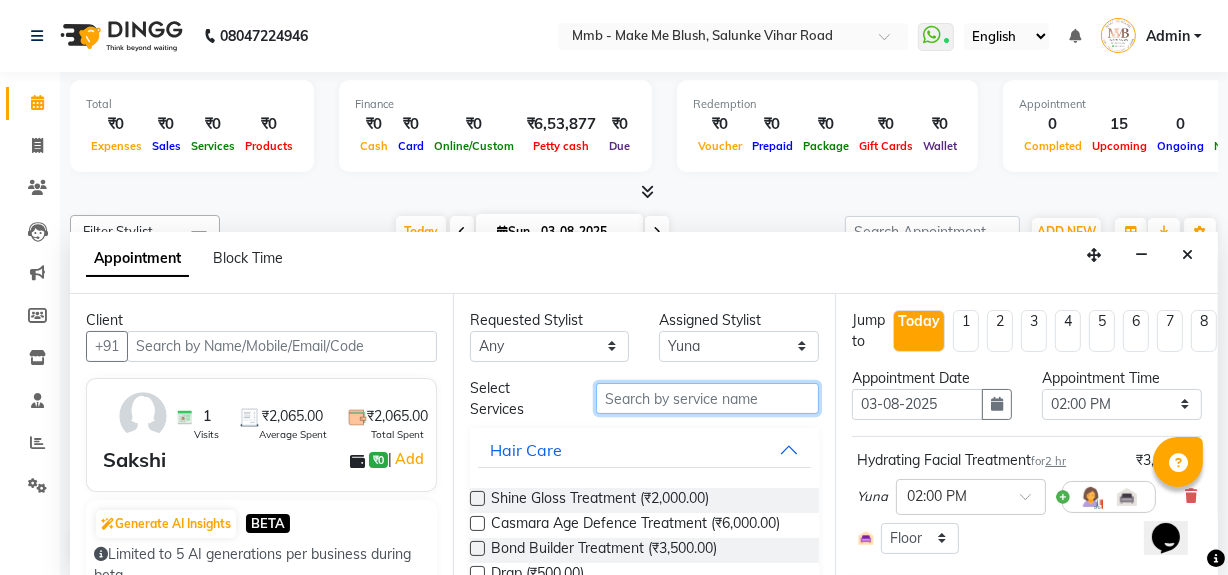 click at bounding box center [707, 398] 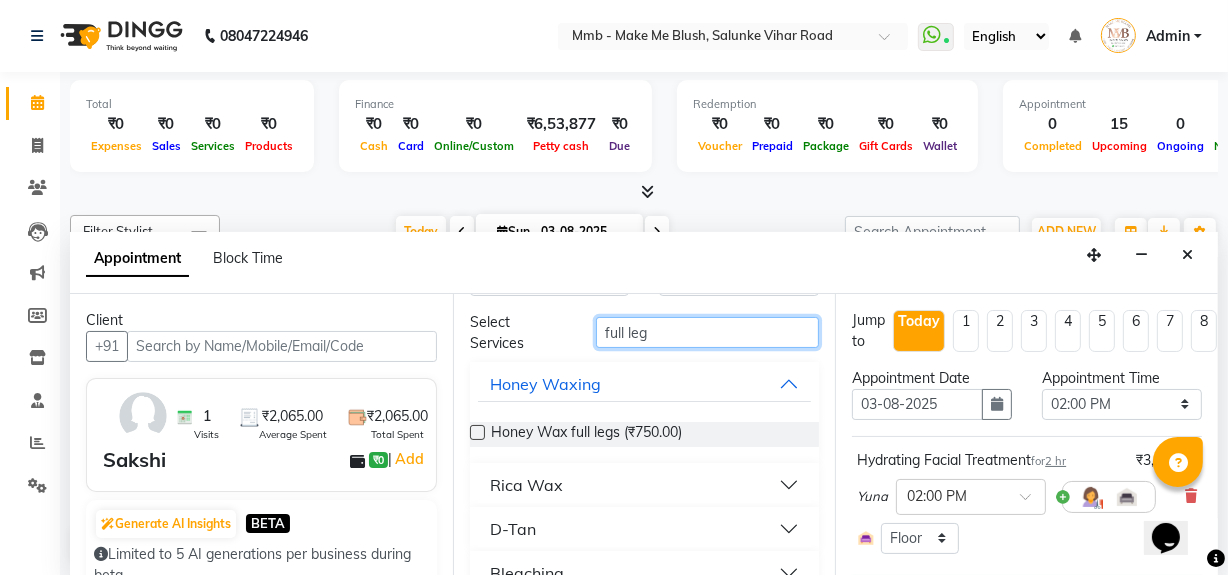 scroll, scrollTop: 99, scrollLeft: 0, axis: vertical 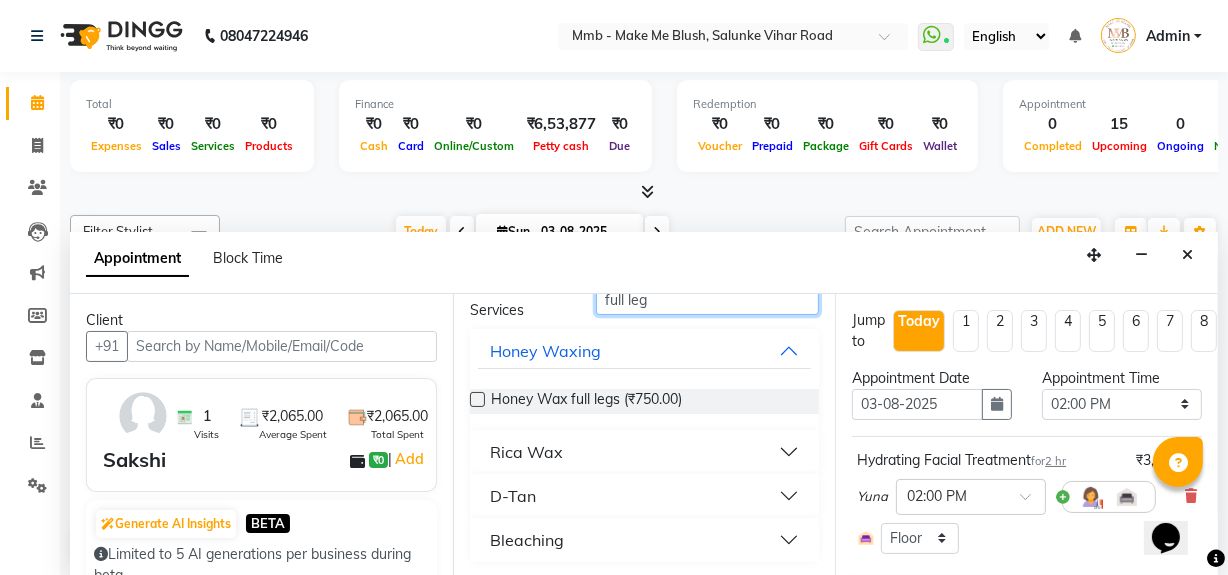 type on "full leg" 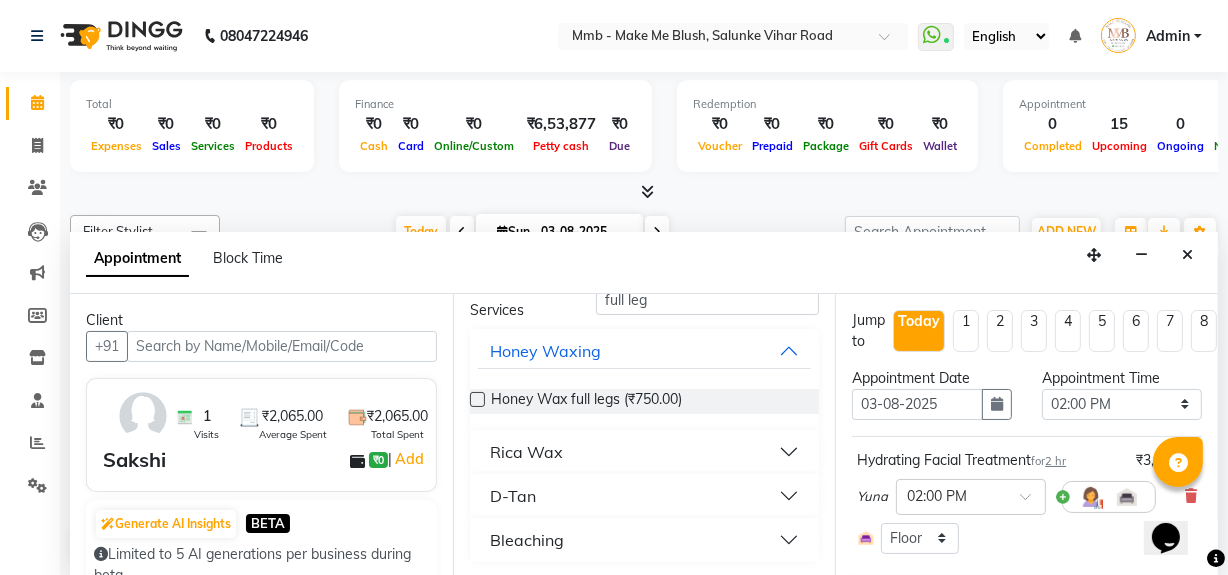 click on "Rica Wax" at bounding box center (645, 452) 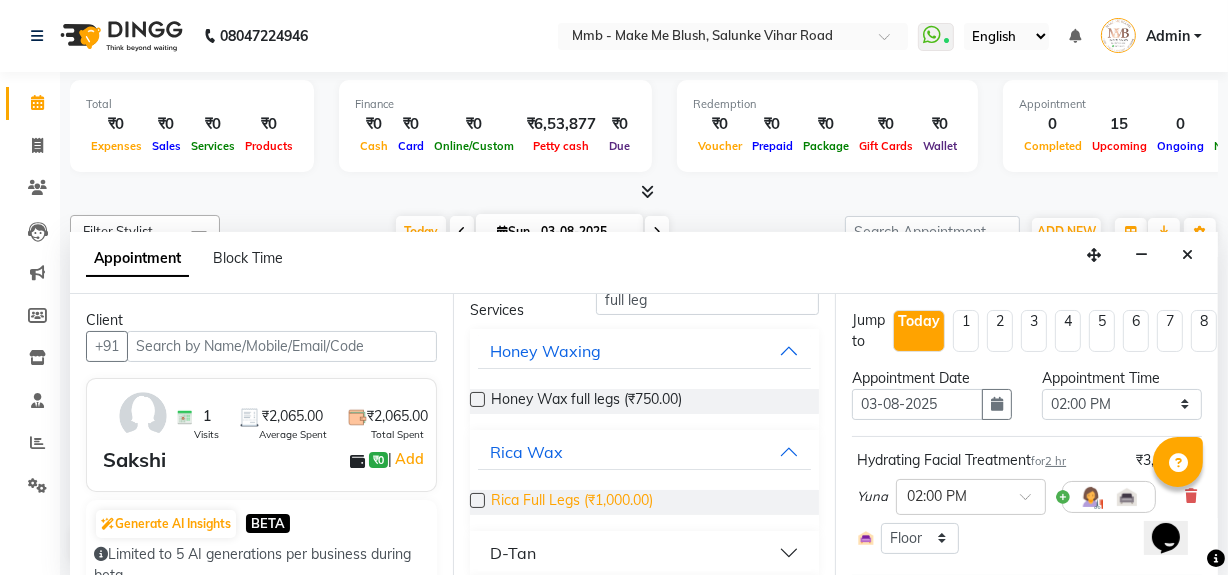 click on "Rica  Full Legs (₹1,000.00)" at bounding box center (572, 502) 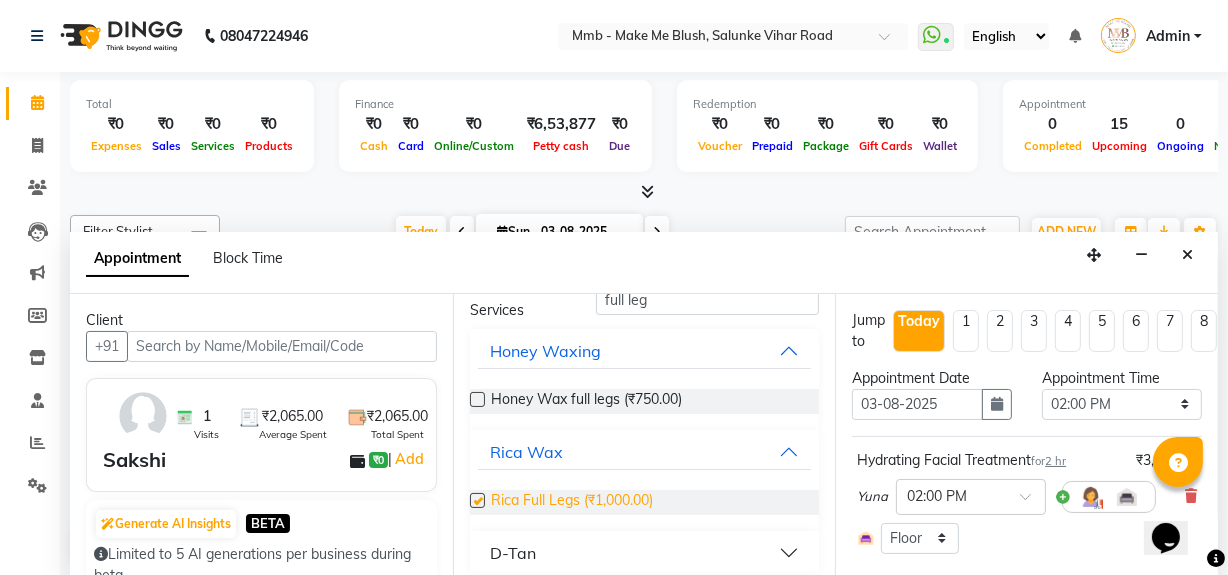 checkbox on "false" 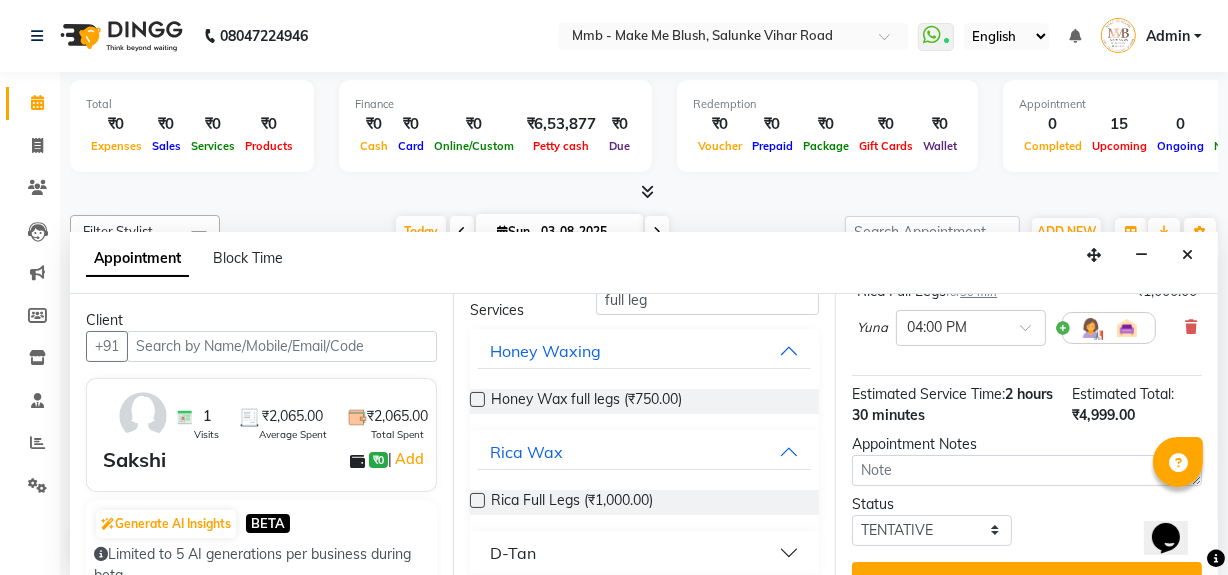 scroll, scrollTop: 340, scrollLeft: 0, axis: vertical 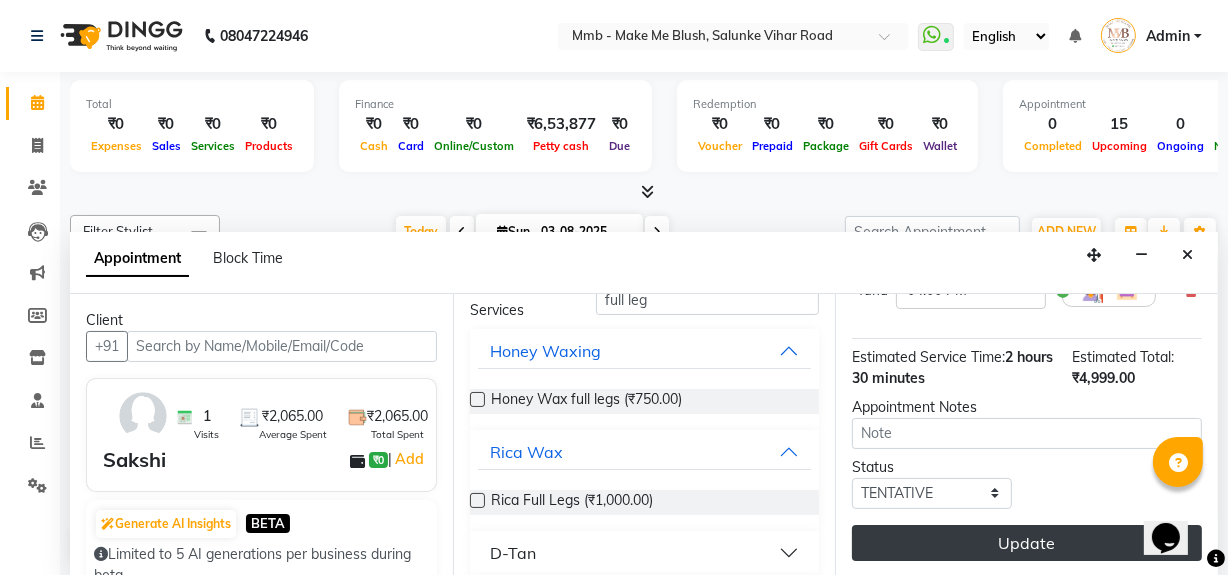 click on "Update" at bounding box center (1027, 543) 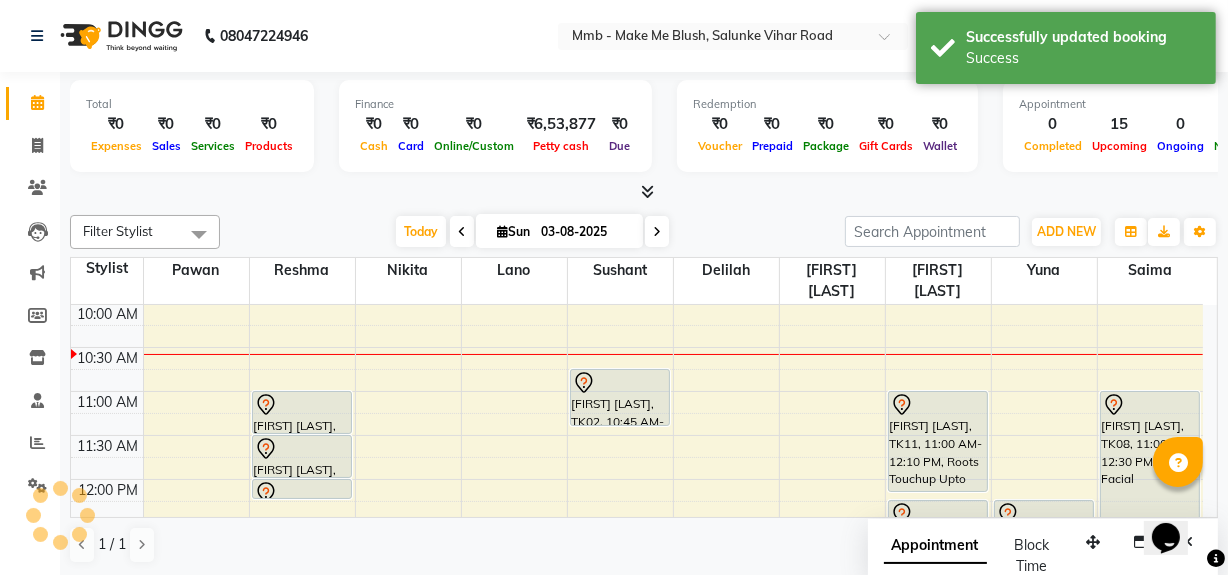 scroll, scrollTop: 0, scrollLeft: 0, axis: both 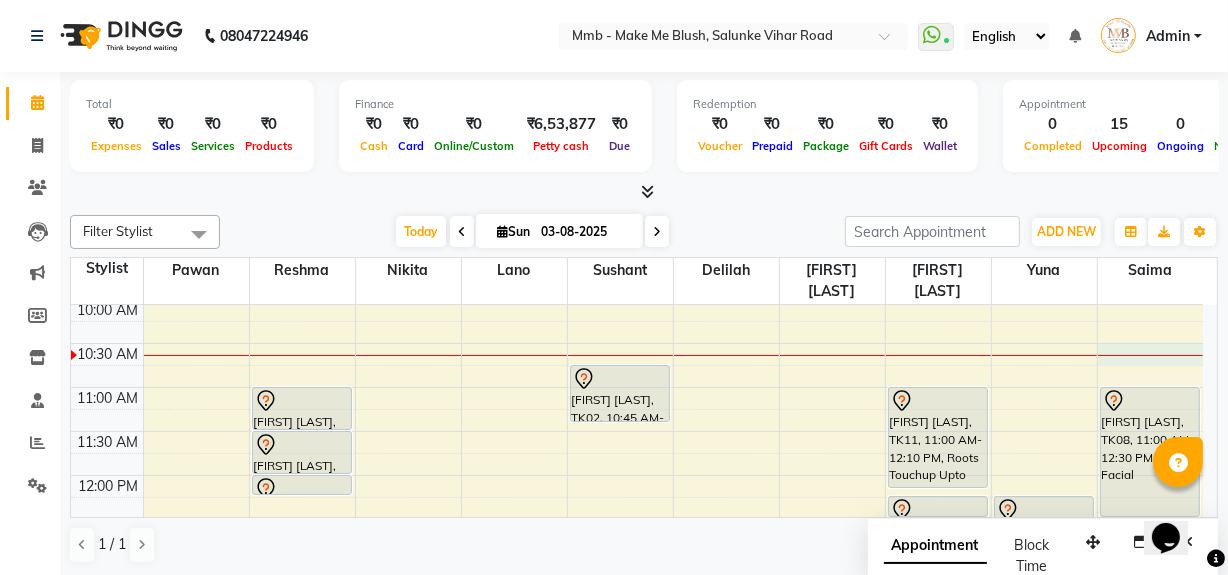 click on "9:00 AM 9:30 AM 10:00 AM 10:30 AM 11:00 AM 11:30 AM 12:00 PM 12:30 PM 1:00 PM 1:30 PM 2:00 PM 2:30 PM 3:00 PM 3:30 PM 4:00 PM 4:30 PM 5:00 PM 5:30 PM 6:00 PM 6:30 PM 7:00 PM 7:30 PM 8:00 PM 8:30 PM             Pritikaa Sibal, TK05, 11:00 AM-11:30 AM, Rica  Full Legs             Pritikaa Sibal, TK05, 11:30 AM-12:00 PM, Rica Full Arms             Pritikaa Sibal, TK05, 12:00 PM-12:15 PM, Eyebrows             Meher Parul Nagar, TK10, 01:00 PM-02:00 PM, Purifying Facial Treatment             Shivai Shinde, TK07, 05:00 PM-05:45 PM, Regular Pedicure              Neha Mirpuri, TK02, 10:45 AM-11:25 AM, Gel Nail plain              Jessica Londhya, TK01, 05:00 PM-06:30 PM,  Nails refills             anushree tayade, TK09, 06:30 PM-06:45 PM, Classic hair wash              anushree tayade, TK09, 06:45 PM-07:15 PM, Blow dry Upto Waist             Neelam Mahendra, TK11, 11:00 AM-12:10 PM, Roots Touchup Upto 1inch              Neelam Mahendra, TK11, 12:15 PM-12:30 PM, Eyebrows" at bounding box center [637, 739] 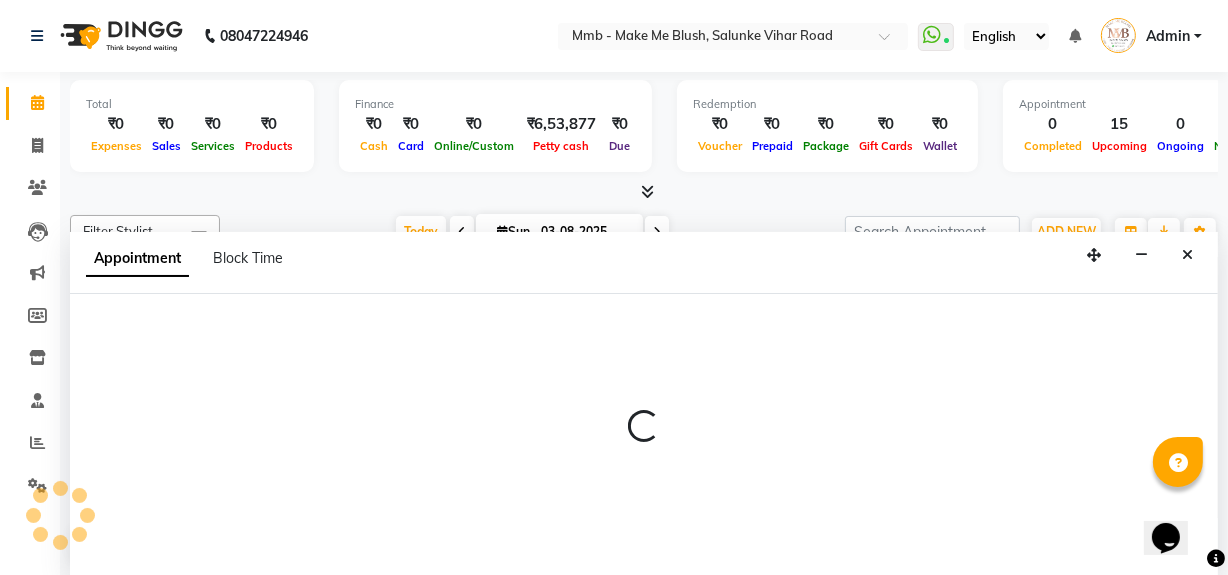select on "74536" 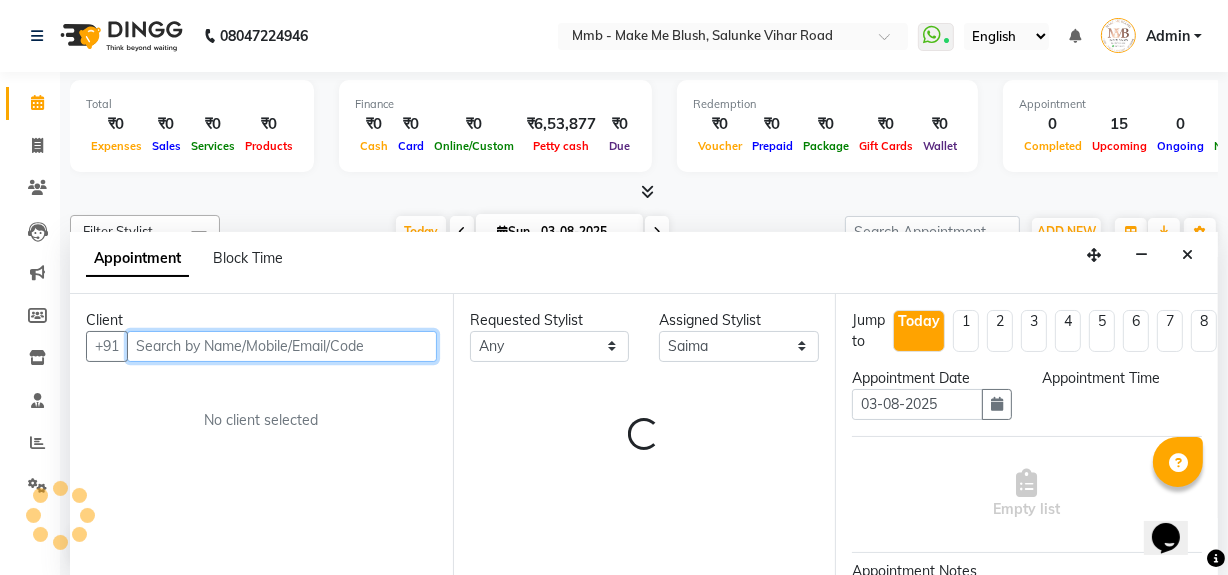 select on "630" 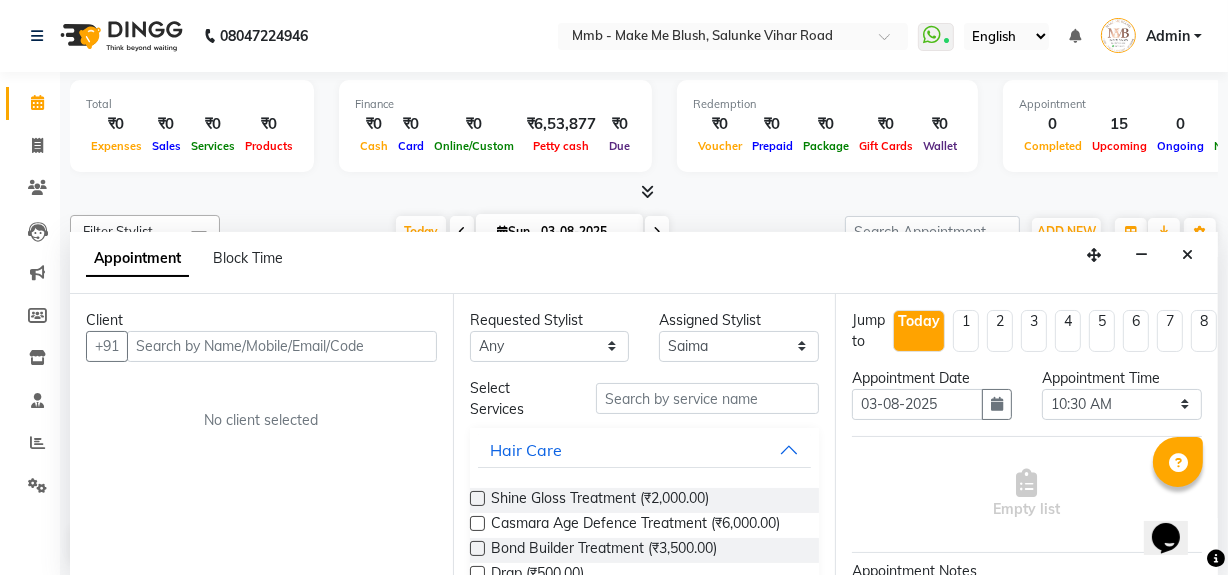 click on "Jump to Today 1 2 3 4 5 6 7 8 Weeks" at bounding box center [1027, 339] 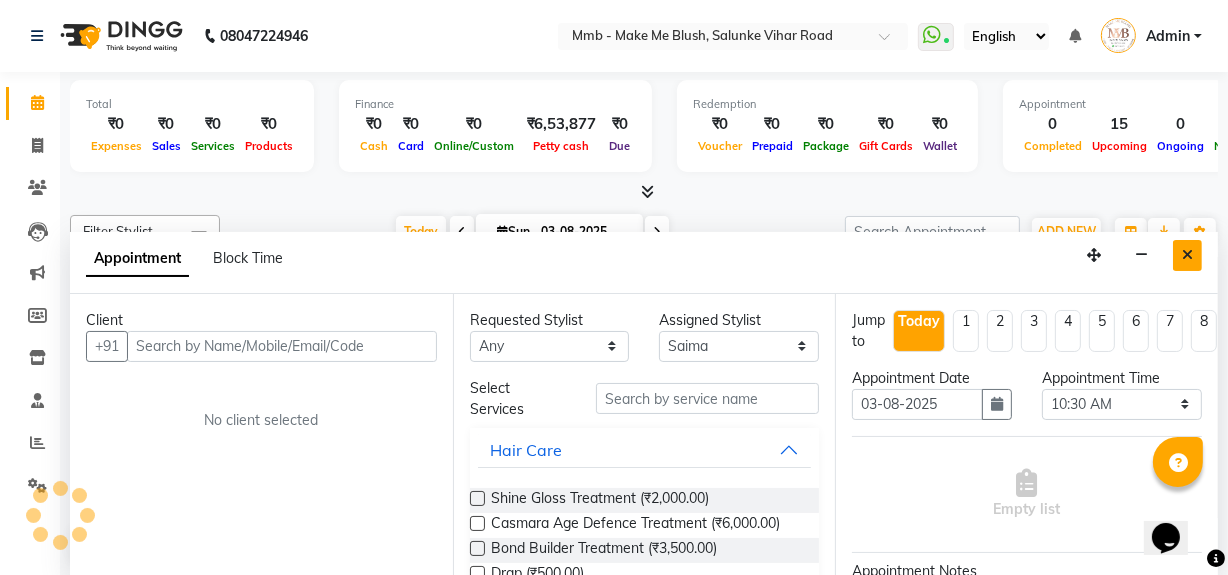click at bounding box center (1187, 255) 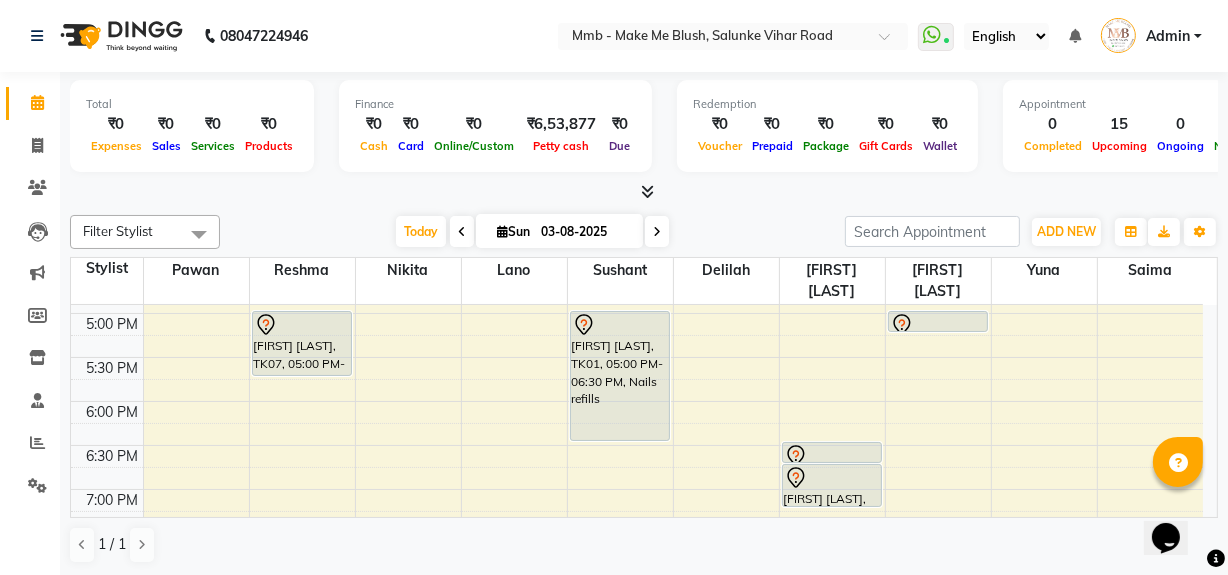 scroll, scrollTop: 710, scrollLeft: 0, axis: vertical 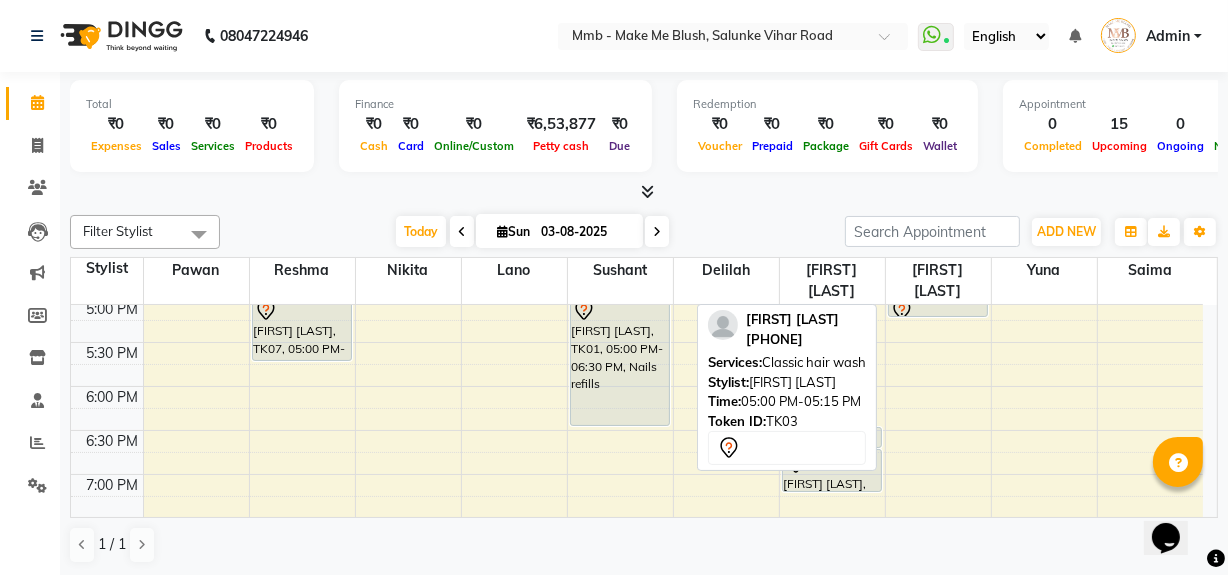 click at bounding box center (938, 316) 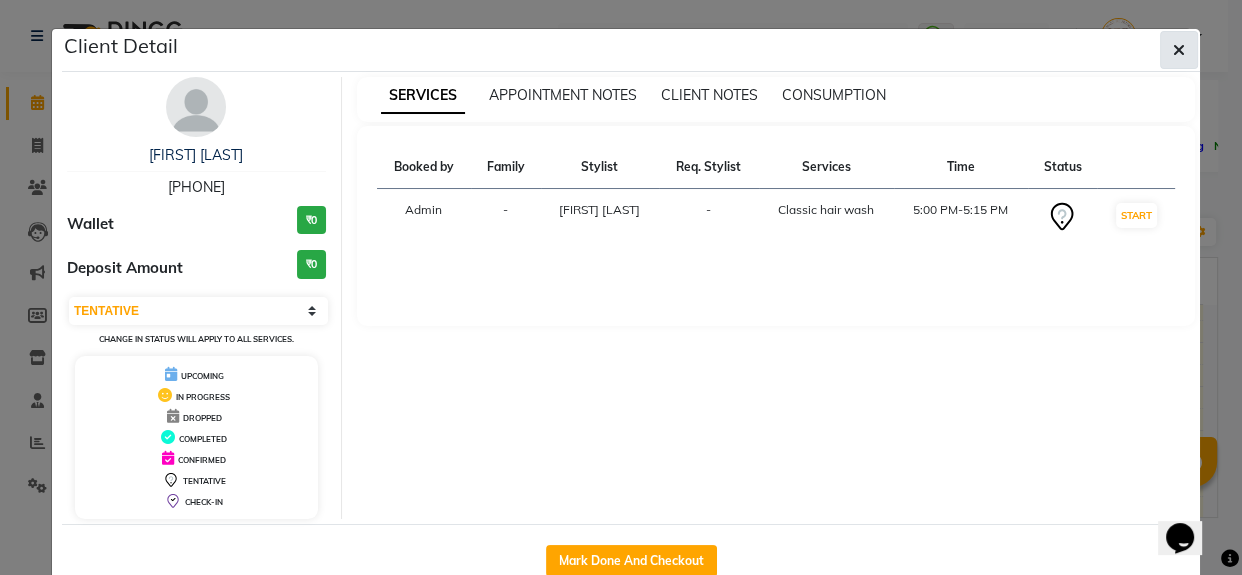 drag, startPoint x: 974, startPoint y: 335, endPoint x: 1175, endPoint y: 44, distance: 353.66934 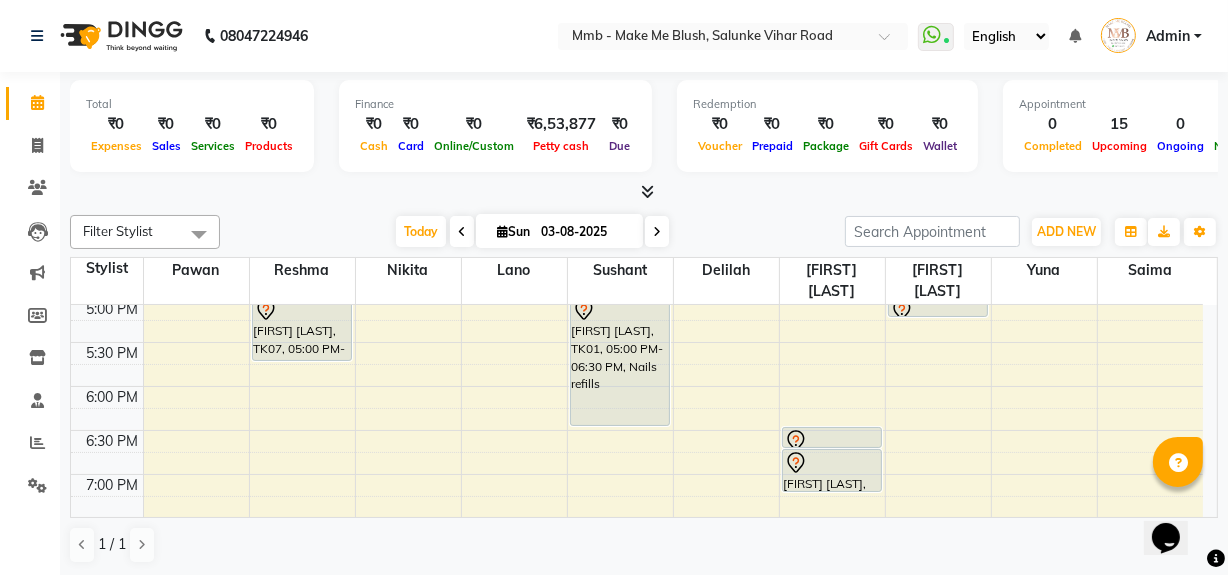 click on "Admin" at bounding box center [1168, 36] 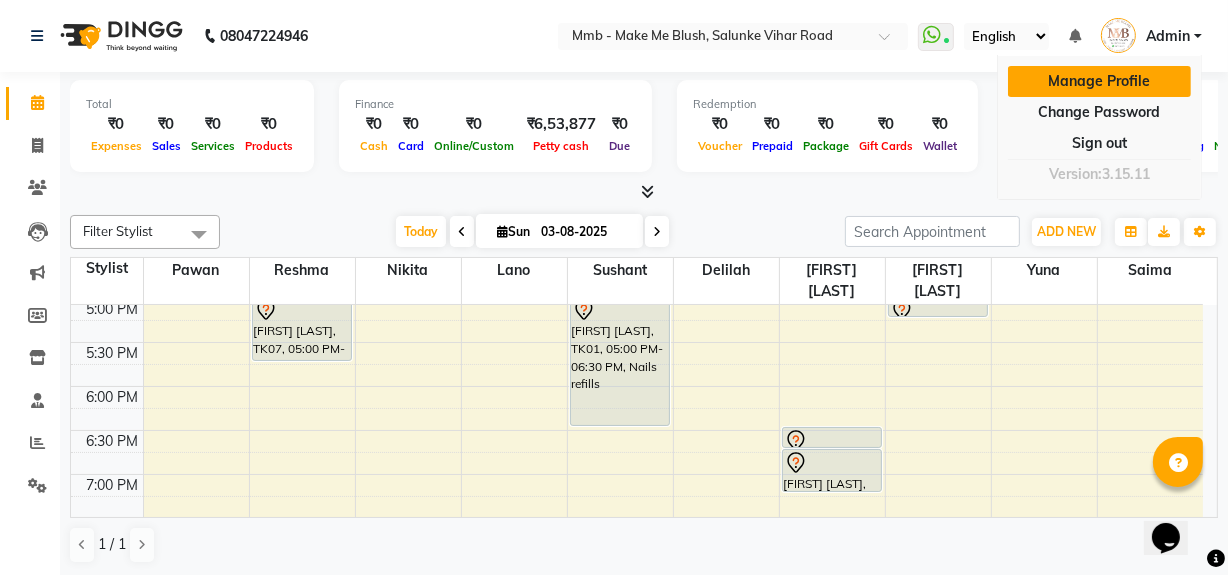 scroll, scrollTop: 0, scrollLeft: 0, axis: both 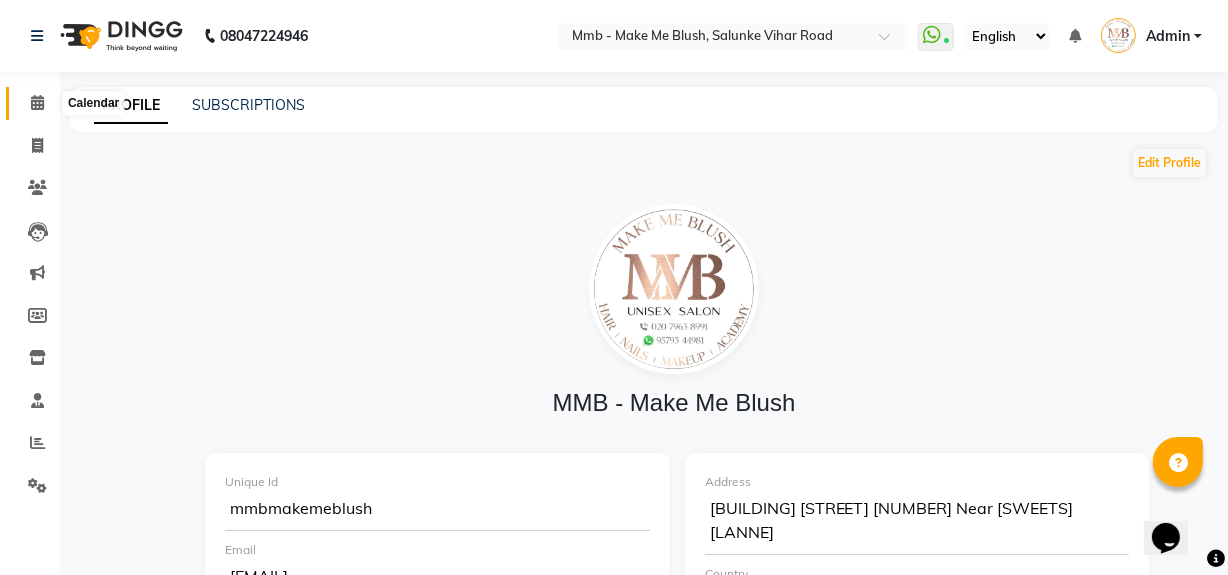 click 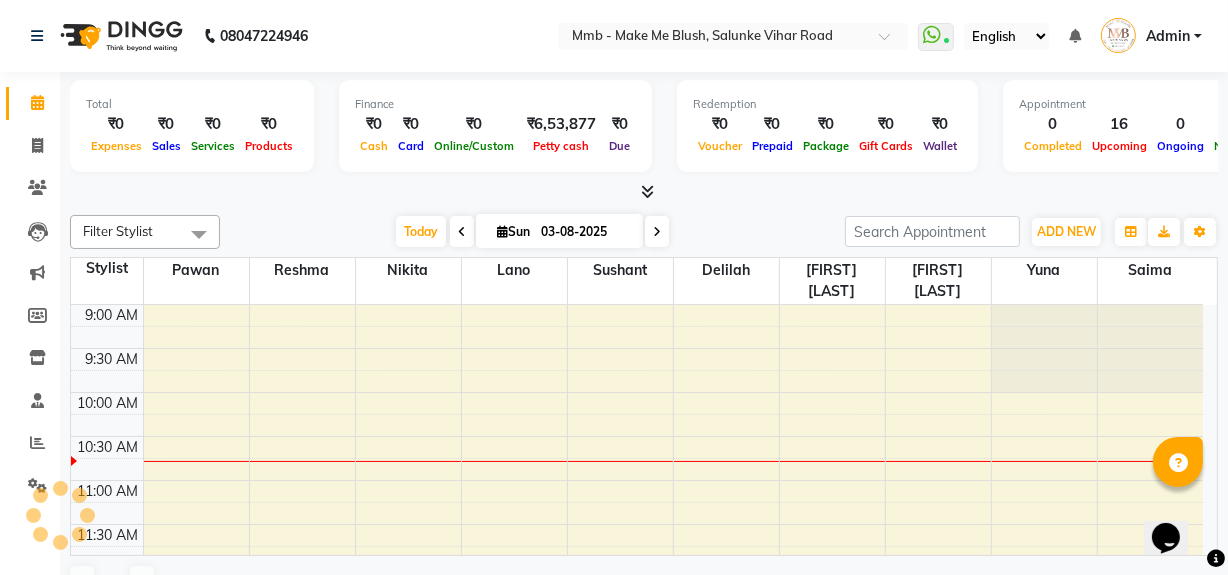 scroll, scrollTop: 0, scrollLeft: 0, axis: both 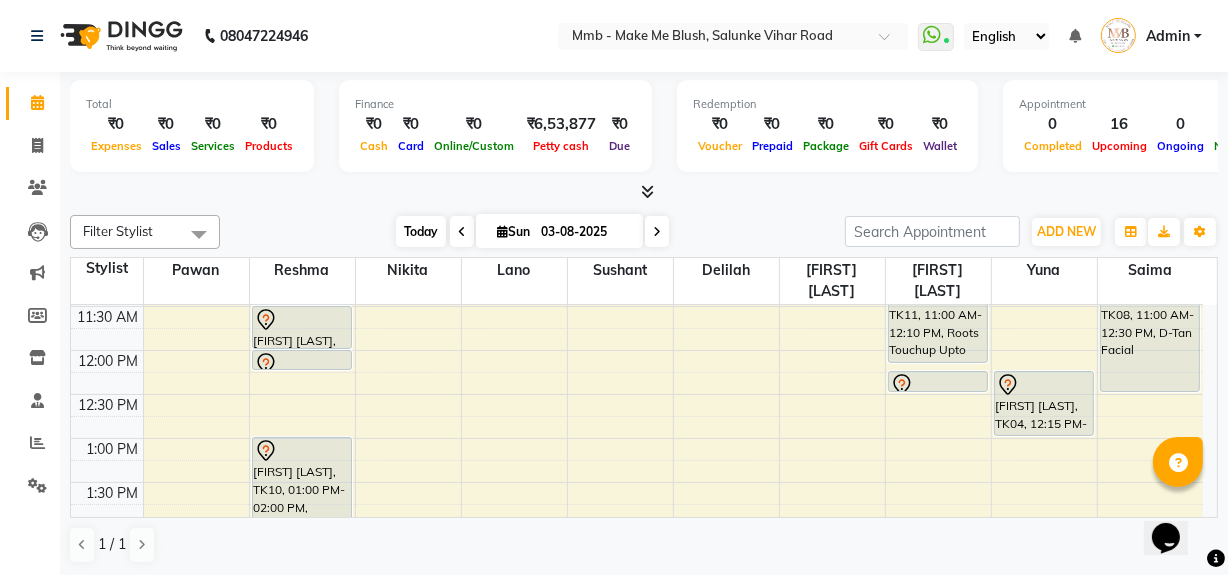 click on "Today" at bounding box center (421, 231) 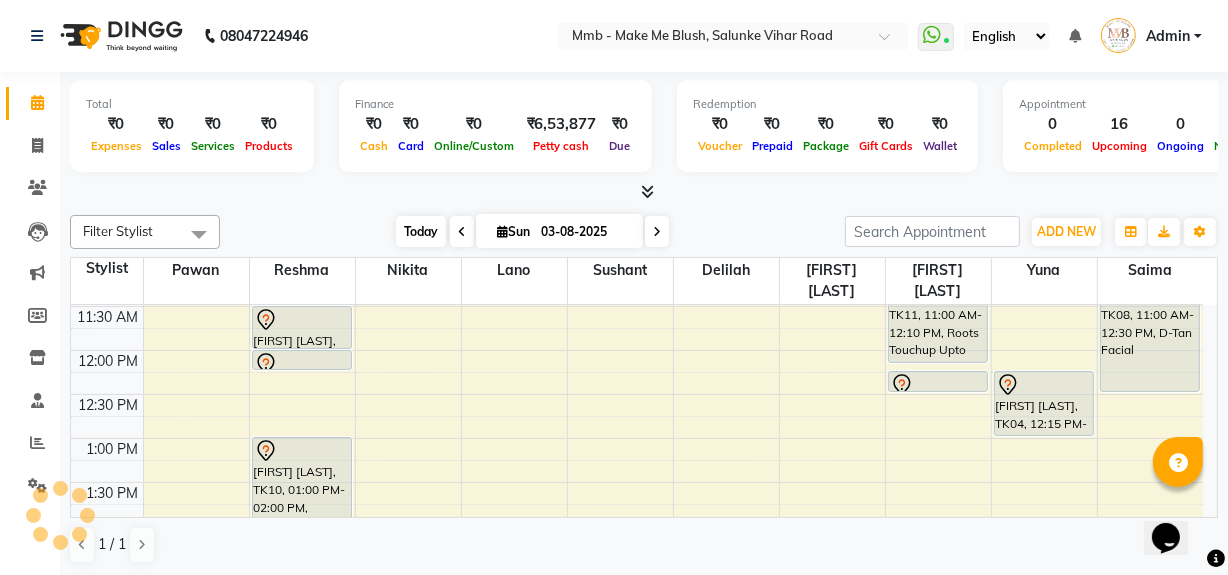 scroll, scrollTop: 89, scrollLeft: 0, axis: vertical 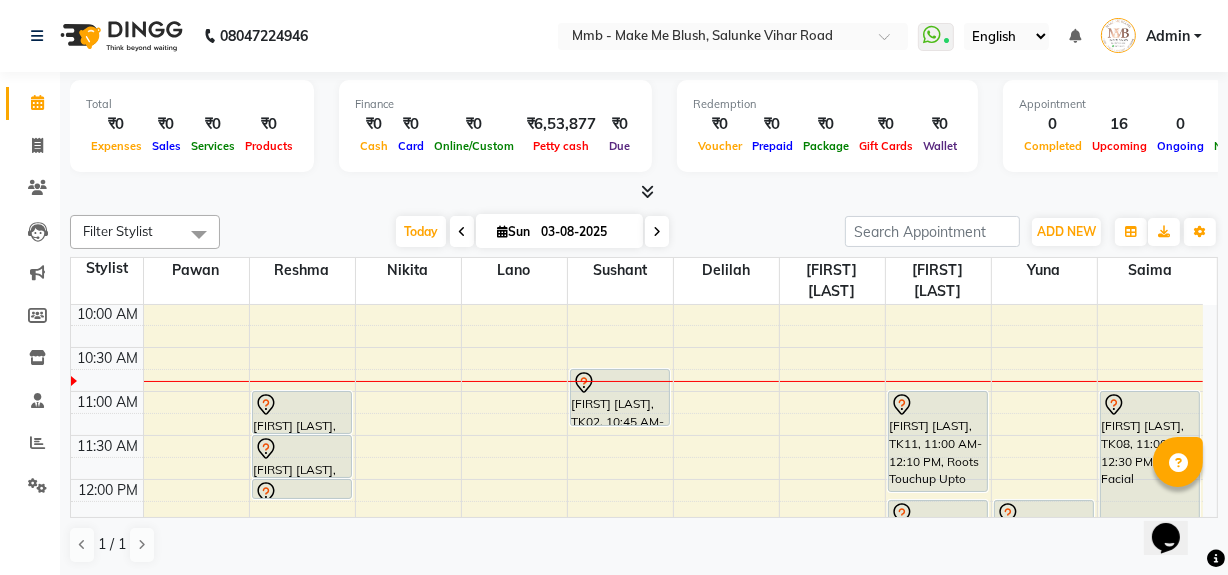 click on "Opens Chat This icon Opens the chat window." at bounding box center (1175, 502) 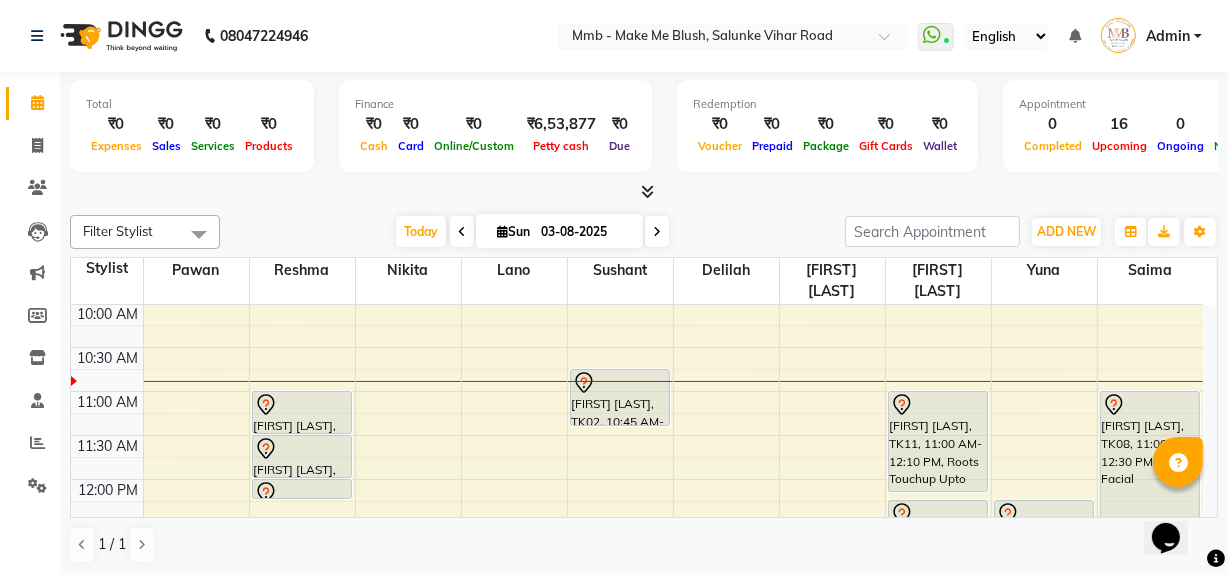 scroll, scrollTop: 125, scrollLeft: 0, axis: vertical 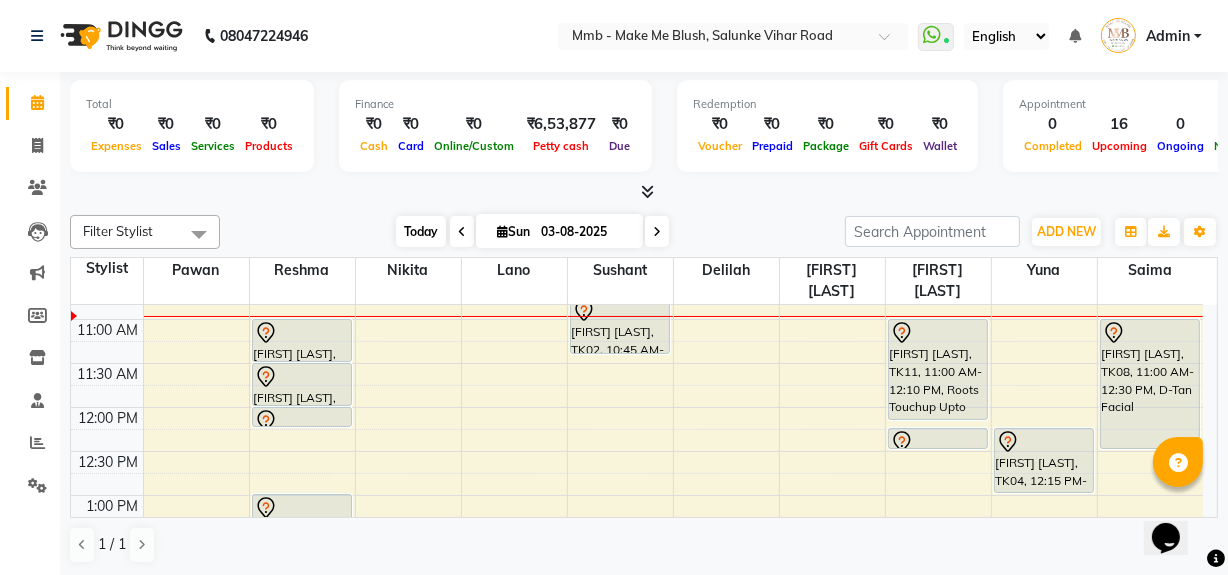 click on "Today" at bounding box center (421, 231) 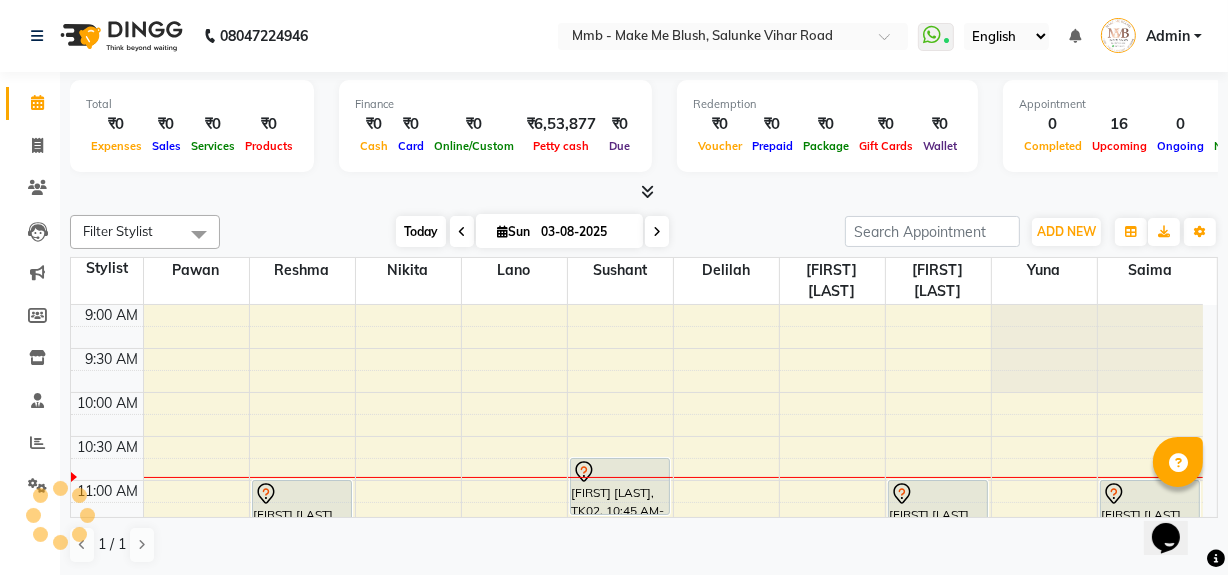 scroll, scrollTop: 89, scrollLeft: 0, axis: vertical 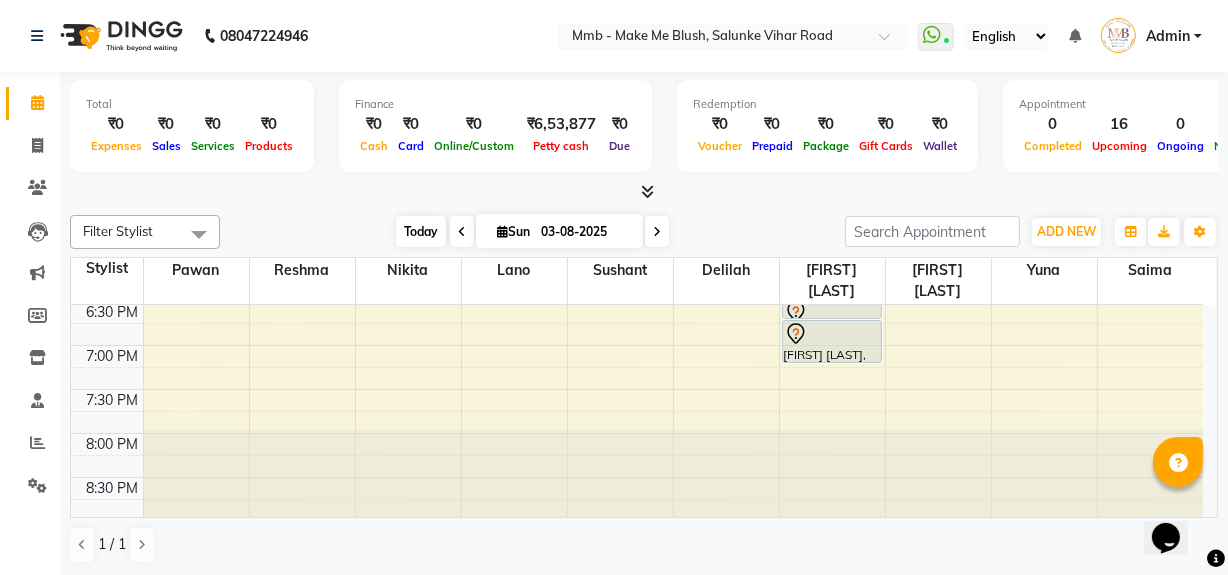 click on "Today" at bounding box center (421, 231) 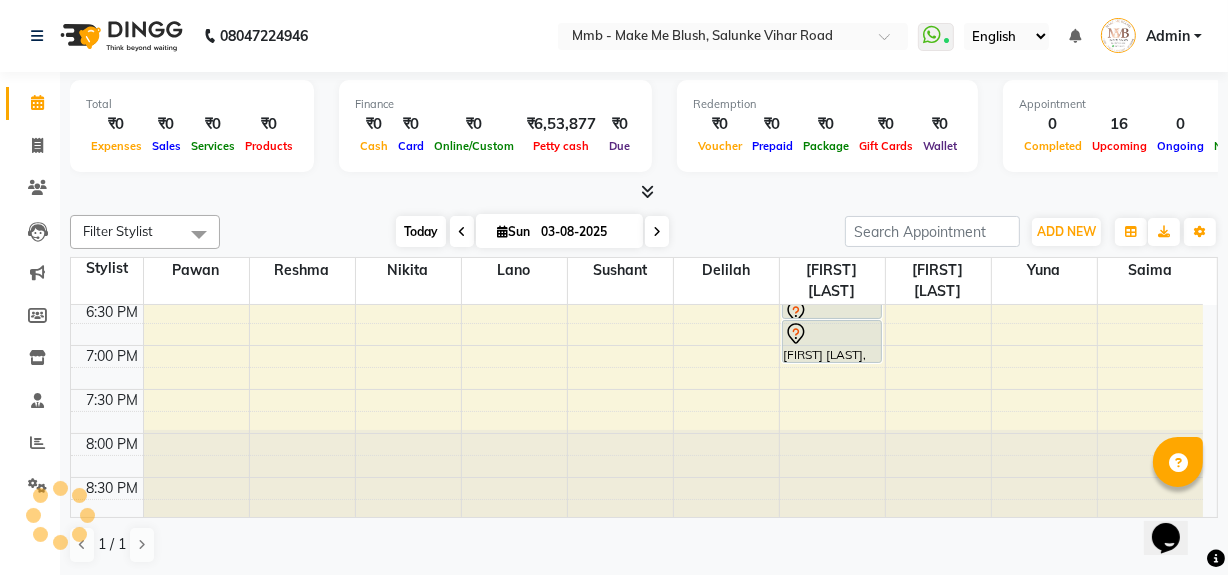 scroll, scrollTop: 89, scrollLeft: 0, axis: vertical 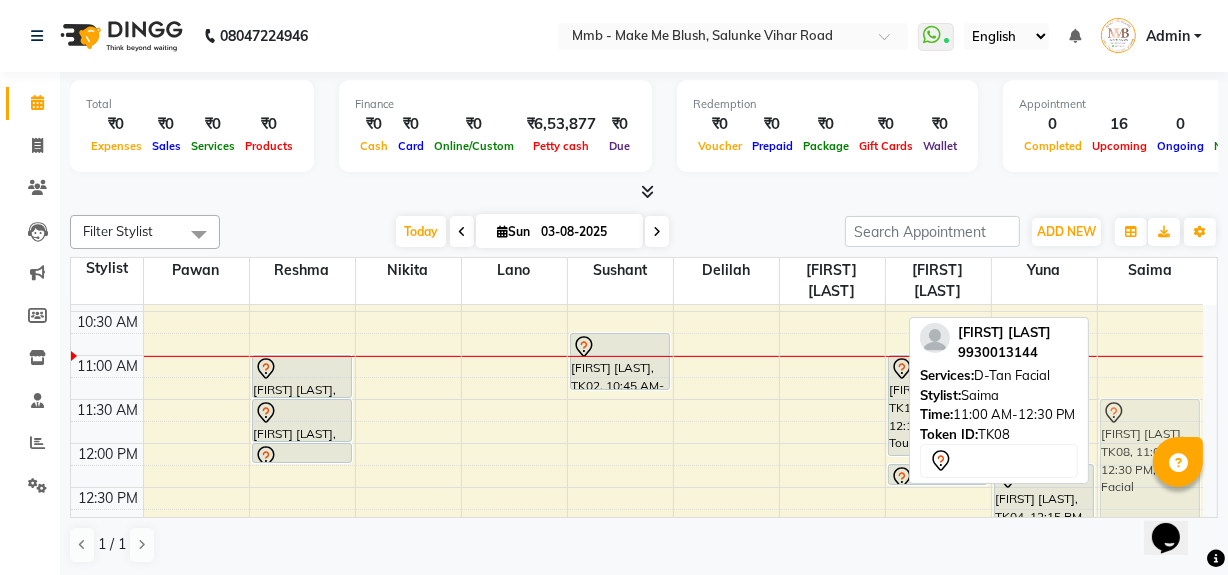 drag, startPoint x: 1140, startPoint y: 403, endPoint x: 1144, endPoint y: 444, distance: 41.19466 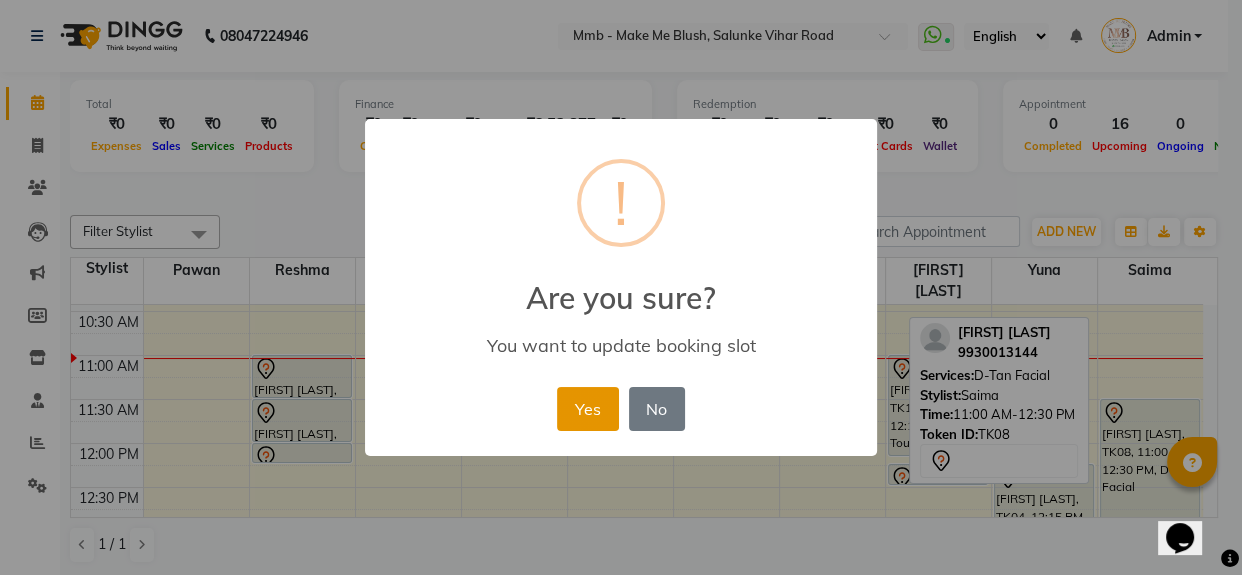 click on "Yes" at bounding box center (587, 409) 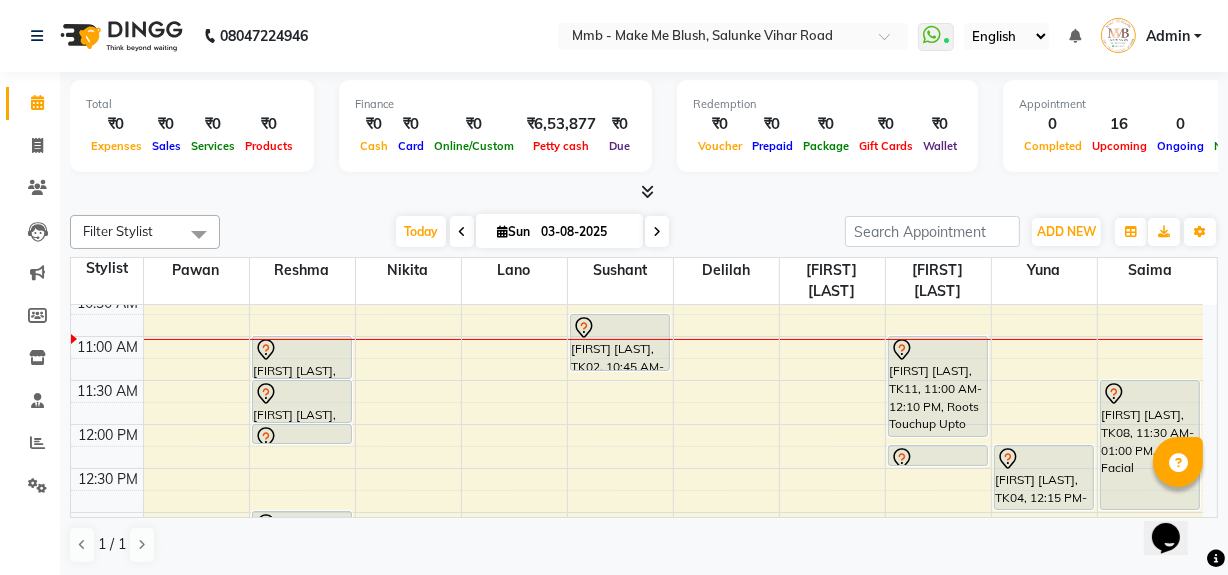 scroll, scrollTop: 161, scrollLeft: 0, axis: vertical 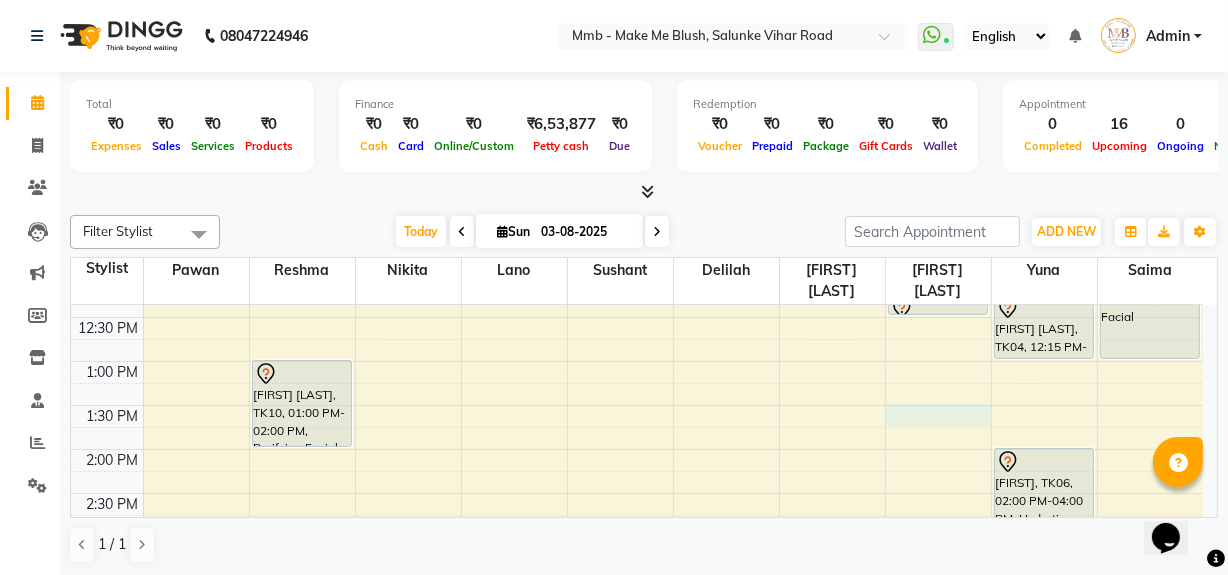 click on "9:00 AM 9:30 AM 10:00 AM 10:30 AM 11:00 AM 11:30 AM 12:00 PM 12:30 PM 1:00 PM 1:30 PM 2:00 PM 2:30 PM 3:00 PM 3:30 PM 4:00 PM 4:30 PM 5:00 PM 5:30 PM 6:00 PM 6:30 PM 7:00 PM 7:30 PM 8:00 PM 8:30 PM             Pritikaa Sibal, TK05, 11:00 AM-11:30 AM, Rica  Full Legs             Pritikaa Sibal, TK05, 11:30 AM-12:00 PM, Rica Full Arms             Pritikaa Sibal, TK05, 12:00 PM-12:15 PM, Eyebrows             Meher Parul Nagar, TK10, 01:00 PM-02:00 PM, Purifying Facial Treatment             Shivai Shinde, TK07, 05:00 PM-05:45 PM, Regular Pedicure              Neha Mirpuri, TK02, 10:45 AM-11:25 AM, Gel Nail plain              Jessica Londhya, TK01, 05:00 PM-06:30 PM,  Nails refills             anushree tayade, TK09, 06:30 PM-06:45 PM, Classic hair wash              anushree tayade, TK09, 06:45 PM-07:15 PM, Blow dry Upto Waist             Neelam Mahendra, TK11, 11:00 AM-12:10 PM, Roots Touchup Upto 1inch              Neelam Mahendra, TK11, 12:15 PM-12:30 PM, Eyebrows" at bounding box center [637, 537] 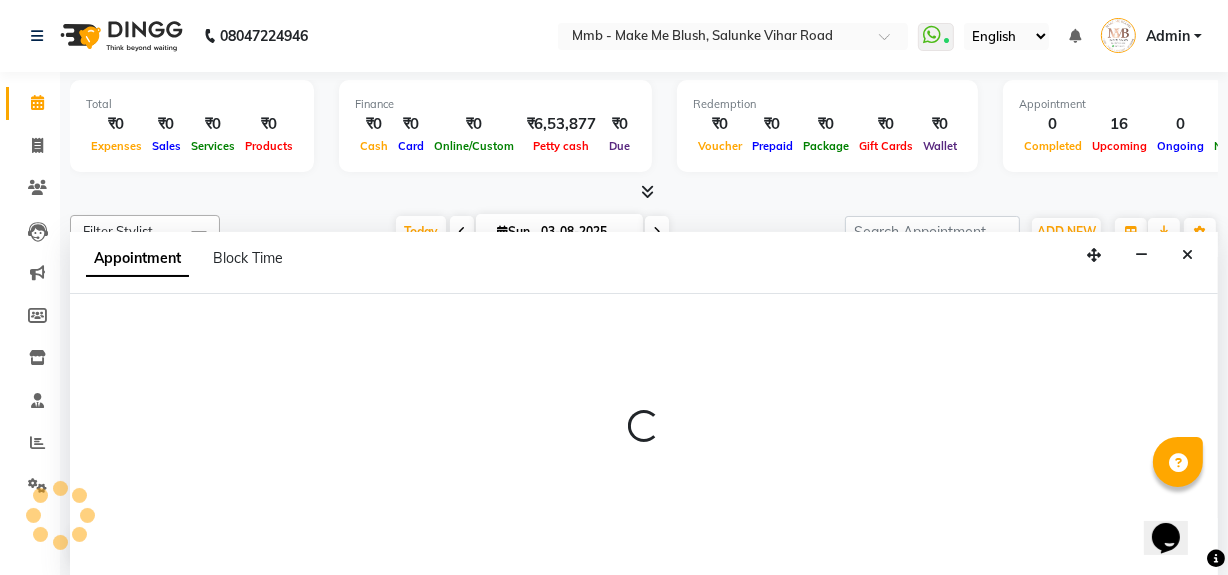 select on "45263" 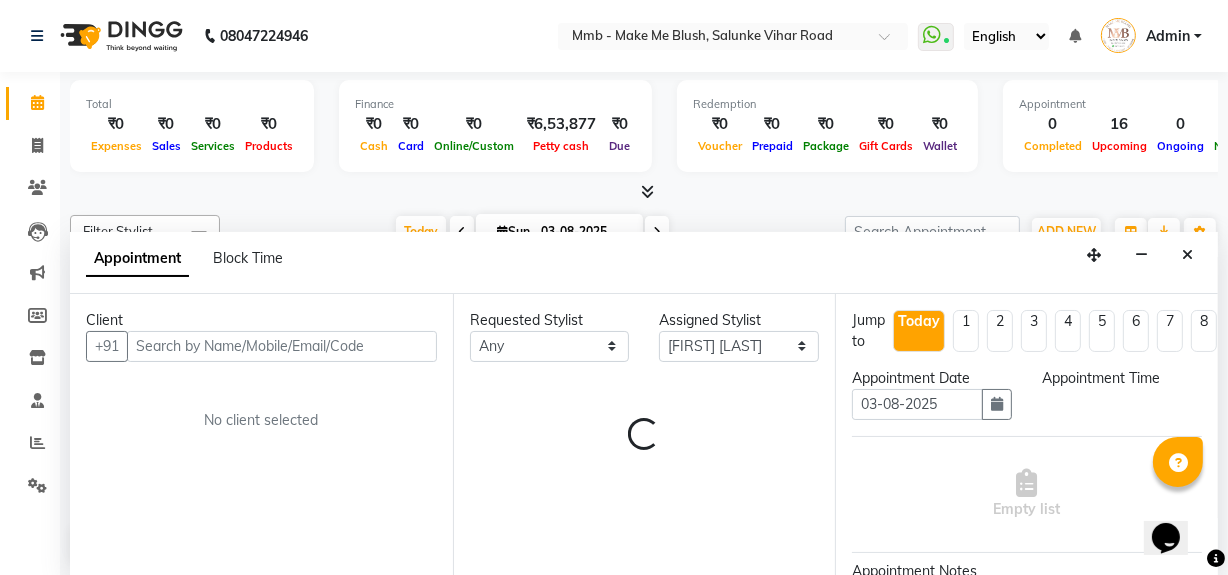 scroll, scrollTop: 0, scrollLeft: 0, axis: both 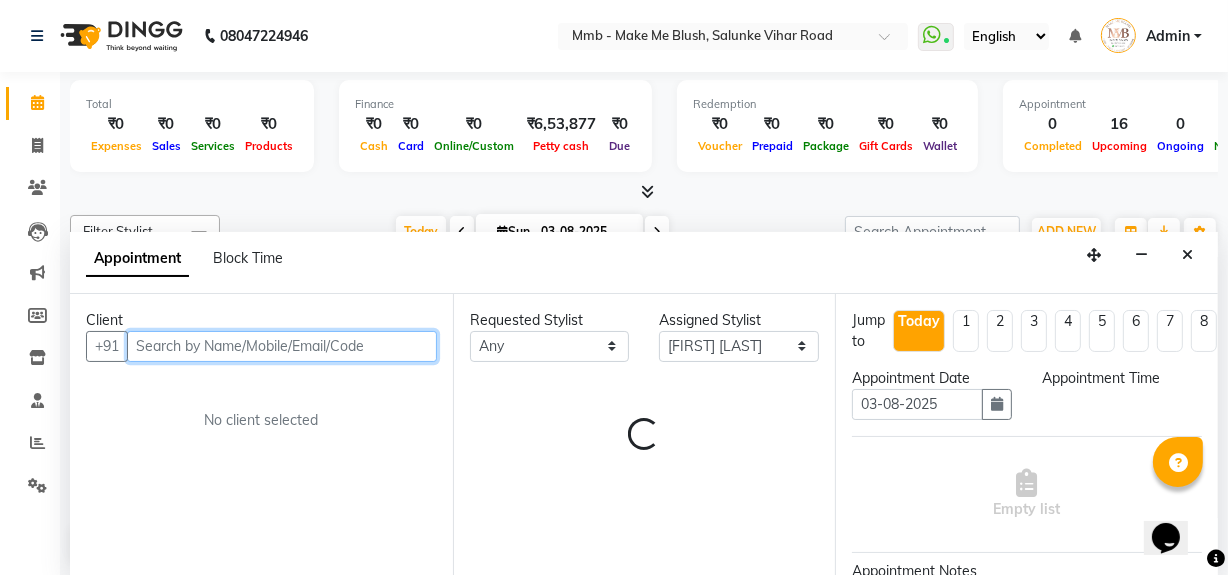 select on "810" 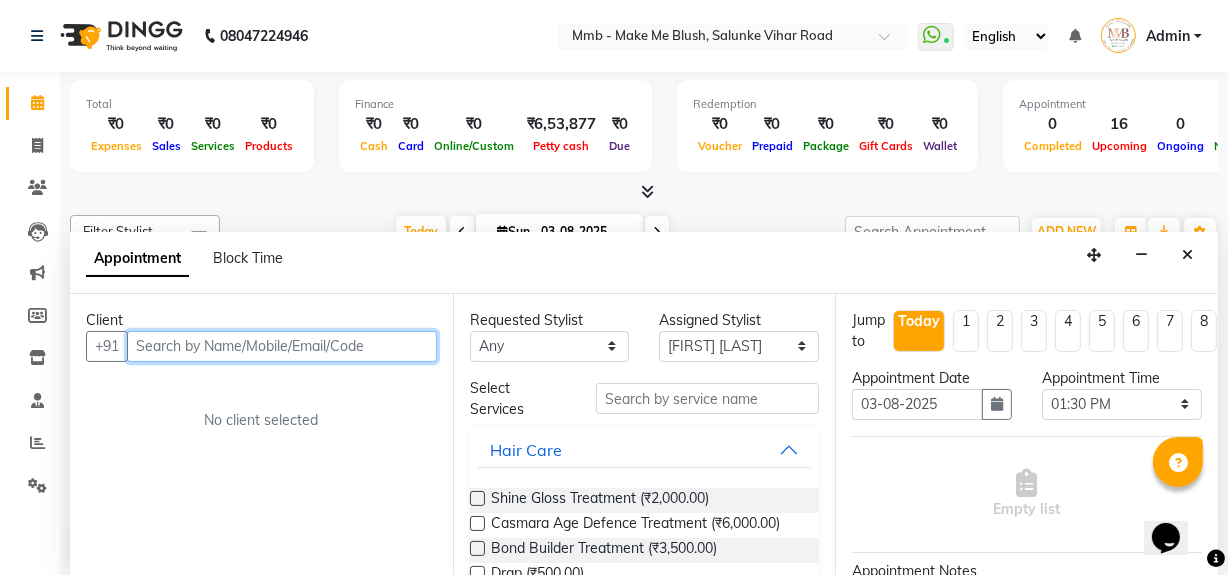click at bounding box center [282, 346] 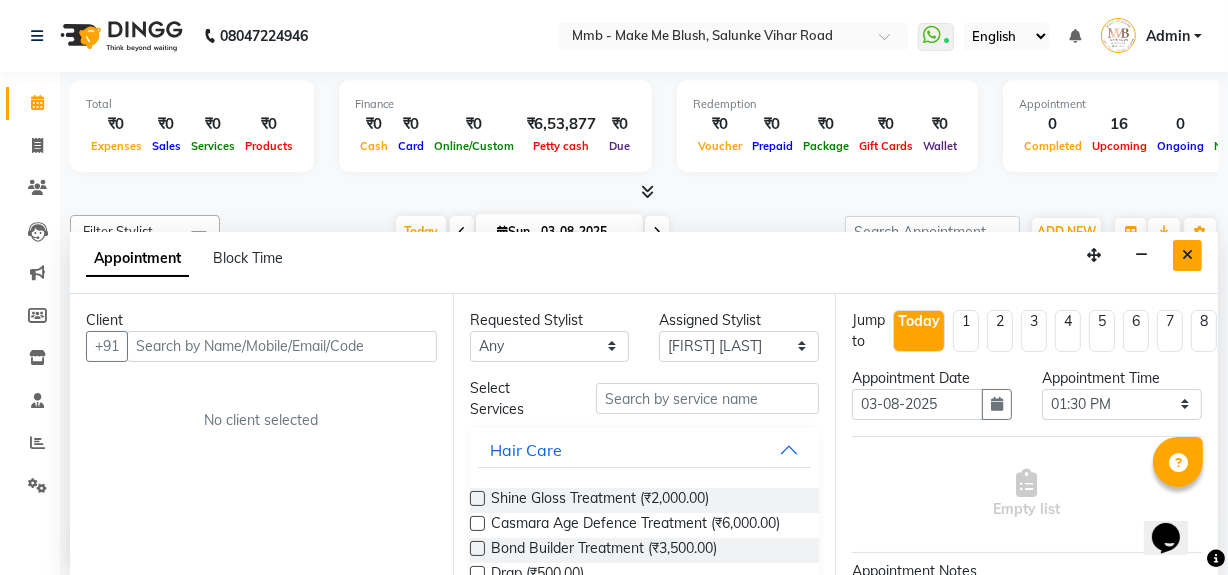 click at bounding box center (1187, 255) 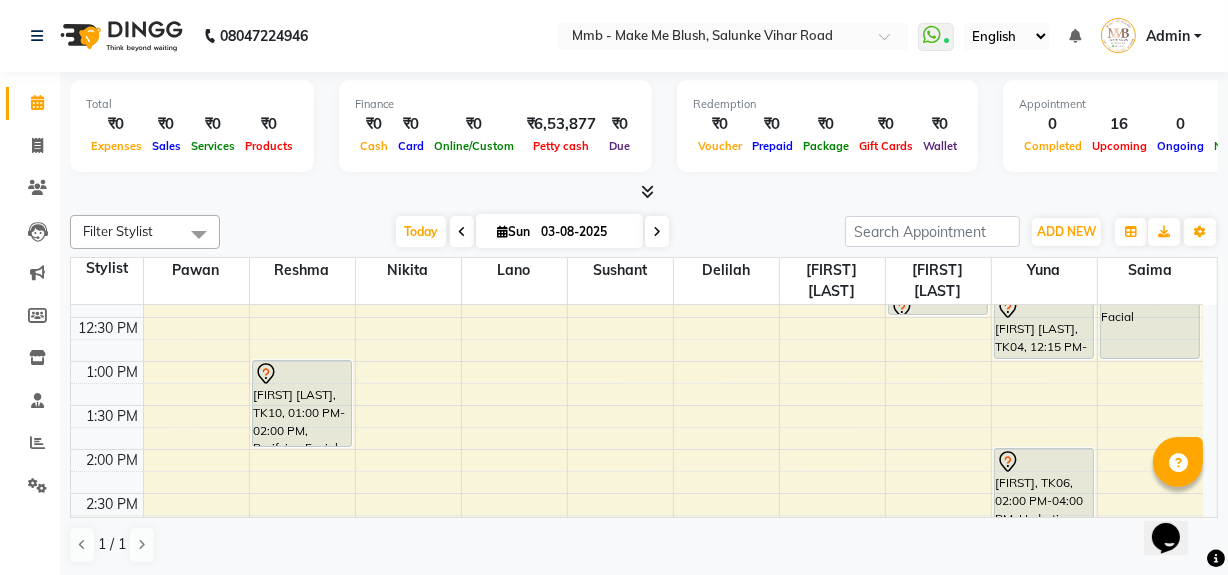 click on "9:00 AM 9:30 AM 10:00 AM 10:30 AM 11:00 AM 11:30 AM 12:00 PM 12:30 PM 1:00 PM 1:30 PM 2:00 PM 2:30 PM 3:00 PM 3:30 PM 4:00 PM 4:30 PM 5:00 PM 5:30 PM 6:00 PM 6:30 PM 7:00 PM 7:30 PM 8:00 PM 8:30 PM             Pritikaa Sibal, TK05, 11:00 AM-11:30 AM, Rica  Full Legs             Pritikaa Sibal, TK05, 11:30 AM-12:00 PM, Rica Full Arms             Pritikaa Sibal, TK05, 12:00 PM-12:15 PM, Eyebrows             Meher Parul Nagar, TK10, 01:00 PM-02:00 PM, Purifying Facial Treatment             Shivai Shinde, TK07, 05:00 PM-05:45 PM, Regular Pedicure              Neha Mirpuri, TK02, 10:45 AM-11:25 AM, Gel Nail plain              Jessica Londhya, TK01, 05:00 PM-06:30 PM,  Nails refills             anushree tayade, TK09, 06:30 PM-06:45 PM, Classic hair wash              anushree tayade, TK09, 06:45 PM-07:15 PM, Blow dry Upto Waist             Neelam Mahendra, TK11, 11:00 AM-12:10 PM, Roots Touchup Upto 1inch              Neelam Mahendra, TK11, 12:15 PM-12:30 PM, Eyebrows" at bounding box center (637, 537) 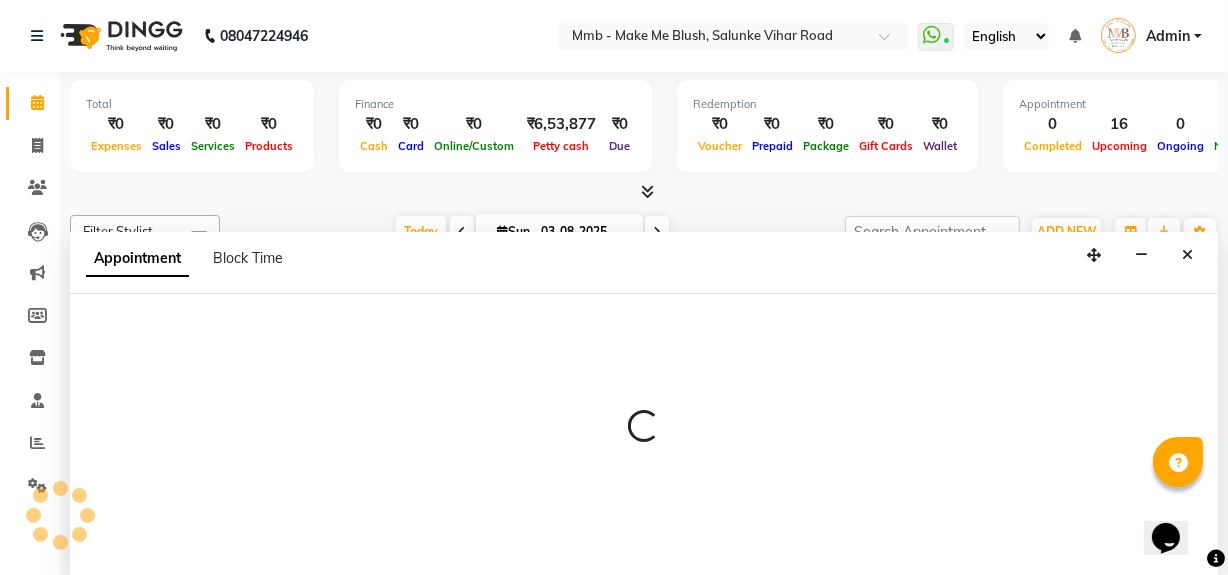 select on "45263" 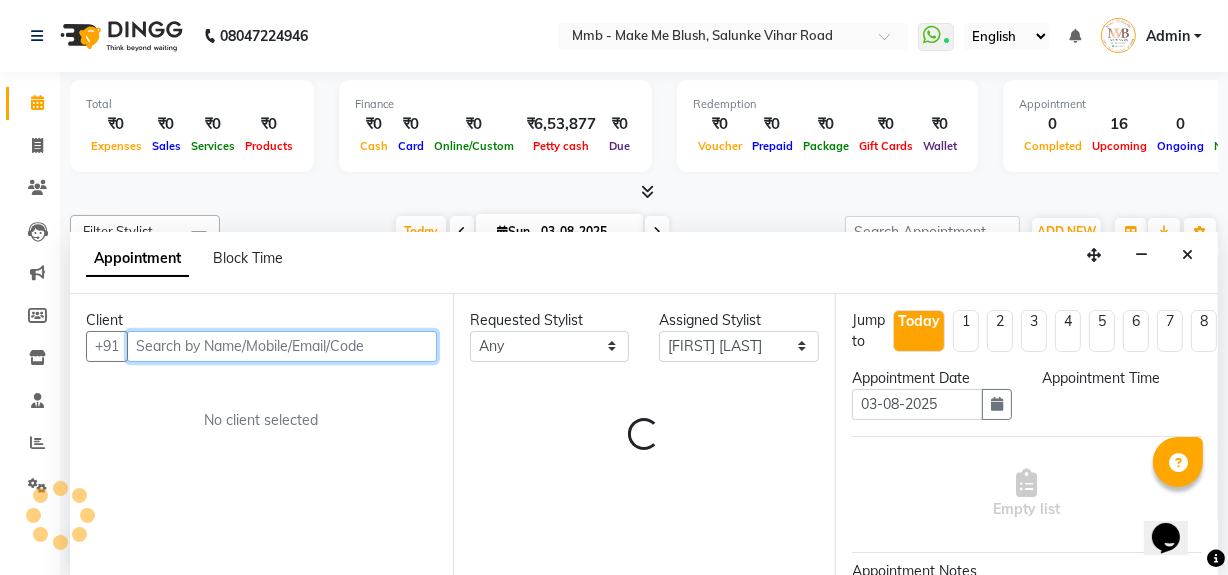 select on "810" 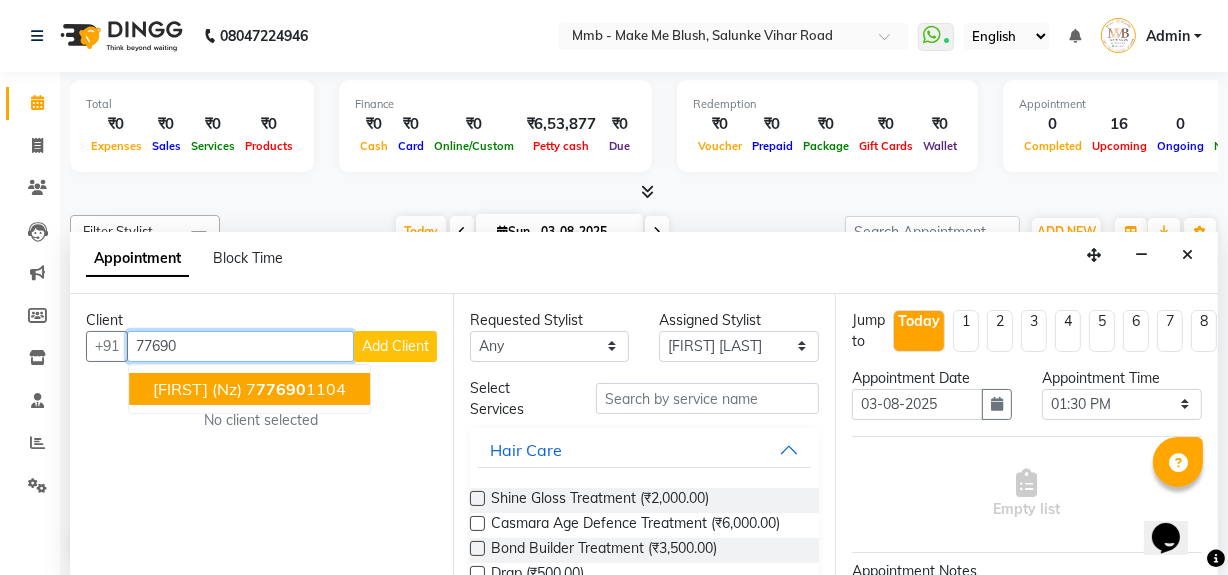 click on "rita (nz)  7 77690 1104" at bounding box center (249, 389) 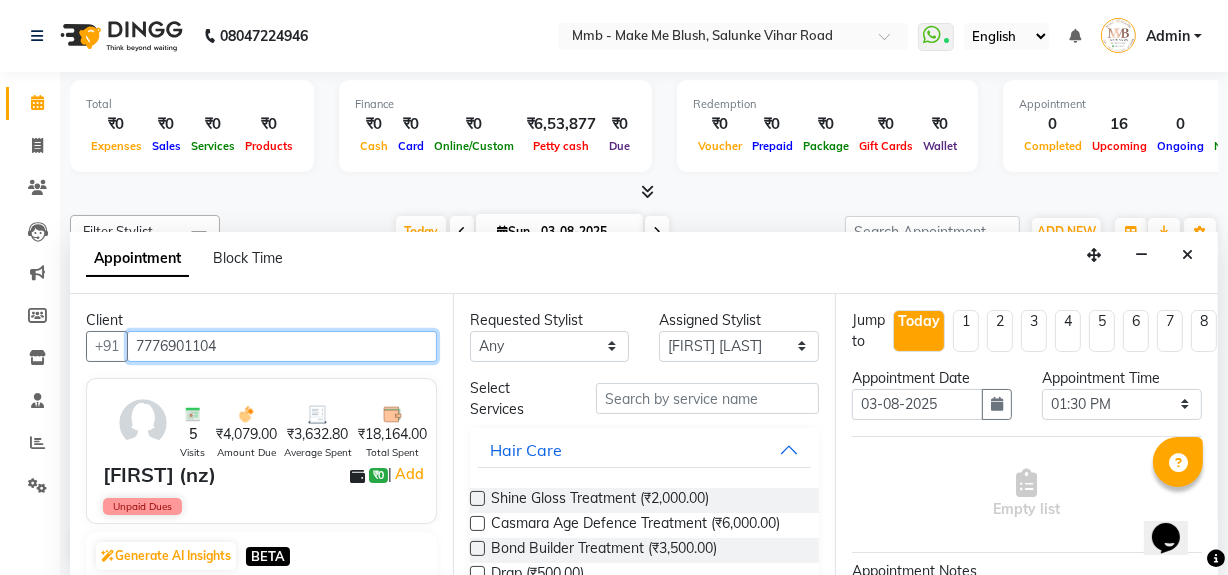 type on "7776901104" 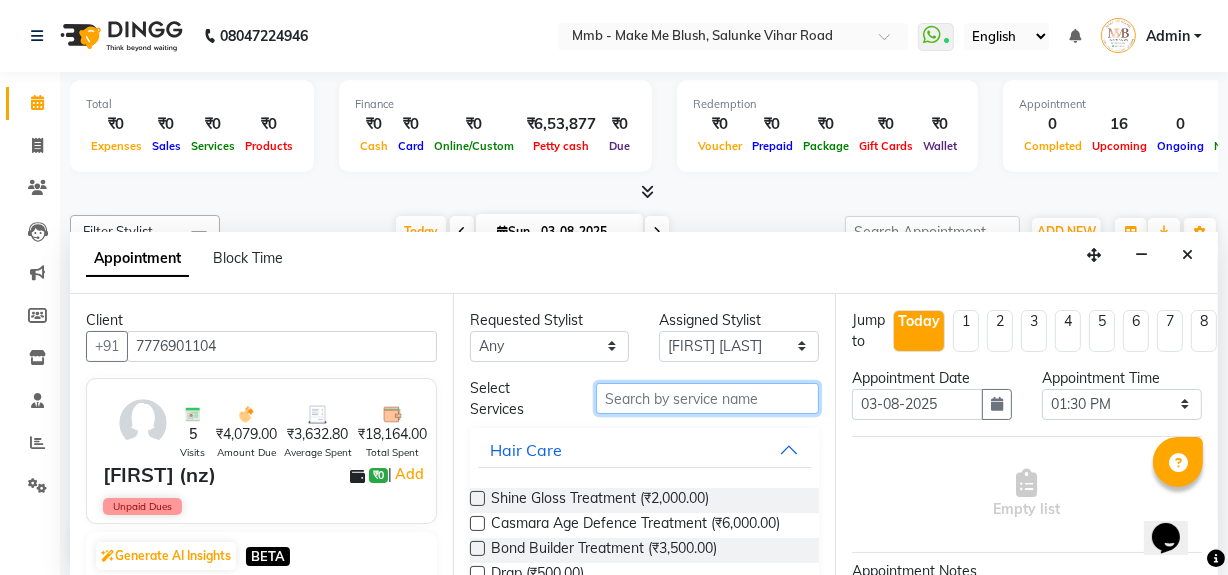 click at bounding box center [707, 398] 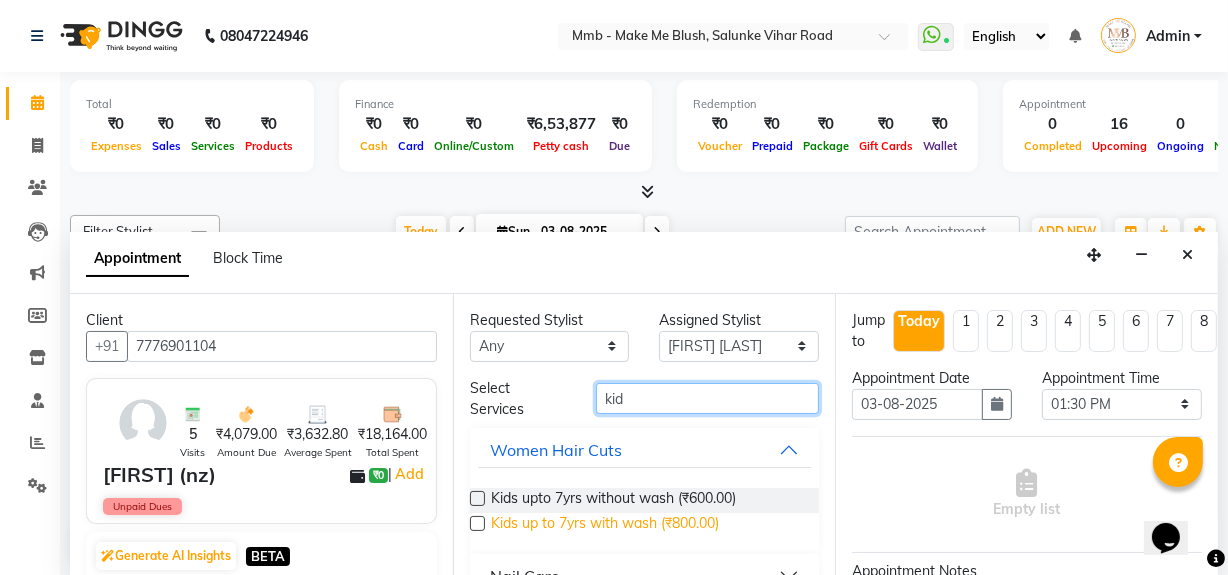 type on "kid" 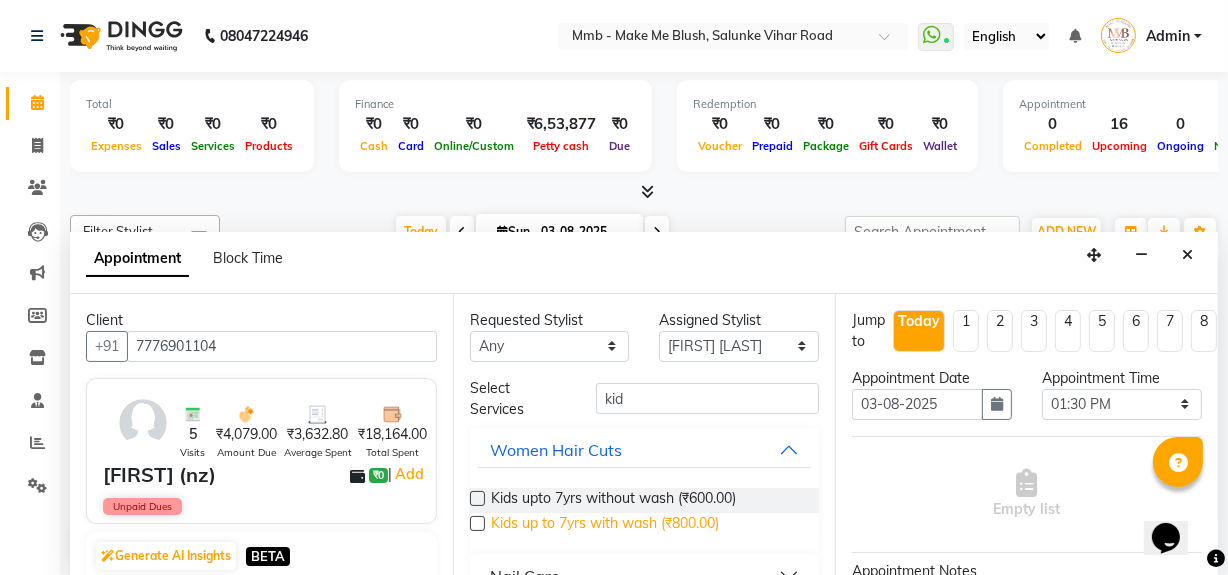 click on "Kids up to 7yrs with wash  (₹800.00)" at bounding box center (605, 525) 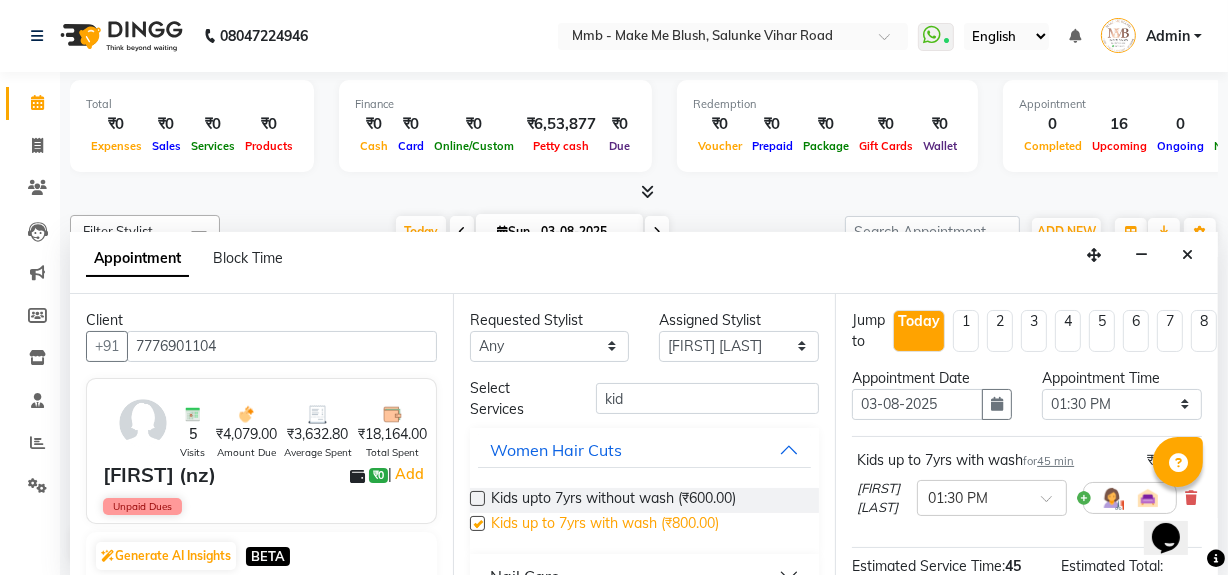 checkbox on "false" 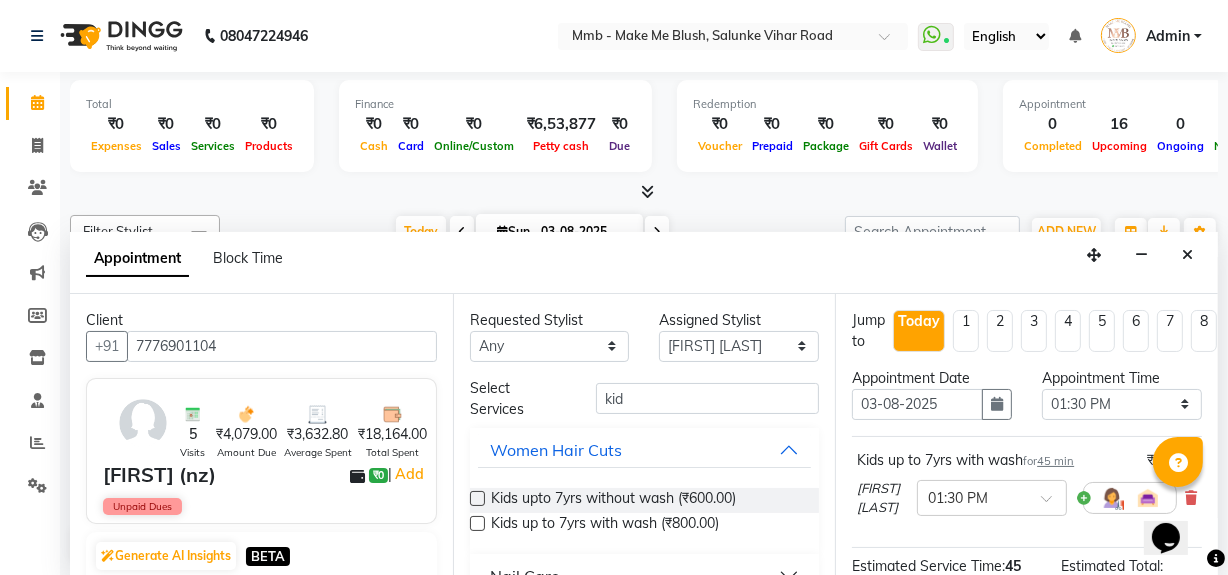 scroll, scrollTop: 235, scrollLeft: 0, axis: vertical 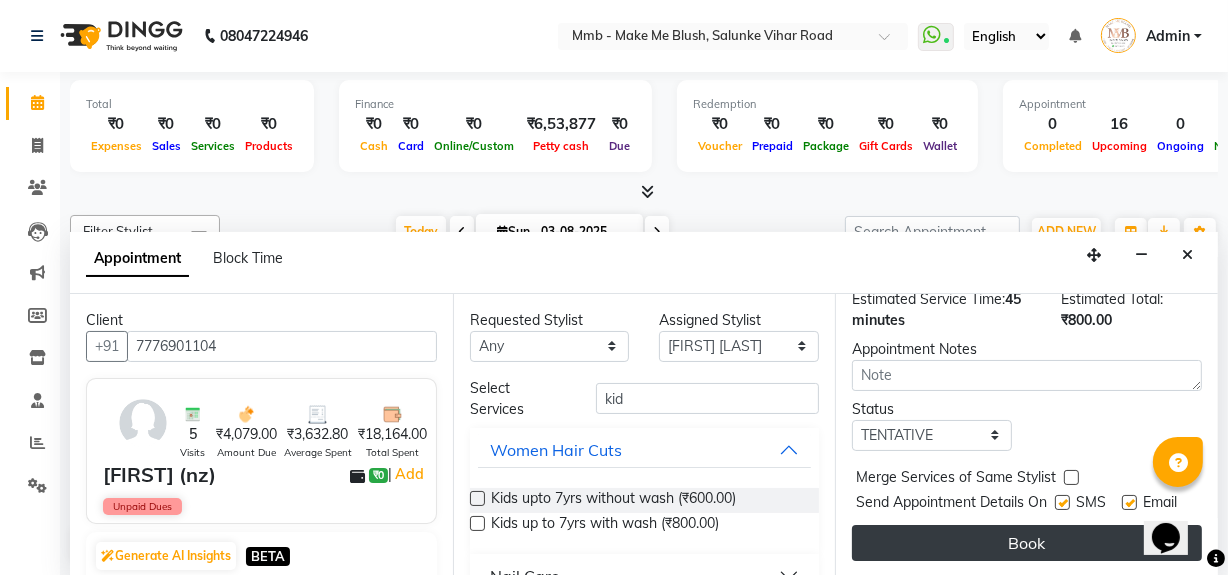 click on "Book" at bounding box center [1027, 543] 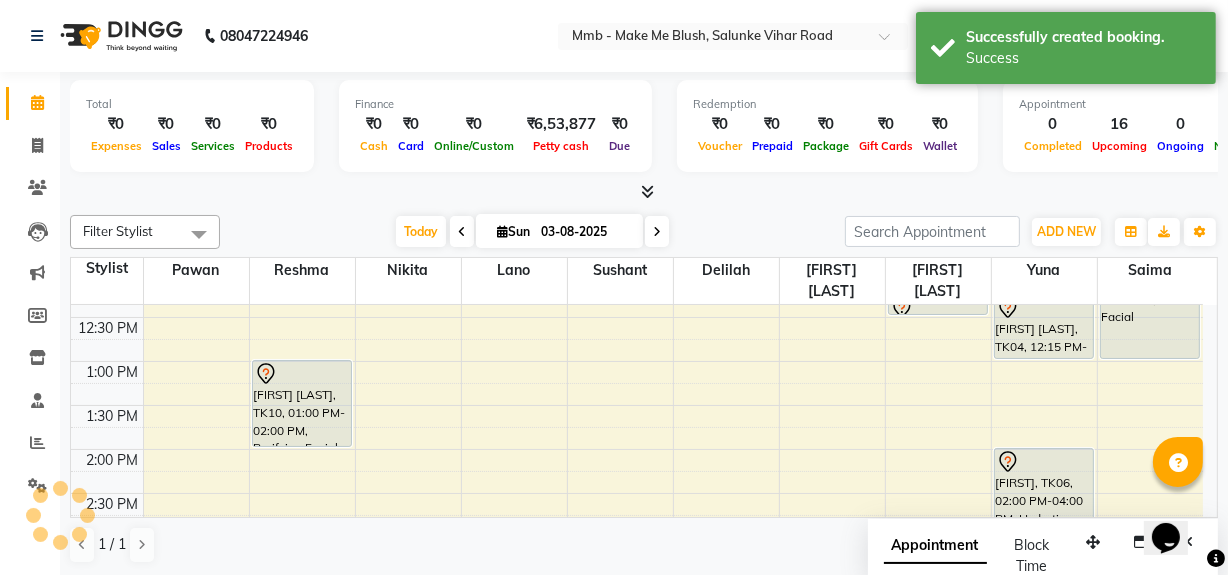 scroll, scrollTop: 0, scrollLeft: 0, axis: both 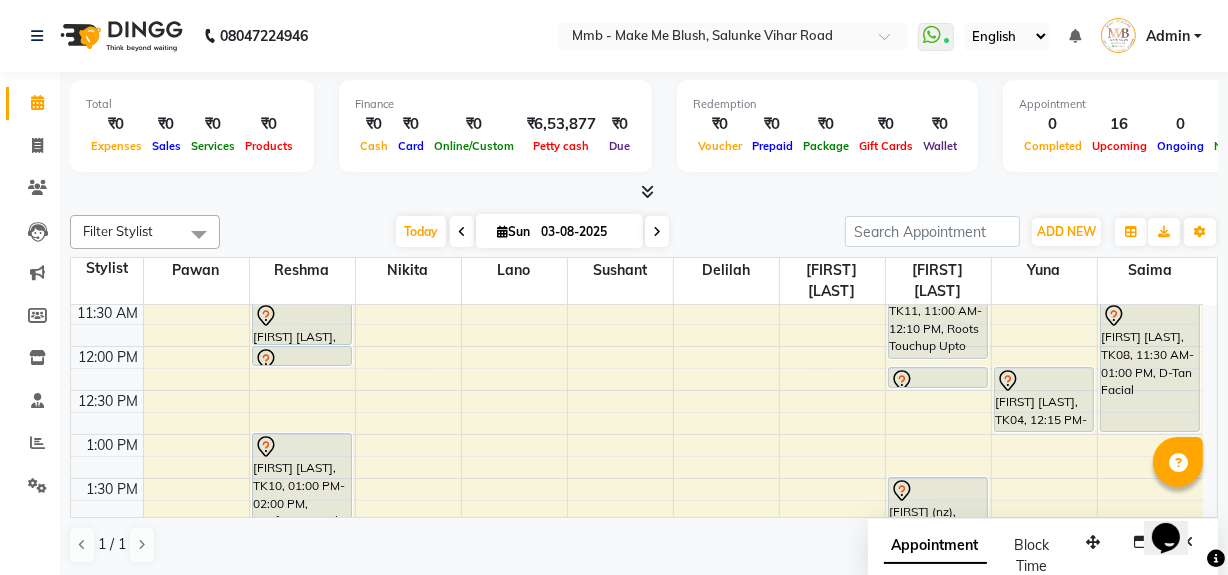 click on "Stylist Pawan Reshma Nikita Lano Sushant Delilah Urgen Dukpa Gauri Chauhan Yuna Saima" at bounding box center (644, 281) 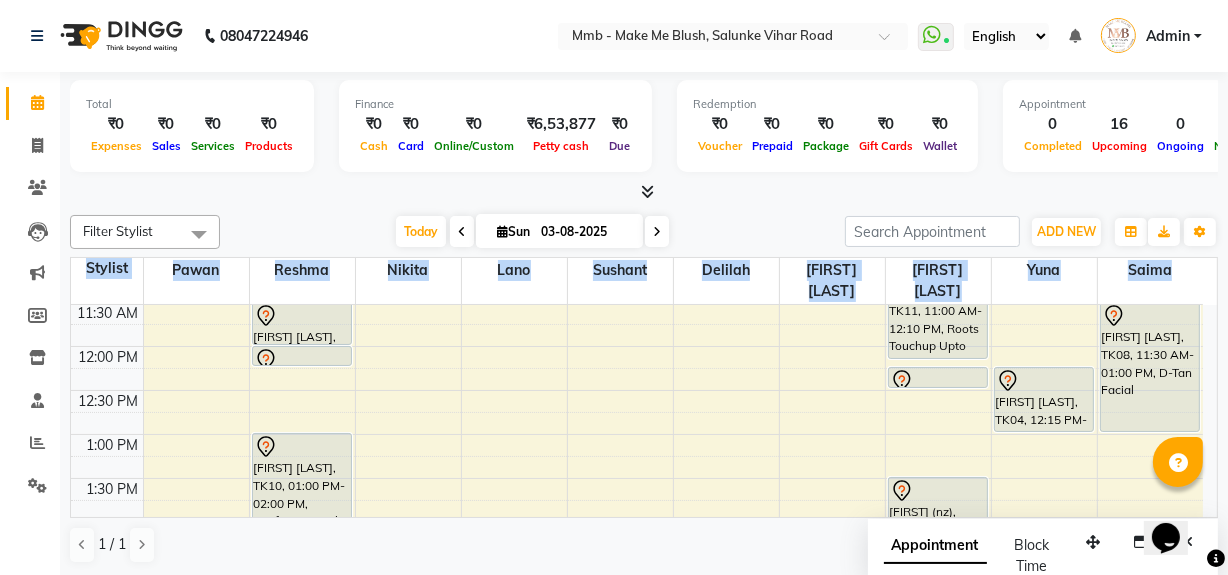 click on "Stylist Pawan Reshma Nikita Lano Sushant Delilah Urgen Dukpa Gauri Chauhan Yuna Saima" at bounding box center [644, 281] 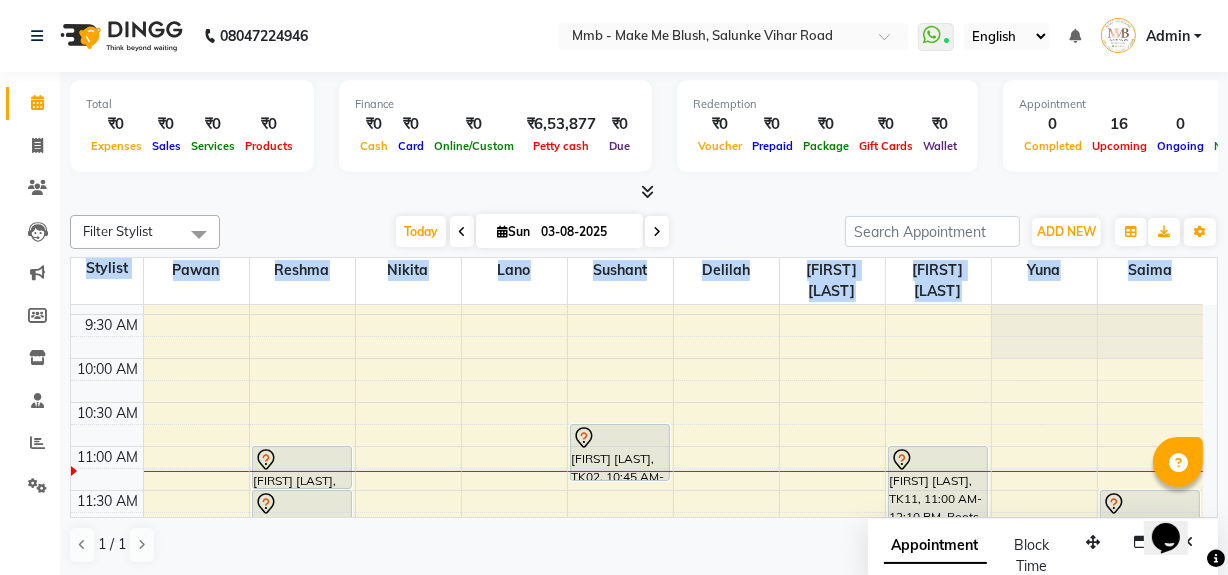 scroll, scrollTop: 3, scrollLeft: 0, axis: vertical 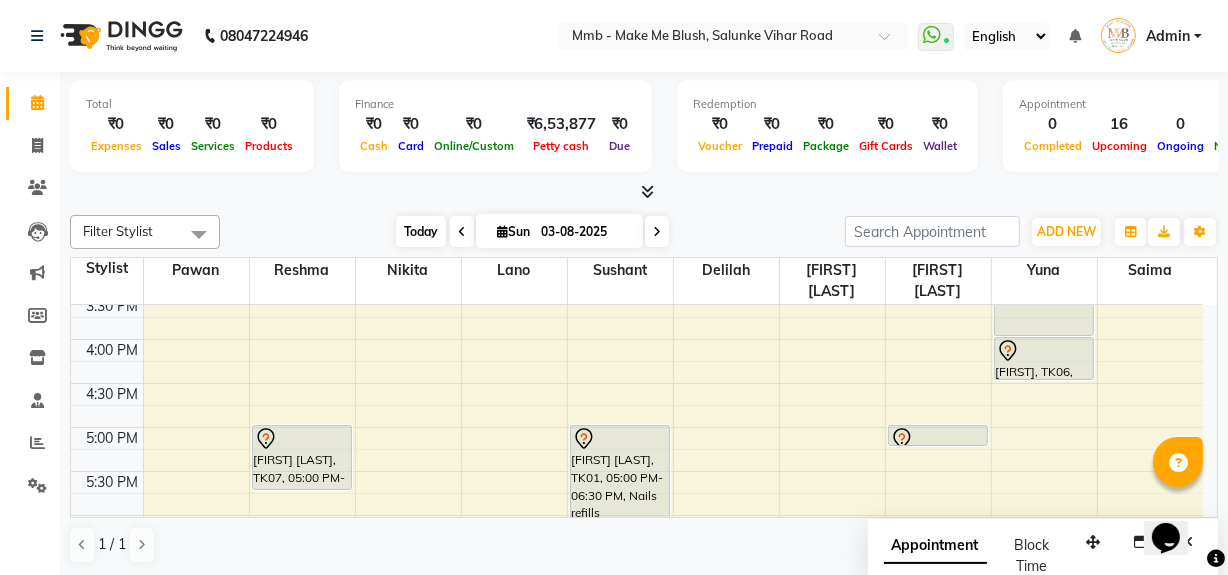 click on "Today" at bounding box center (421, 231) 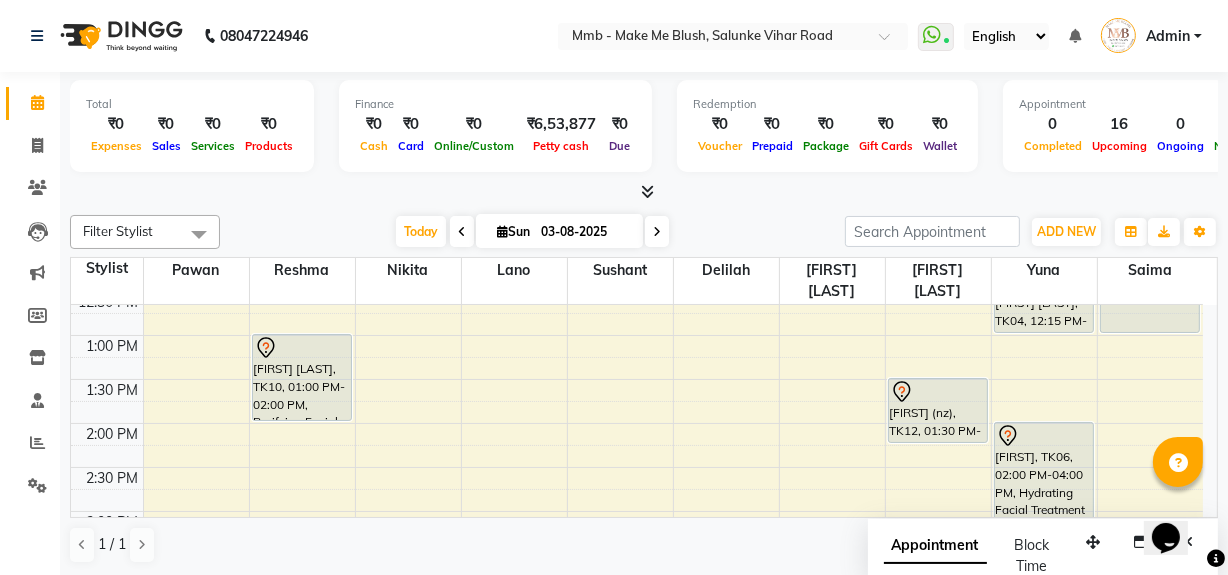 scroll, scrollTop: 358, scrollLeft: 0, axis: vertical 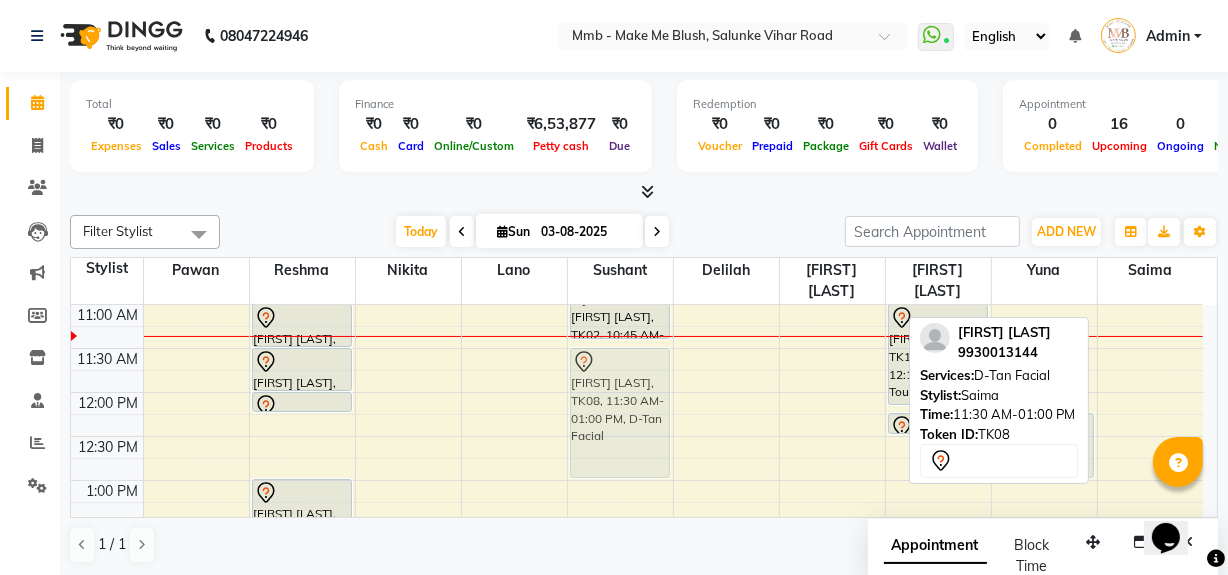 drag, startPoint x: 1130, startPoint y: 371, endPoint x: 608, endPoint y: 377, distance: 522.0345 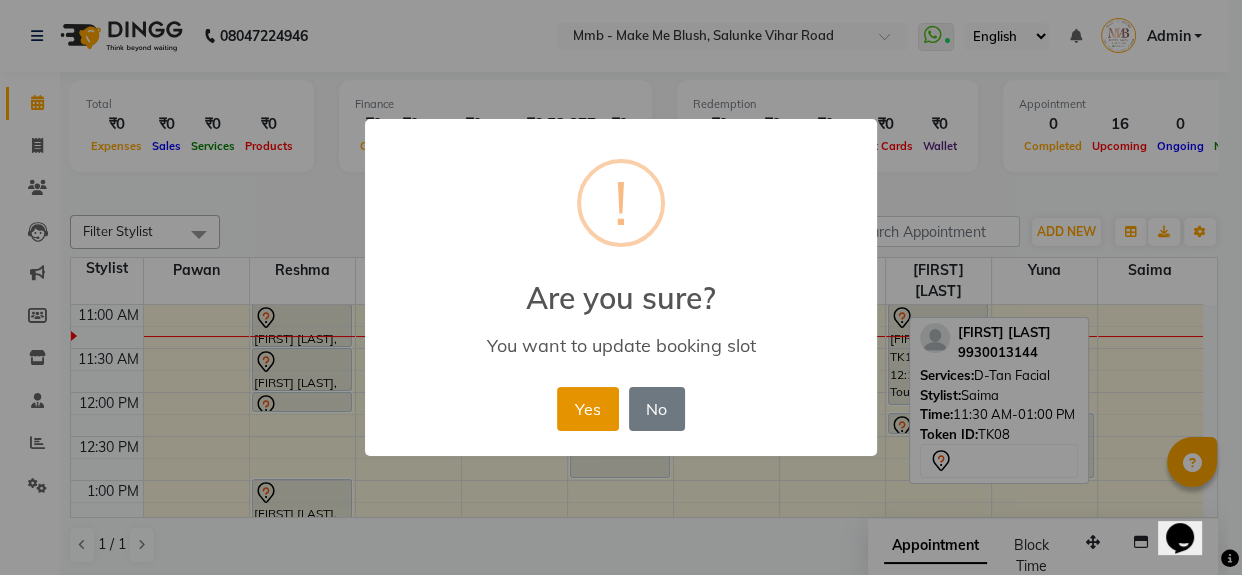 click on "Yes" at bounding box center (587, 409) 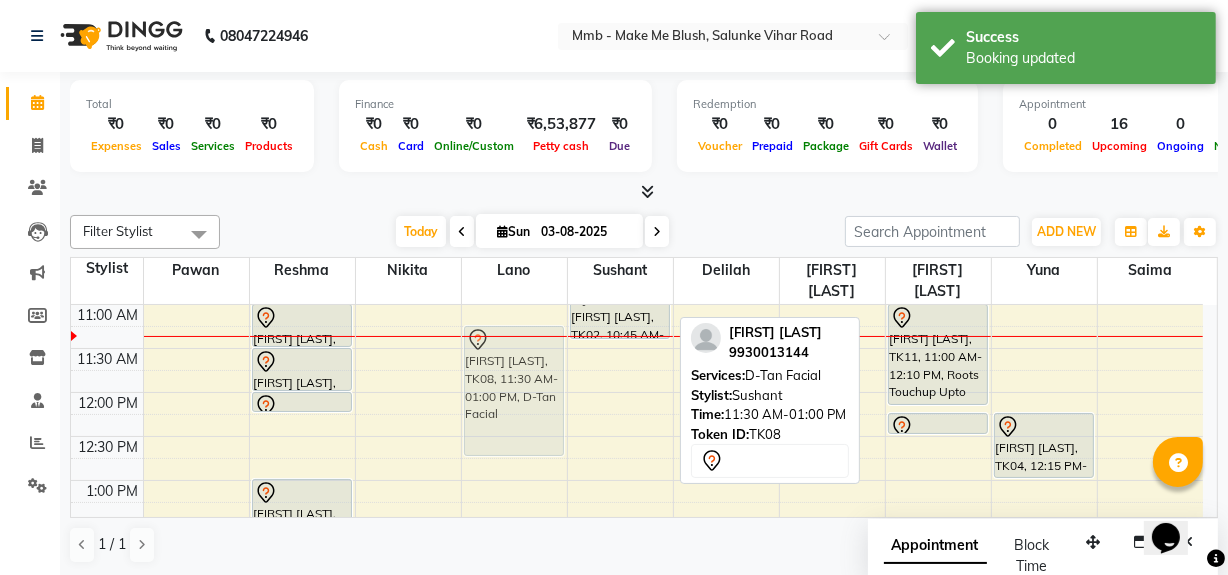 click on "Pritikaa Sibal, TK05, 11:00 AM-11:30 AM, Rica  Full Legs             Pritikaa Sibal, TK05, 11:30 AM-12:00 PM, Rica Full Arms             Pritikaa Sibal, TK05, 12:00 PM-12:15 PM, Eyebrows             Meher Parul Nagar, TK10, 01:00 PM-02:00 PM, Purifying Facial Treatment             Shivai Shinde, TK07, 05:00 PM-05:45 PM, Regular Pedicure              Tishya Batra, TK08, 11:30 AM-01:00 PM, D-Tan Facial             Neha Mirpuri, TK02, 10:45 AM-11:25 AM, Gel Nail plain              Tishya Batra, TK08, 11:30 AM-01:00 PM, D-Tan Facial             Jessica Londhya, TK01, 05:00 PM-06:30 PM,  Nails refills             anushree tayade, TK09, 06:30 PM-06:45 PM, Classic hair wash              anushree tayade, TK09, 06:45 PM-07:15 PM, Blow dry Upto Waist             Neelam Mahendra, TK11, 11:00 AM-12:10 PM, Roots Touchup Upto 1inch              Neelam Mahendra, TK11, 12:15 PM-12:30 PM, Eyebrows             rita (nz), TK12, 01:30 PM-02:15 PM, Kids up to 7yrs with wash" at bounding box center (637, 656) 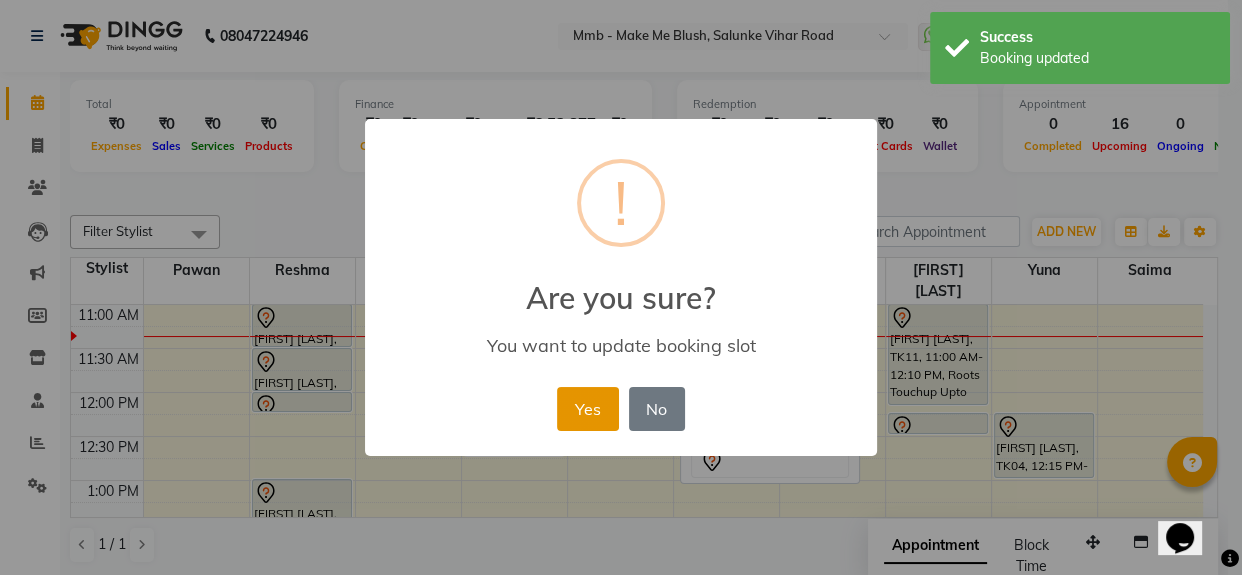 click on "Yes" at bounding box center [587, 409] 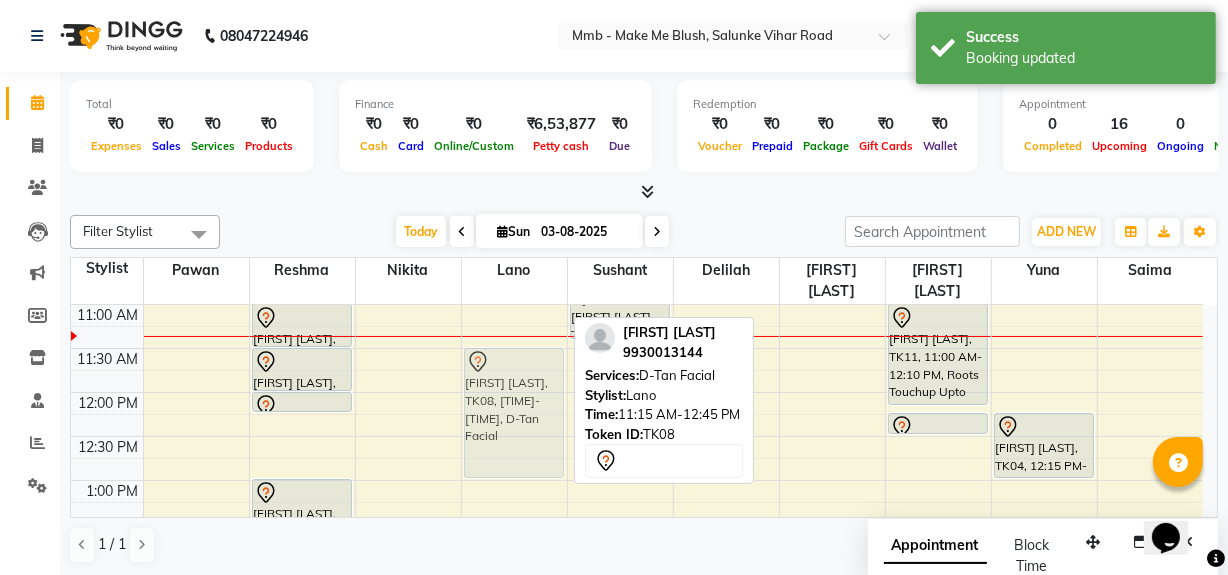 drag, startPoint x: 536, startPoint y: 390, endPoint x: 536, endPoint y: 406, distance: 16 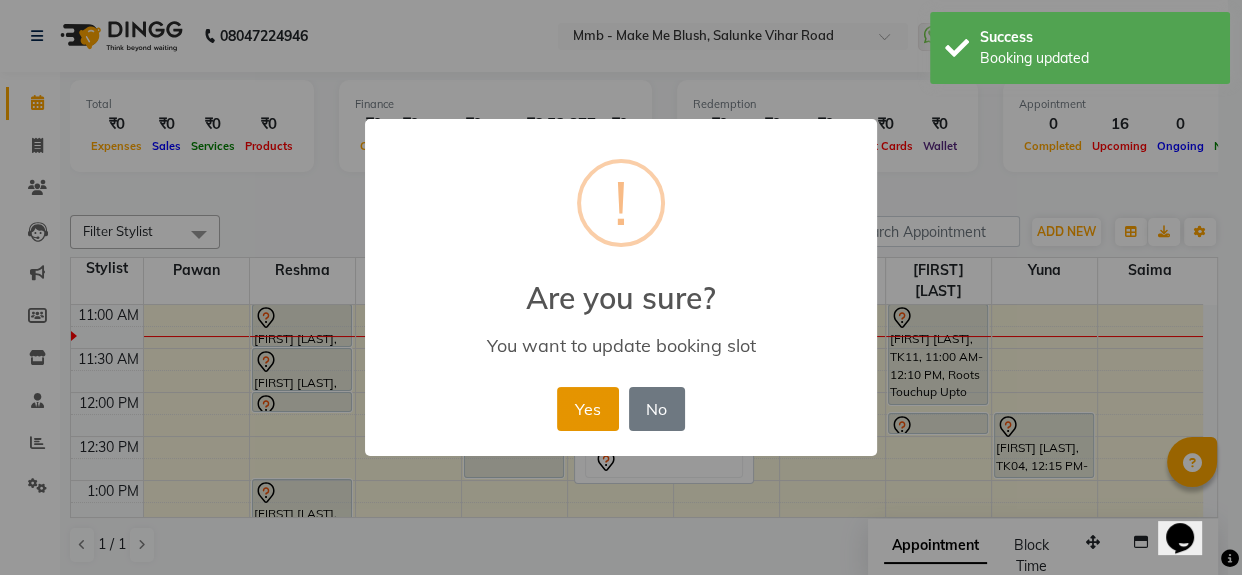 click on "Yes" at bounding box center (587, 409) 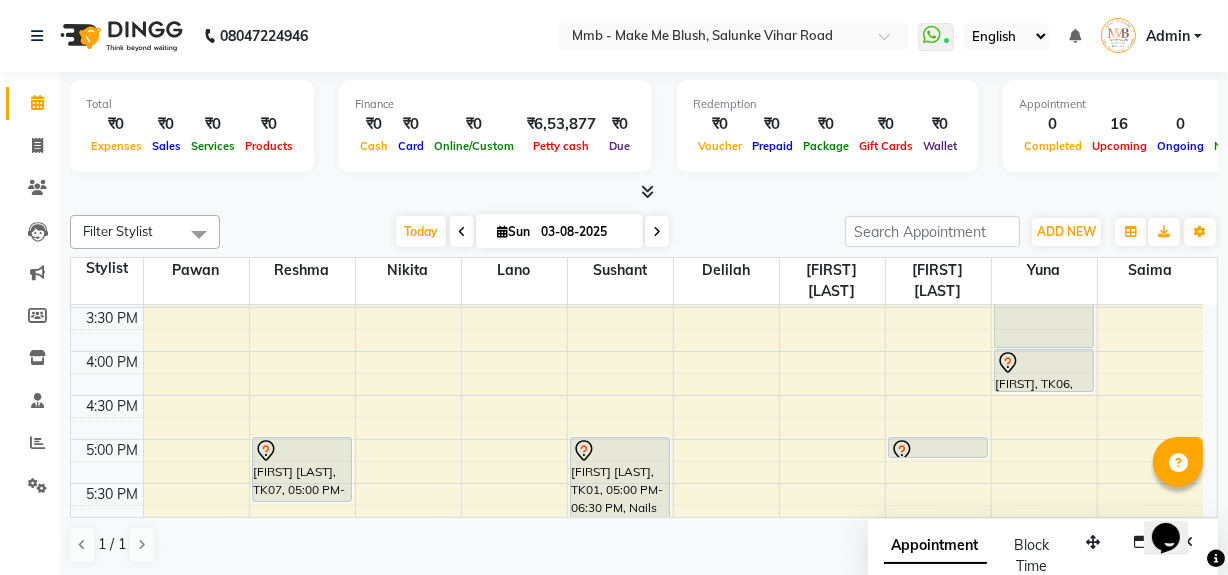 scroll, scrollTop: 576, scrollLeft: 0, axis: vertical 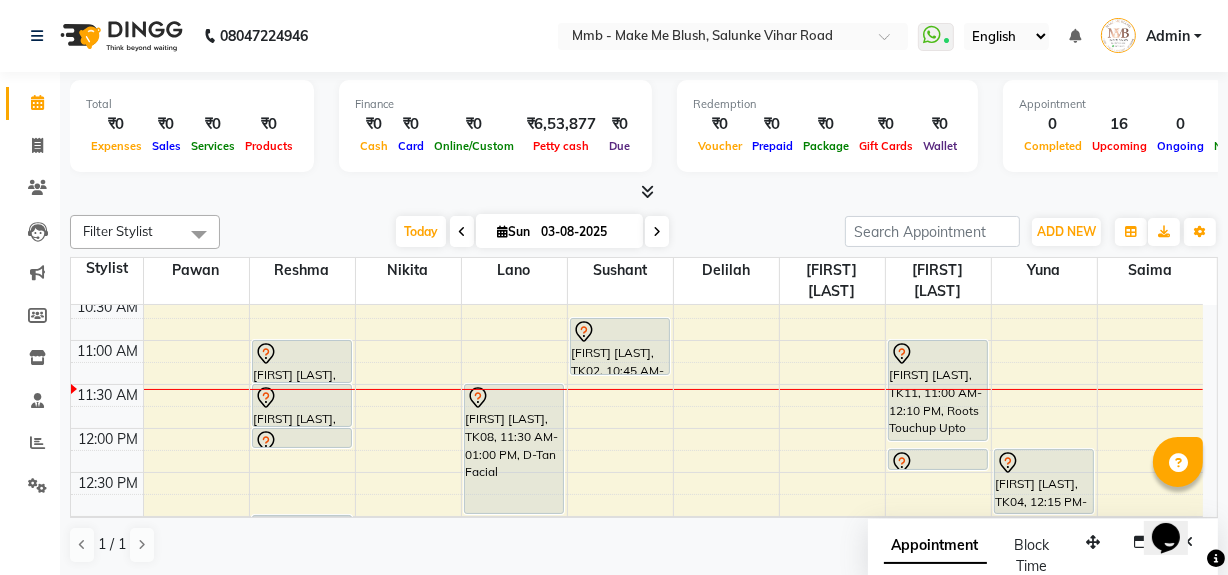 click on "Total  ₹0  Expenses ₹0  Sales ₹0  Services ₹0  Products Finance  ₹0  Cash ₹0  Card ₹0  Online/Custom ₹6,53,877 Petty cash ₹0 Due  Redemption  ₹0 Voucher ₹0 Prepaid ₹0 Package ₹0  Gift Cards ₹0  Wallet  Appointment  0 Completed 16 Upcoming 0 Ongoing 0 No show  Other sales  ₹0  Packages ₹0  Memberships ₹0  Vouchers ₹0  Prepaids ₹0  Gift Cards Filter Stylist Select All Delilah Gauri Chauhan Lano Nikita Pawan Reshma Saima Sushant Urgen Dukpa Yuna Today  Sun 03-08-2025 Toggle Dropdown Add Appointment Add Invoice Add Expense Add Attendance Add Client Add Transaction Toggle Dropdown Add Appointment Add Invoice Add Expense Add Attendance Add Client ADD NEW Toggle Dropdown Add Appointment Add Invoice Add Expense Add Attendance Add Client Add Transaction Filter Stylist Select All Delilah Gauri Chauhan Lano Nikita Pawan Reshma Saima Sushant Urgen Dukpa Yuna Group By  Staff View   Room View  View as Vertical  Vertical - Week View  Horizontal  Horizontal - Week View  List  Full Screen" 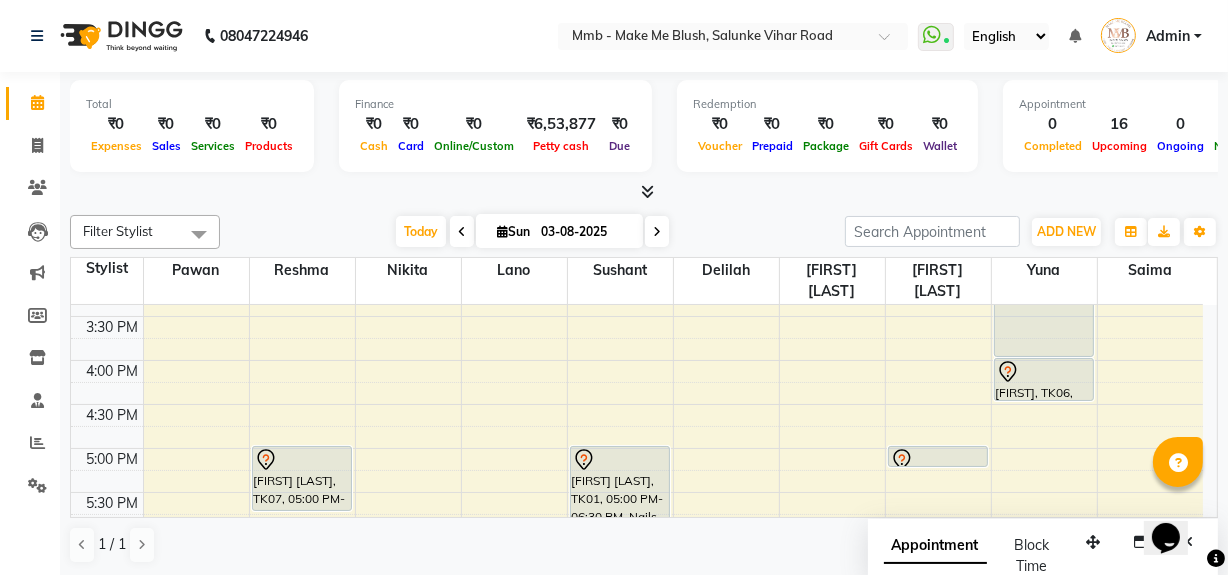 scroll, scrollTop: 576, scrollLeft: 0, axis: vertical 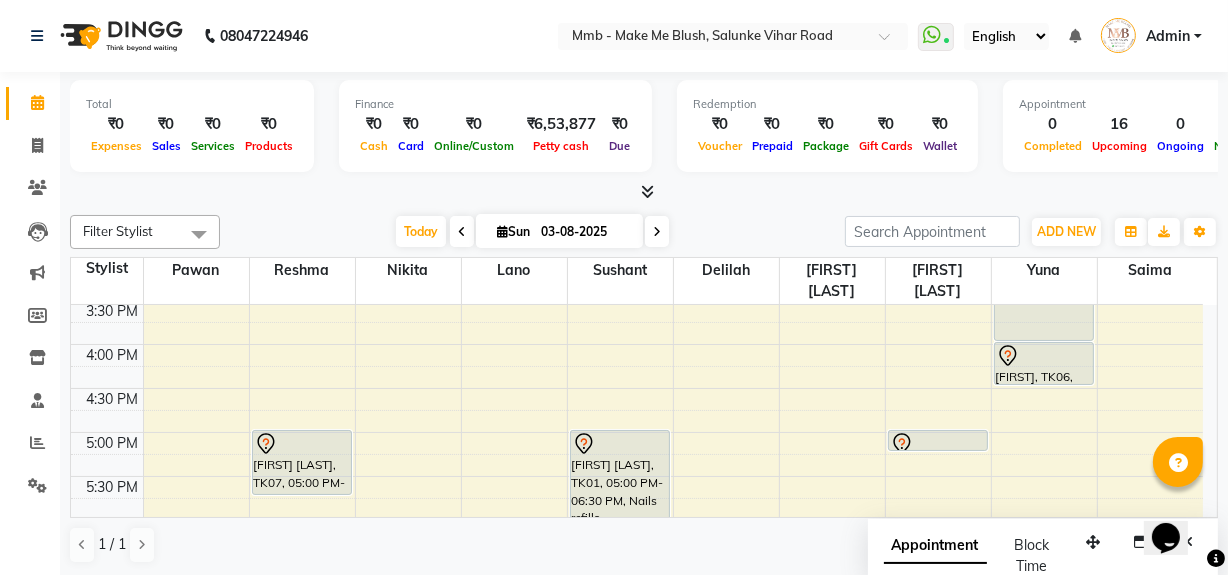 click at bounding box center [502, 231] 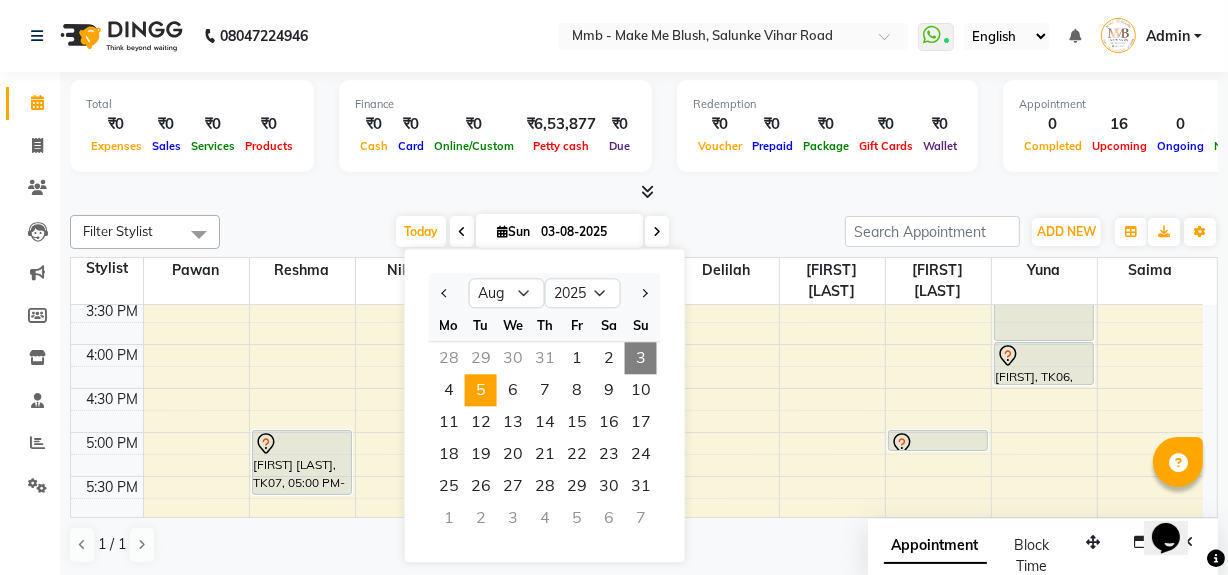 click on "5" at bounding box center [481, 390] 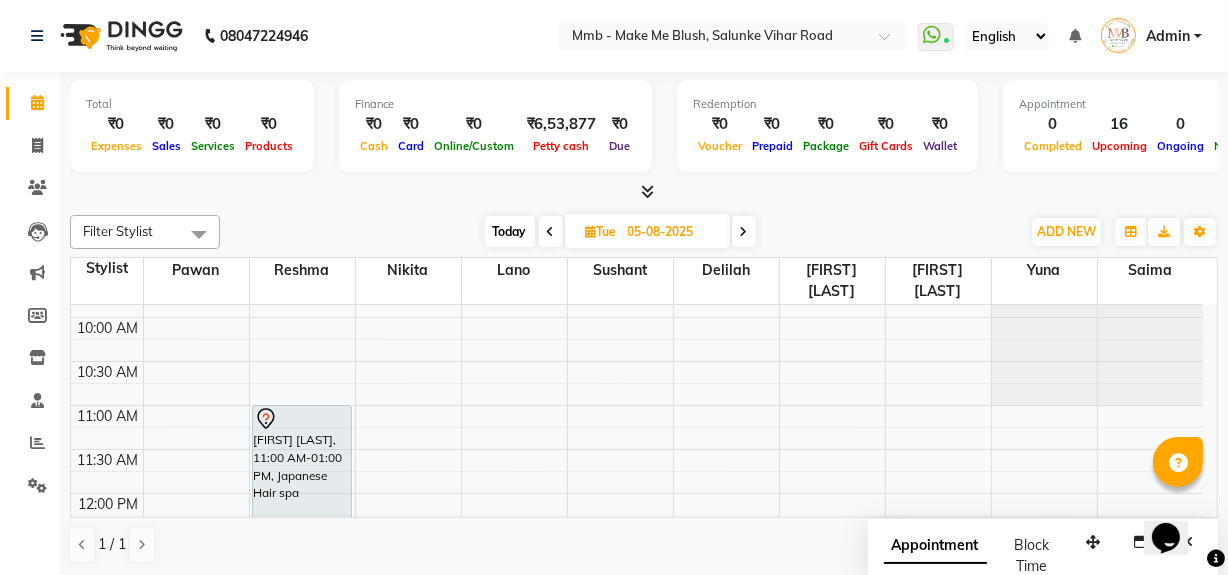 scroll, scrollTop: 107, scrollLeft: 0, axis: vertical 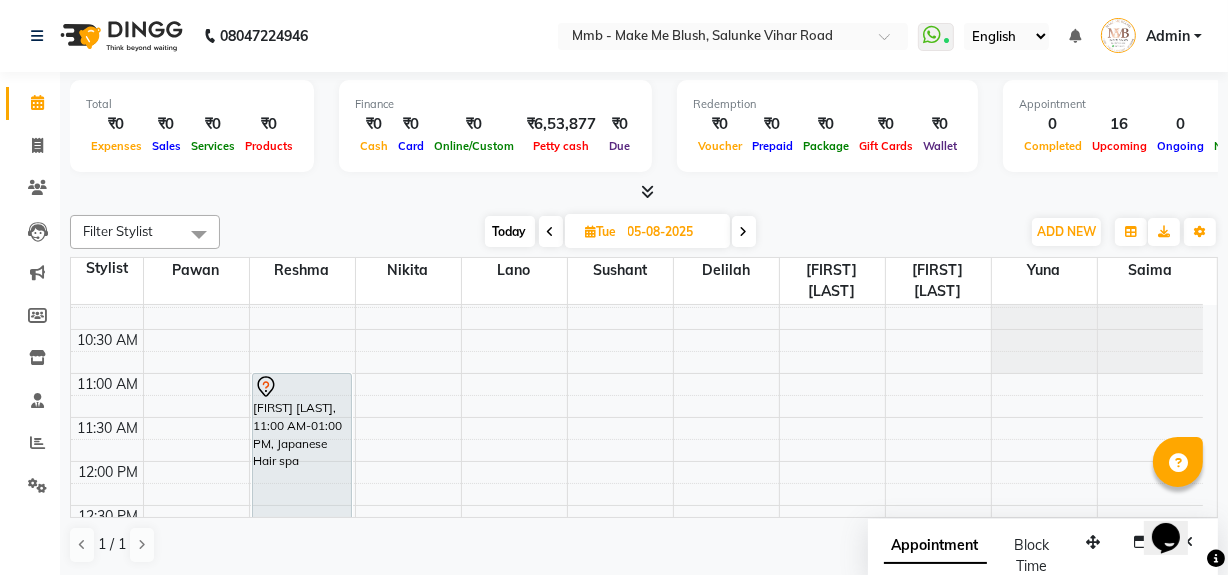 click on "9:00 AM 9:30 AM 10:00 AM 10:30 AM 11:00 AM 11:30 AM 12:00 PM 12:30 PM 1:00 PM 1:30 PM 2:00 PM 2:30 PM 3:00 PM 3:30 PM 4:00 PM 4:30 PM 5:00 PM 5:30 PM 6:00 PM 6:30 PM 7:00 PM 7:30 PM 8:00 PM 8:30 PM             Shahrzad Husseini, 11:00 AM-01:00 PM, Japanese  Hair spa             Yasmin Banaji, 03:30 PM-04:15 PM, Regular Manicure              Yasmin Banaji, 03:30 PM-04:15 PM, Regular Pedicure" at bounding box center [637, 725] 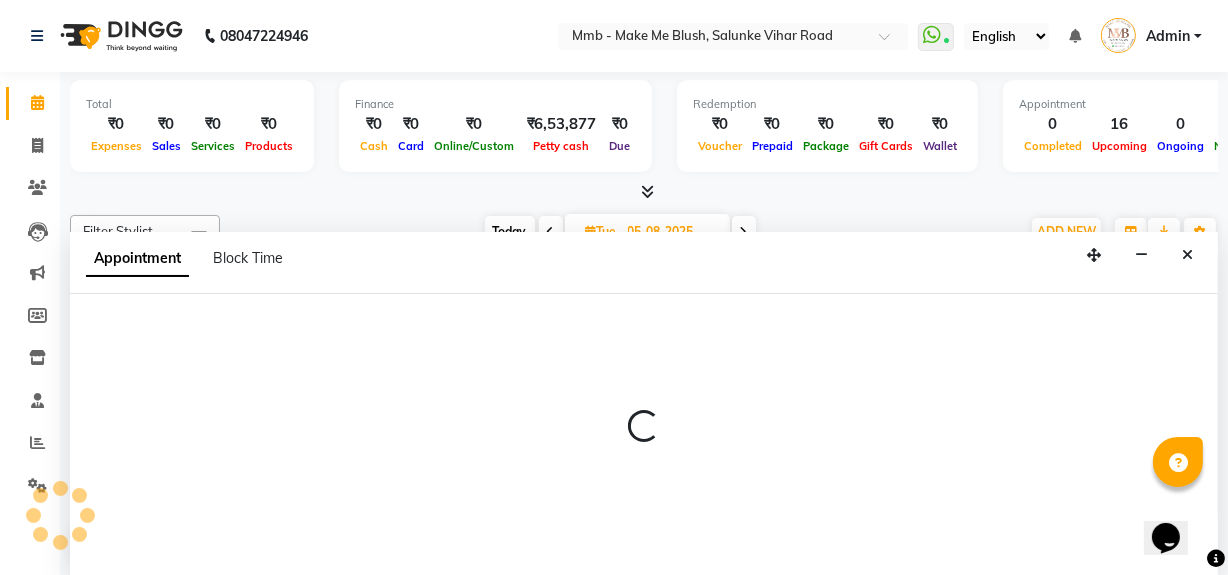 scroll, scrollTop: 0, scrollLeft: 0, axis: both 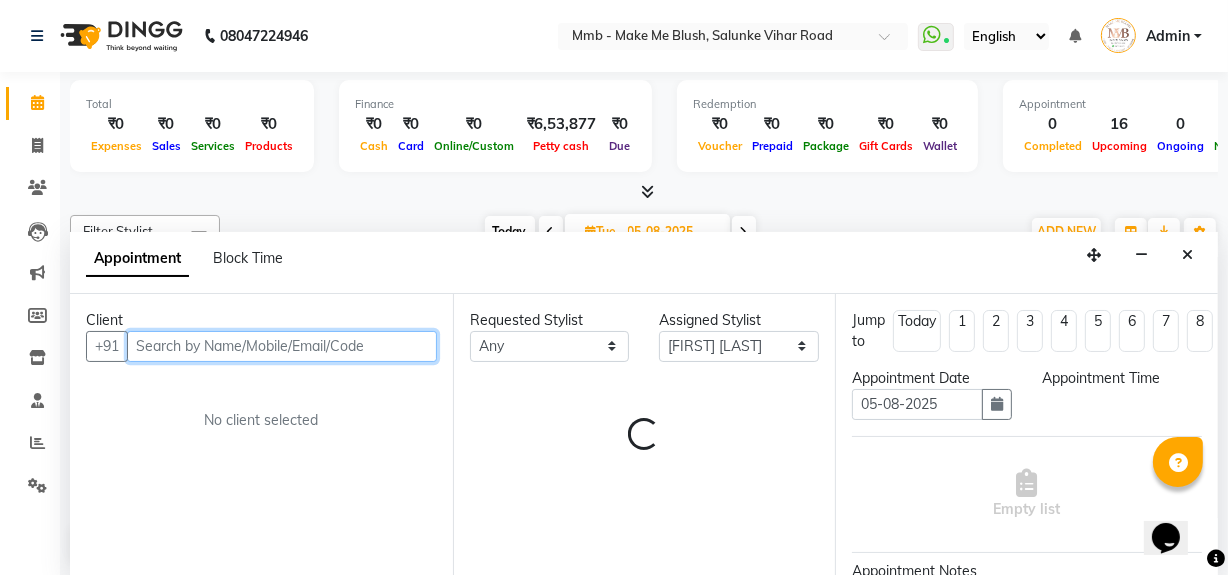 select on "720" 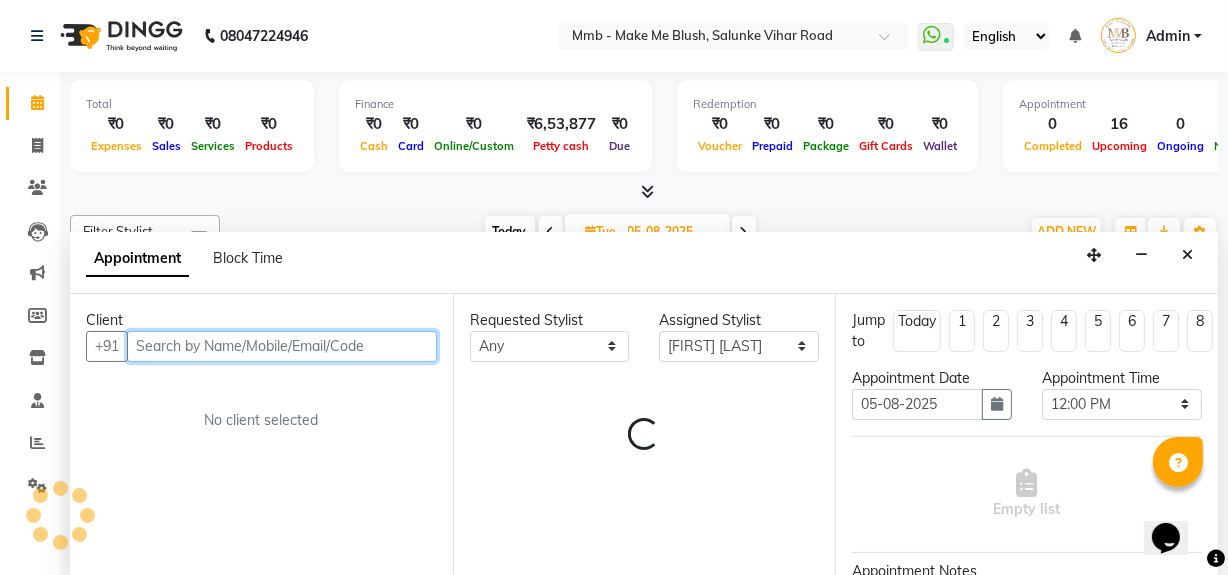 click at bounding box center [282, 346] 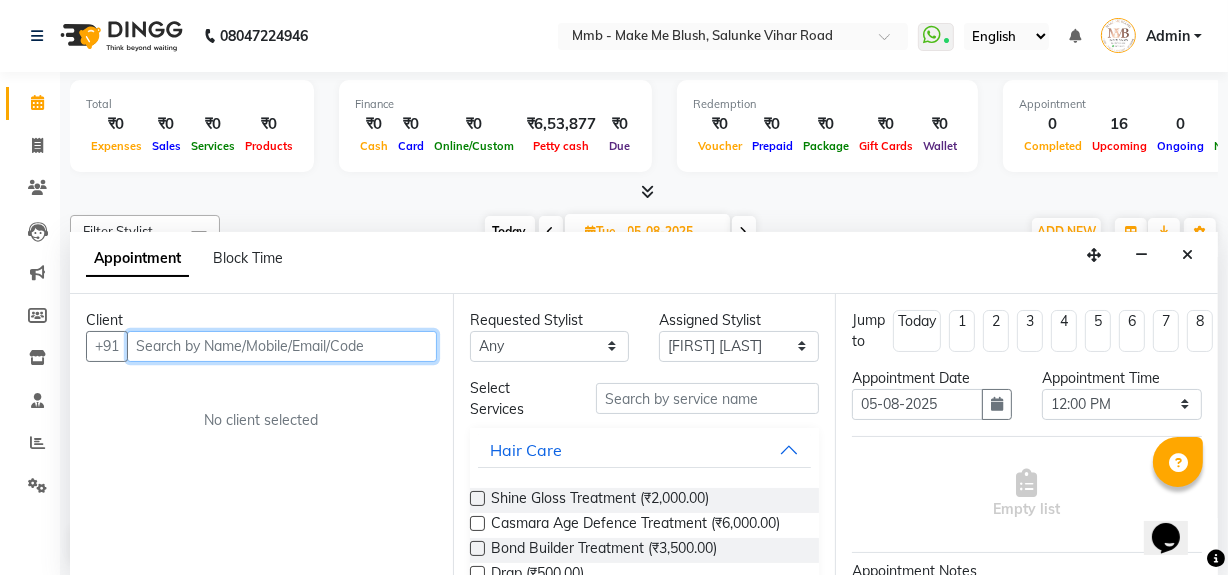 click at bounding box center (282, 346) 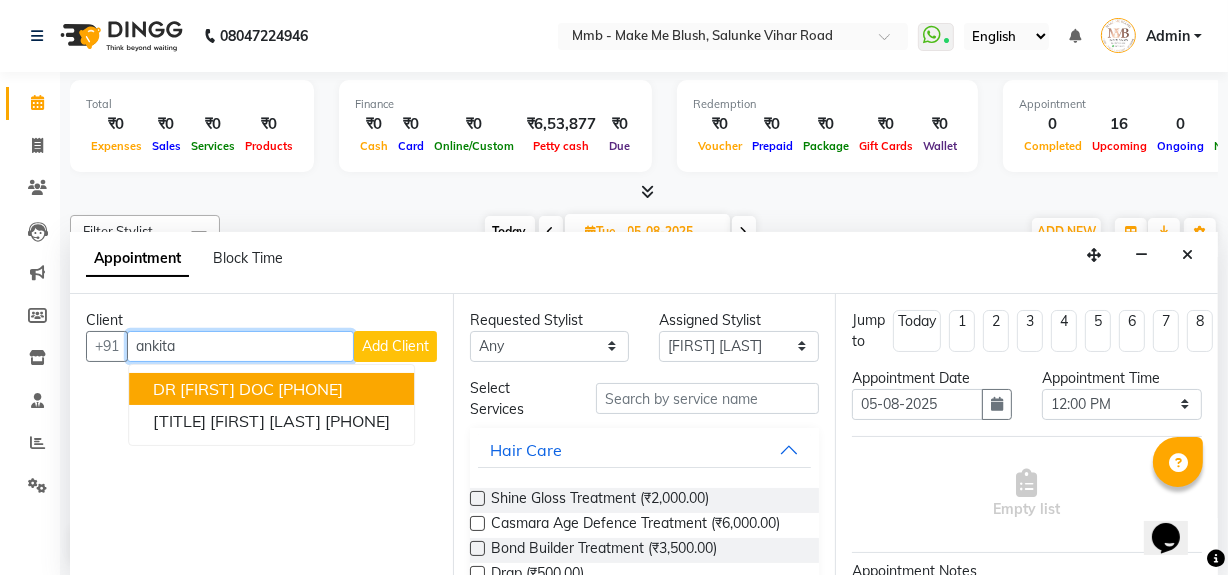 click on "ankita" at bounding box center (240, 346) 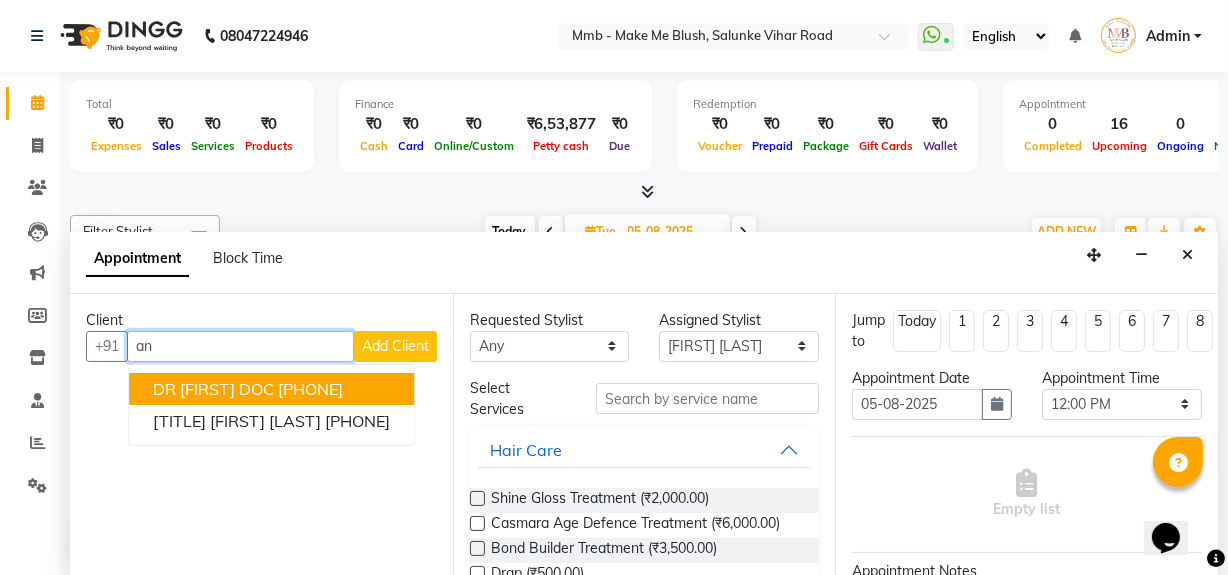 type on "a" 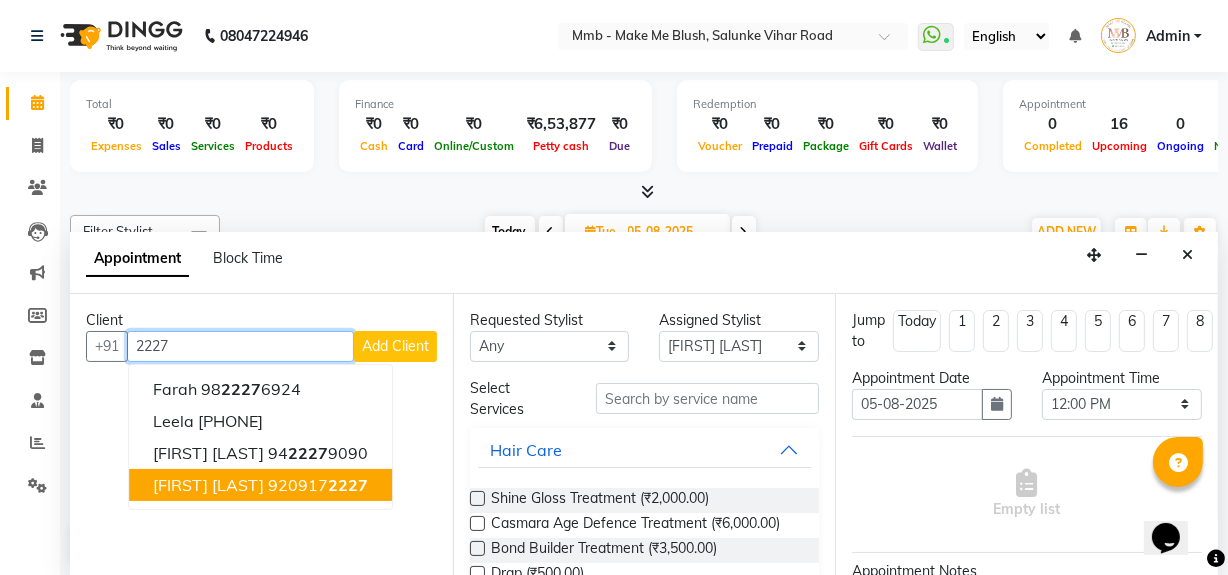 click on "Anshita Bhavishkar  920917 2227" at bounding box center [260, 485] 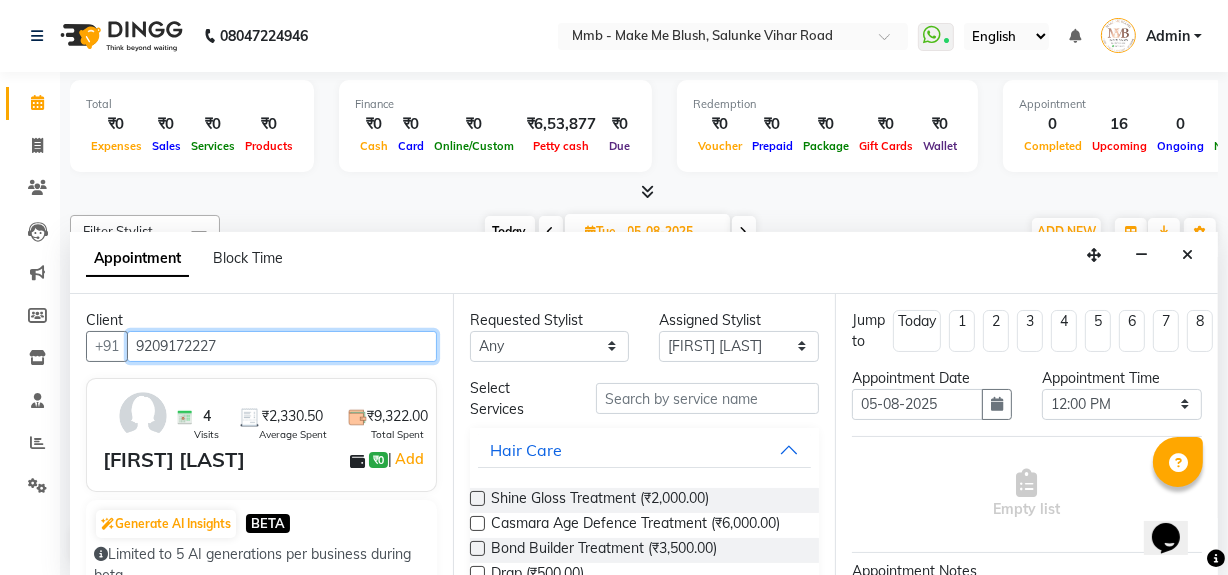 type on "9209172227" 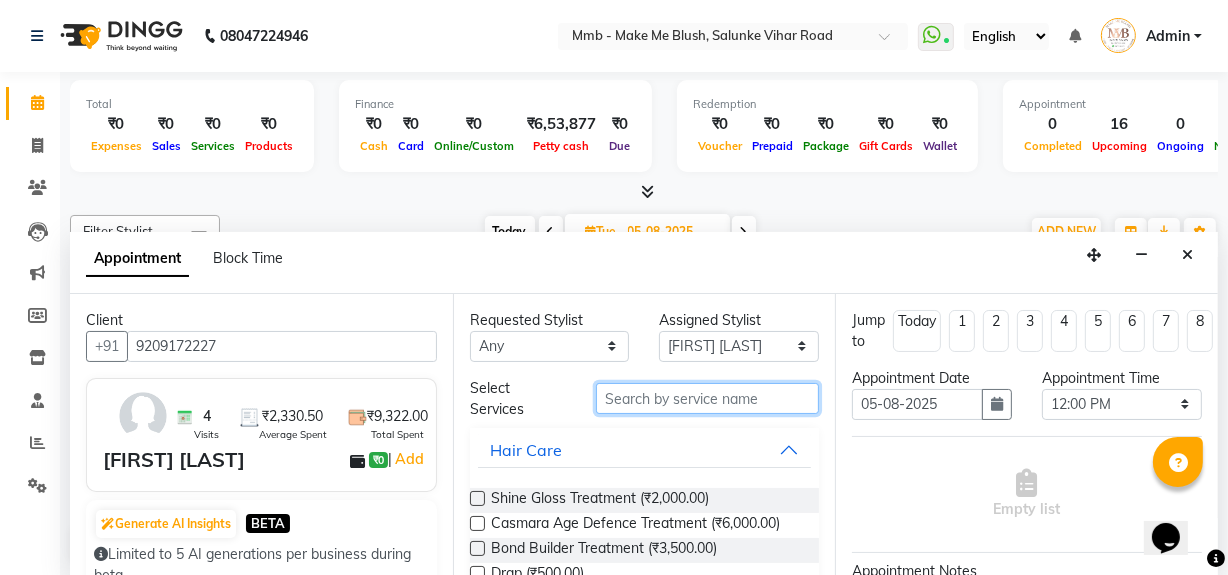 click at bounding box center [707, 398] 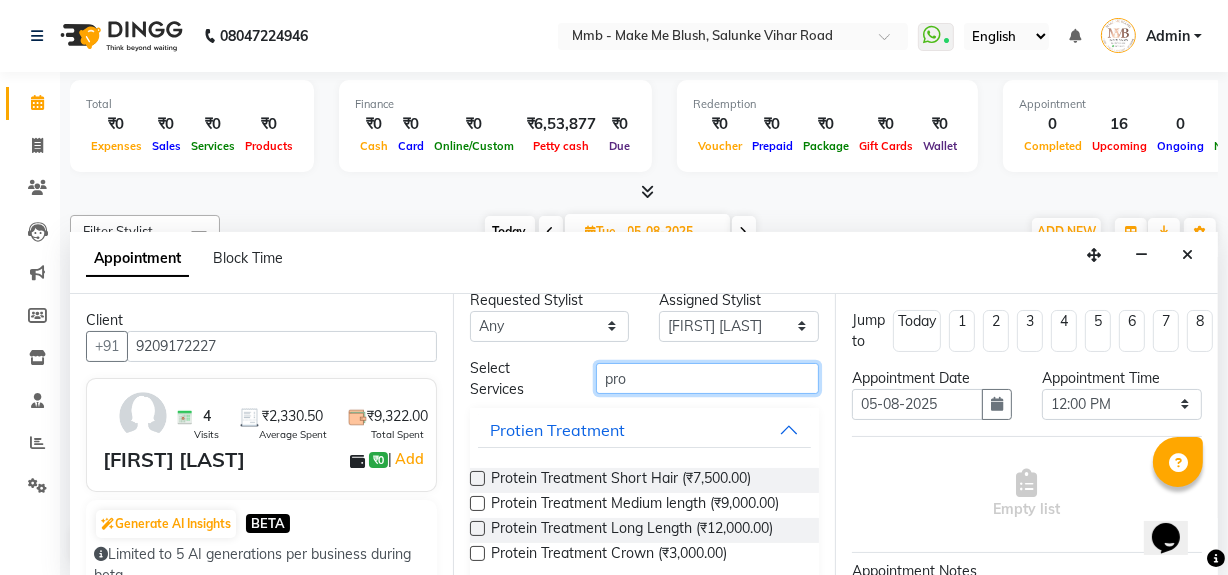 scroll, scrollTop: 36, scrollLeft: 0, axis: vertical 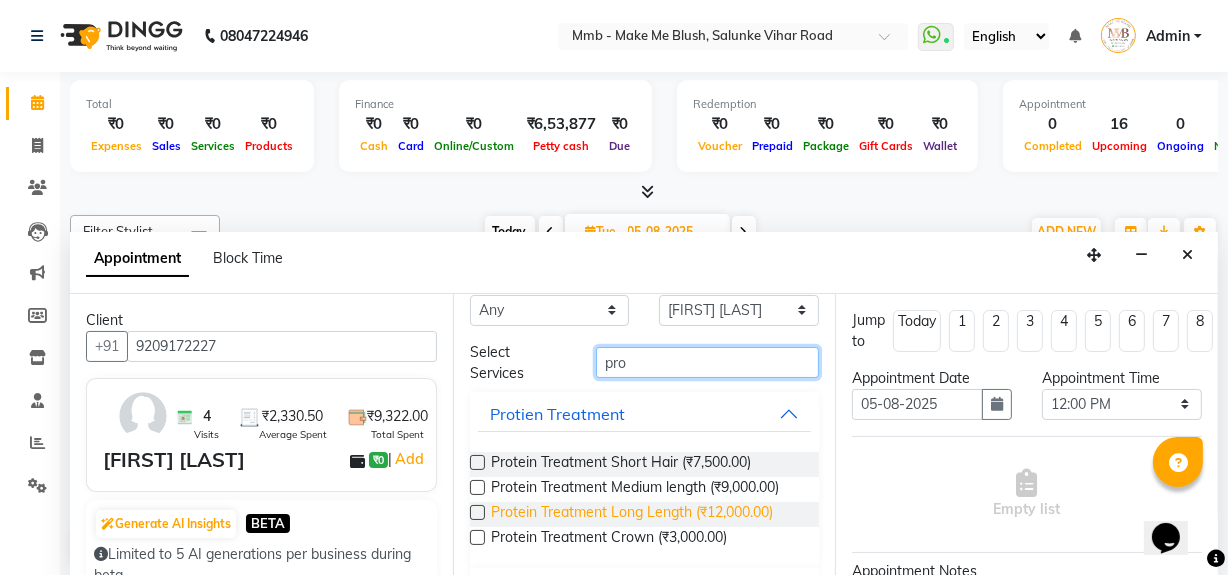 type on "pro" 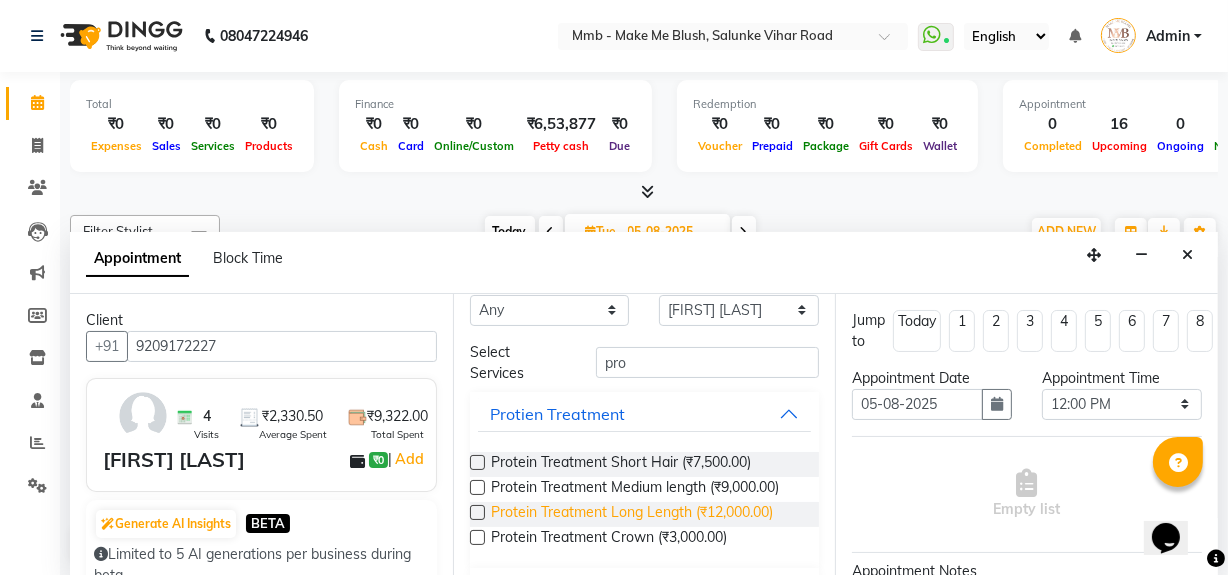 click on "Protein Treatment   Long Length (₹12,000.00)" at bounding box center [632, 514] 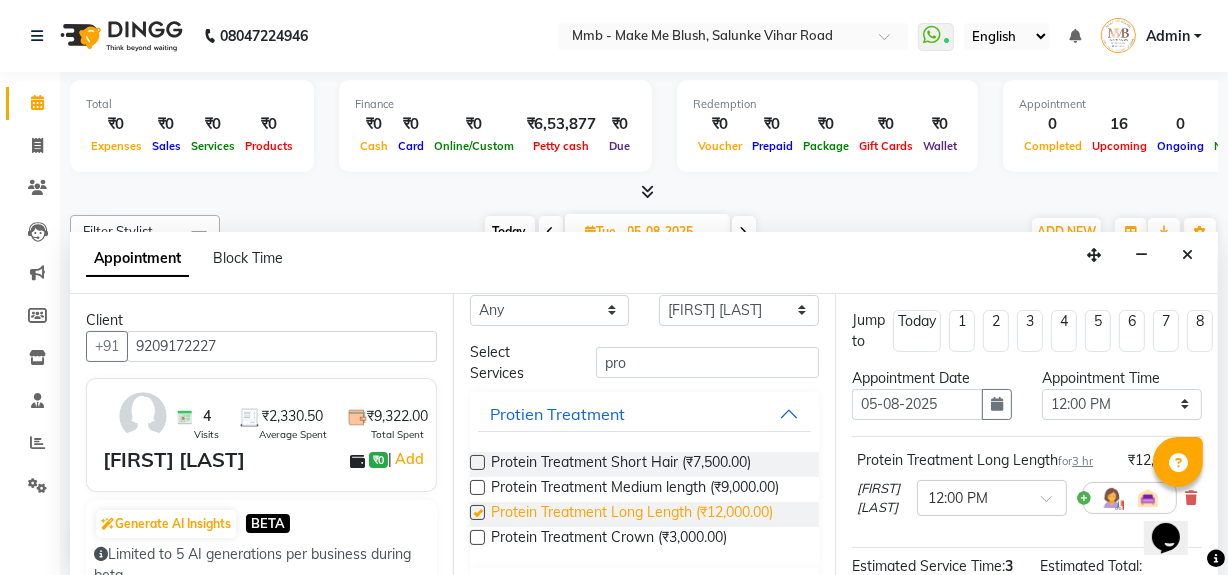checkbox on "false" 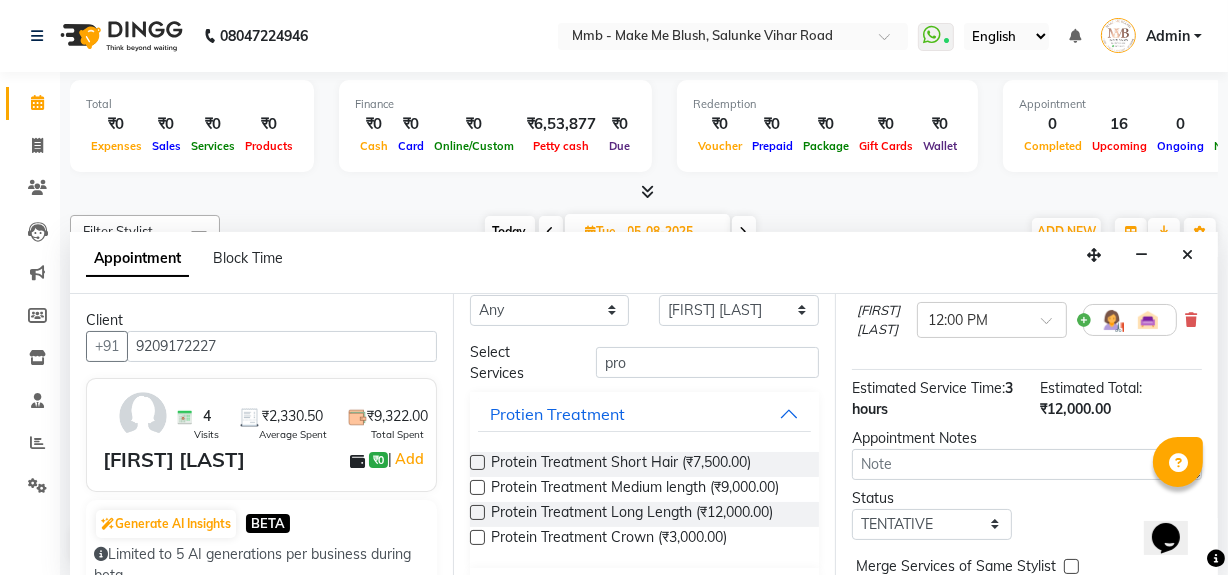 scroll, scrollTop: 296, scrollLeft: 0, axis: vertical 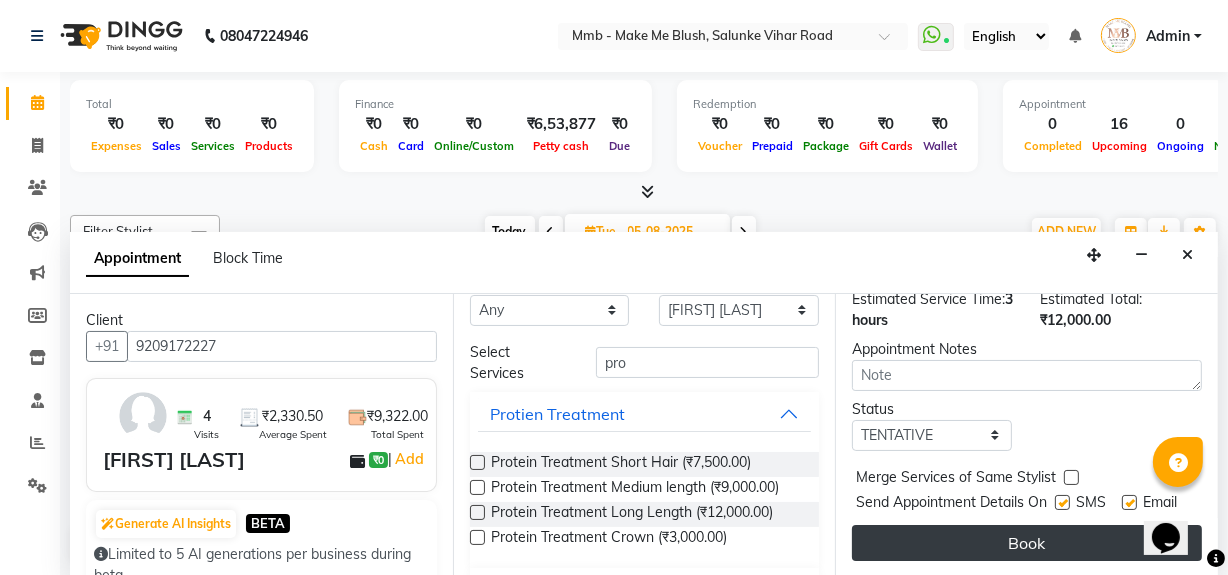 click on "Book" at bounding box center (1027, 543) 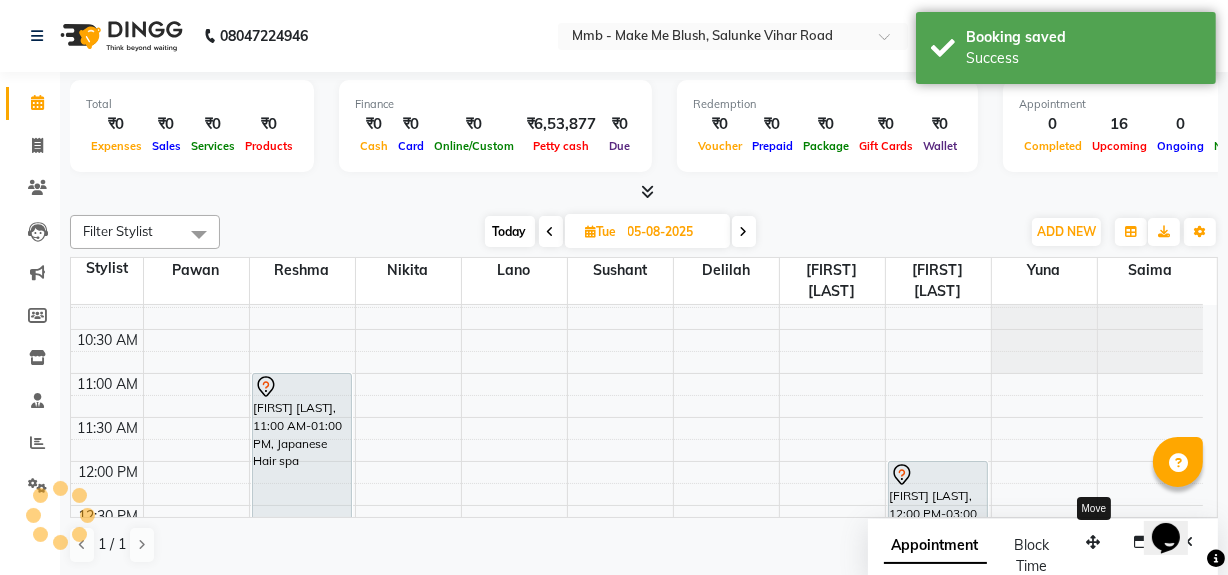 scroll, scrollTop: 0, scrollLeft: 0, axis: both 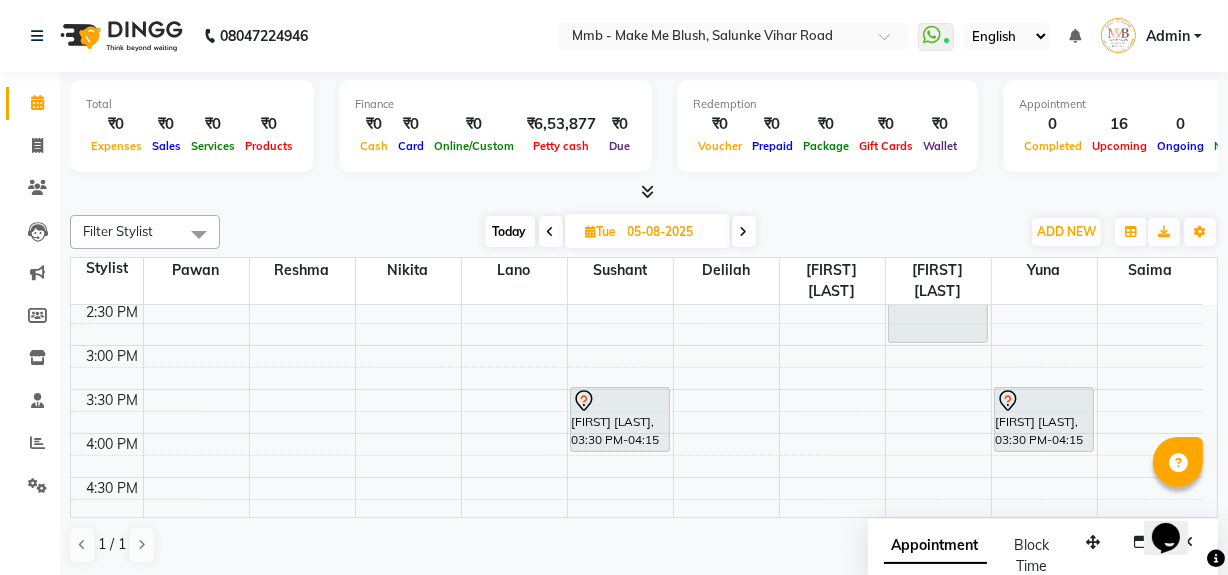 click on "Today" at bounding box center [510, 231] 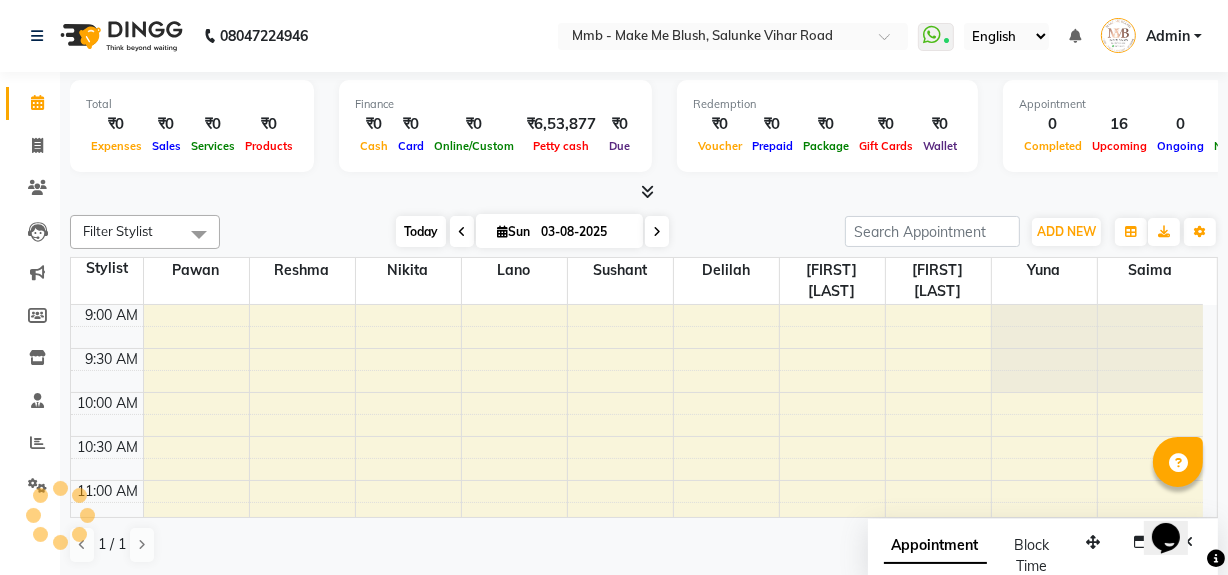 scroll, scrollTop: 176, scrollLeft: 0, axis: vertical 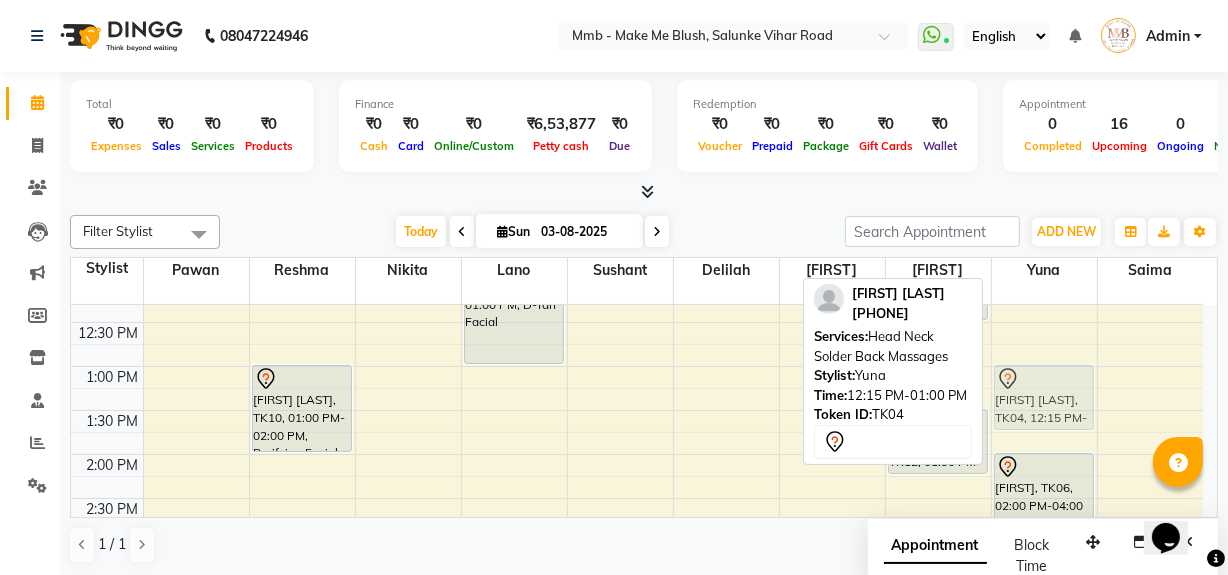 drag, startPoint x: 1034, startPoint y: 330, endPoint x: 1031, endPoint y: 401, distance: 71.063354 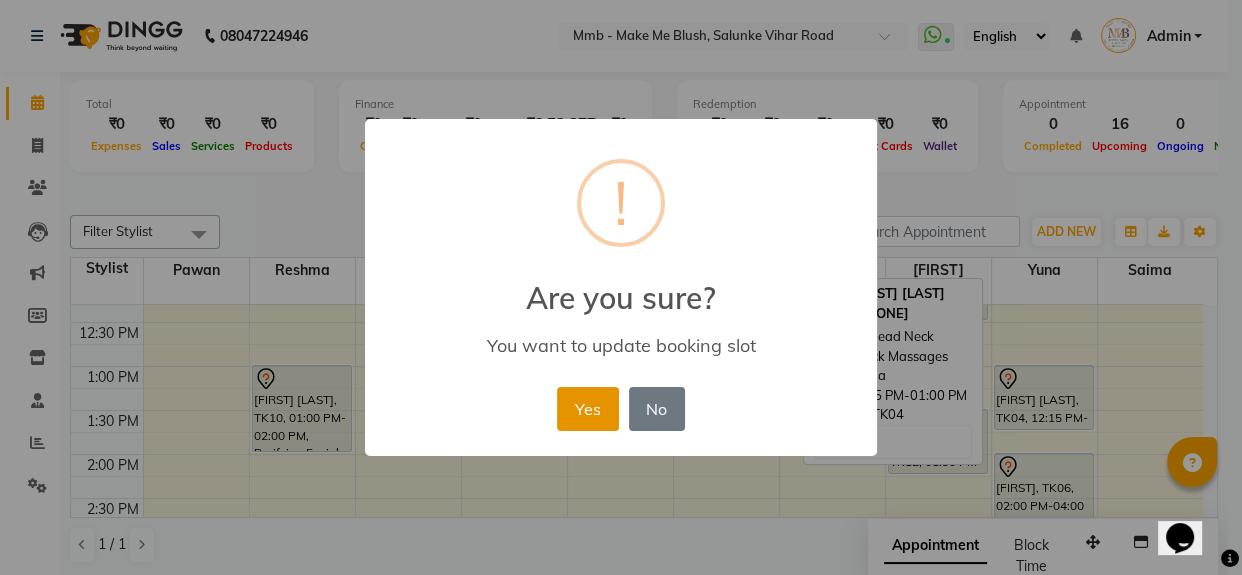 click on "Yes" at bounding box center [587, 409] 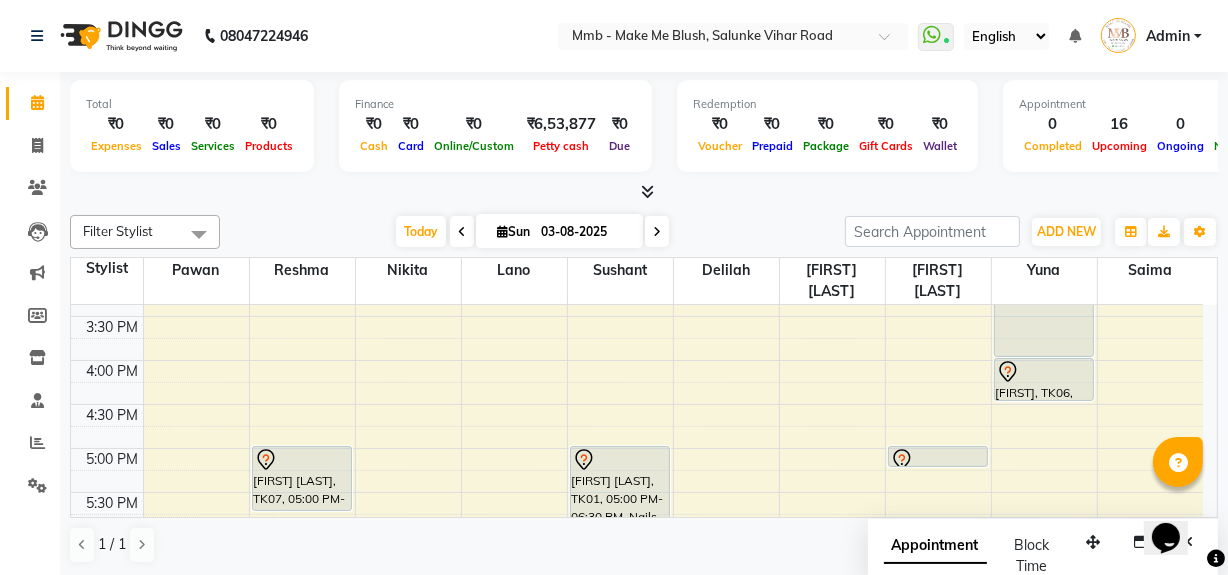 scroll, scrollTop: 555, scrollLeft: 0, axis: vertical 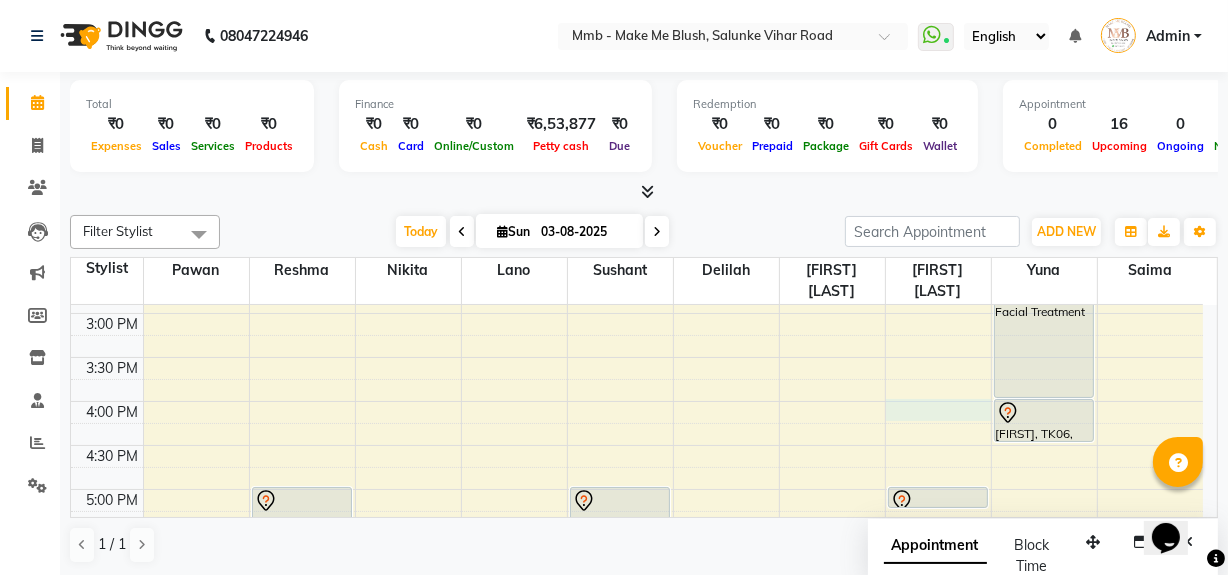 click on "9:00 AM 9:30 AM 10:00 AM 10:30 AM 11:00 AM 11:30 AM 12:00 PM 12:30 PM 1:00 PM 1:30 PM 2:00 PM 2:30 PM 3:00 PM 3:30 PM 4:00 PM 4:30 PM 5:00 PM 5:30 PM 6:00 PM 6:30 PM 7:00 PM 7:30 PM 8:00 PM 8:30 PM             Pritikaa Sibal, TK05, 11:00 AM-11:30 AM, Rica  Full Legs             Pritikaa Sibal, TK05, 11:30 AM-12:00 PM, Rica Full Arms             Pritikaa Sibal, TK05, 12:00 PM-12:15 PM, Eyebrows             Meher Parul Nagar, TK10, 01:00 PM-02:00 PM, Purifying Facial Treatment             Shivai Shinde, TK07, 05:00 PM-05:45 PM, Regular Pedicure              Tishya Batra, TK08, 11:30 AM-01:00 PM, D-Tan Facial             Neha Mirpuri, TK02, 10:45 AM-11:25 AM, Gel Nail plain              Jessica Londhya, TK01, 05:00 PM-06:30 PM,  Nails refills             anushree tayade, TK09, 06:30 PM-06:45 PM, Classic hair wash              anushree tayade, TK09, 06:45 PM-07:15 PM, Blow dry Upto Waist             Neelam Mahendra, TK11, 11:00 AM-12:10 PM, Roots Touchup Upto 1inch" at bounding box center (637, 313) 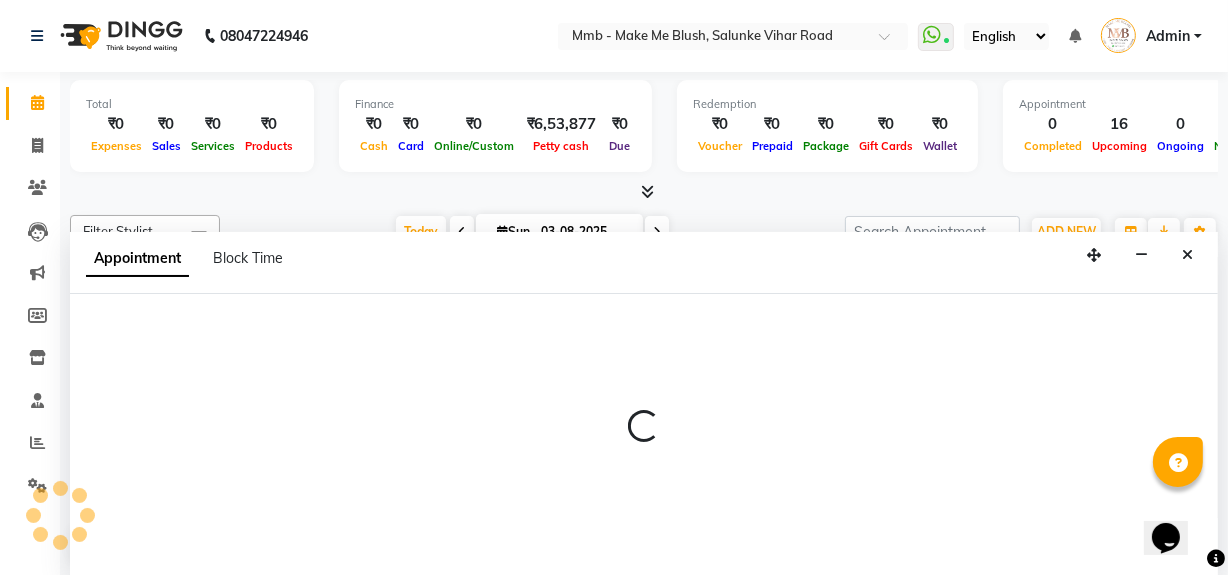 scroll, scrollTop: 0, scrollLeft: 0, axis: both 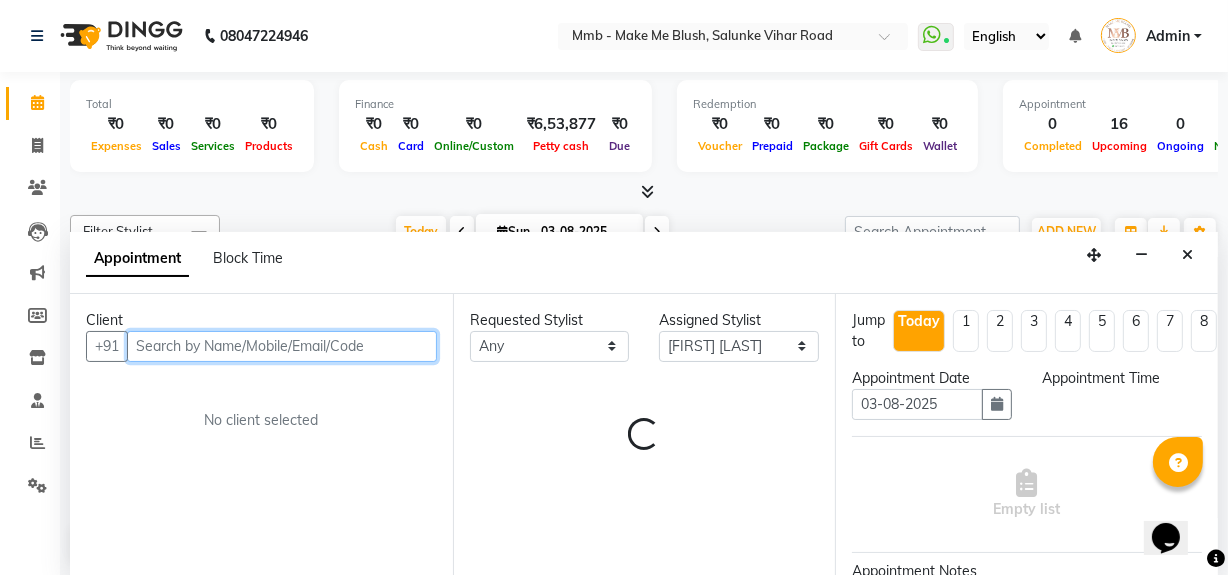 select on "960" 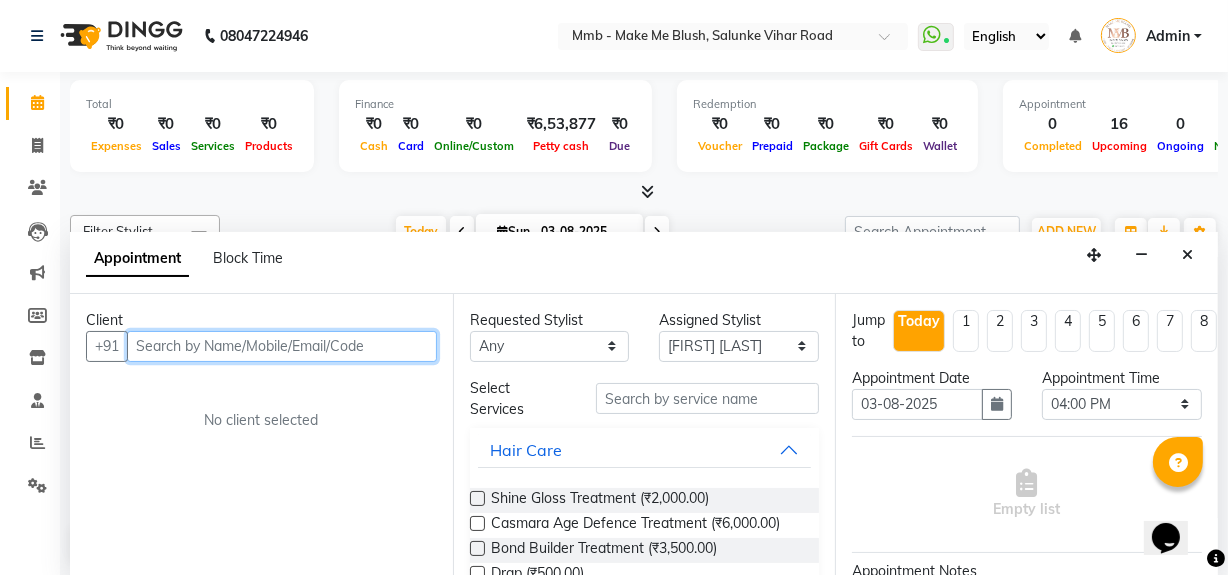 click at bounding box center [282, 346] 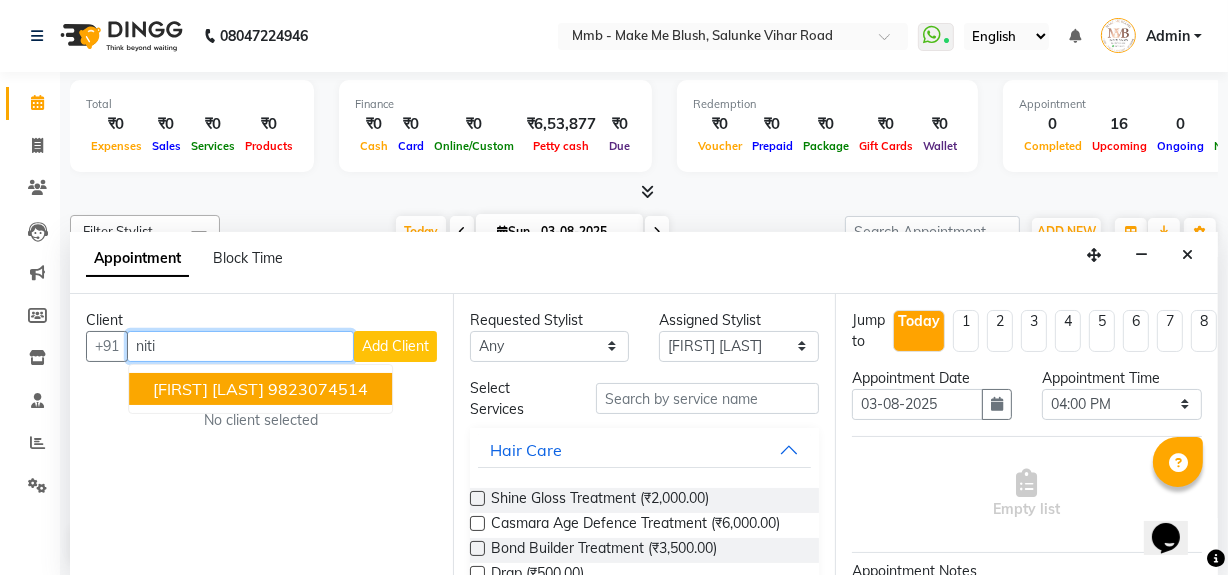 click on "9823074514" at bounding box center (318, 389) 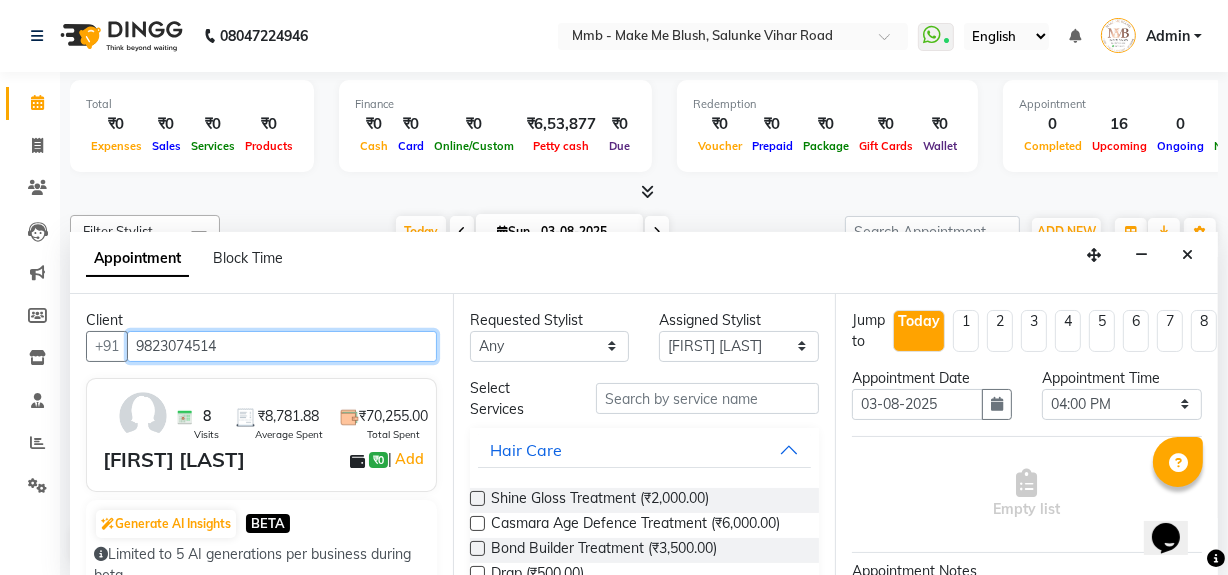 type on "9823074514" 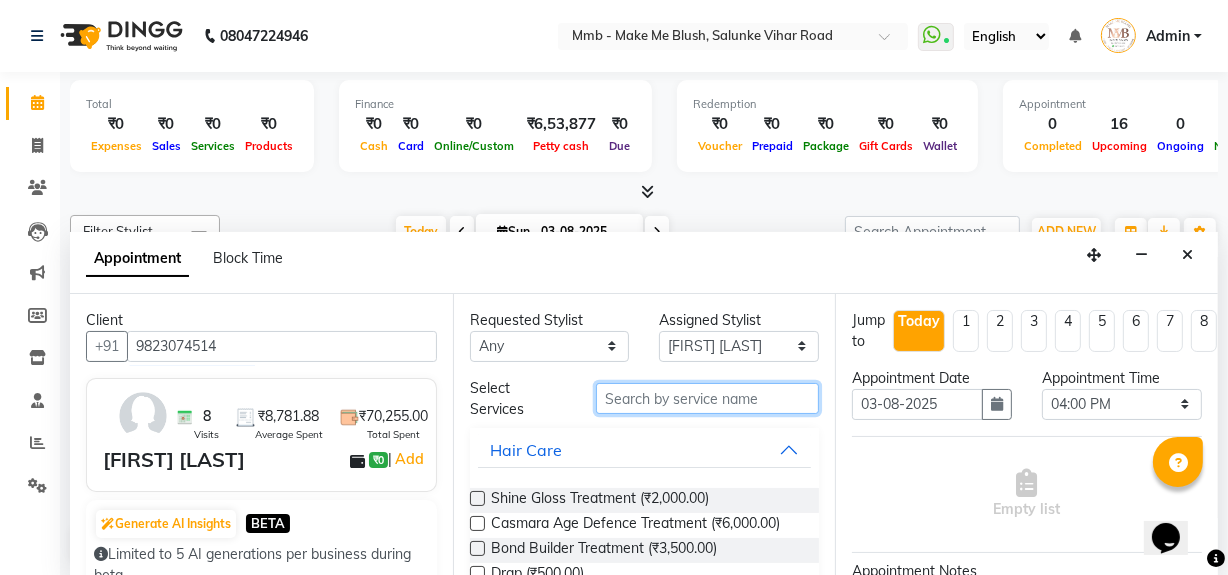 click at bounding box center (707, 398) 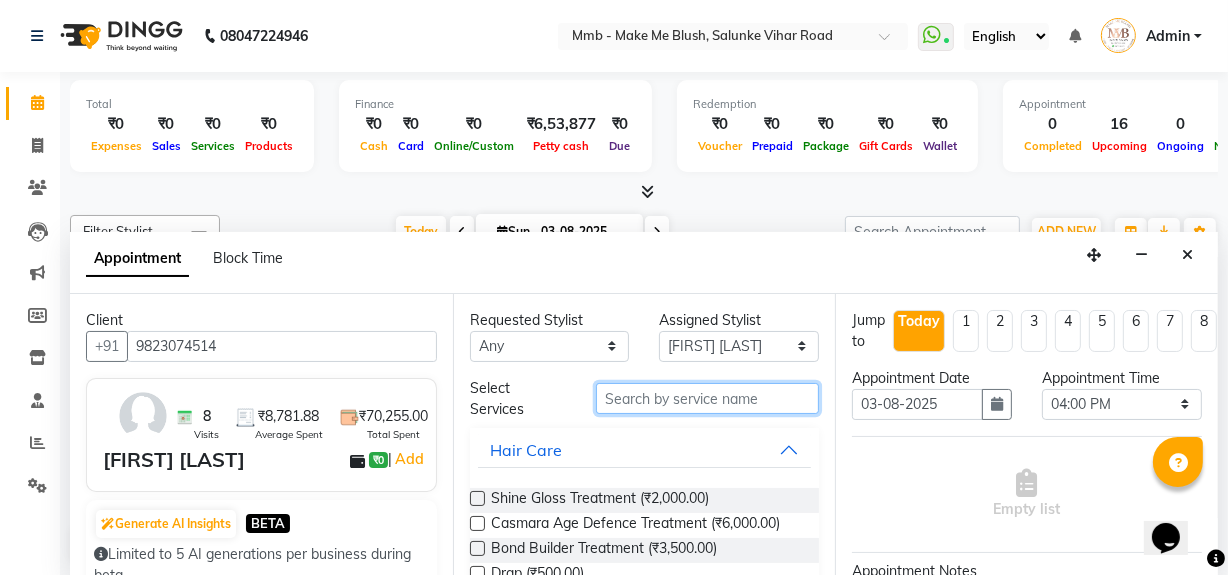 click at bounding box center [707, 398] 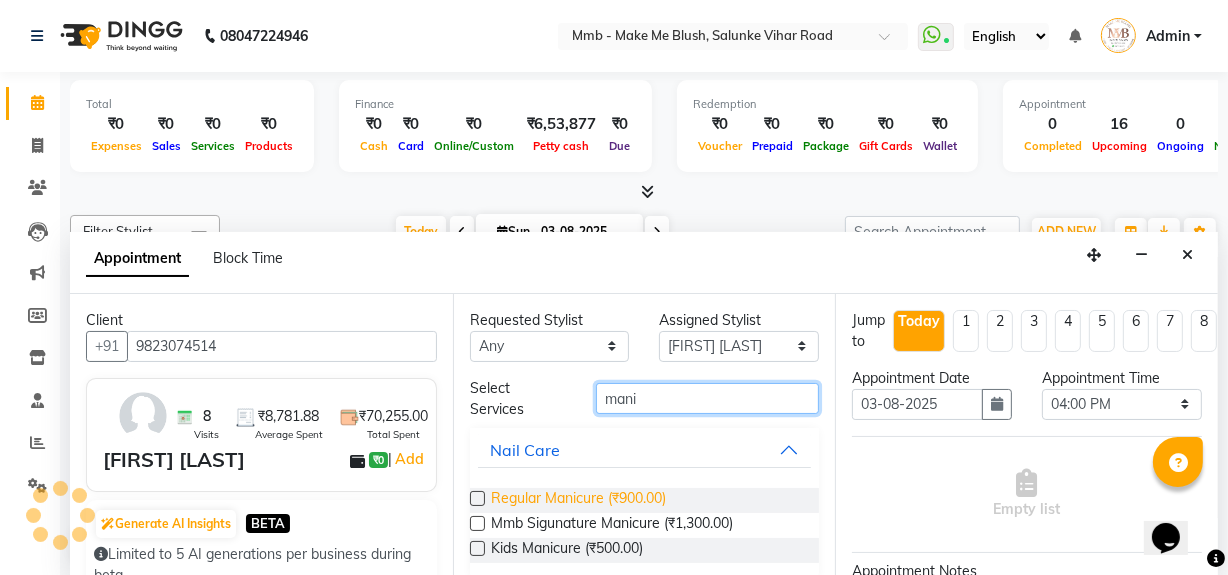 type on "mani" 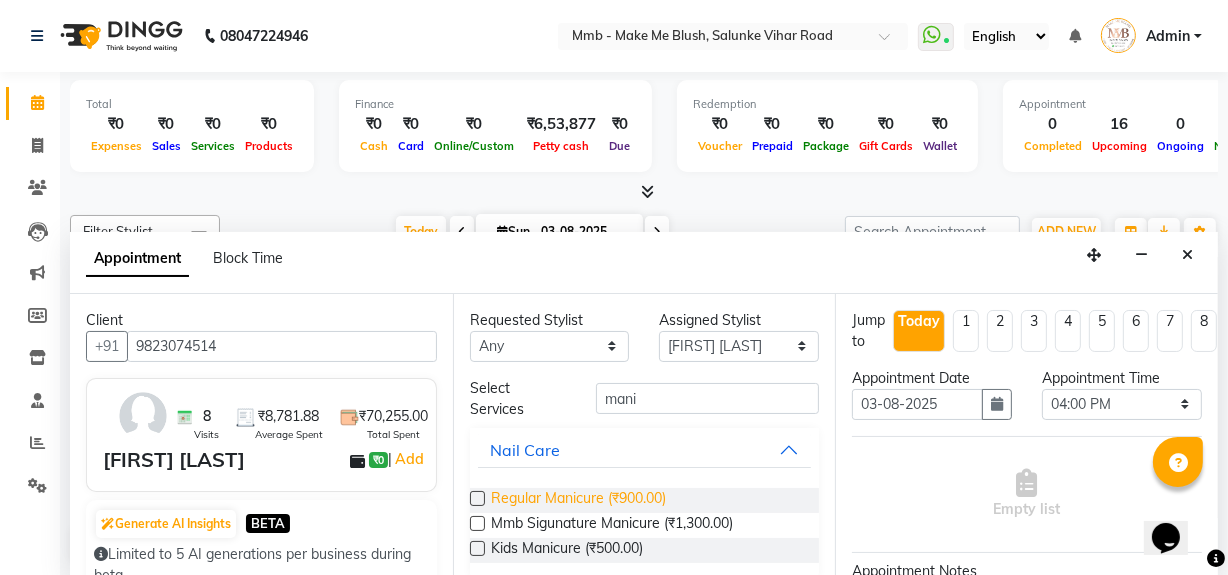 click on "Regular Manicure  (₹900.00)" at bounding box center [578, 500] 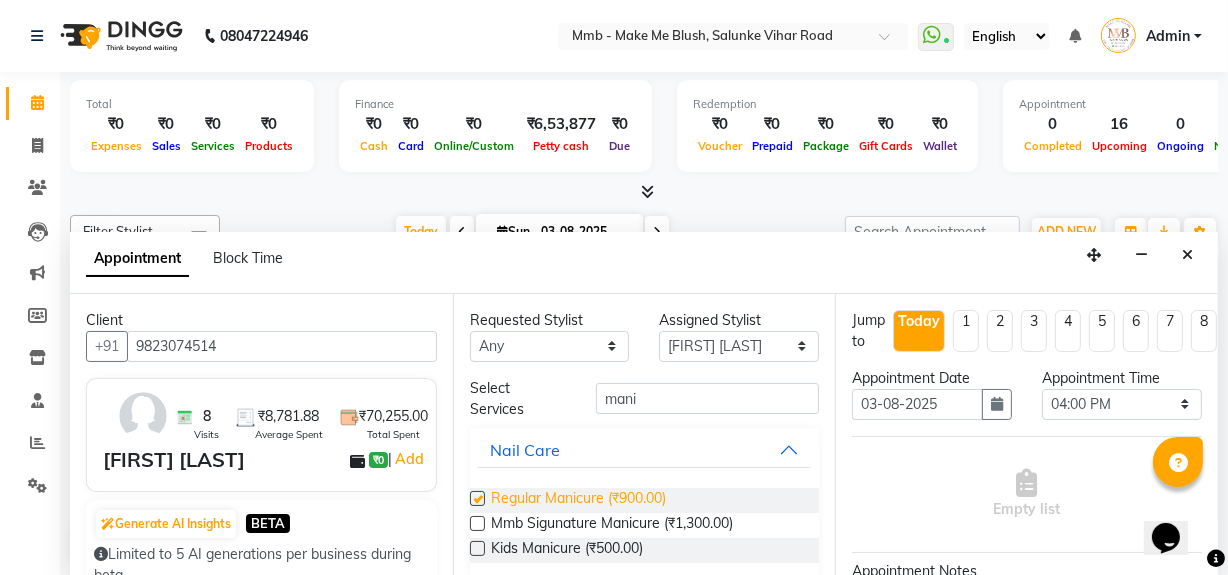 checkbox on "false" 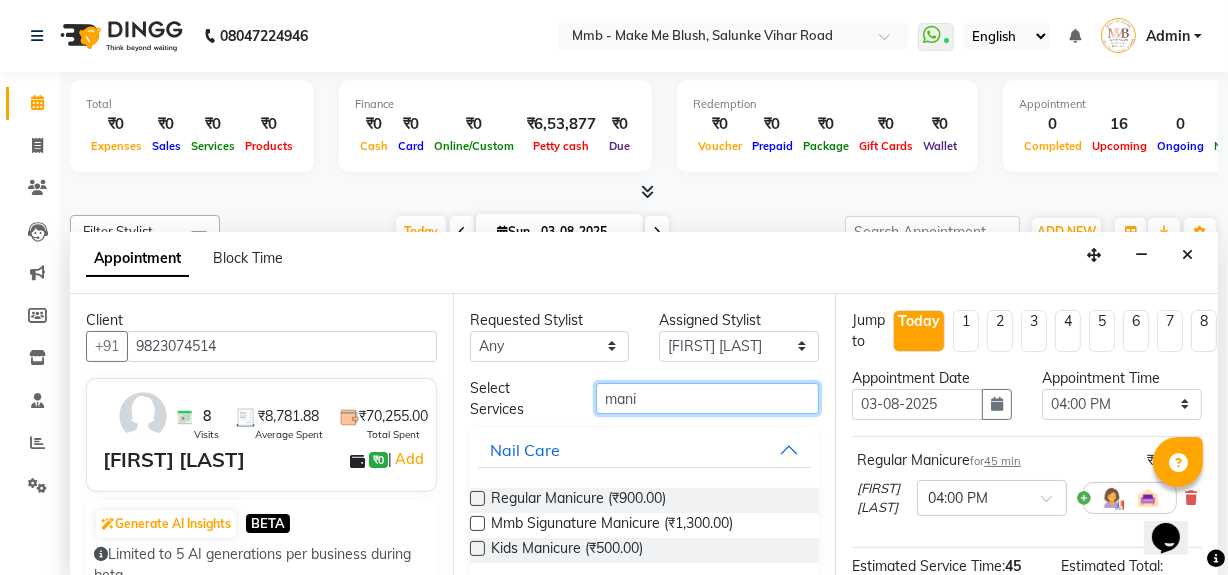 click on "mani" at bounding box center (707, 398) 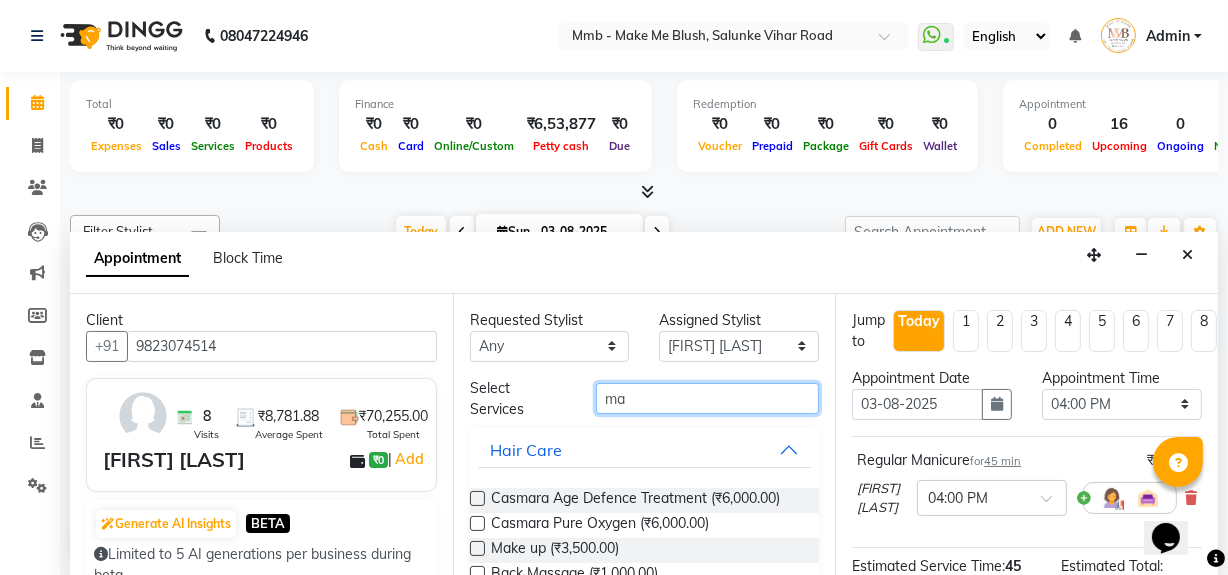 type on "m" 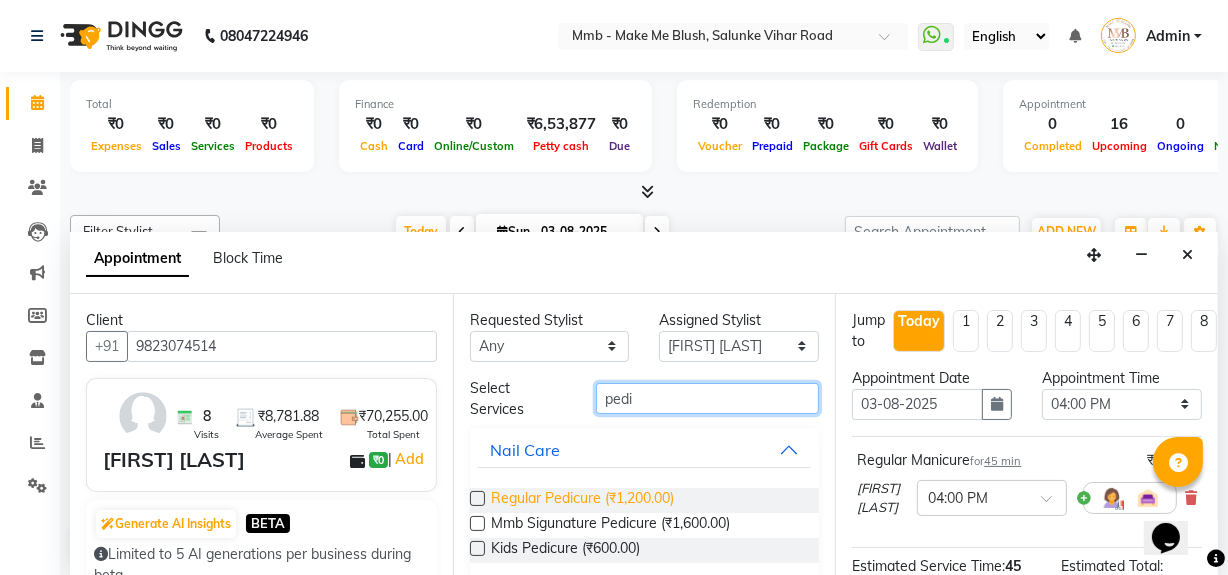 type on "pedi" 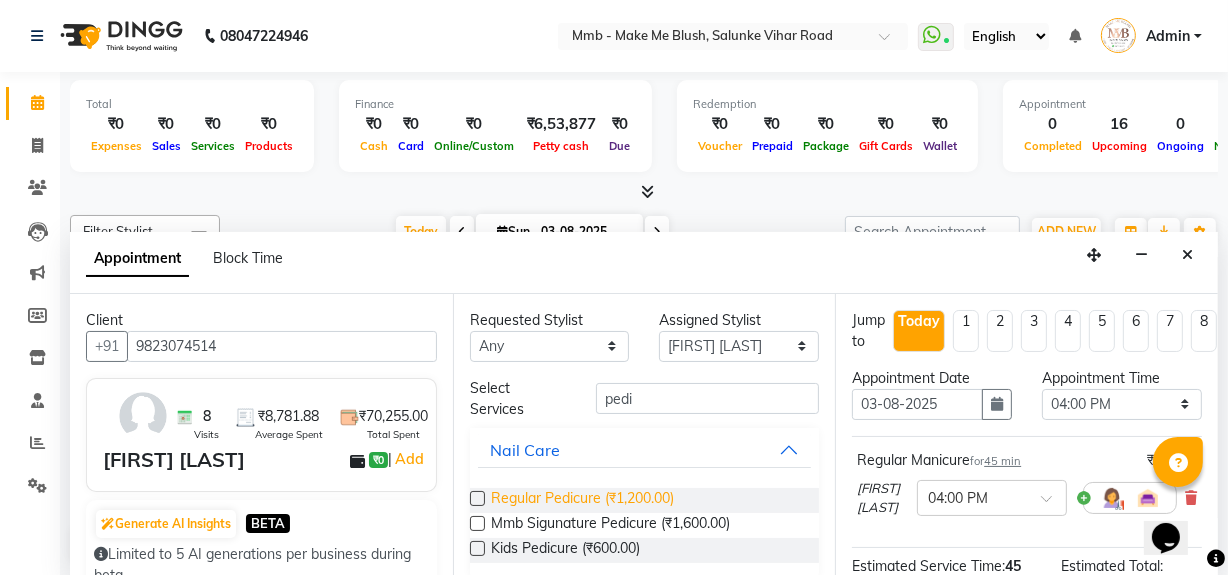 click on "Regular Pedicure  (₹1,200.00)" at bounding box center (582, 500) 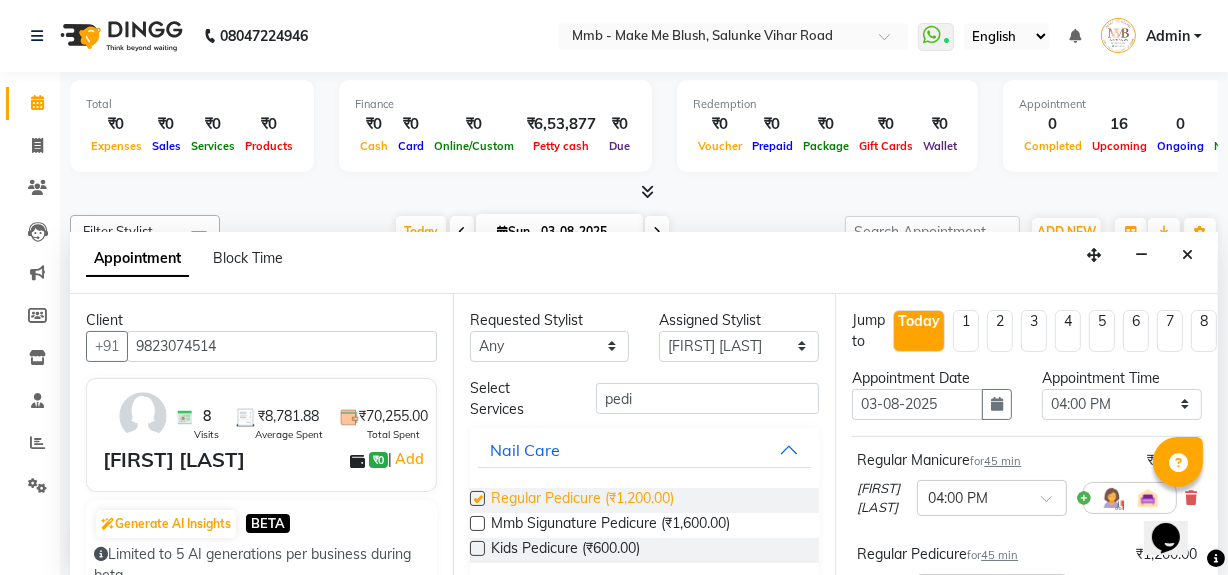 checkbox on "false" 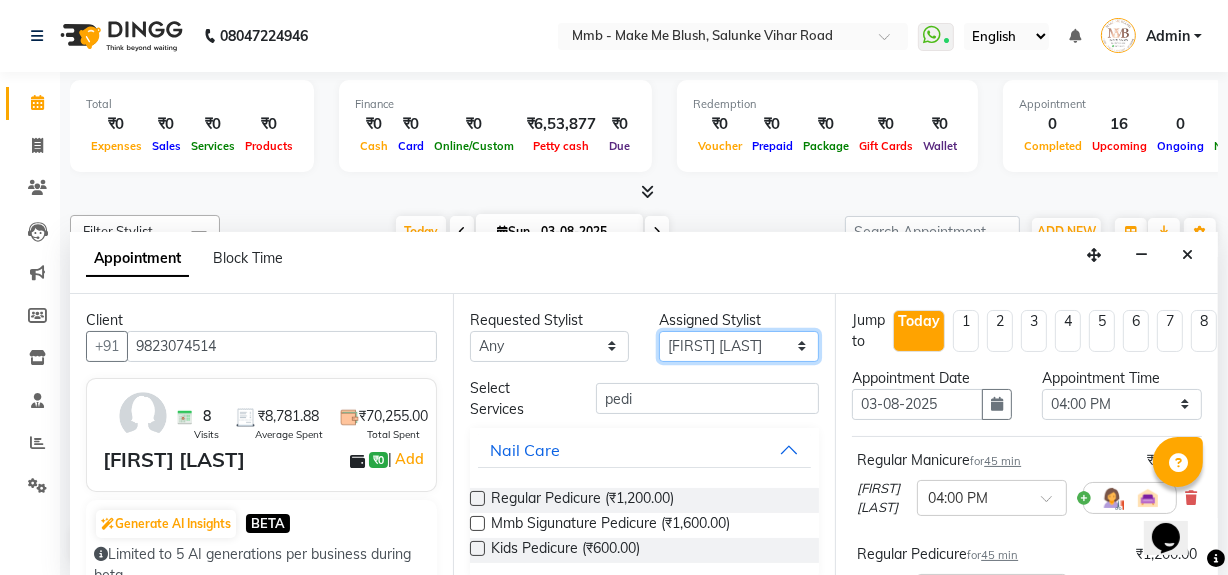 click on "Select Delilah Gauri Chauhan Lano Nikita Pawan Reshma Saima Sushant Urgen Dukpa Yuna" at bounding box center [739, 346] 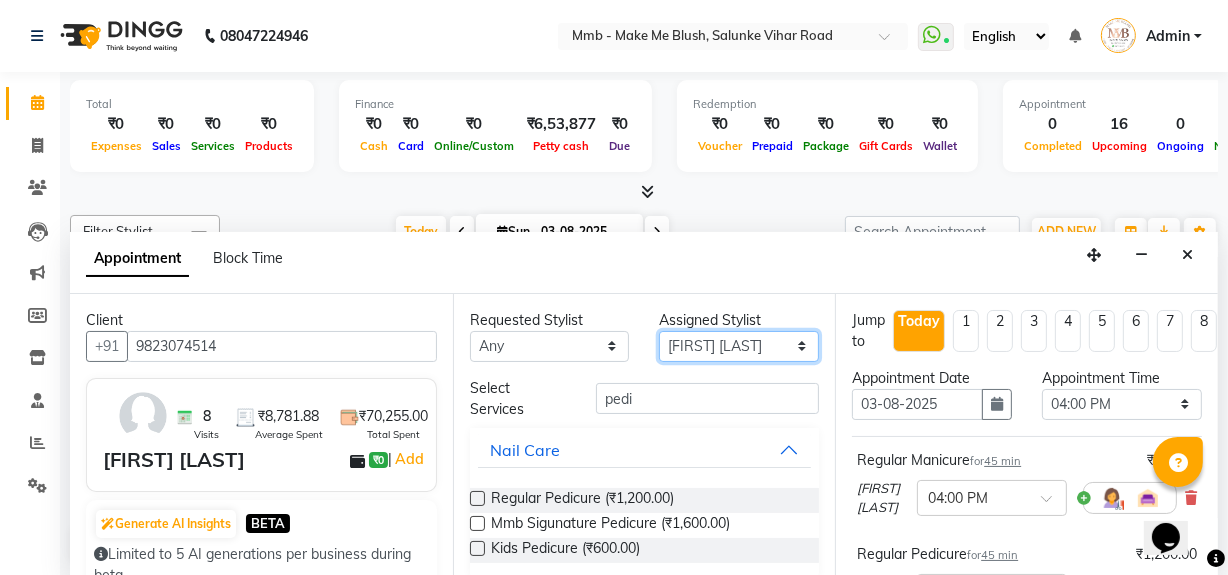 select on "67875" 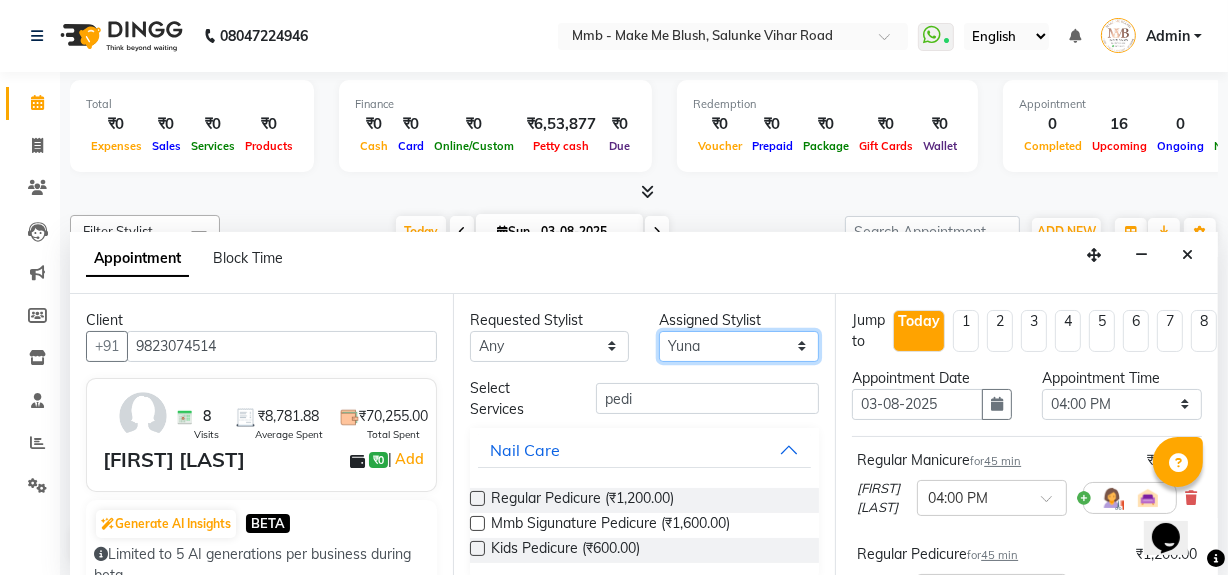 click on "Select Delilah Gauri Chauhan Lano Nikita Pawan Reshma Saima Sushant Urgen Dukpa Yuna" at bounding box center [739, 346] 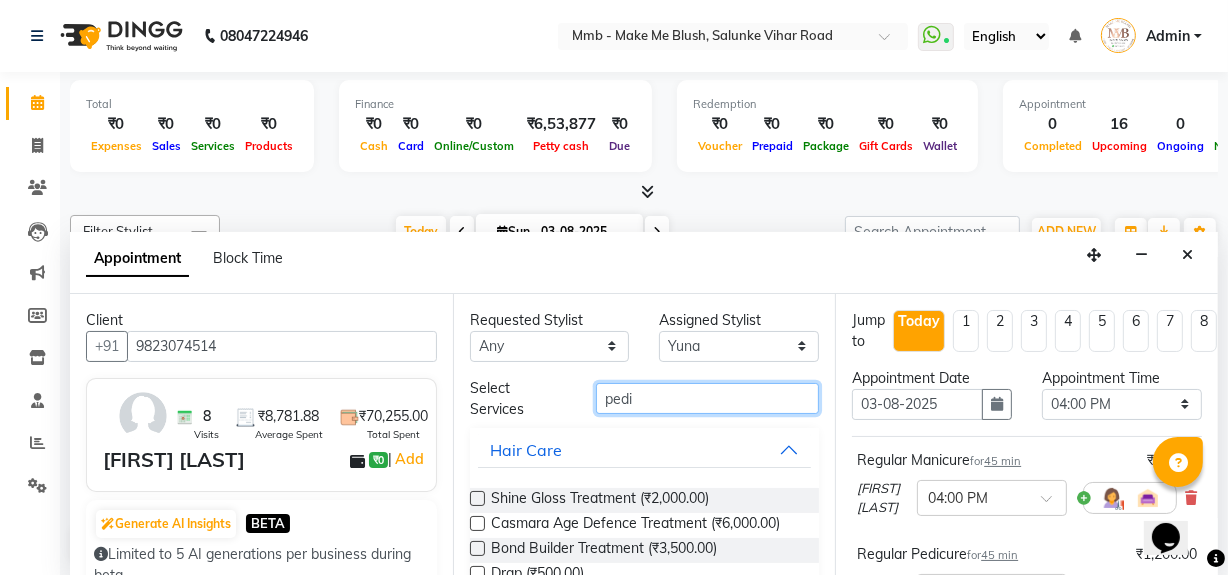 click on "pedi" at bounding box center (707, 398) 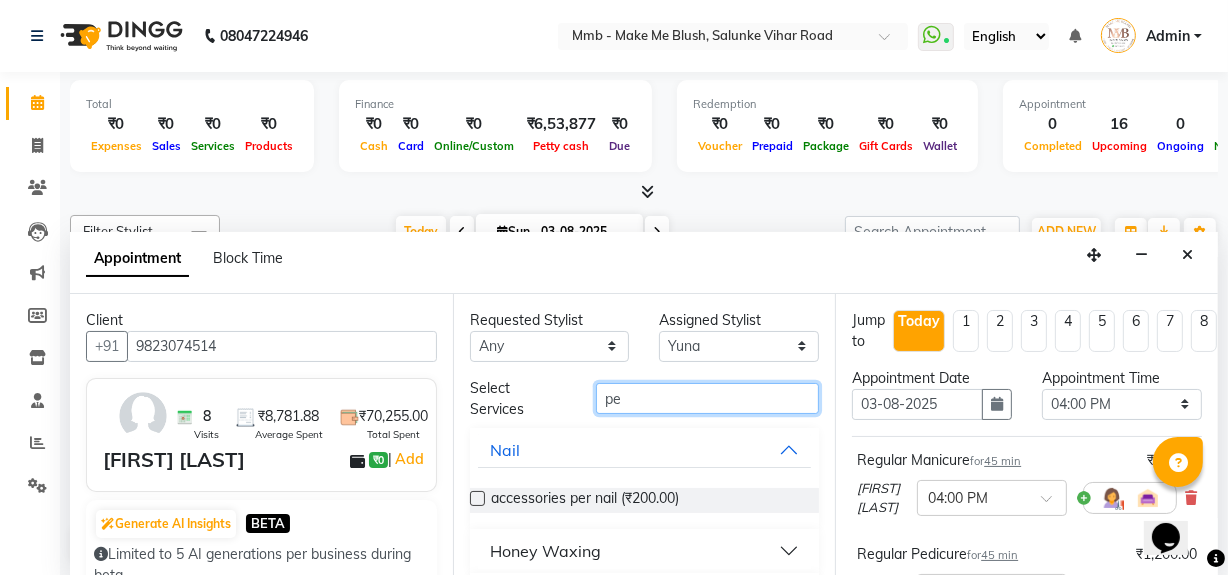 type on "p" 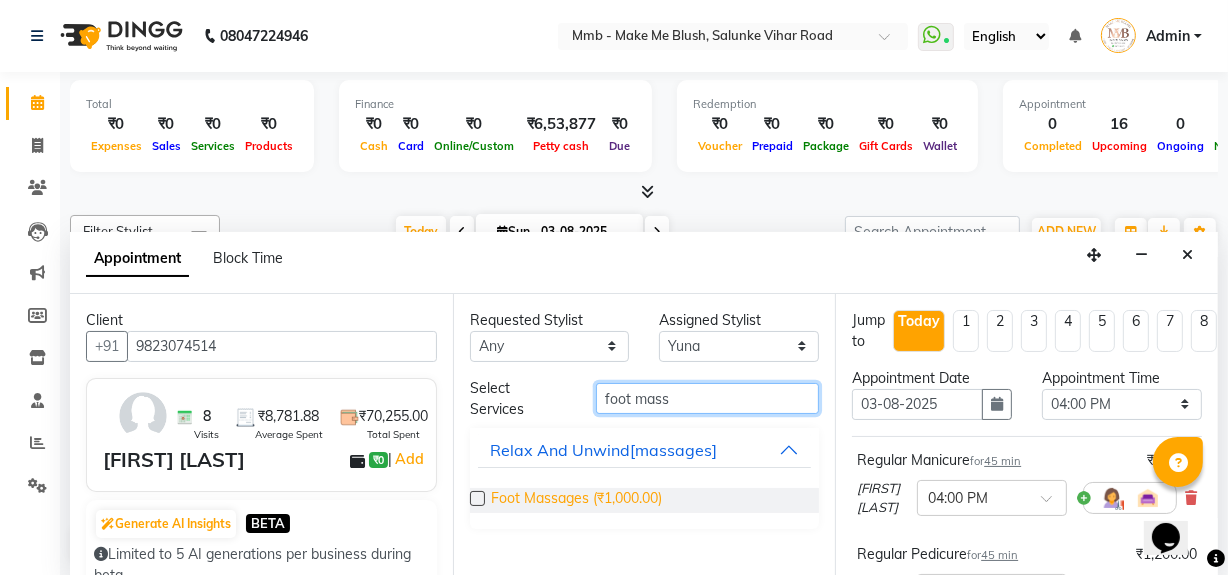 type on "foot mass" 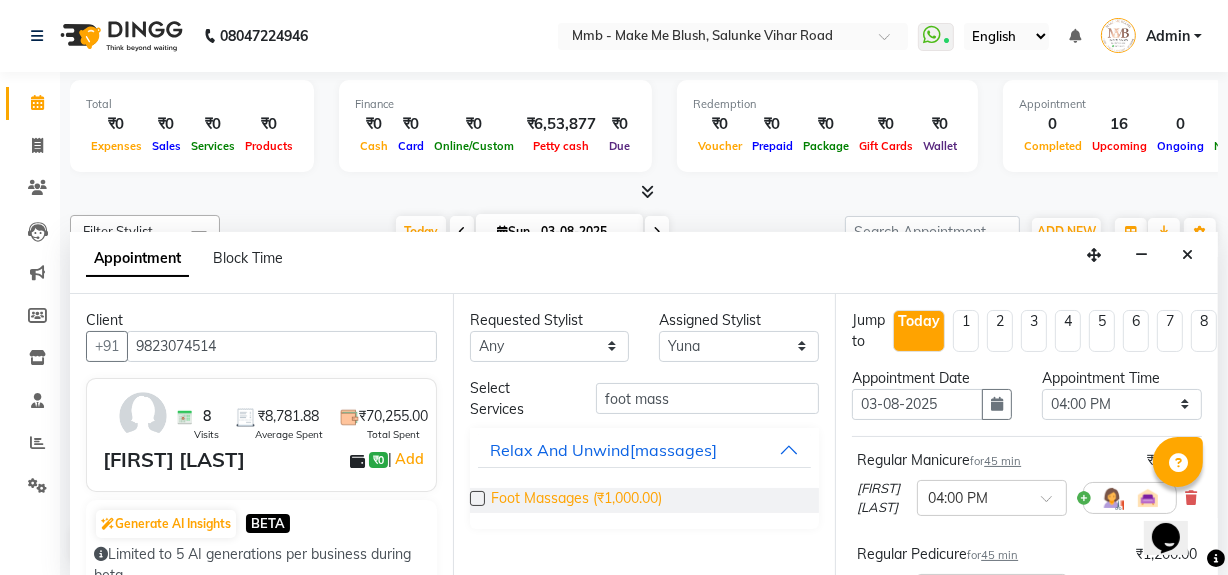 click on "Foot Massages  (₹1,000.00)" at bounding box center (576, 500) 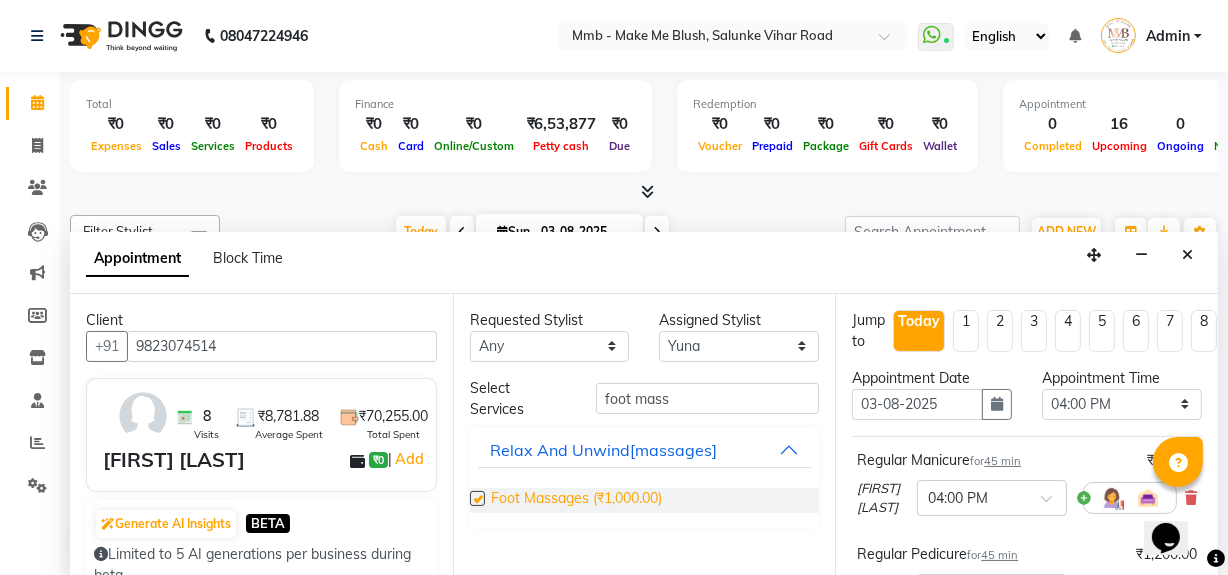 checkbox on "false" 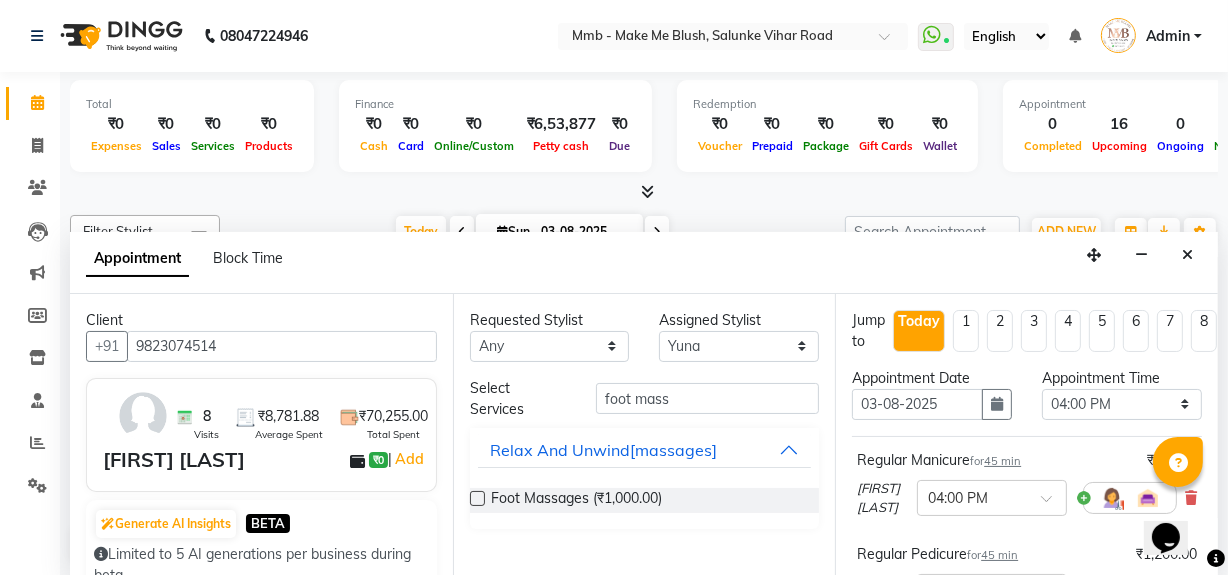 scroll, scrollTop: 236, scrollLeft: 0, axis: vertical 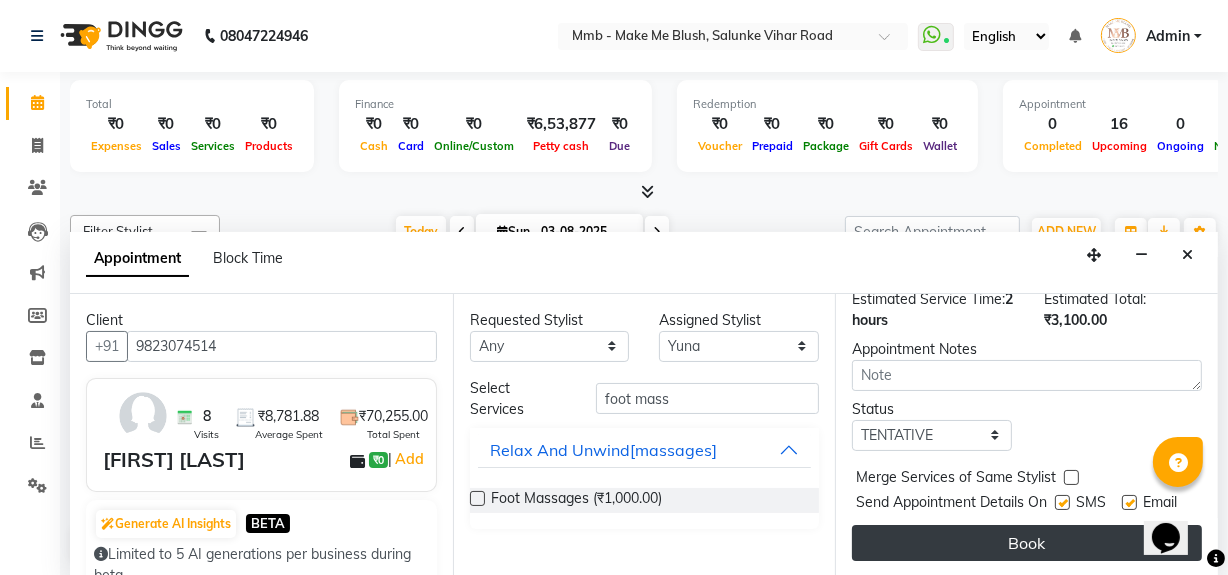 click on "Book" at bounding box center (1027, 543) 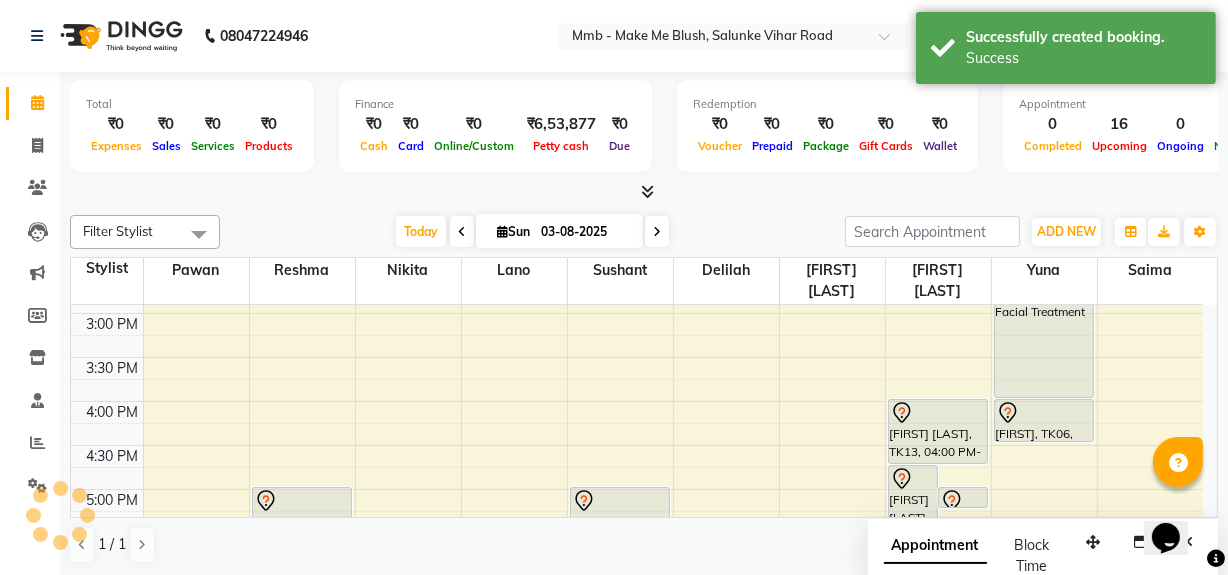 scroll, scrollTop: 0, scrollLeft: 0, axis: both 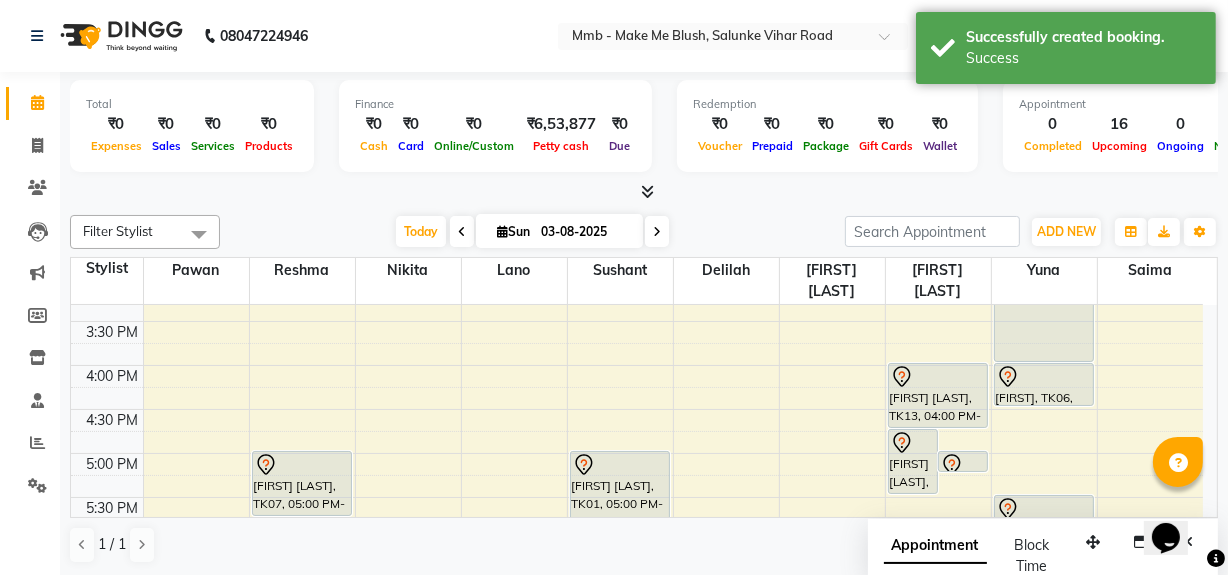 click on "Opens Chat This icon Opens the chat window." at bounding box center [1175, 502] 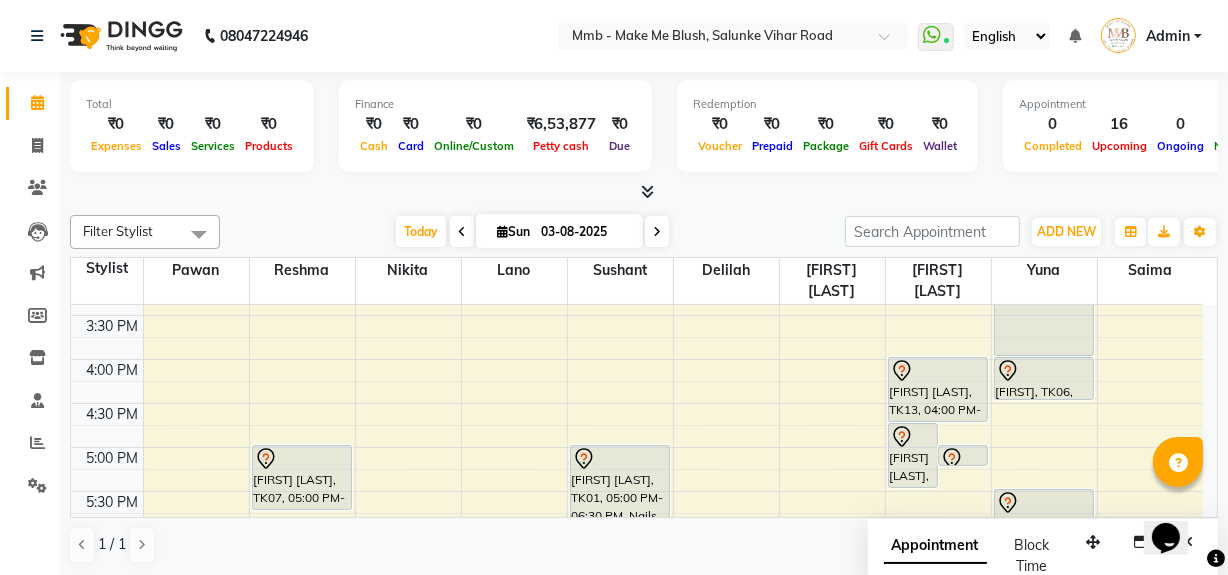 scroll, scrollTop: 519, scrollLeft: 0, axis: vertical 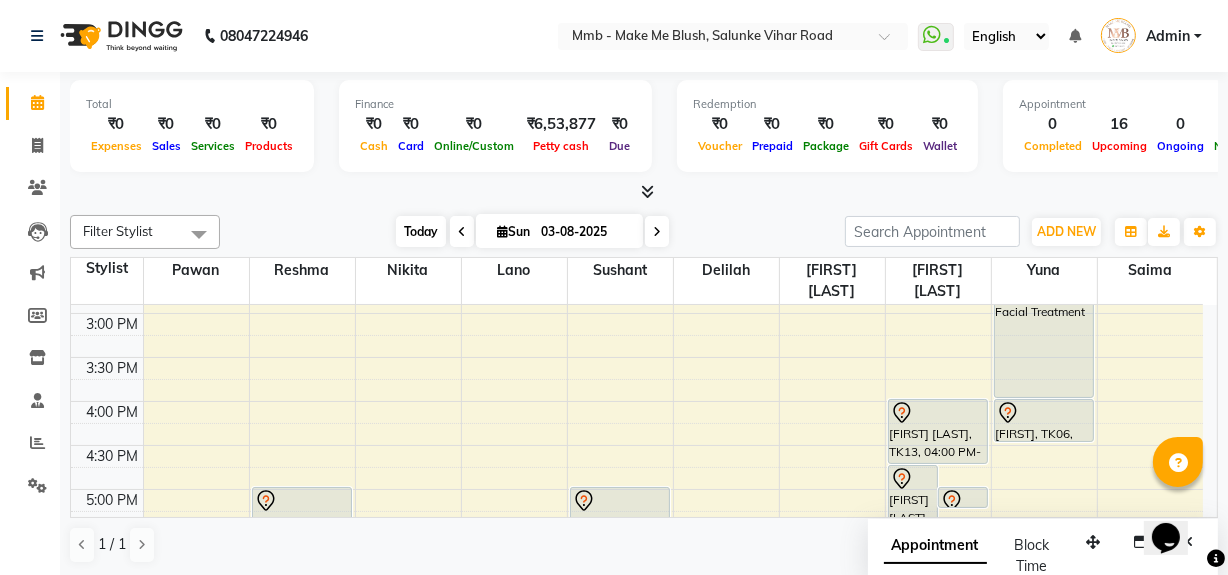 click on "Today" at bounding box center [421, 231] 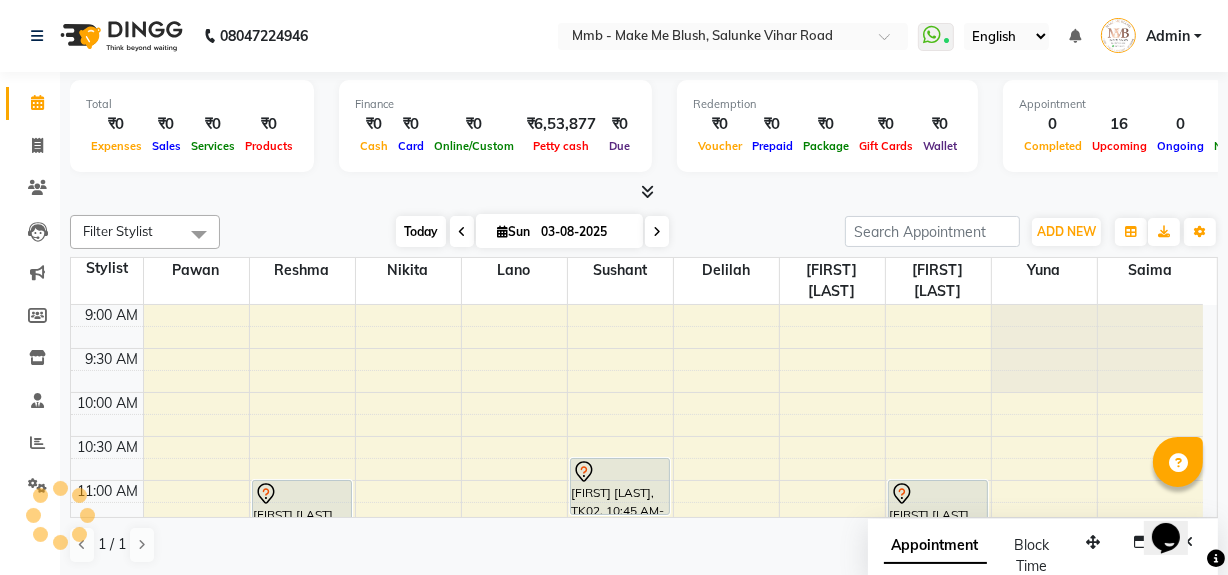 scroll, scrollTop: 176, scrollLeft: 0, axis: vertical 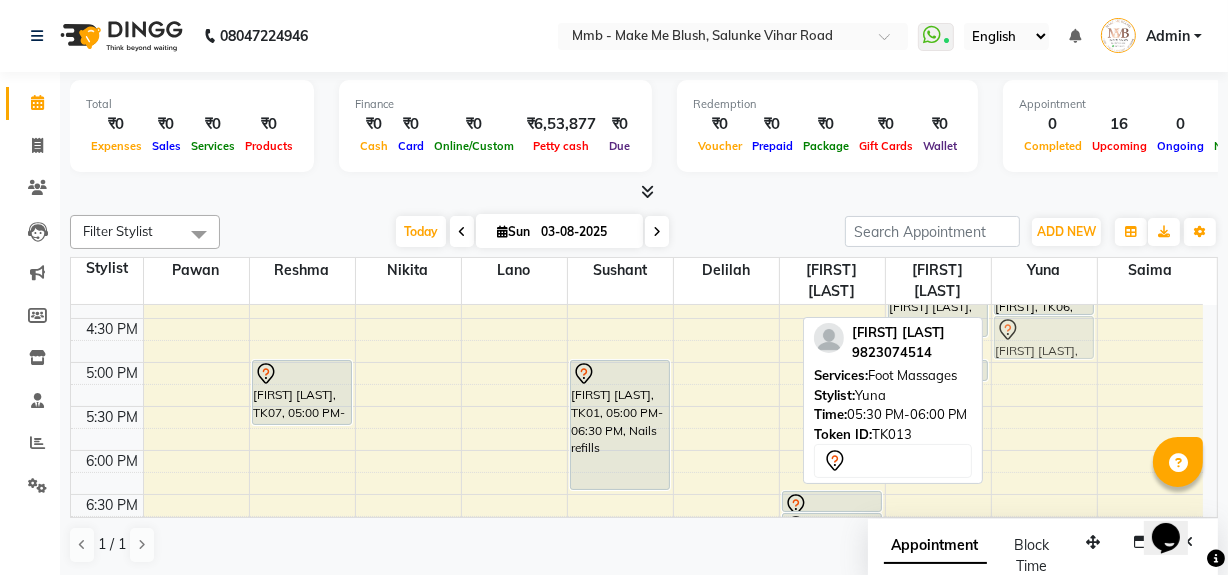 drag, startPoint x: 1071, startPoint y: 429, endPoint x: 1075, endPoint y: 353, distance: 76.105194 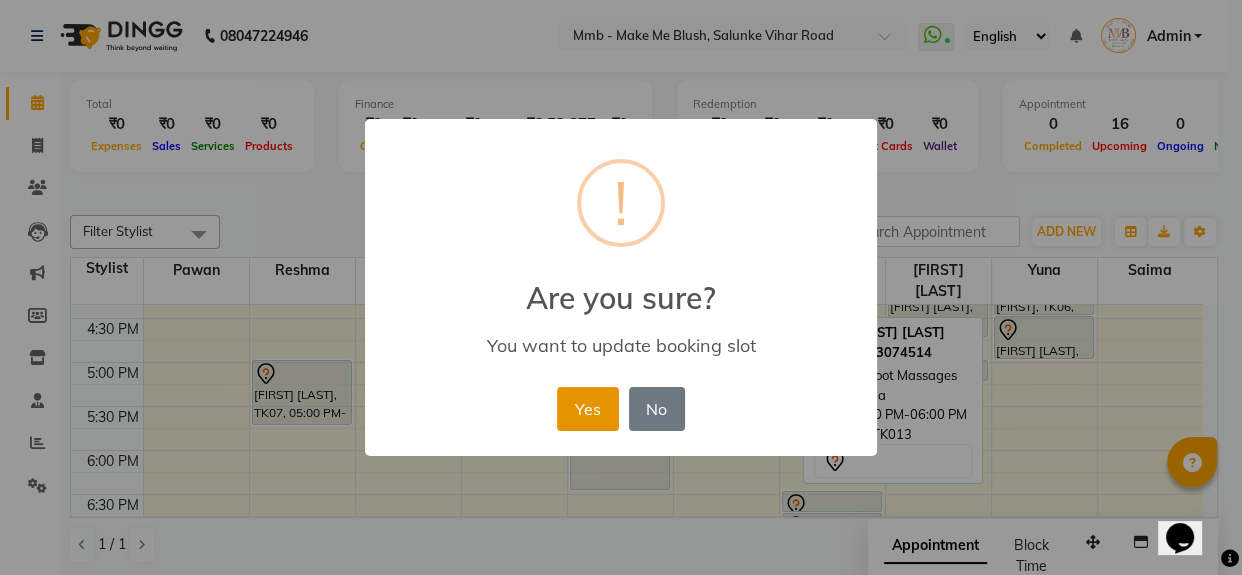 click on "Yes" at bounding box center [587, 409] 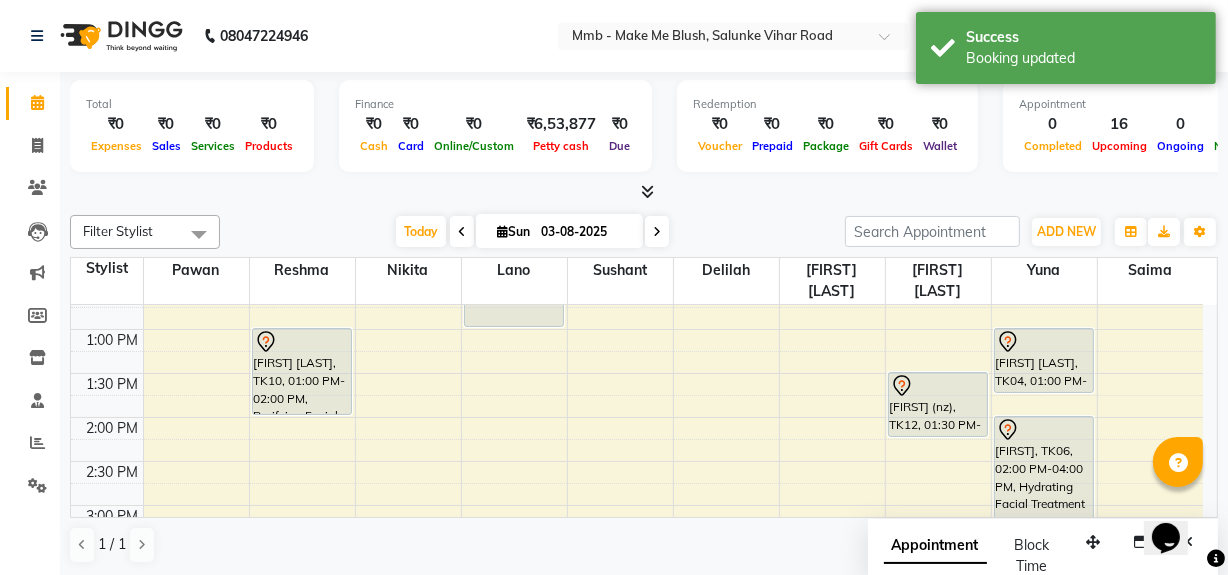 scroll, scrollTop: 282, scrollLeft: 0, axis: vertical 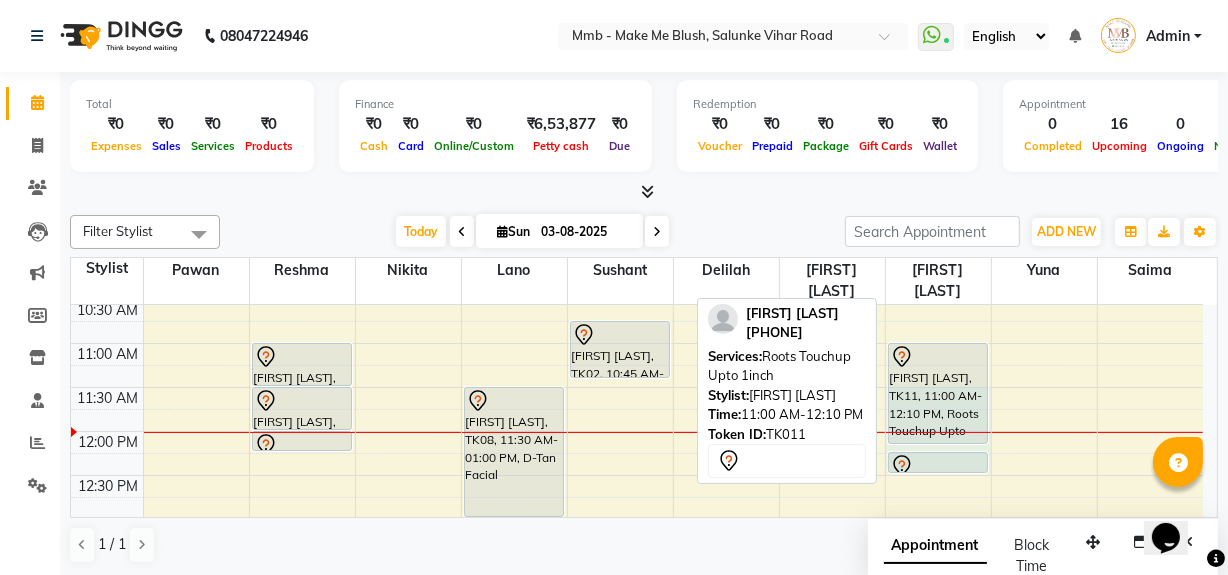 drag, startPoint x: 939, startPoint y: 471, endPoint x: 947, endPoint y: 391, distance: 80.399 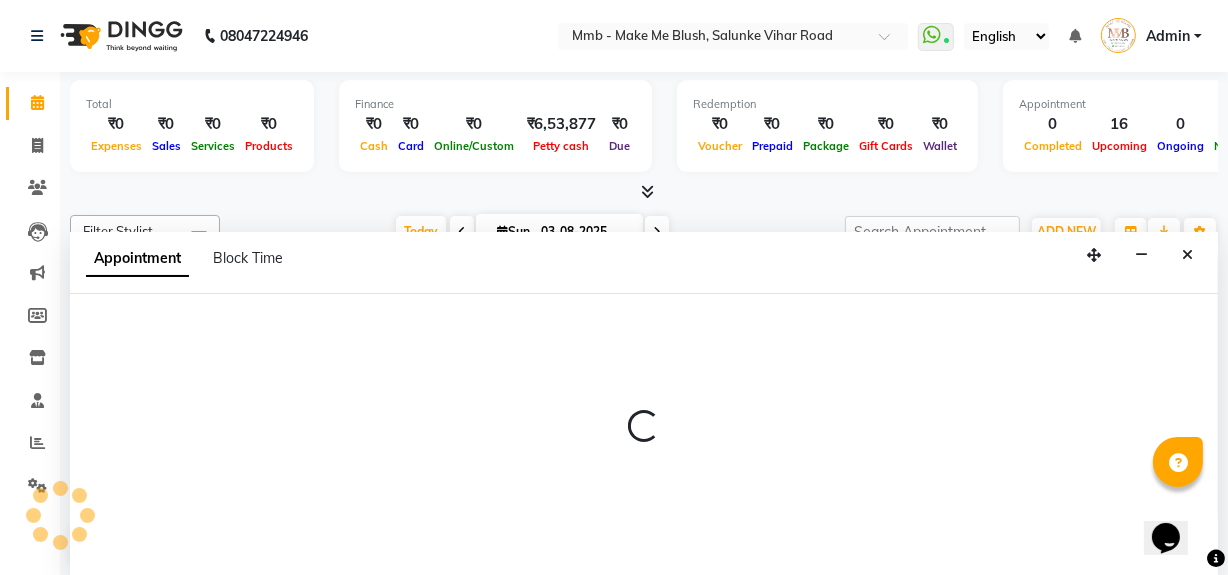 scroll, scrollTop: 0, scrollLeft: 0, axis: both 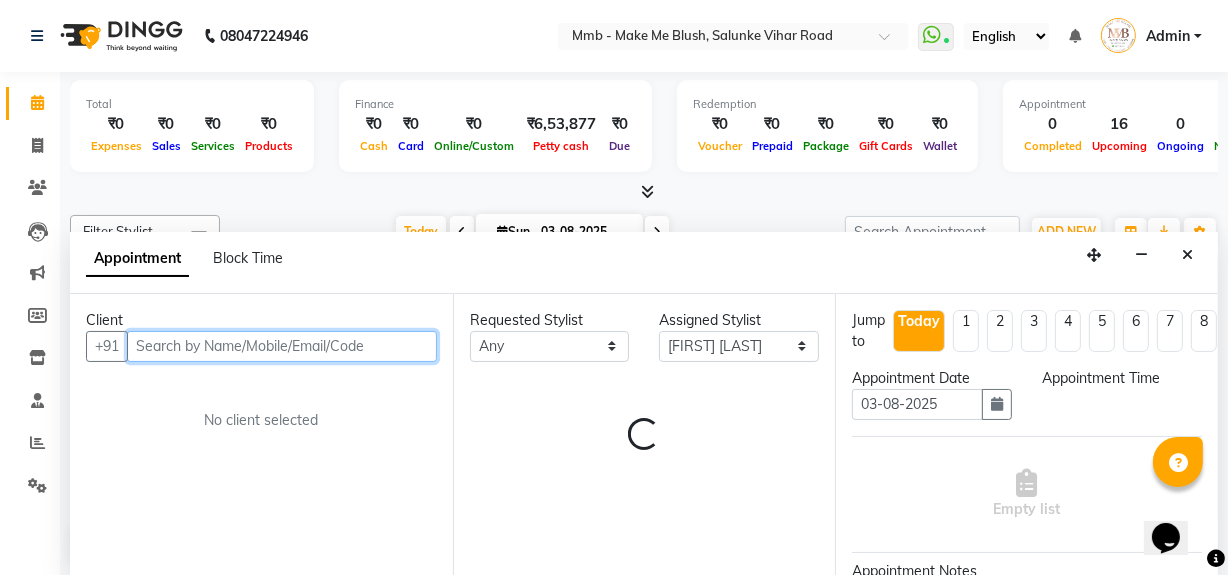 select on "690" 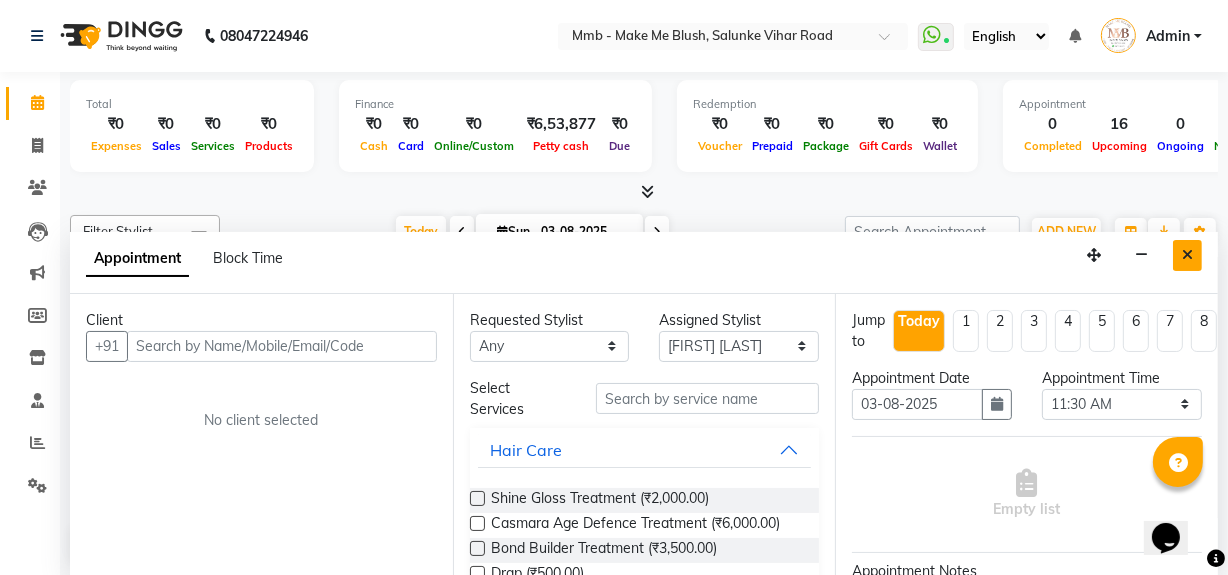 click at bounding box center (1187, 255) 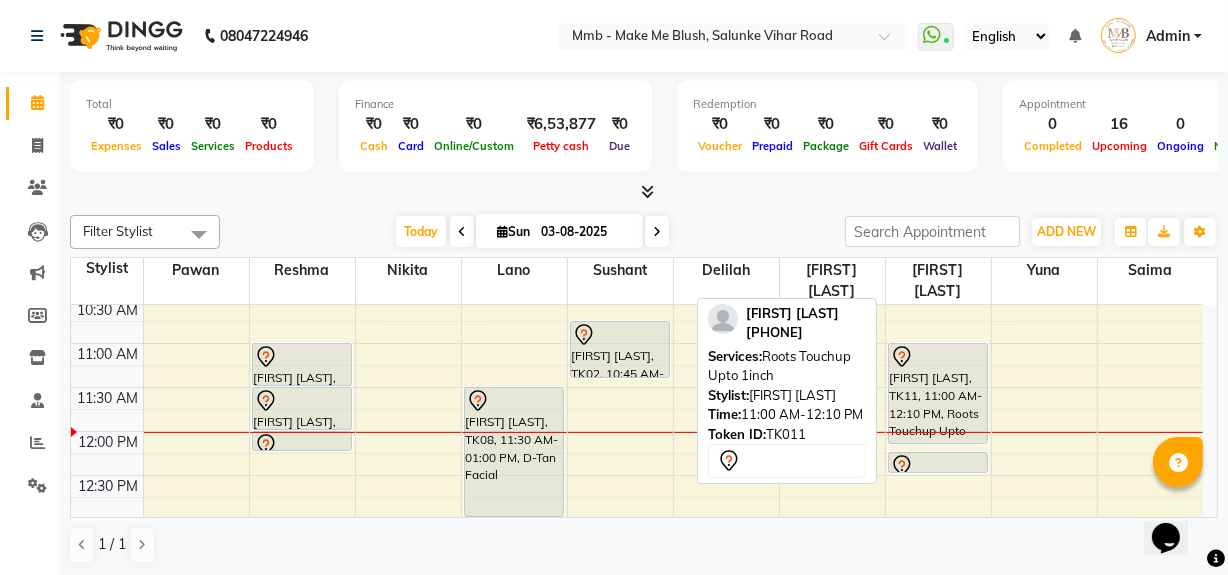 click on "[FIRST] [LAST], TK11, 11:00 AM-12:10 PM, Roots Touchup Upto 1inch" at bounding box center [938, 393] 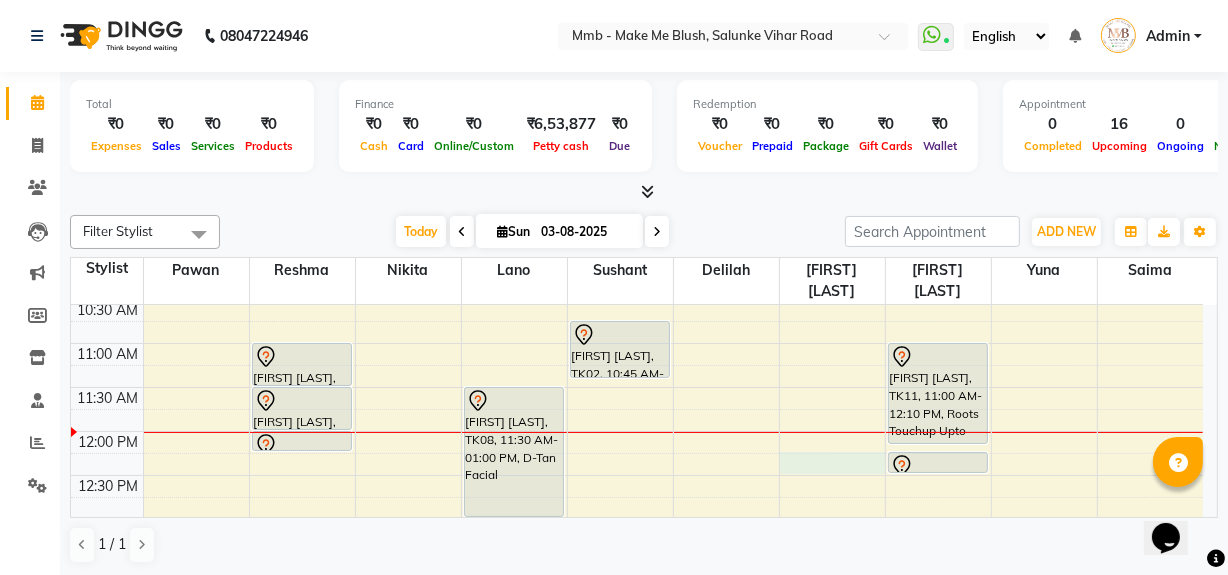 click on "9:00 AM 9:30 AM 10:00 AM 10:30 AM 11:00 AM 11:30 AM 12:00 PM 12:30 PM 1:00 PM 1:30 PM 2:00 PM 2:30 PM 3:00 PM 3:30 PM 4:00 PM 4:30 PM 5:00 PM 5:30 PM 6:00 PM 6:30 PM 7:00 PM 7:30 PM 8:00 PM 8:30 PM             Pritikaa Sibal, TK05, 11:00 AM-11:30 AM, Rica  Full Legs             Pritikaa Sibal, TK05, 11:30 AM-12:00 PM, Rica Full Arms             Pritikaa Sibal, TK05, 12:00 PM-12:15 PM, Eyebrows             Meher Parul Nagar, TK10, 01:00 PM-02:00 PM, Purifying Facial Treatment             Shivai Shinde, TK07, 05:00 PM-05:45 PM, Regular Pedicure              Tishya Batra, TK08, 11:30 AM-01:00 PM, D-Tan Facial             Neha Mirpuri, TK02, 10:45 AM-11:25 AM, Gel Nail plain              Jessica Londhya, TK01, 05:00 PM-06:30 PM,  Nails refills             anushree tayade, TK09, 06:30 PM-06:45 PM, Classic hair wash              anushree tayade, TK09, 06:45 PM-07:15 PM, Blow dry Upto Waist             Niti Dewan, TK13, 04:45 PM-05:30 PM, Regular Pedicure" at bounding box center (637, 695) 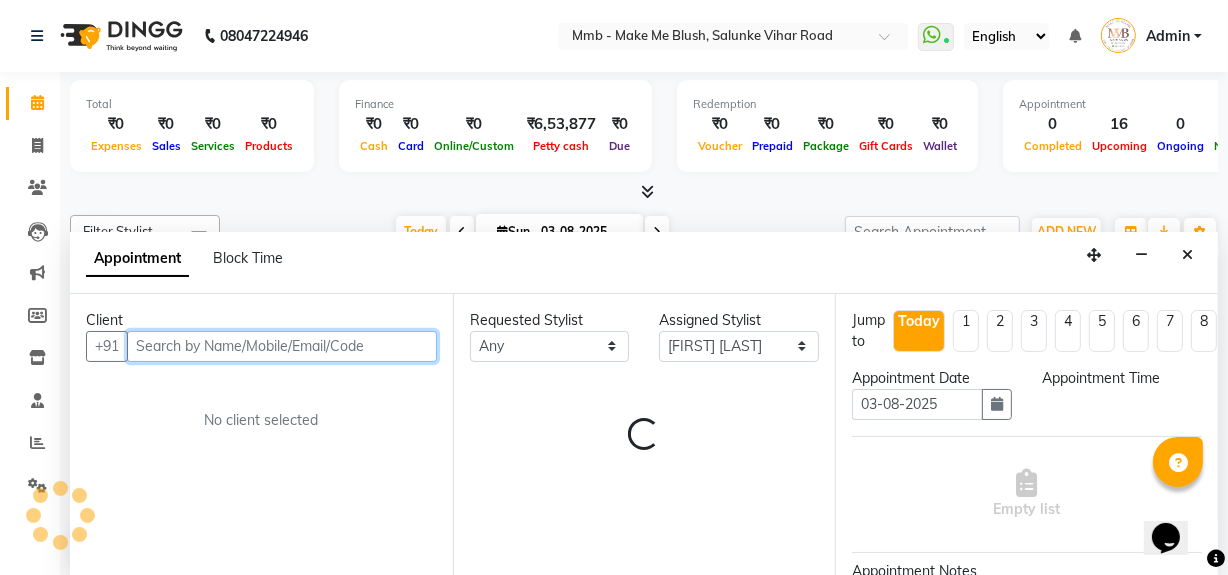 select on "735" 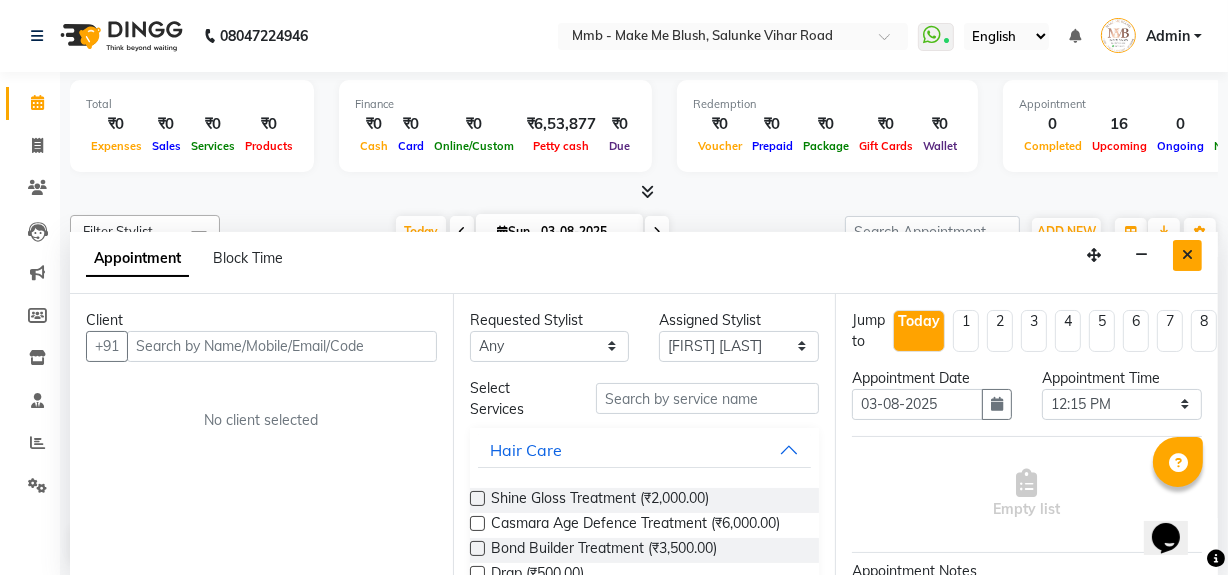 click at bounding box center (1187, 255) 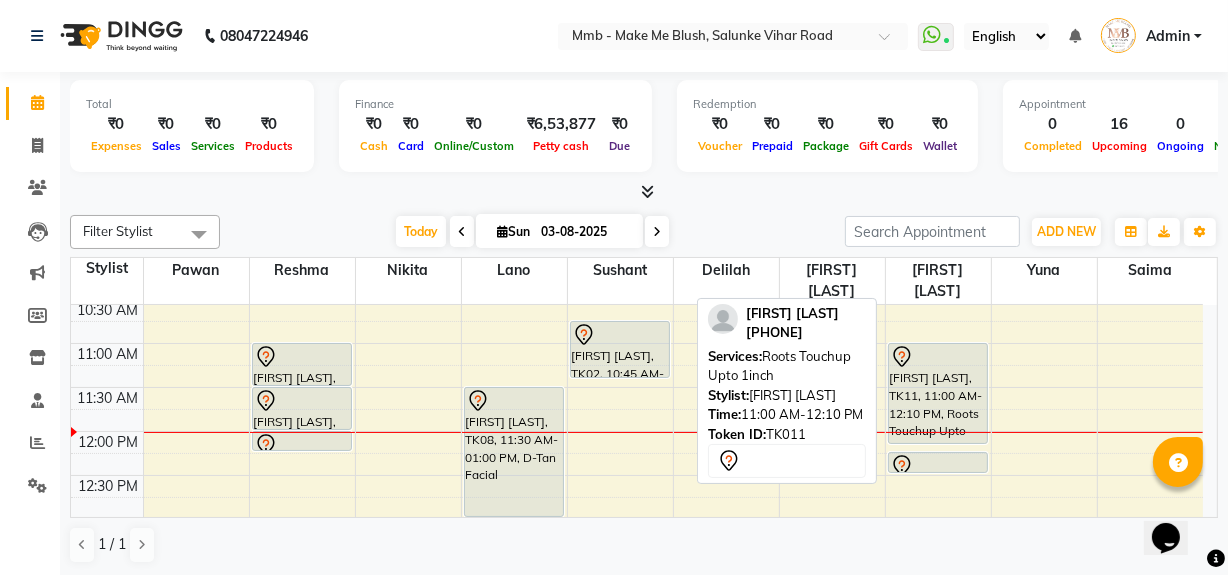 click on "[FIRST] [LAST], TK11, 11:00 AM-12:10 PM, Roots Touchup Upto 1inch" at bounding box center [938, 393] 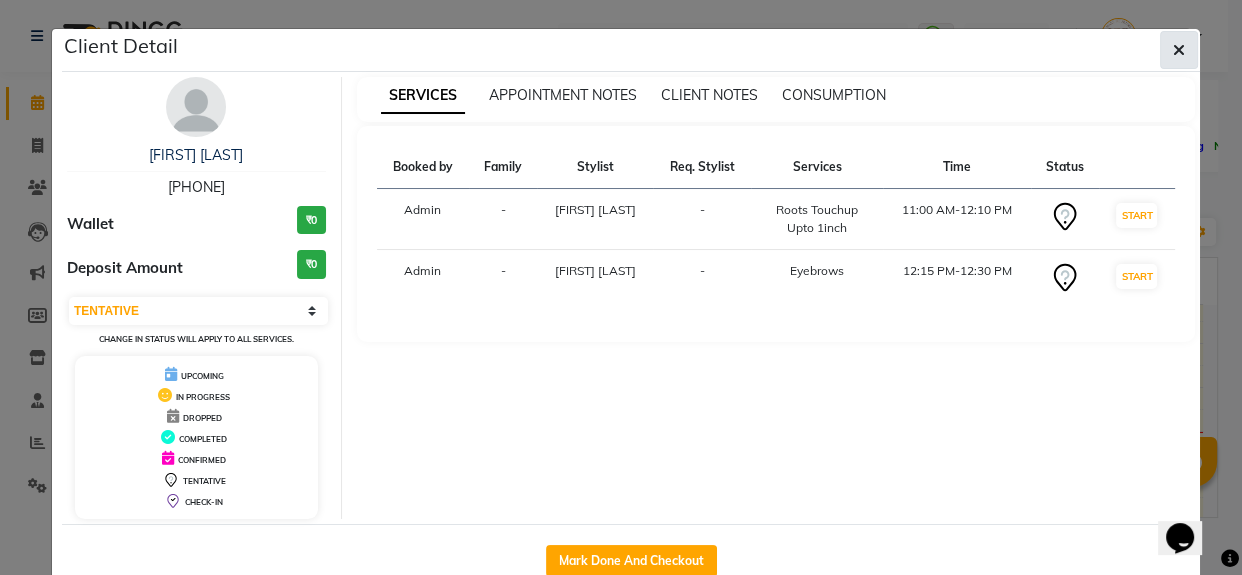 click 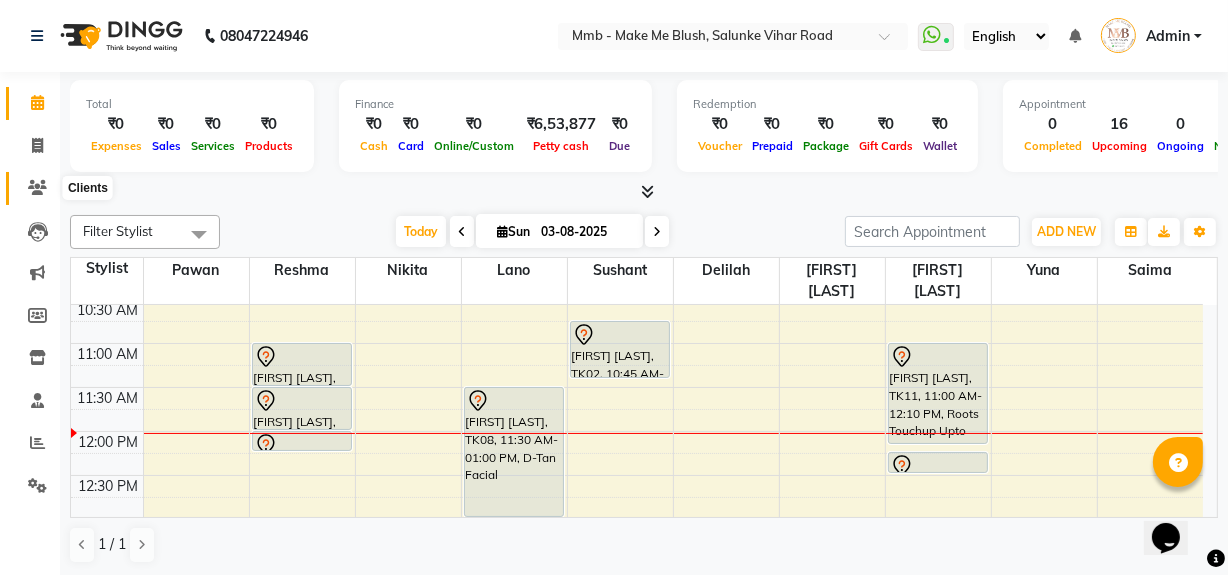 click 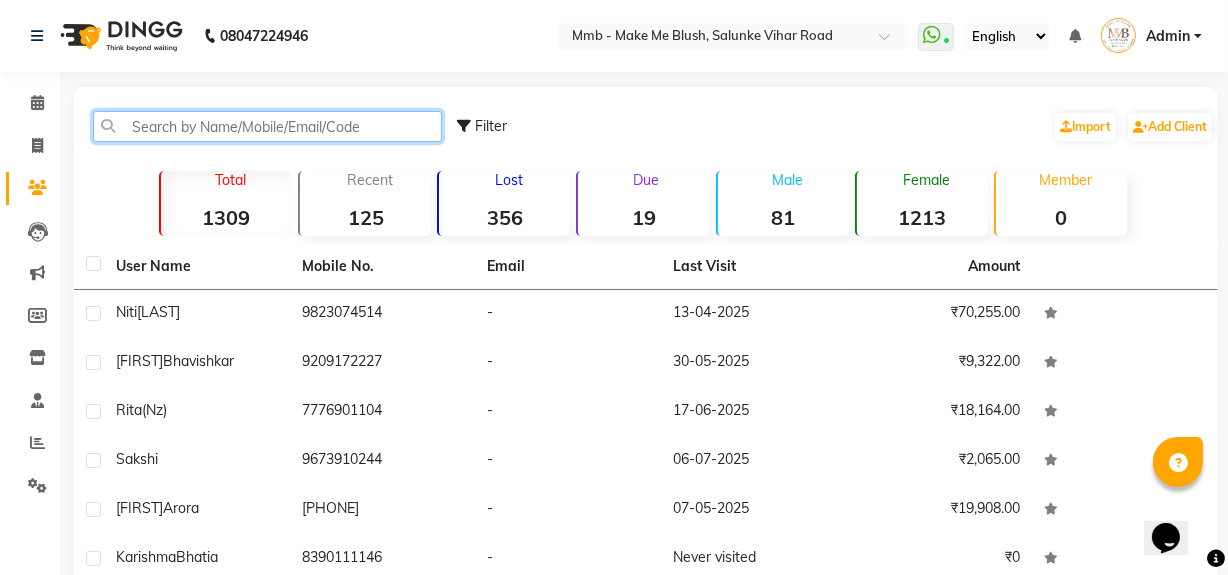 click 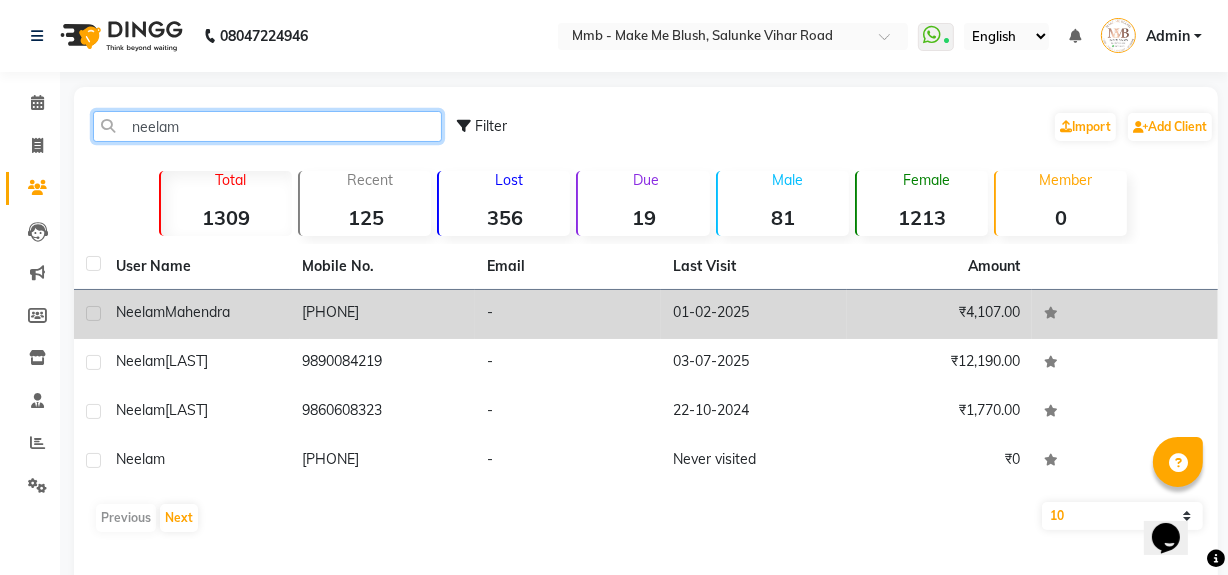 type on "neelam" 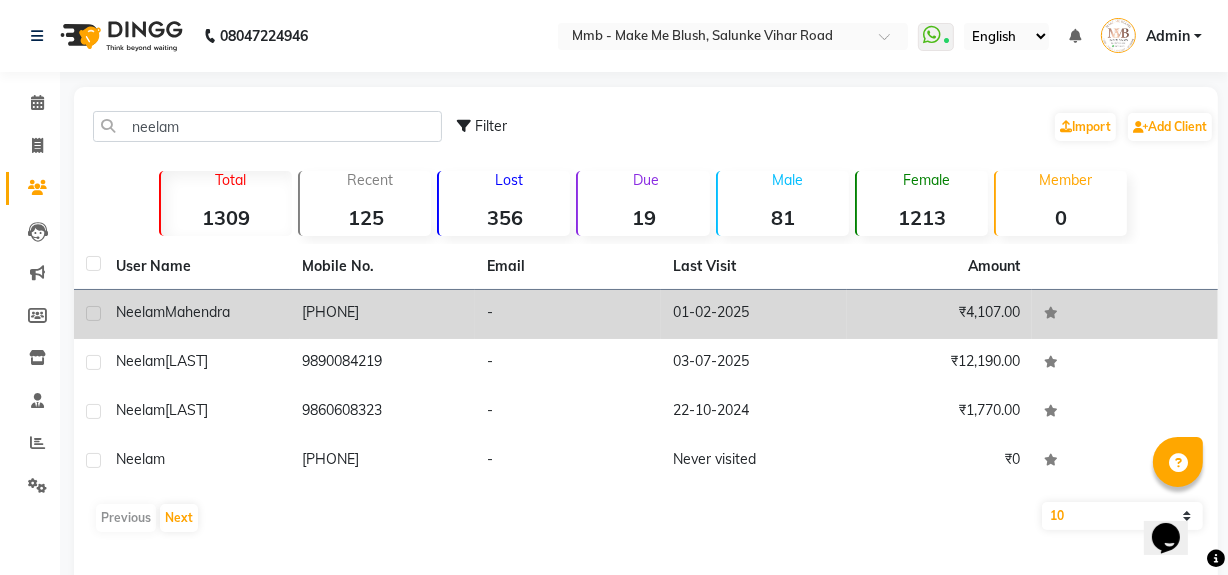 click on "Neelam" 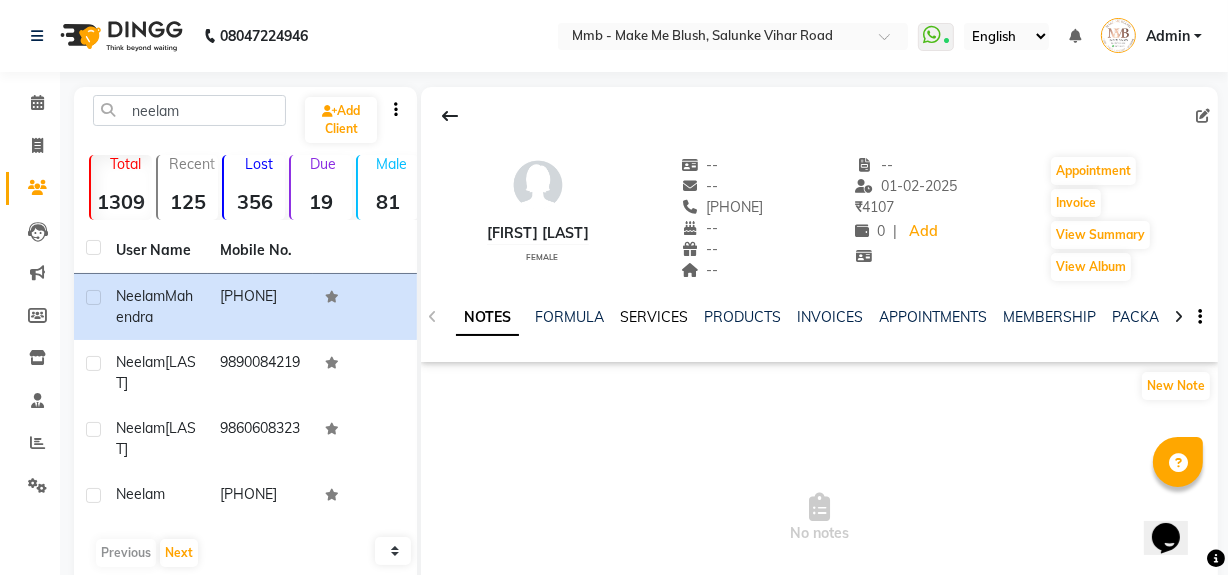 click on "SERVICES" 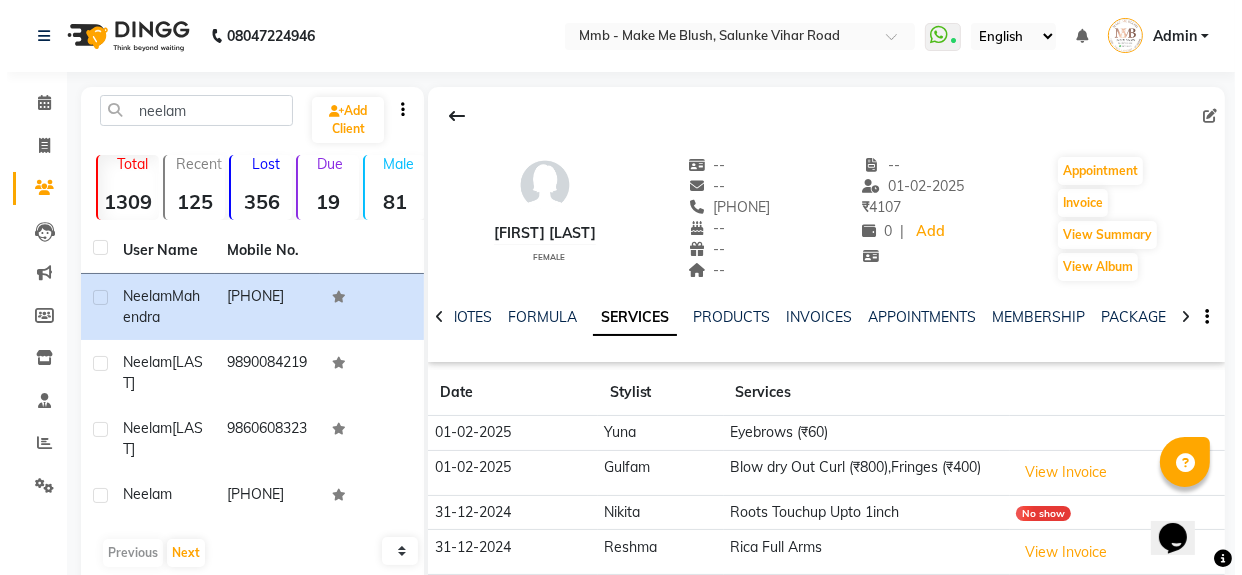 scroll, scrollTop: 160, scrollLeft: 0, axis: vertical 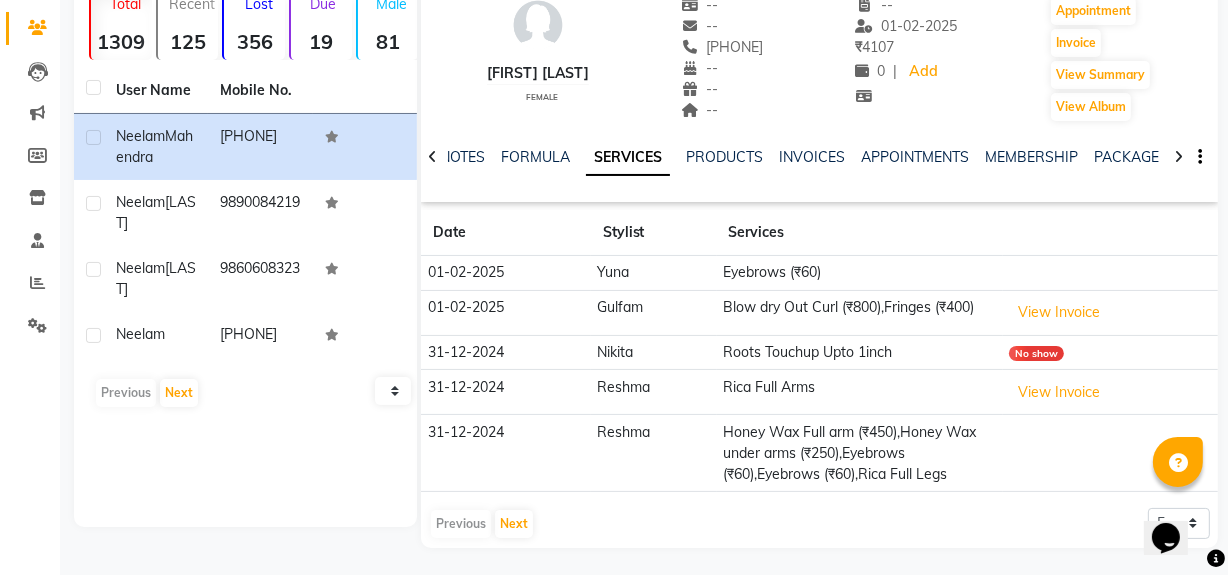 click on "Previous   Next" 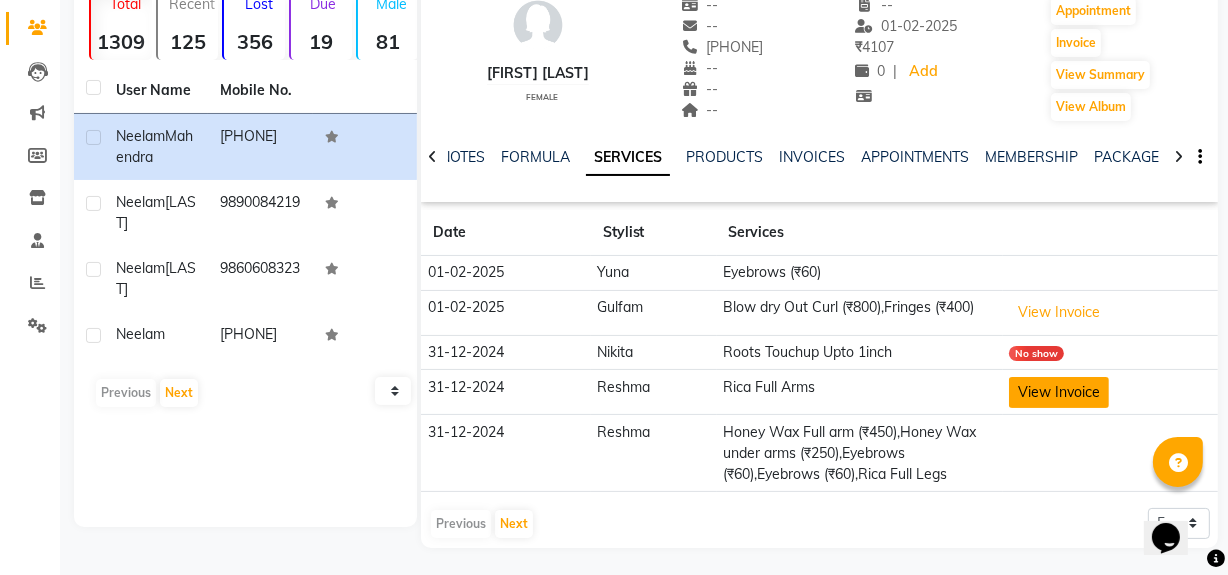 click on "View Invoice" 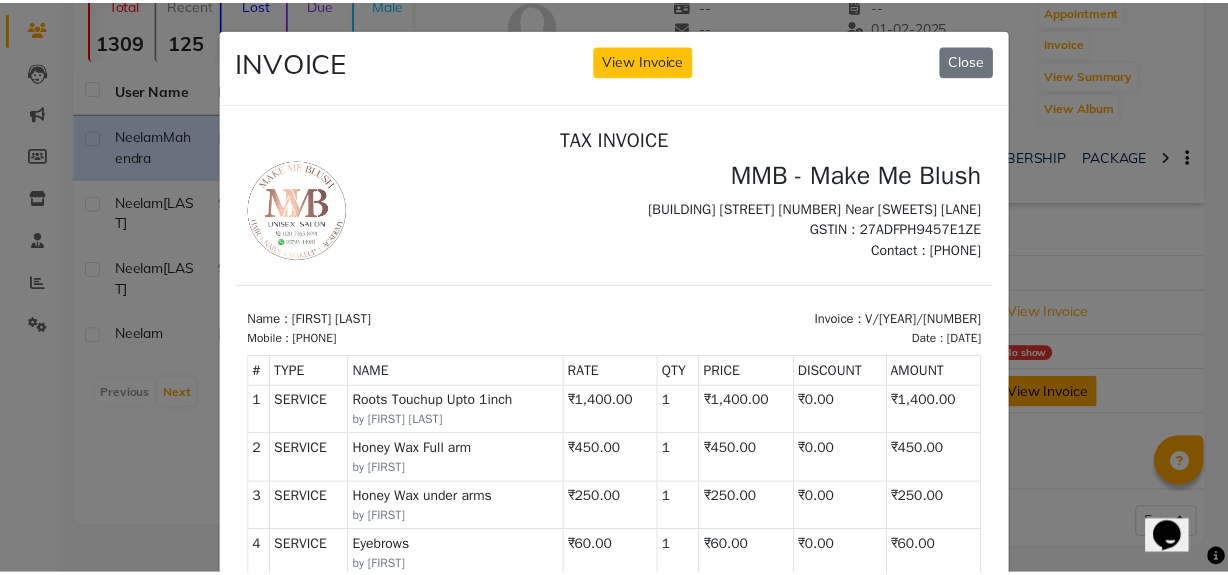 scroll, scrollTop: 0, scrollLeft: 0, axis: both 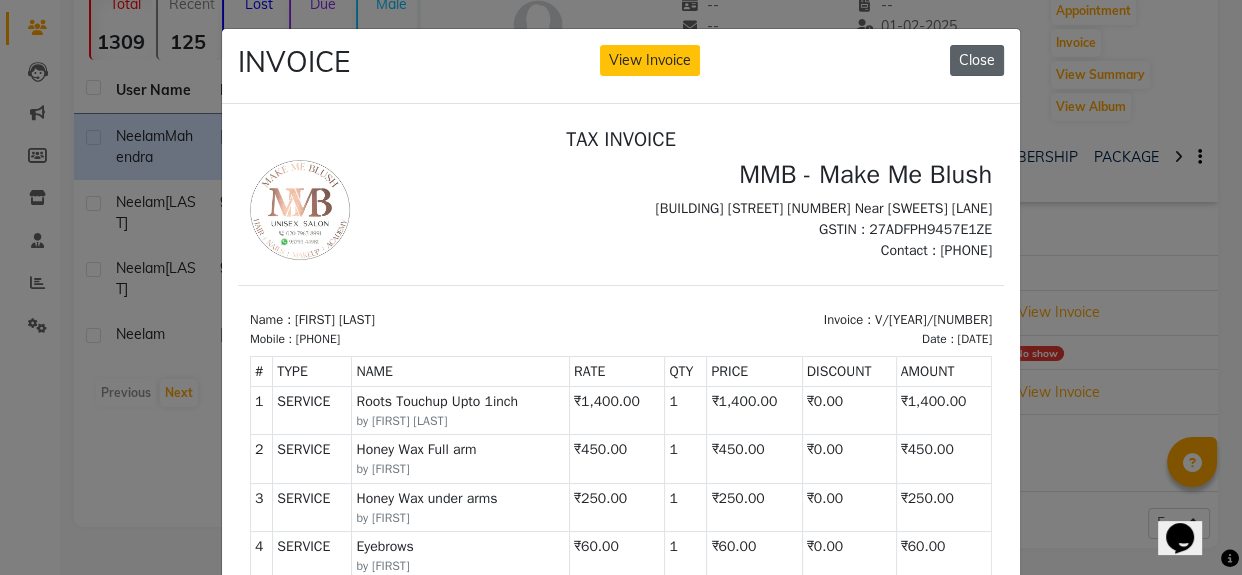 click on "Close" 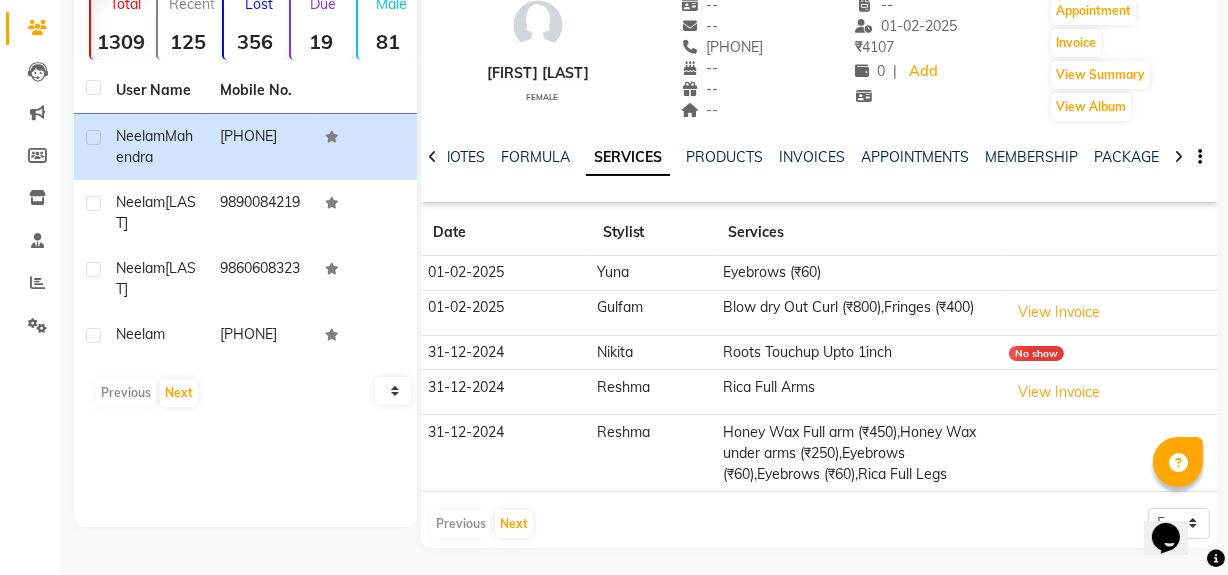 scroll, scrollTop: 0, scrollLeft: 0, axis: both 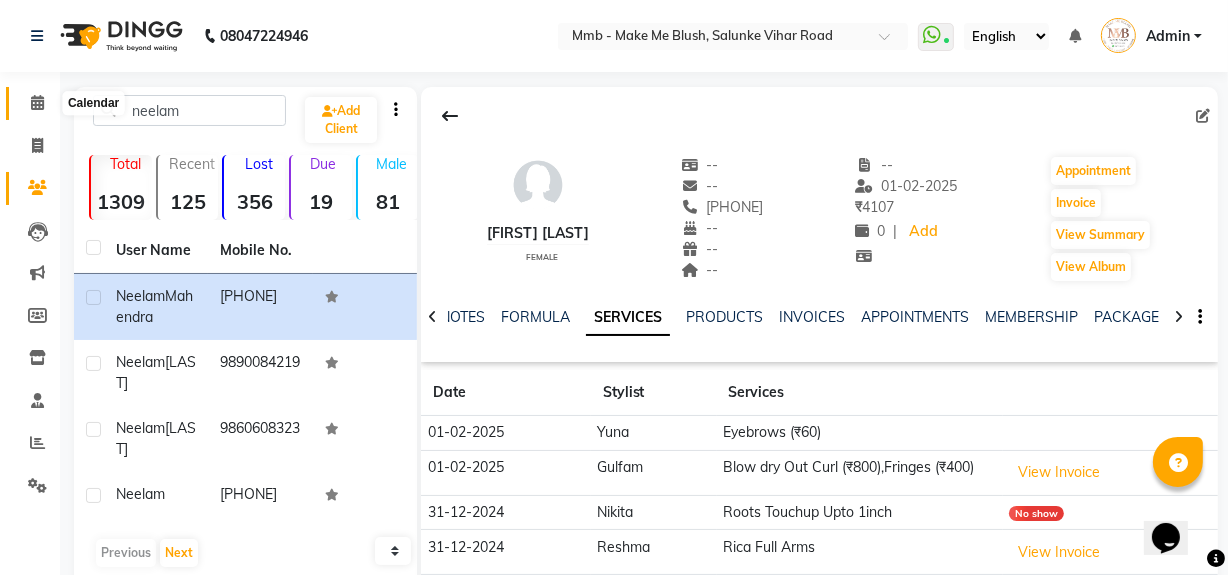 click 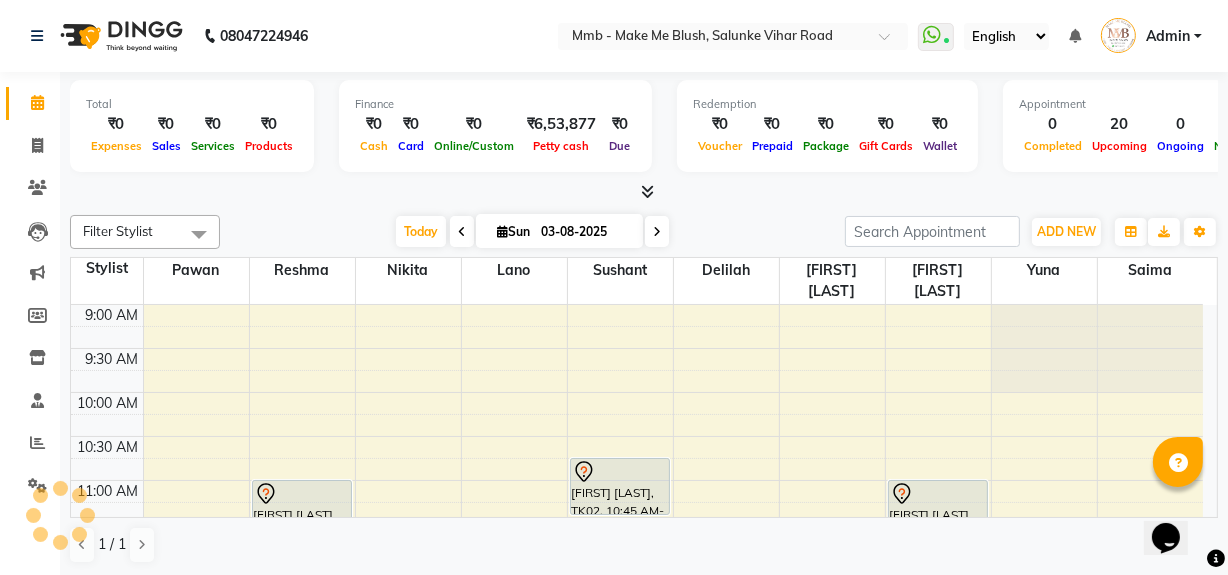 scroll, scrollTop: 263, scrollLeft: 0, axis: vertical 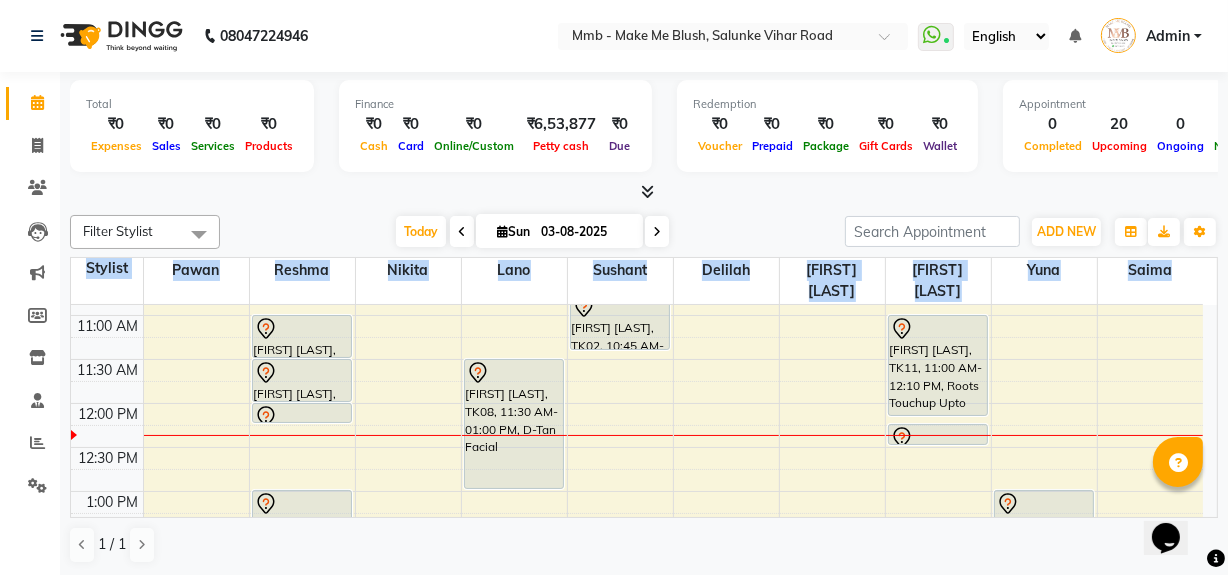 drag, startPoint x: 1225, startPoint y: 335, endPoint x: 1211, endPoint y: 306, distance: 32.202484 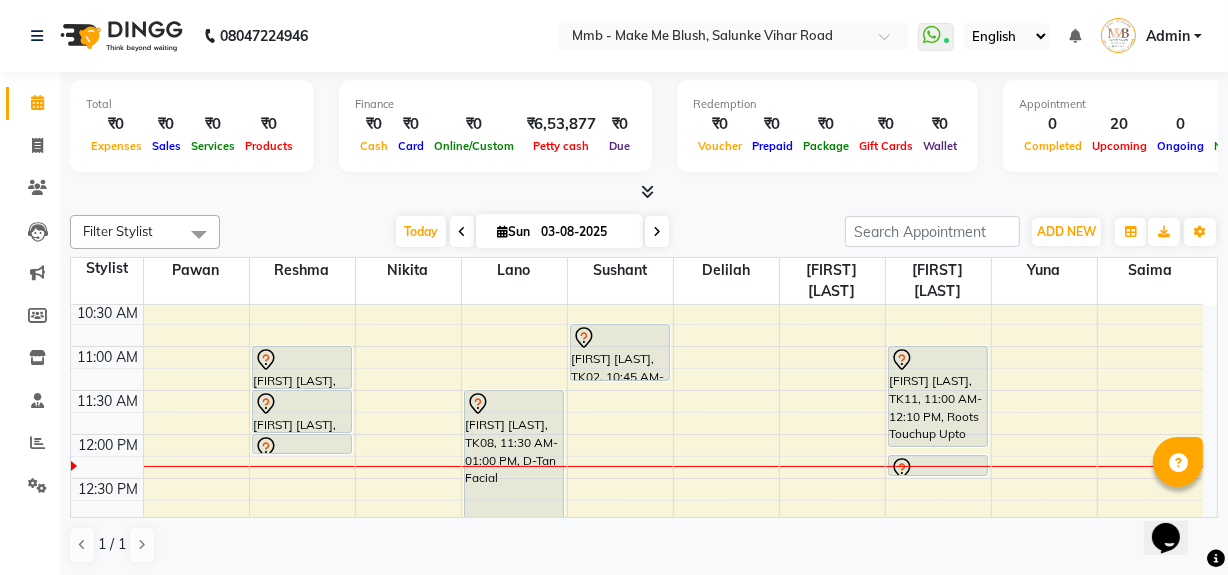 click at bounding box center [644, 192] 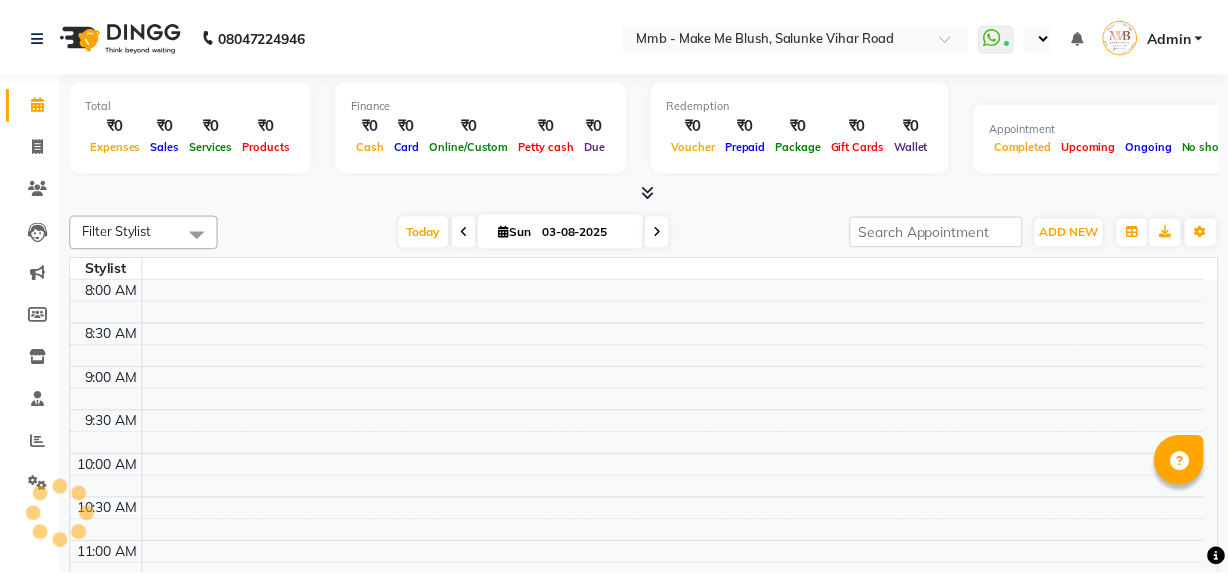 scroll, scrollTop: 0, scrollLeft: 0, axis: both 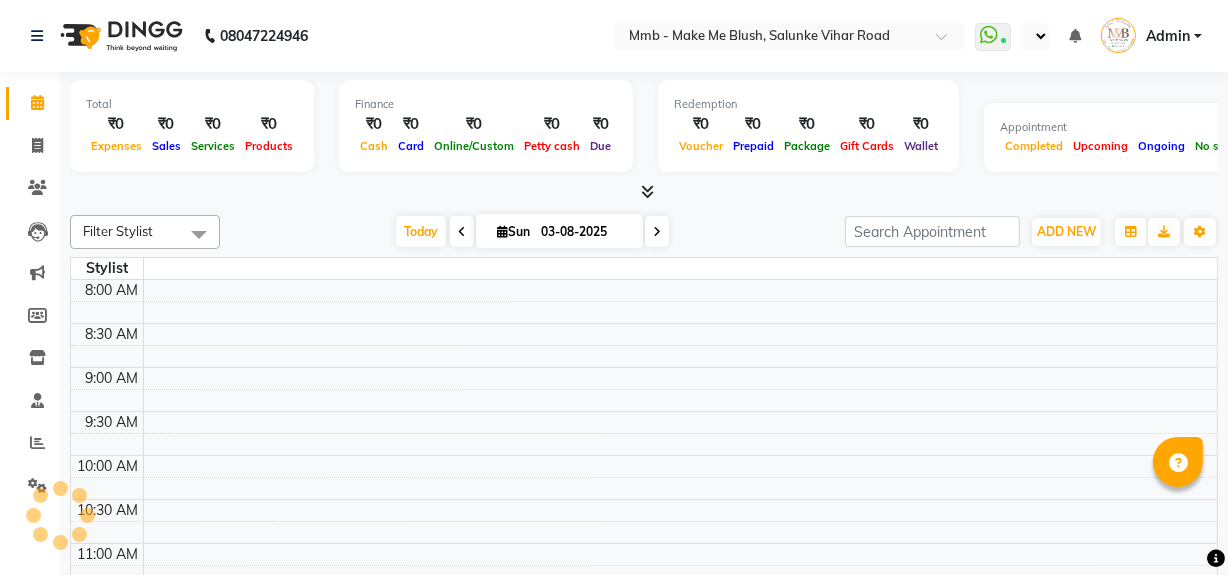 select on "en" 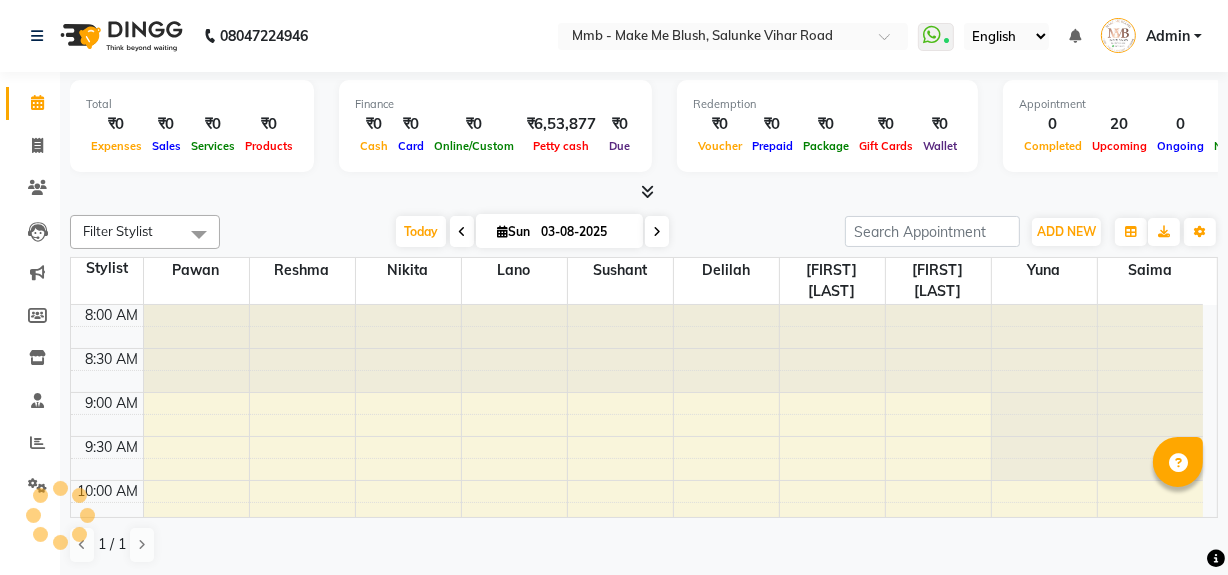 scroll, scrollTop: 0, scrollLeft: 0, axis: both 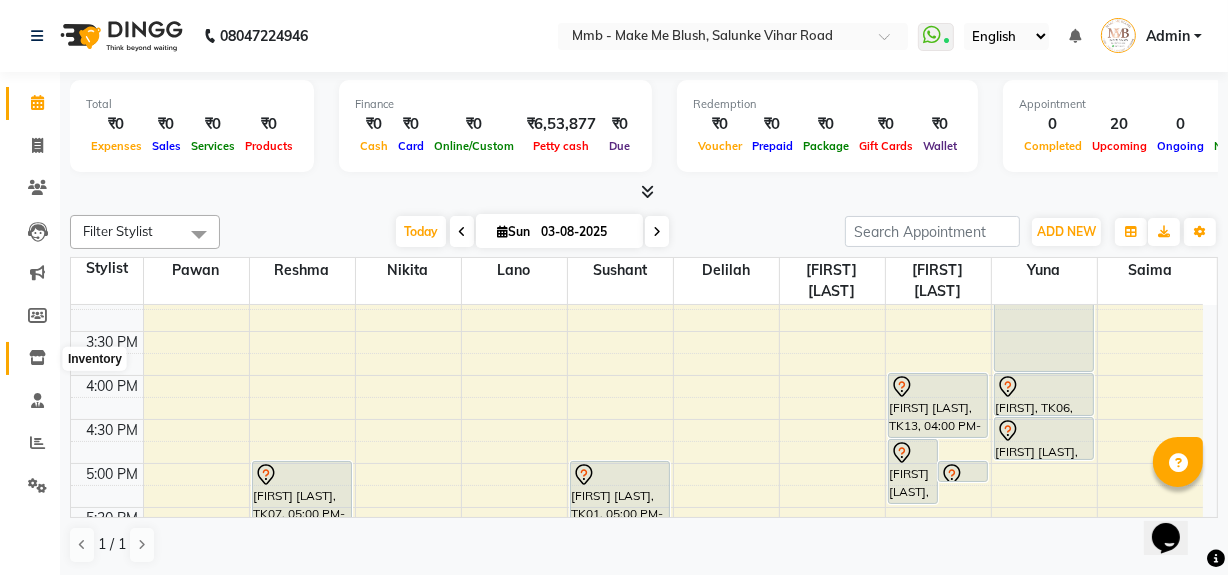 click 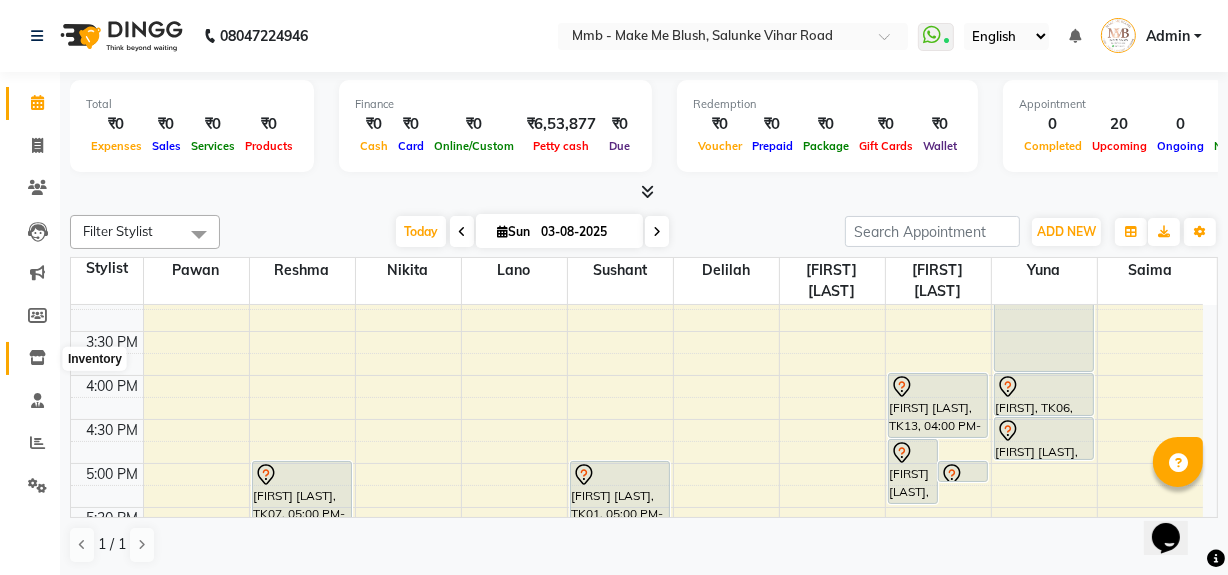 select 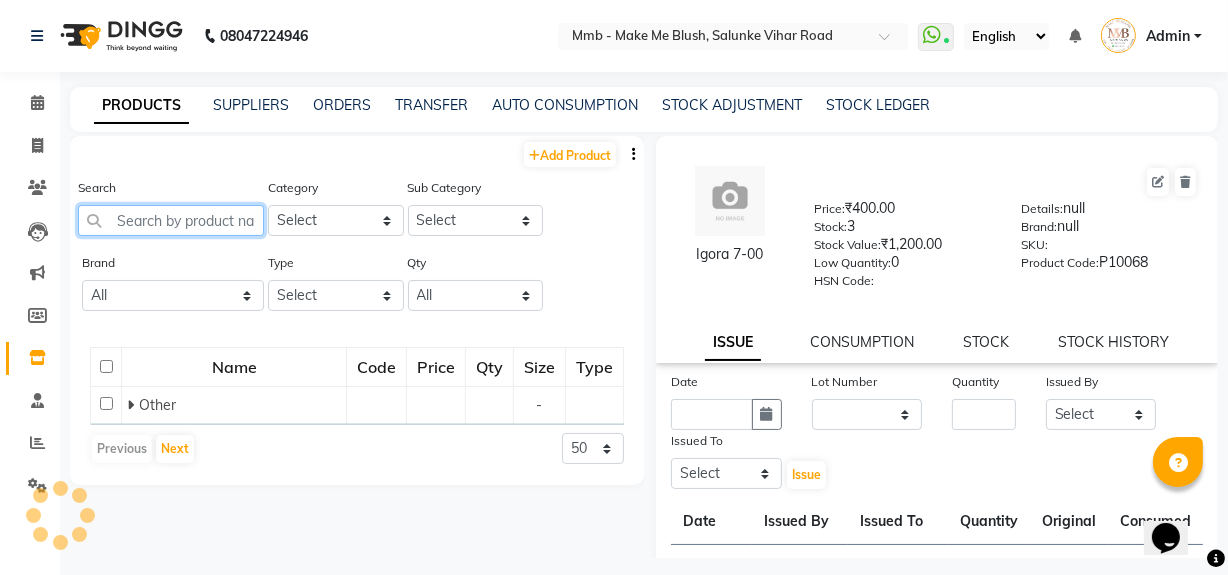 click 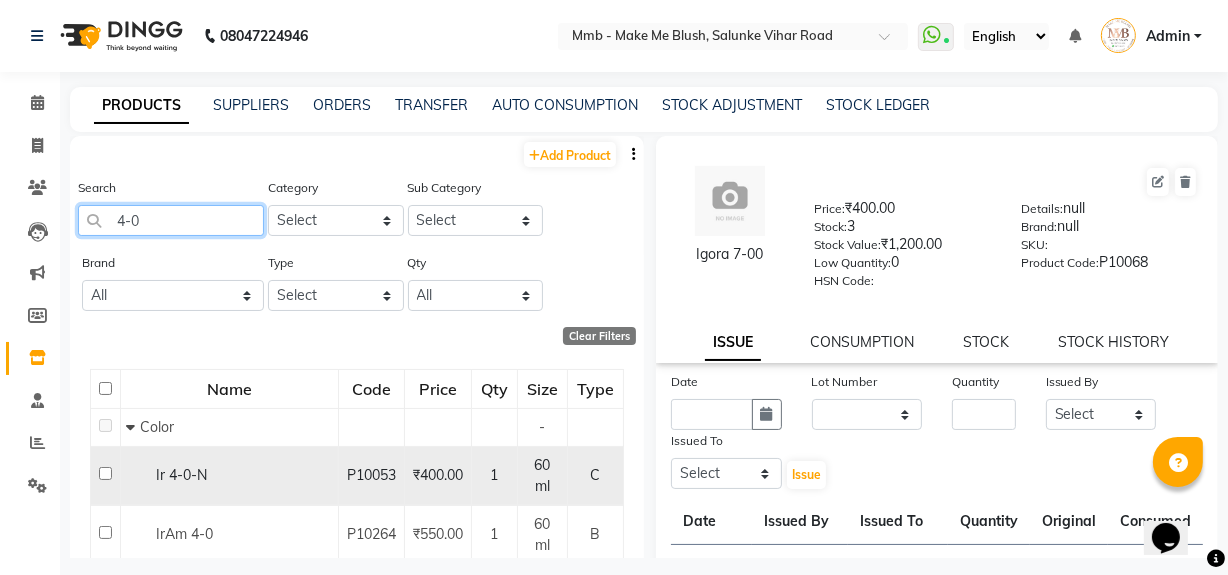 type on "4-0" 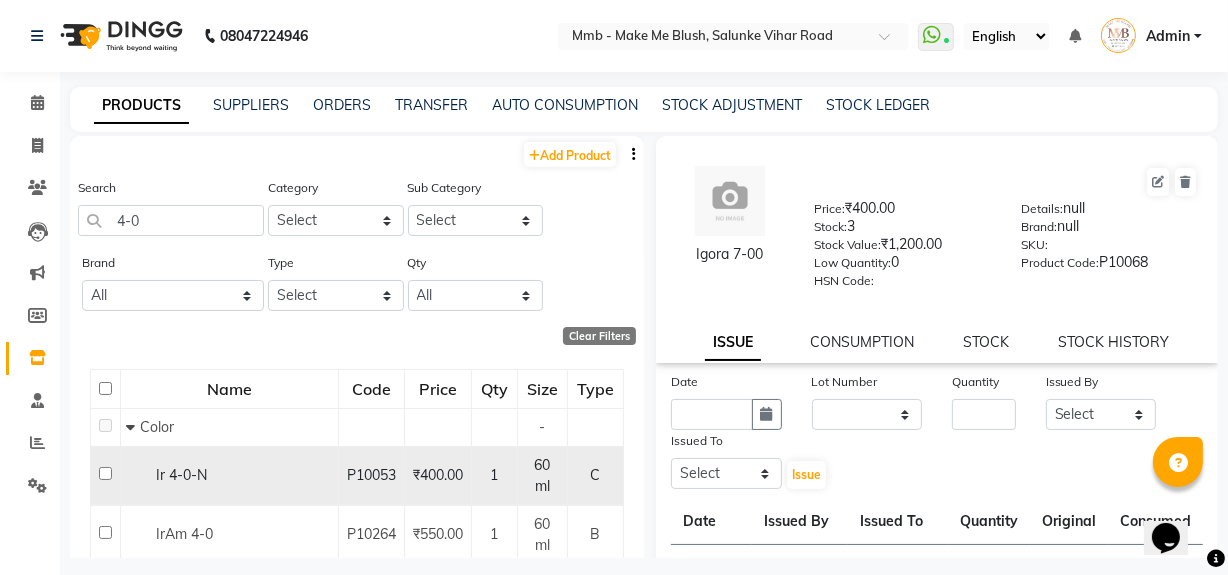 click 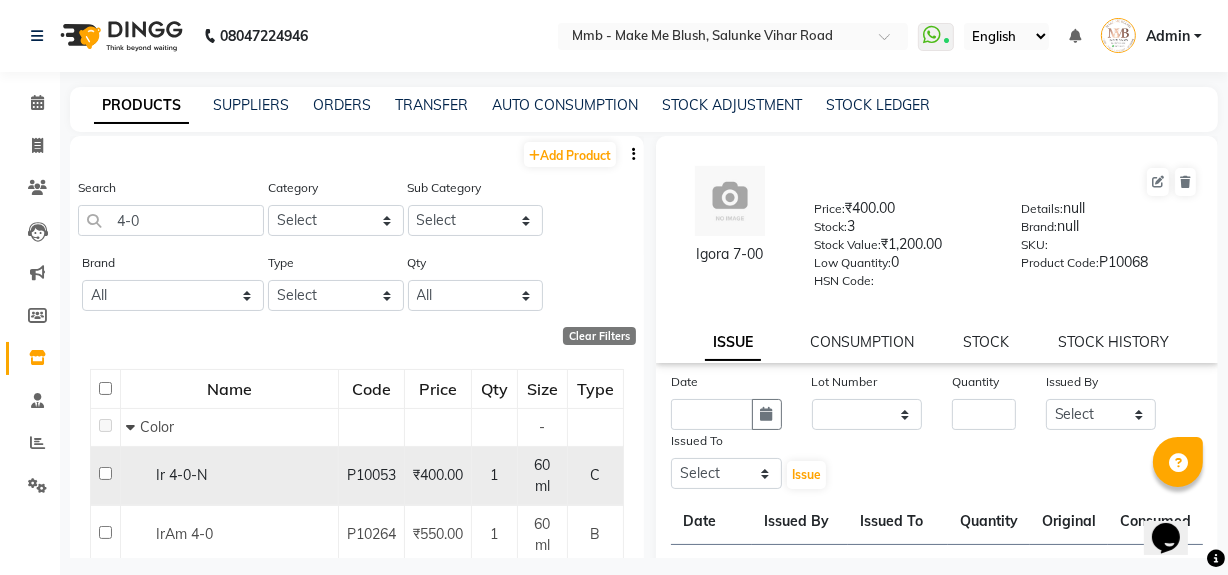 click 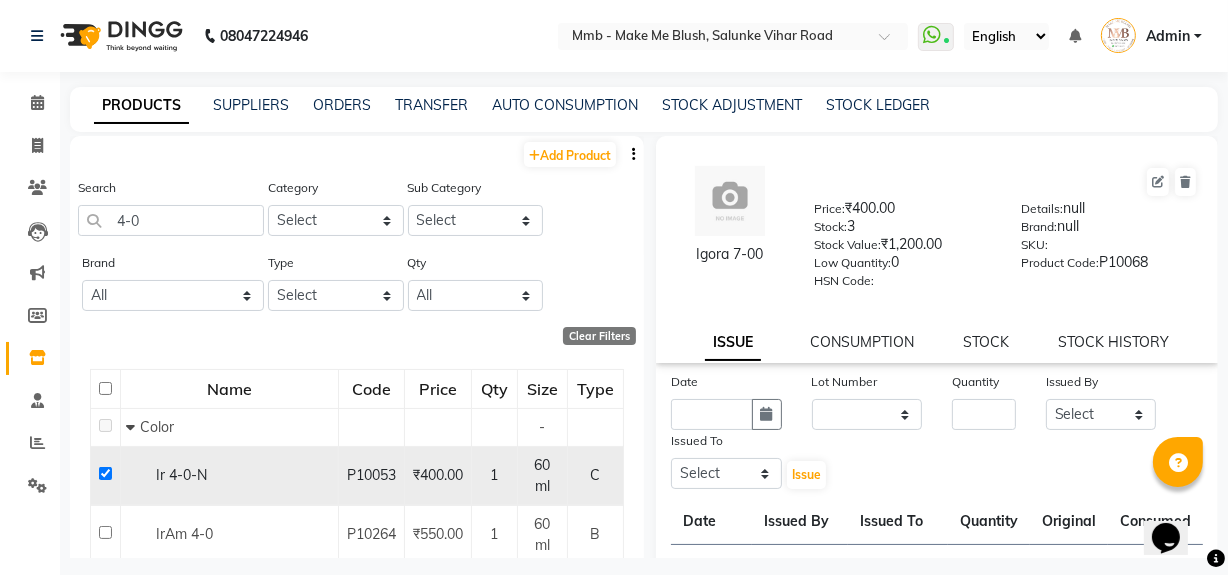 checkbox on "true" 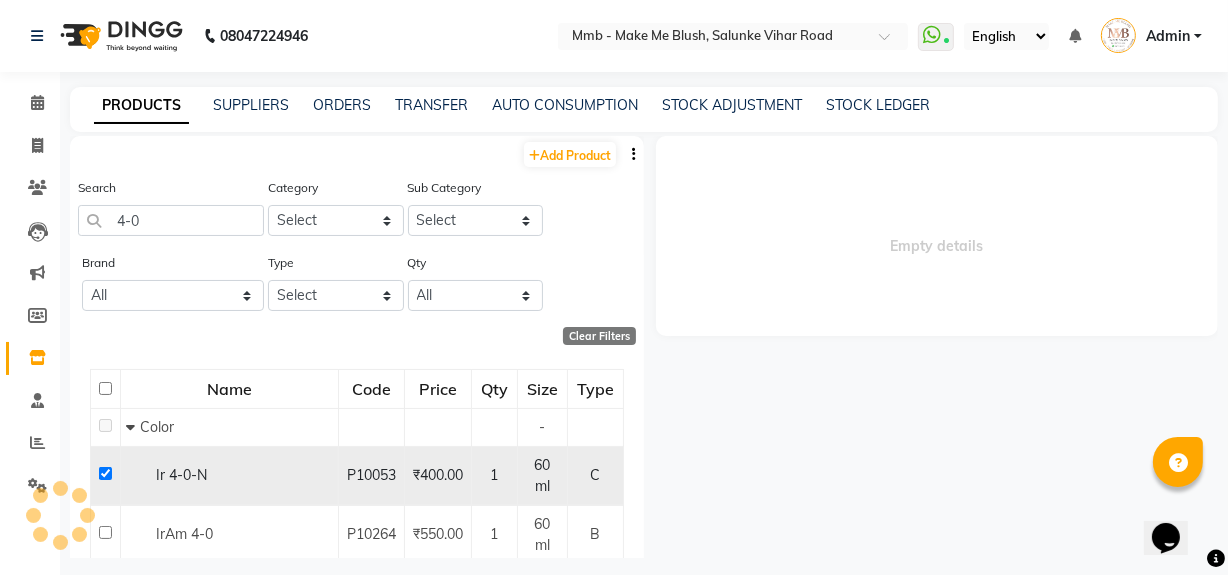 select 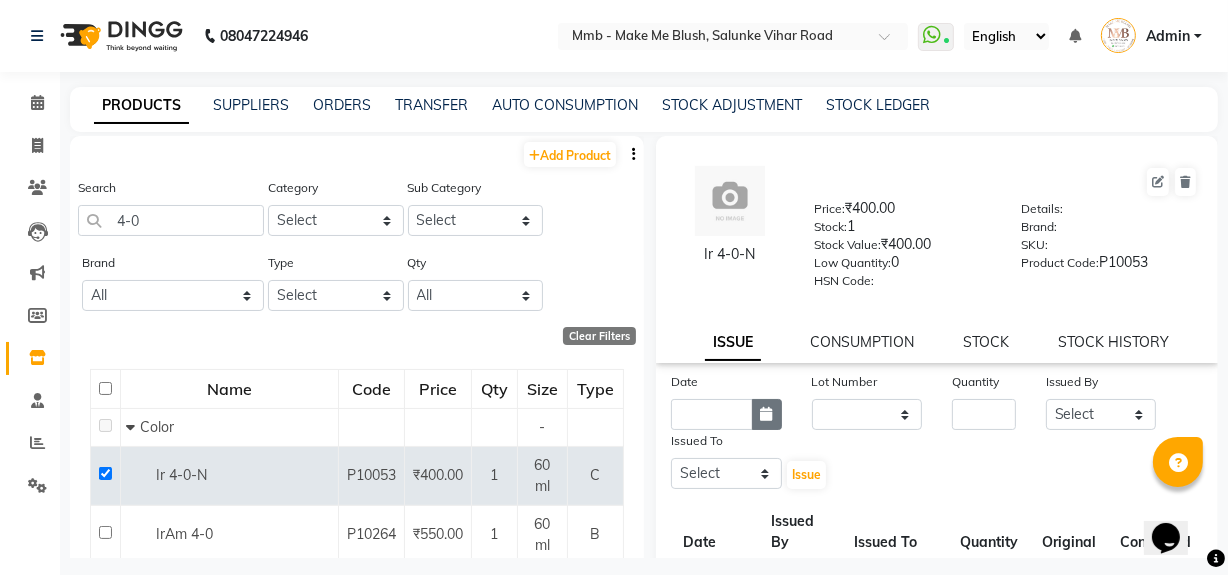 click 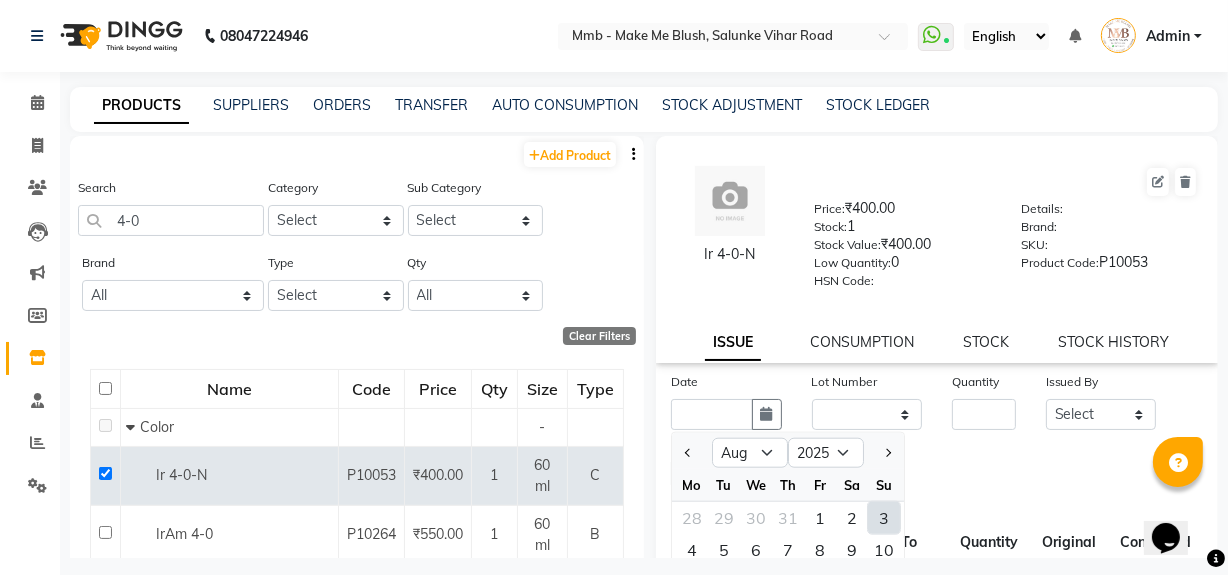 click on "3" 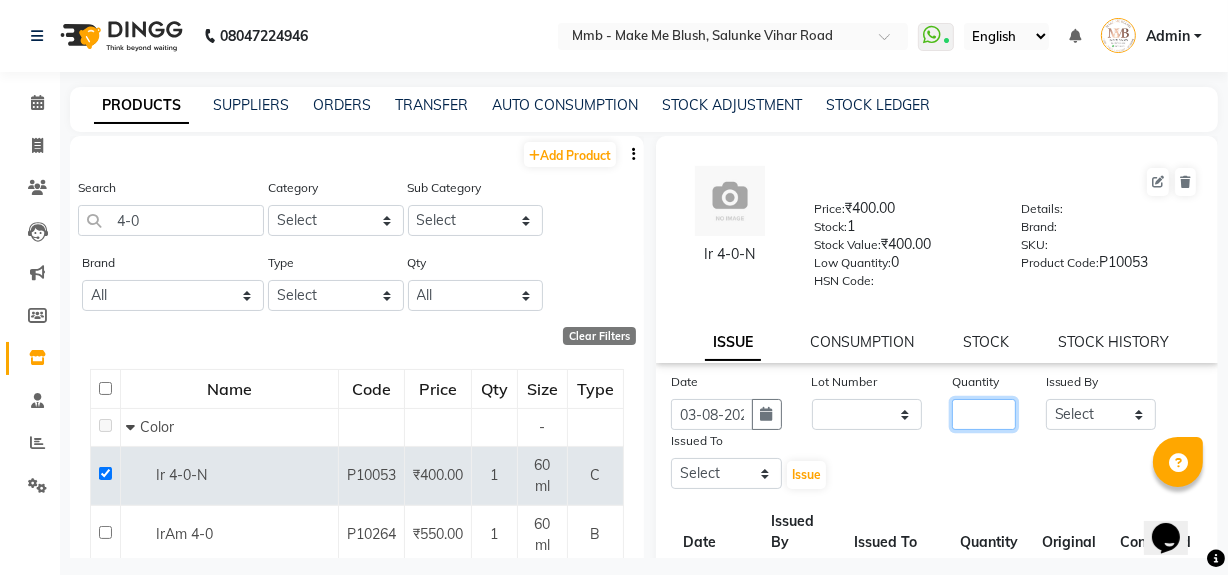 click 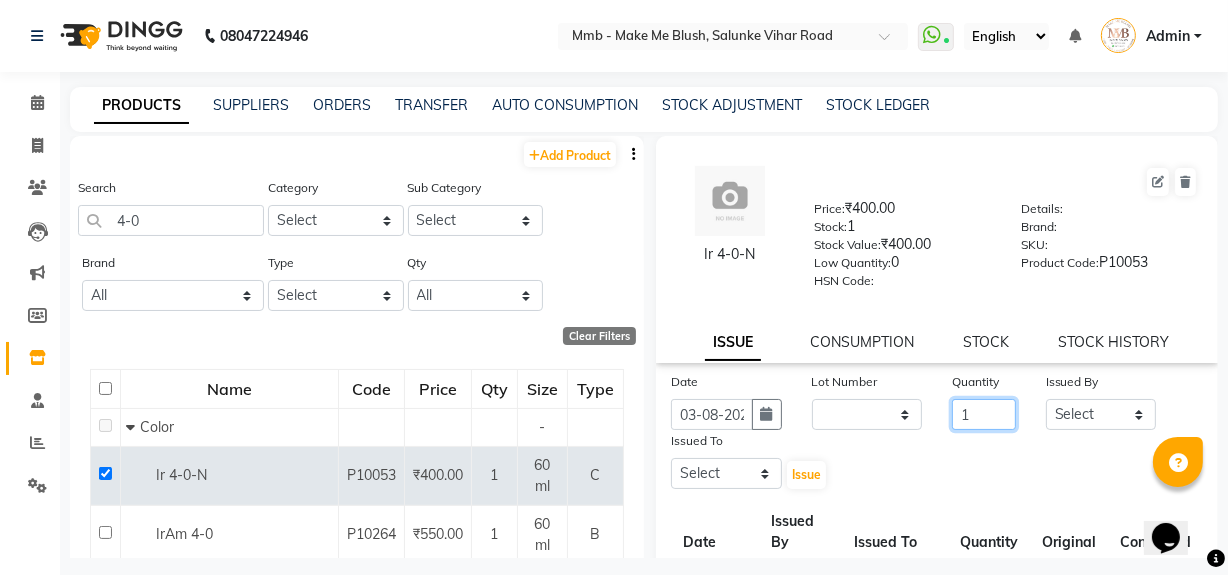 type on "1" 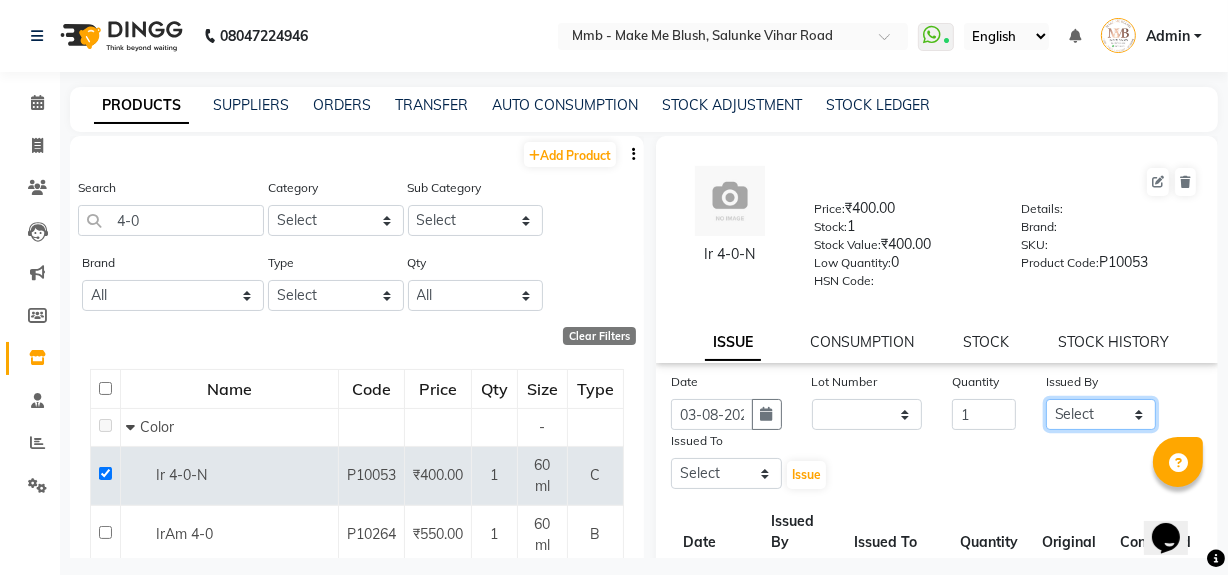click on "Select Delilah Gauri Chauhan Lano Nikita Pawan Reshma Saima Sushant Urgen Dukpa Yuna" 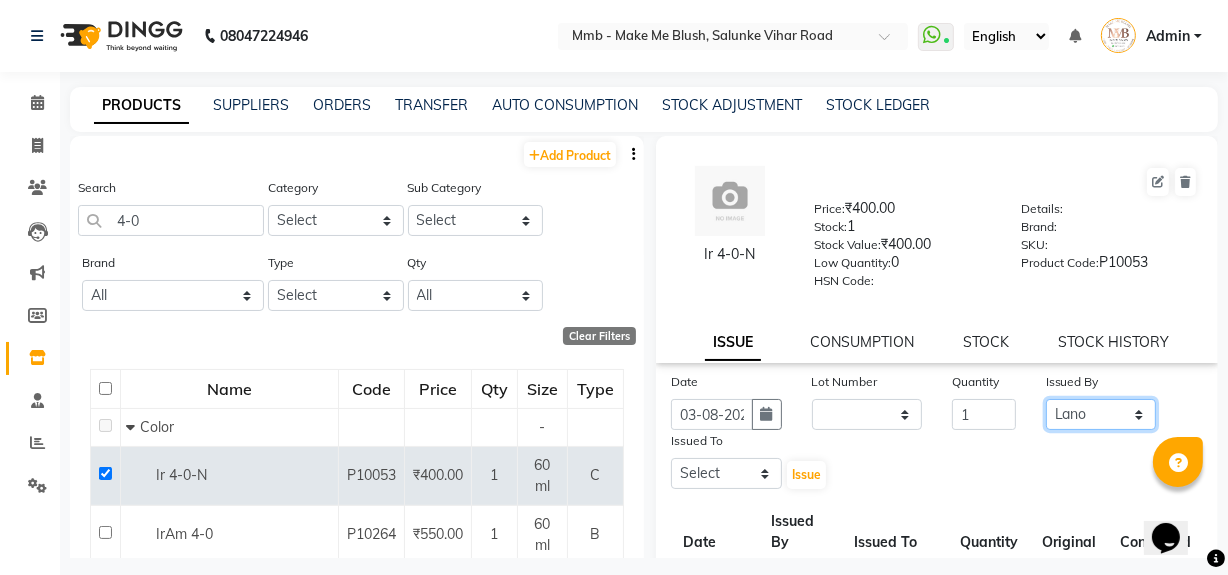 click on "Select Delilah Gauri Chauhan Lano Nikita Pawan Reshma Saima Sushant Urgen Dukpa Yuna" 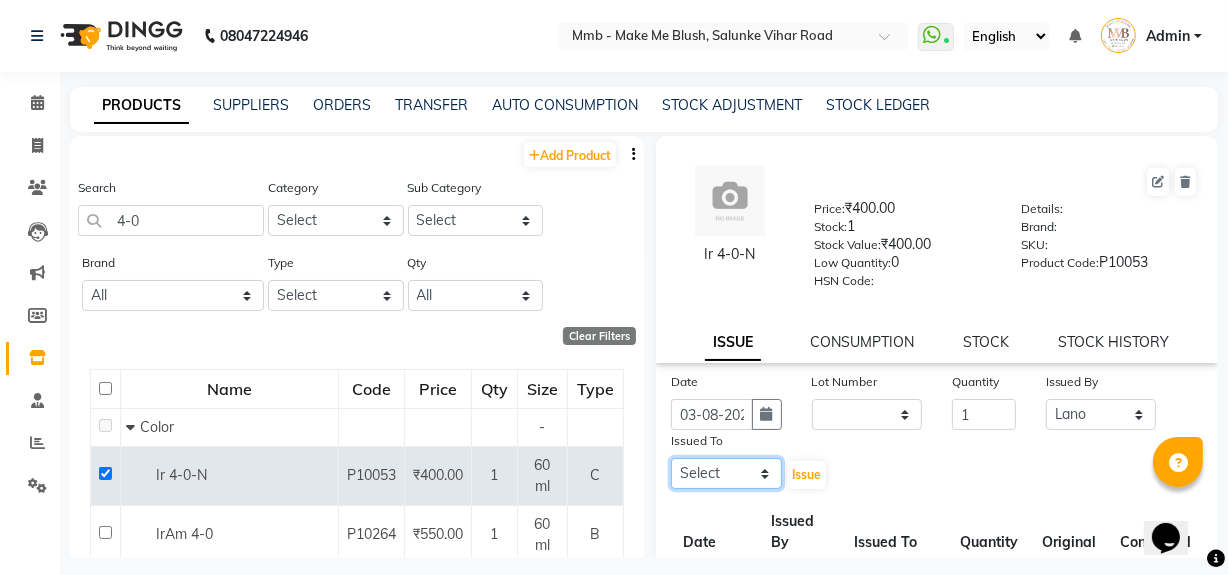 click on "Select Delilah Gauri Chauhan Lano Nikita Pawan Reshma Saima Sushant Urgen Dukpa Yuna" 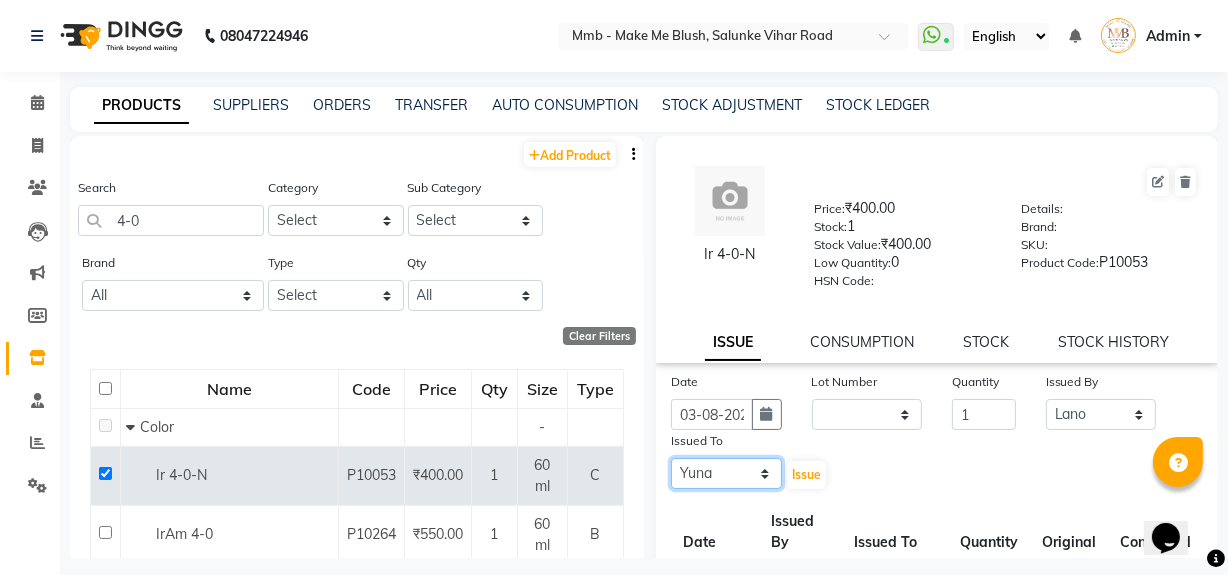 click on "Select Delilah Gauri Chauhan Lano Nikita Pawan Reshma Saima Sushant Urgen Dukpa Yuna" 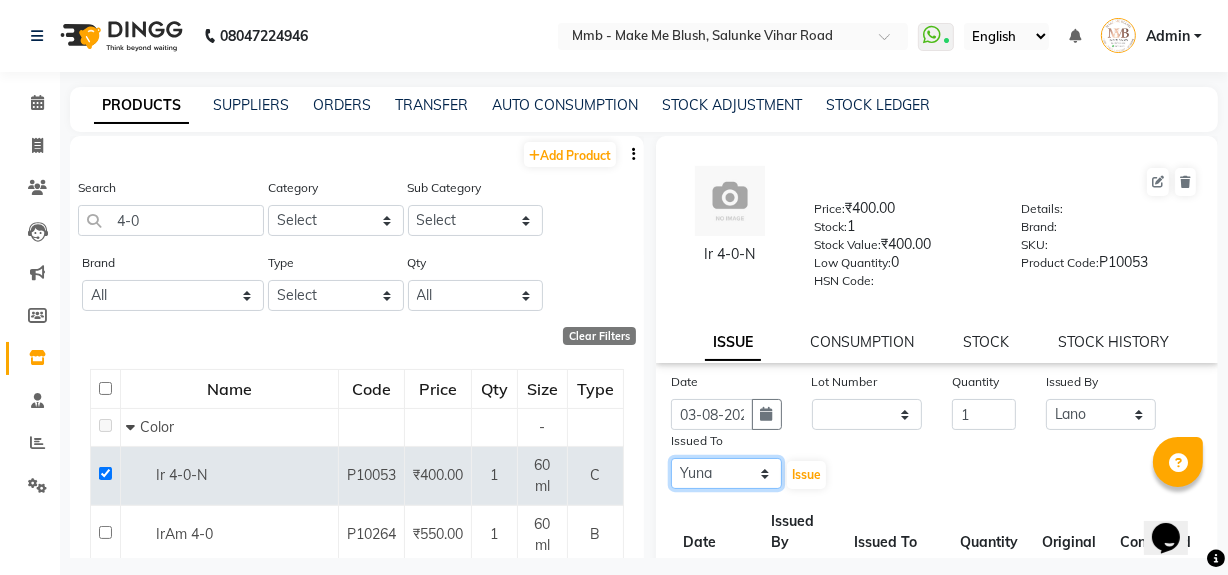 select on "35693" 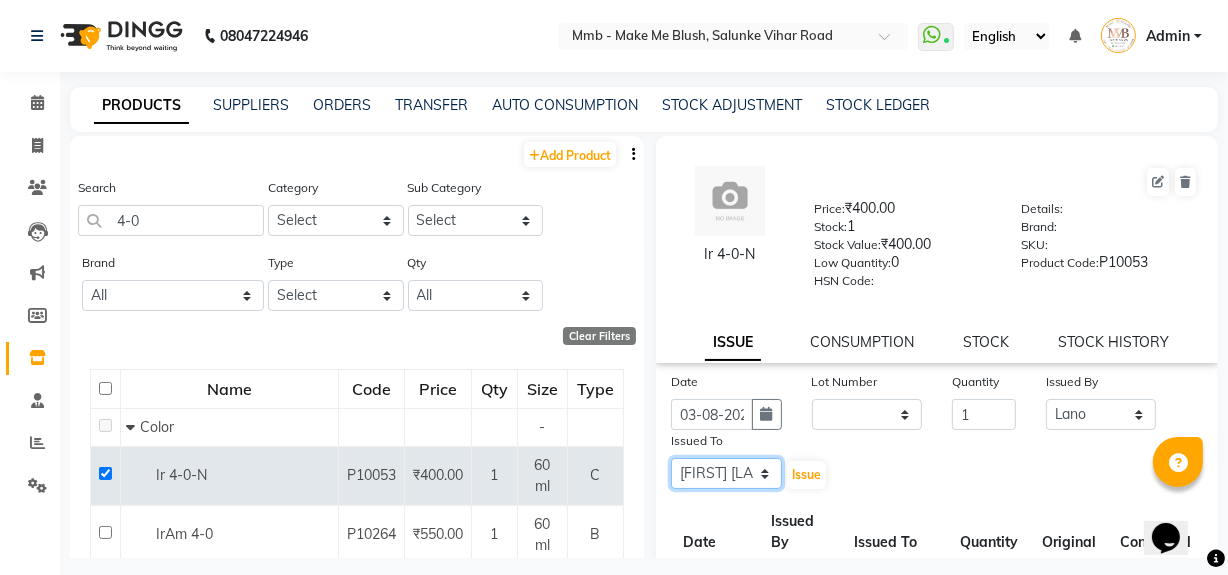 click on "Select Delilah Gauri Chauhan Lano Nikita Pawan Reshma Saima Sushant Urgen Dukpa Yuna" 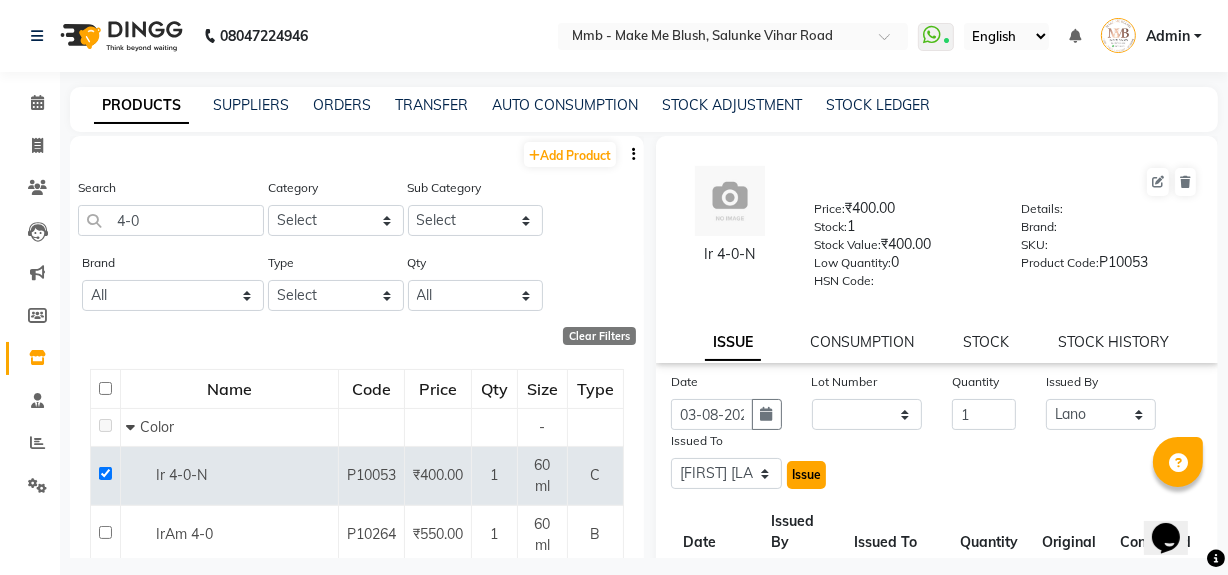 click on "Issue" 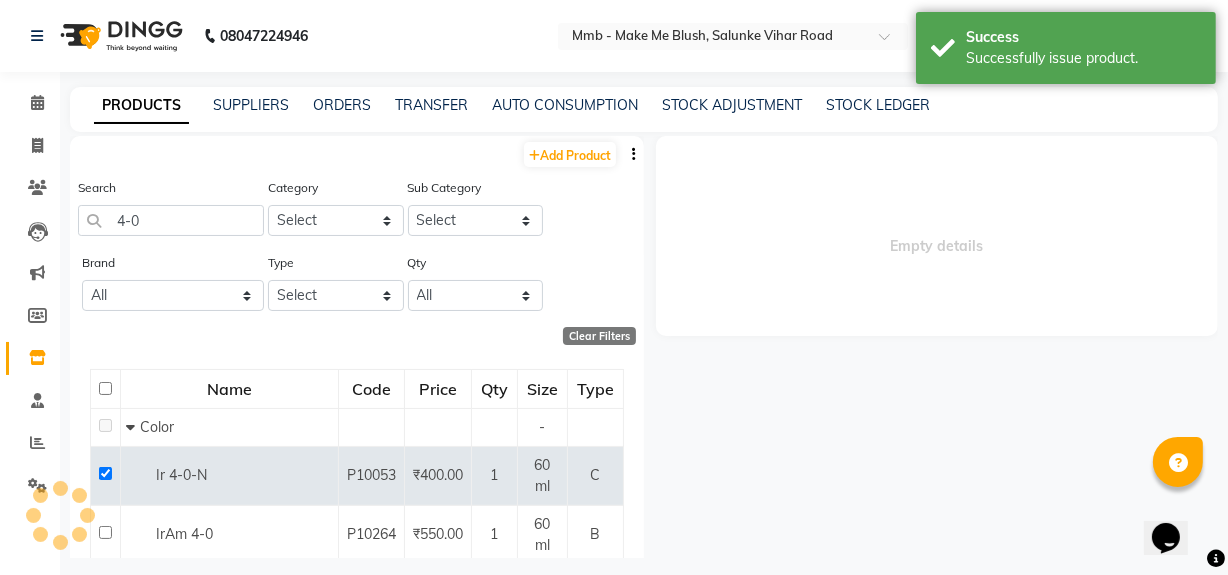 select 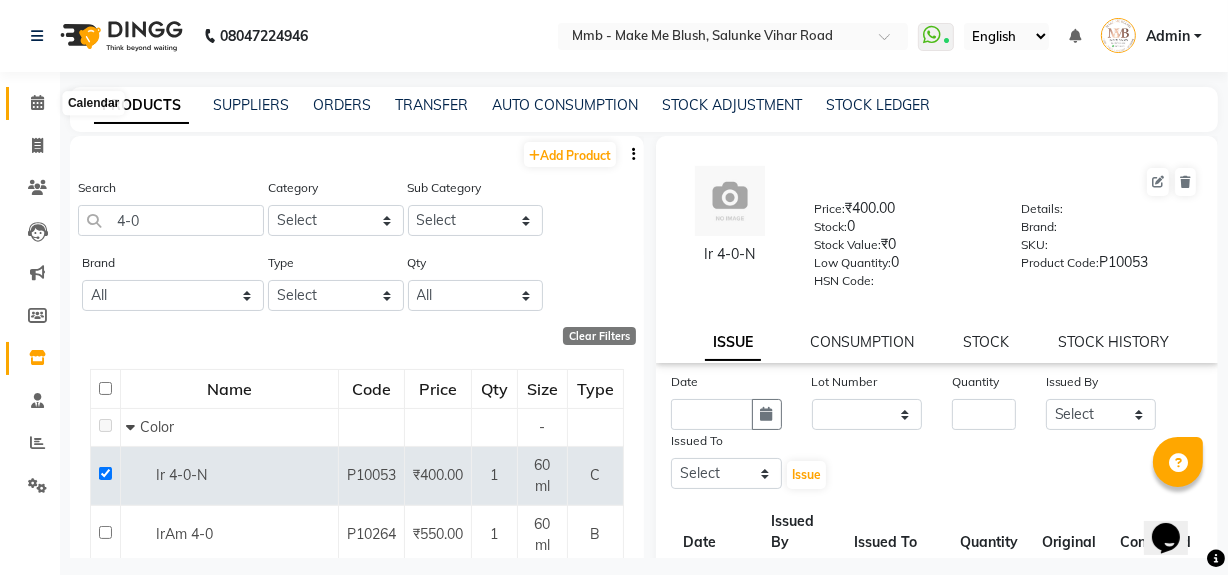 click 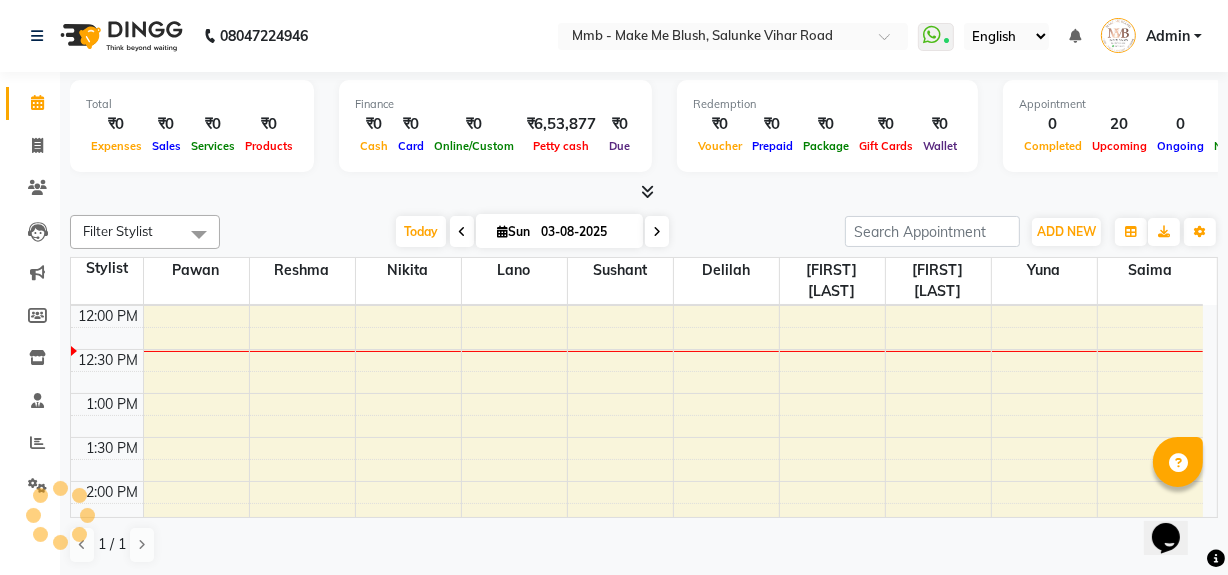 scroll, scrollTop: 0, scrollLeft: 0, axis: both 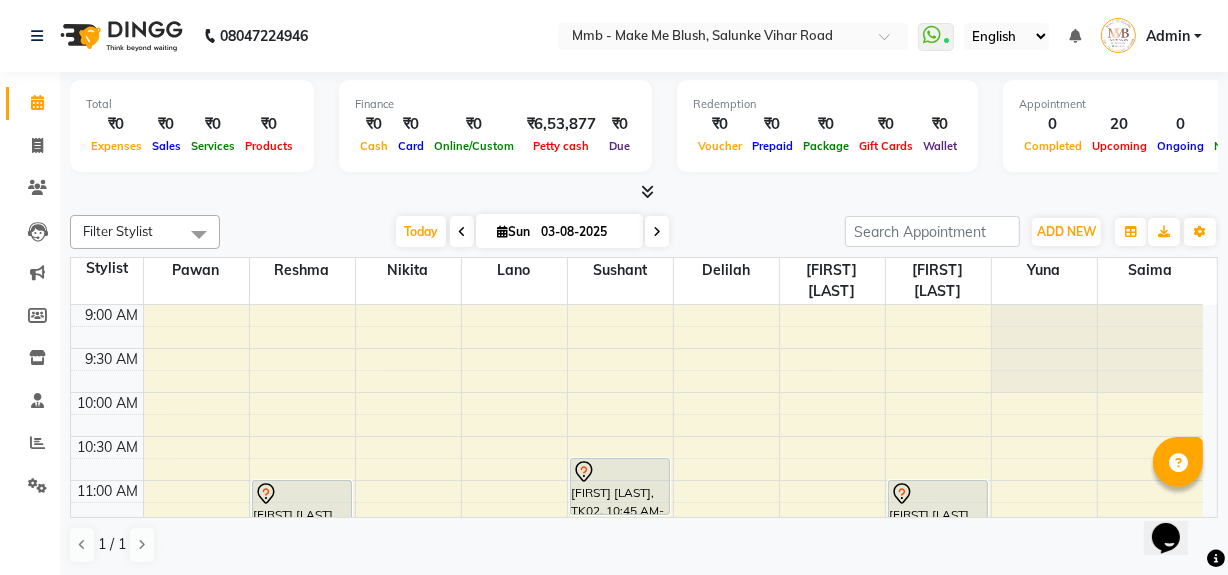 click on "Opens Chat This icon Opens the chat window." at bounding box center (1175, 502) 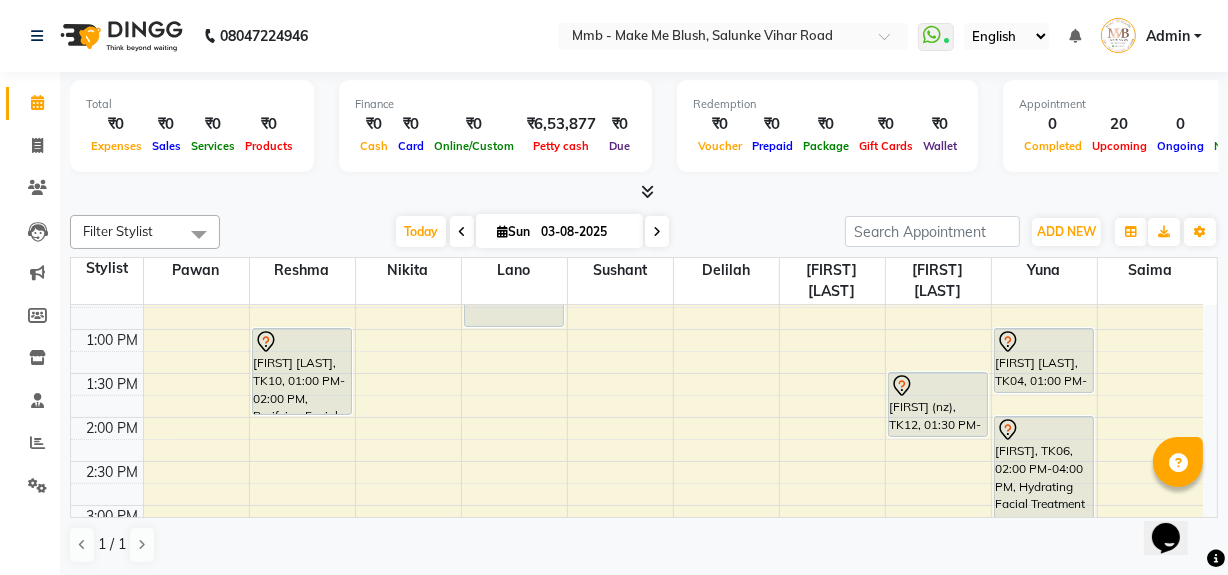 scroll, scrollTop: 363, scrollLeft: 0, axis: vertical 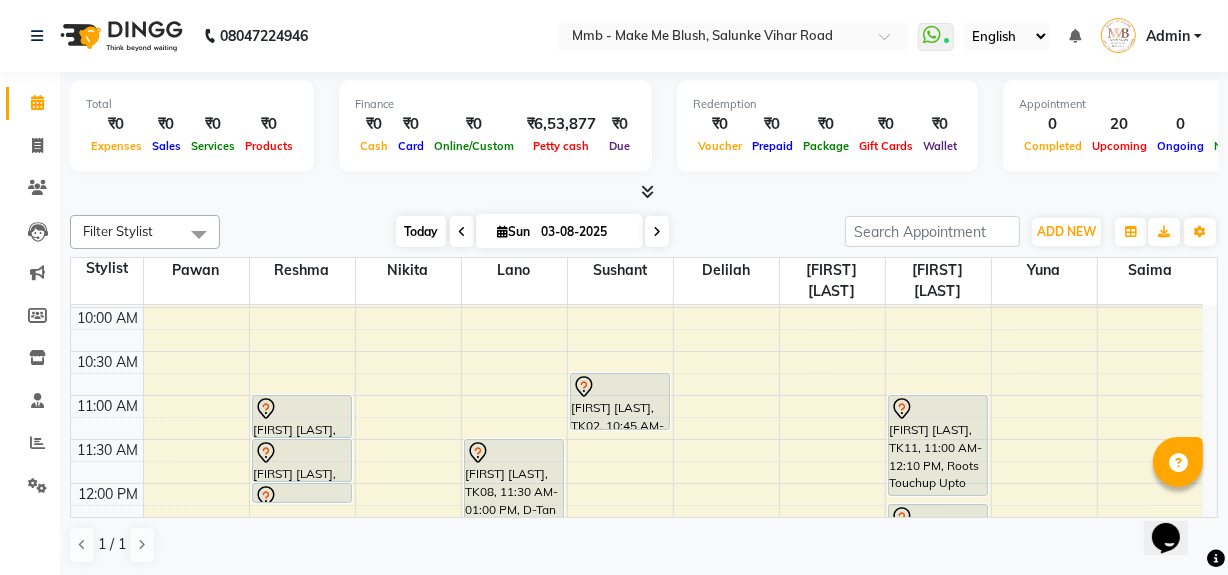 click on "Today" at bounding box center (421, 231) 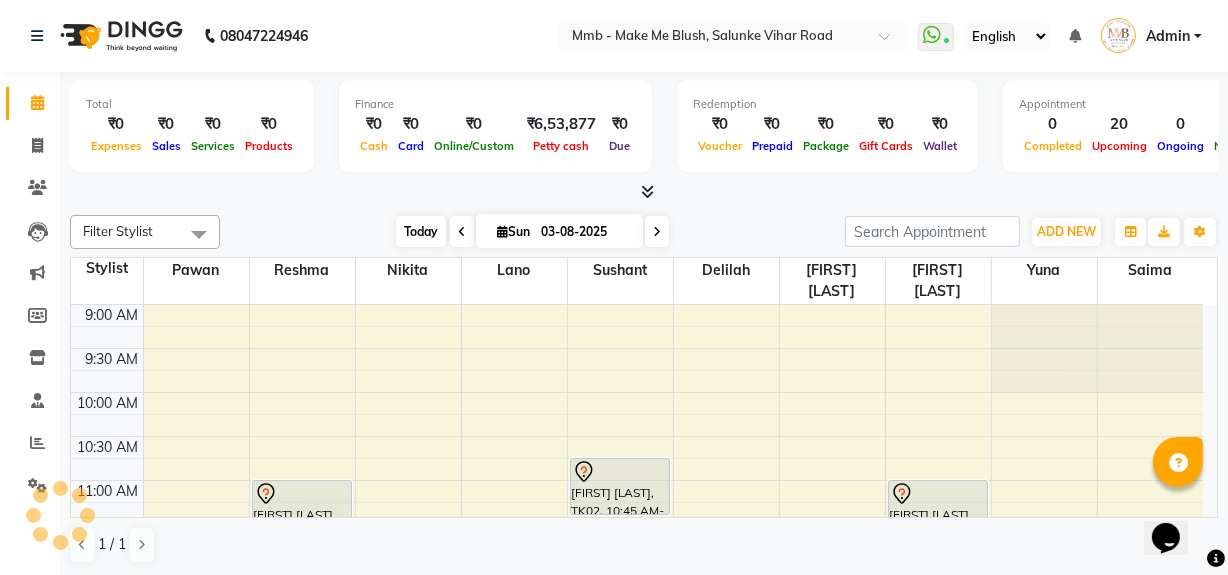 scroll, scrollTop: 263, scrollLeft: 0, axis: vertical 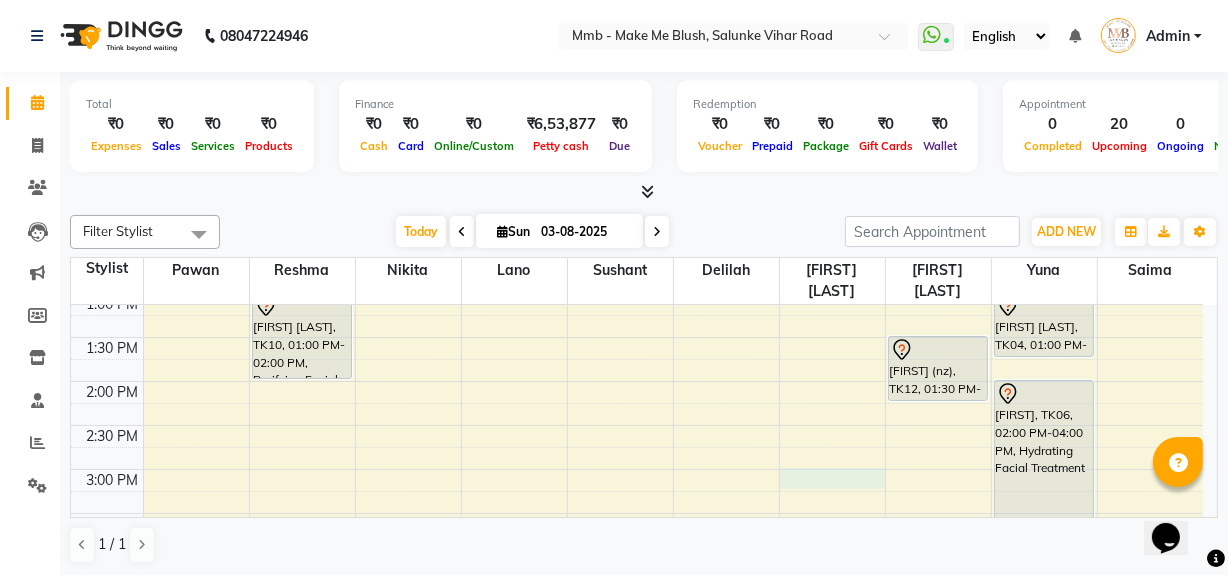 click on "9:00 AM 9:30 AM 10:00 AM 10:30 AM 11:00 AM 11:30 AM 12:00 PM 12:30 PM 1:00 PM 1:30 PM 2:00 PM 2:30 PM 3:00 PM 3:30 PM 4:00 PM 4:30 PM 5:00 PM 5:30 PM 6:00 PM 6:30 PM 7:00 PM 7:30 PM 8:00 PM 8:30 PM             Pritikaa Sibal, TK05, 11:00 AM-11:30 AM, Rica  Full Legs             Pritikaa Sibal, TK05, 11:30 AM-12:00 PM, Rica Full Arms             Pritikaa Sibal, TK05, 12:00 PM-12:15 PM, Eyebrows             Meher Parul Nagar, TK10, 01:00 PM-02:00 PM, Purifying Facial Treatment             Shivai Shinde, TK07, 05:00 PM-05:45 PM, Regular Pedicure              Tishya Batra, TK08, 11:30 AM-01:00 PM, D-Tan Facial             Neha Mirpuri, TK02, 10:45 AM-11:25 AM, Gel Nail plain              Jessica Londhya, TK01, 05:00 PM-06:30 PM,  Nails refills             anushree tayade, TK09, 06:30 PM-06:45 PM, Classic hair wash              anushree tayade, TK09, 06:45 PM-07:15 PM, Blow dry Upto Waist             Niti Dewan, TK13, 04:45 PM-05:30 PM, Regular Pedicure" at bounding box center [637, 469] 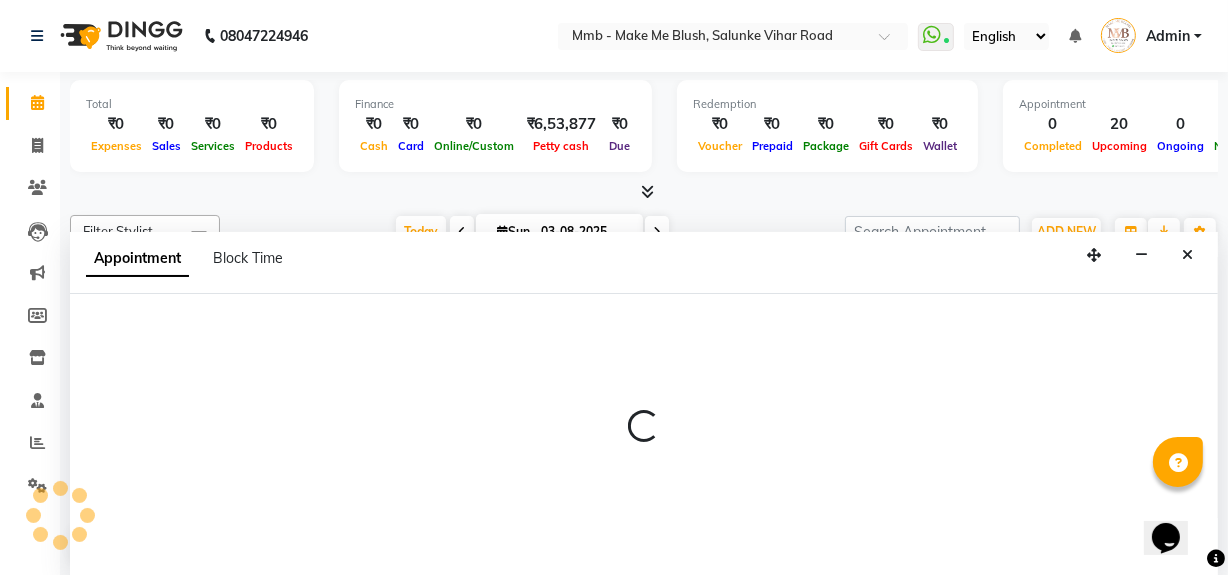 scroll, scrollTop: 0, scrollLeft: 0, axis: both 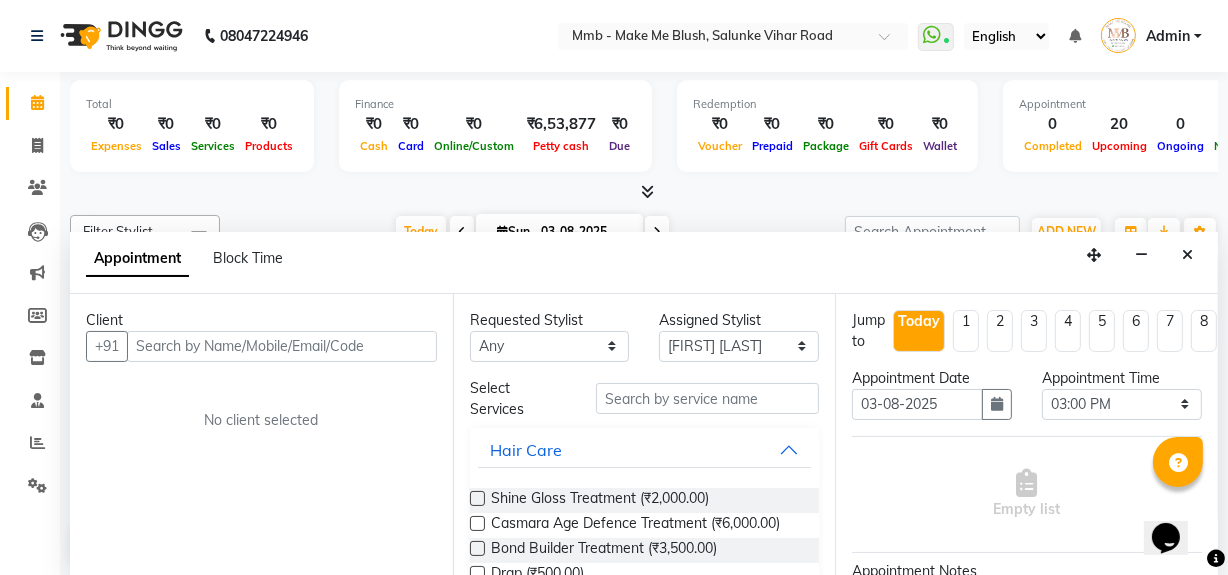 click at bounding box center [282, 346] 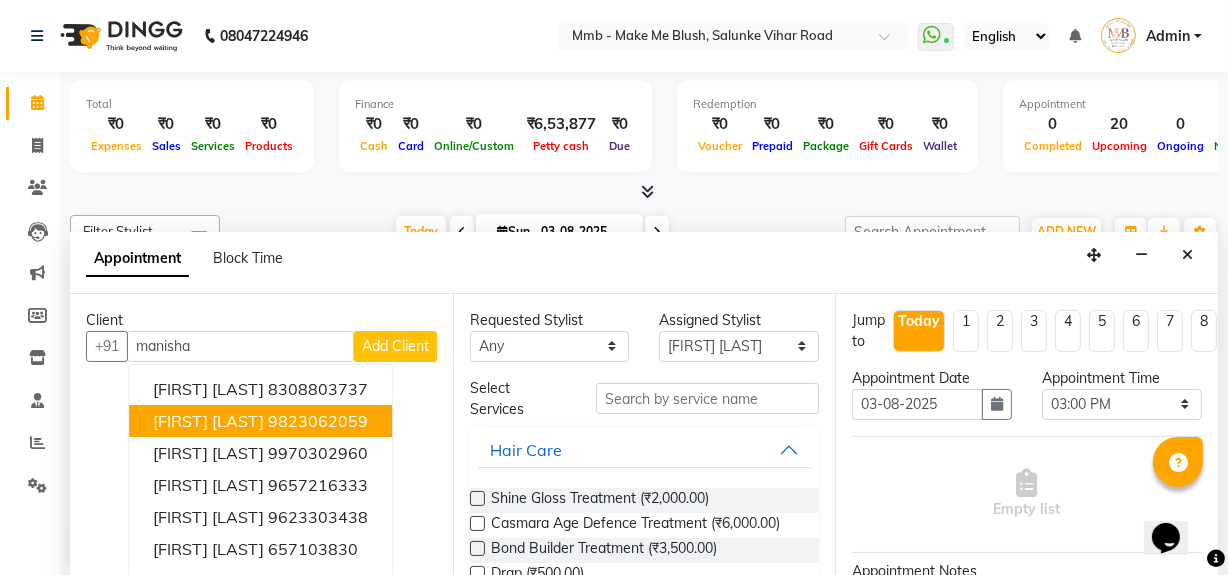 click on "9823062059" at bounding box center (318, 421) 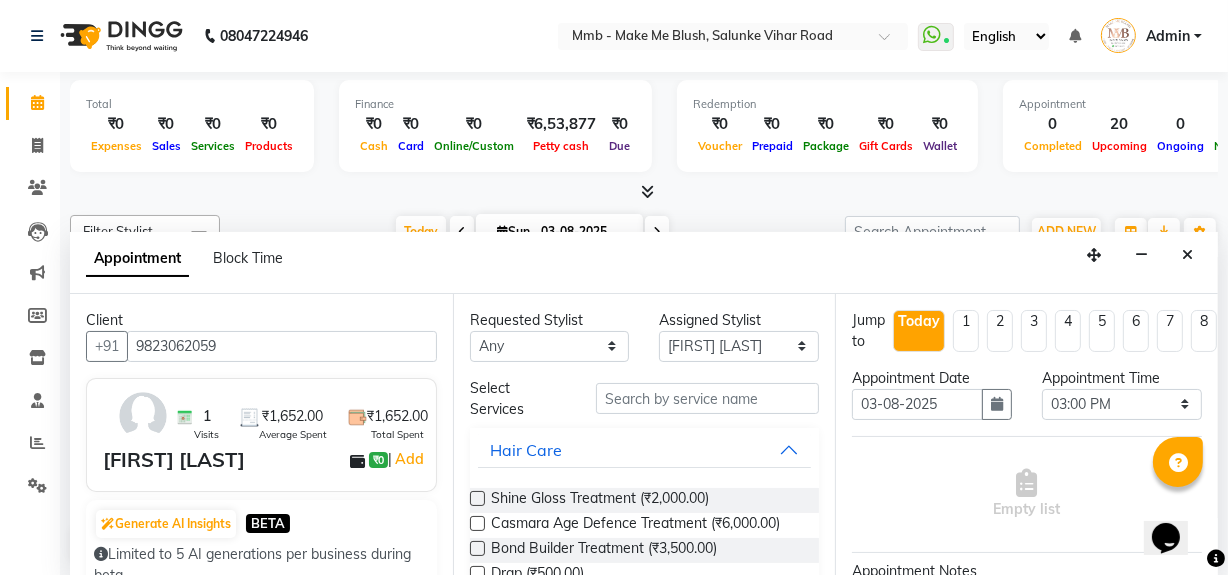type on "9823062059" 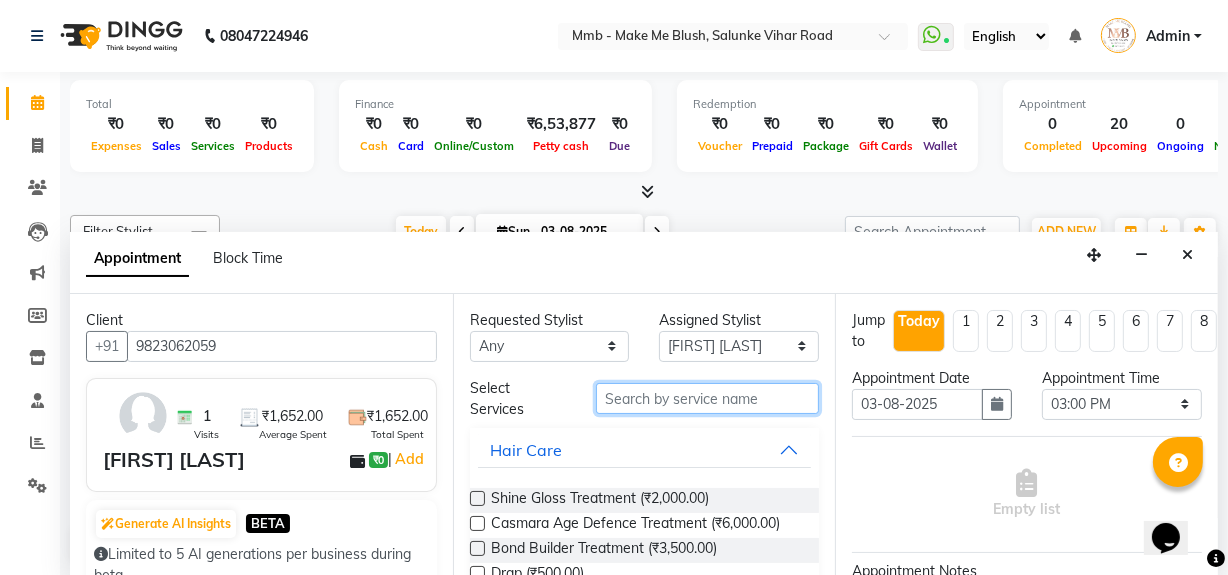 click at bounding box center (707, 398) 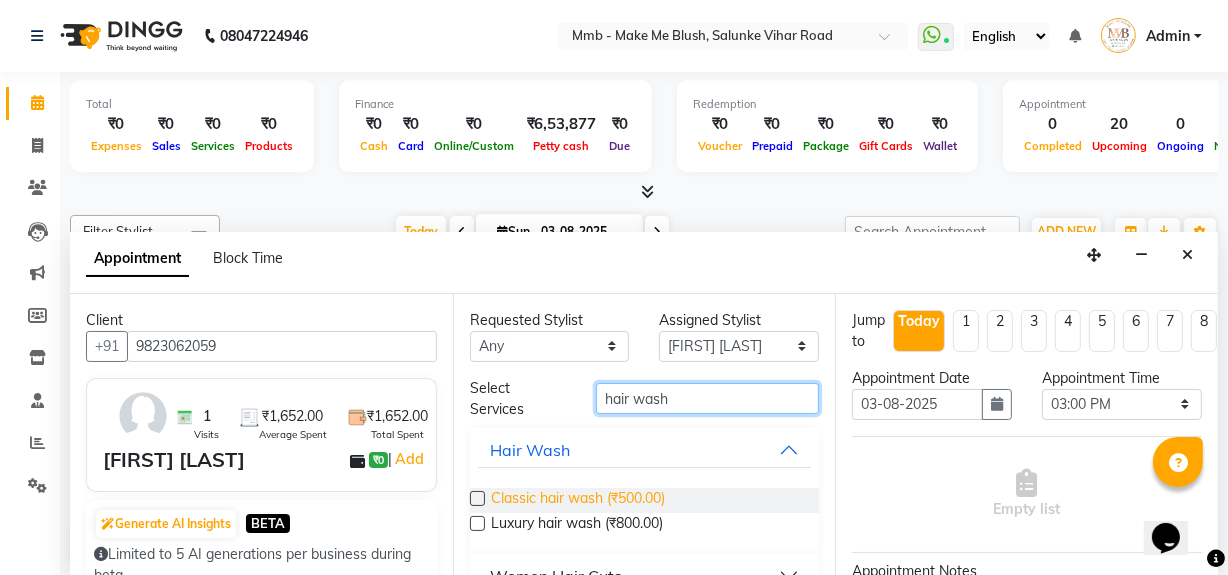 type on "hair wash" 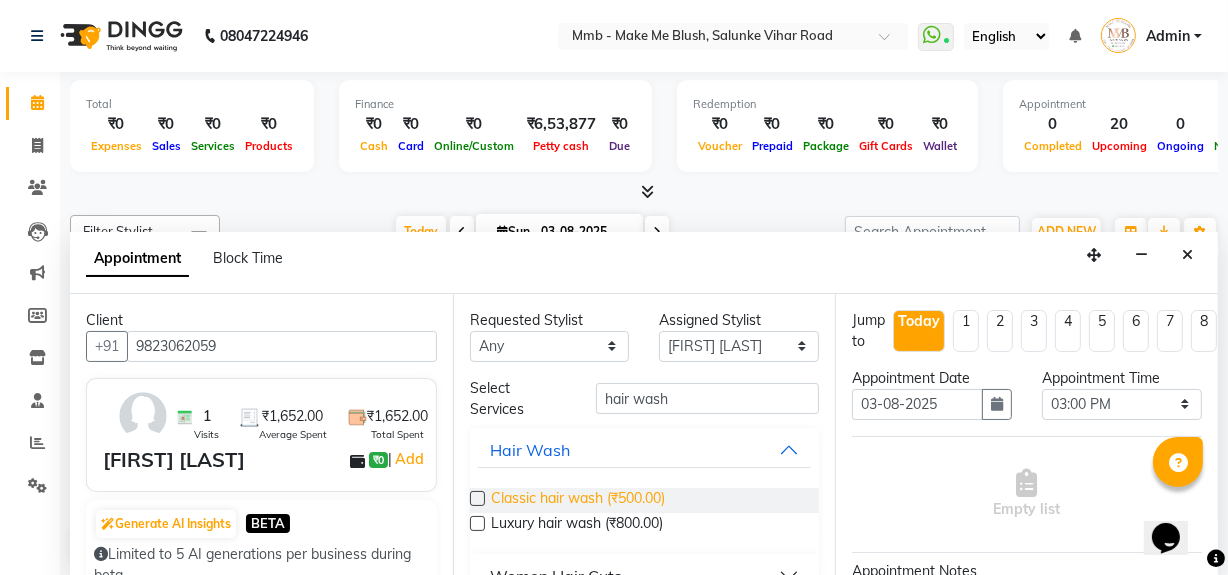 click on "Classic hair wash  (₹500.00)" at bounding box center (578, 500) 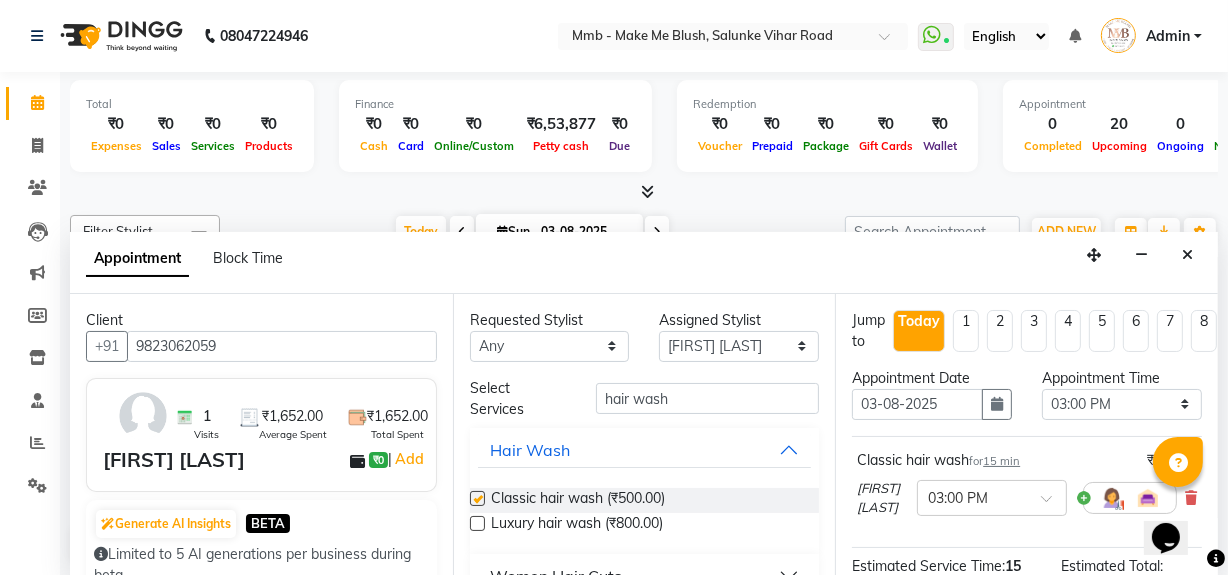 checkbox on "false" 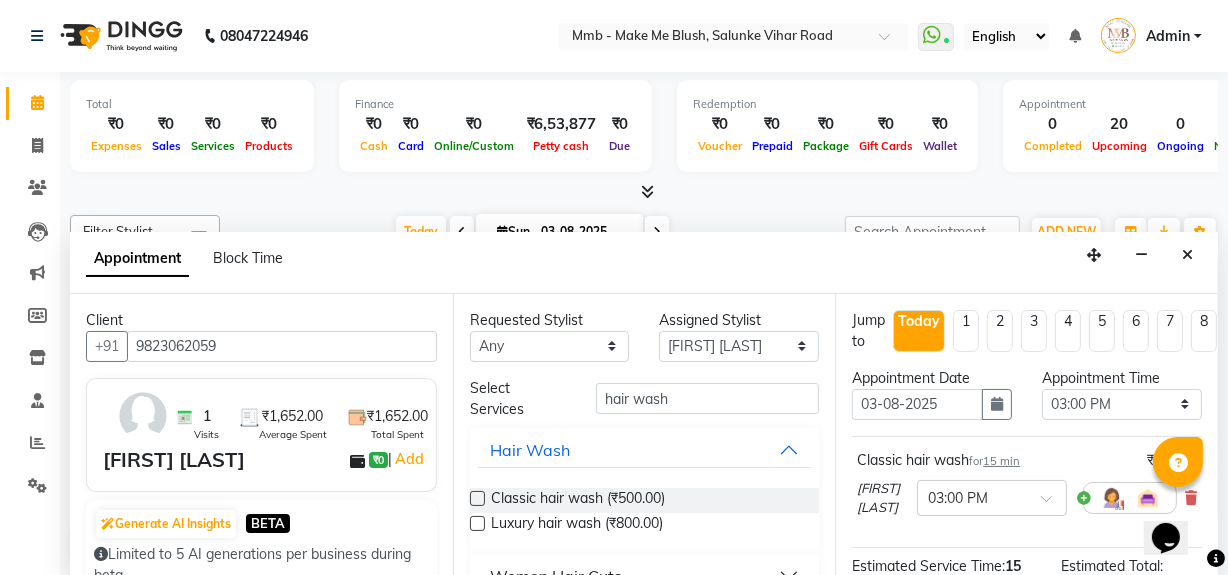 drag, startPoint x: 2346, startPoint y: 967, endPoint x: 1202, endPoint y: 496, distance: 1237.1649 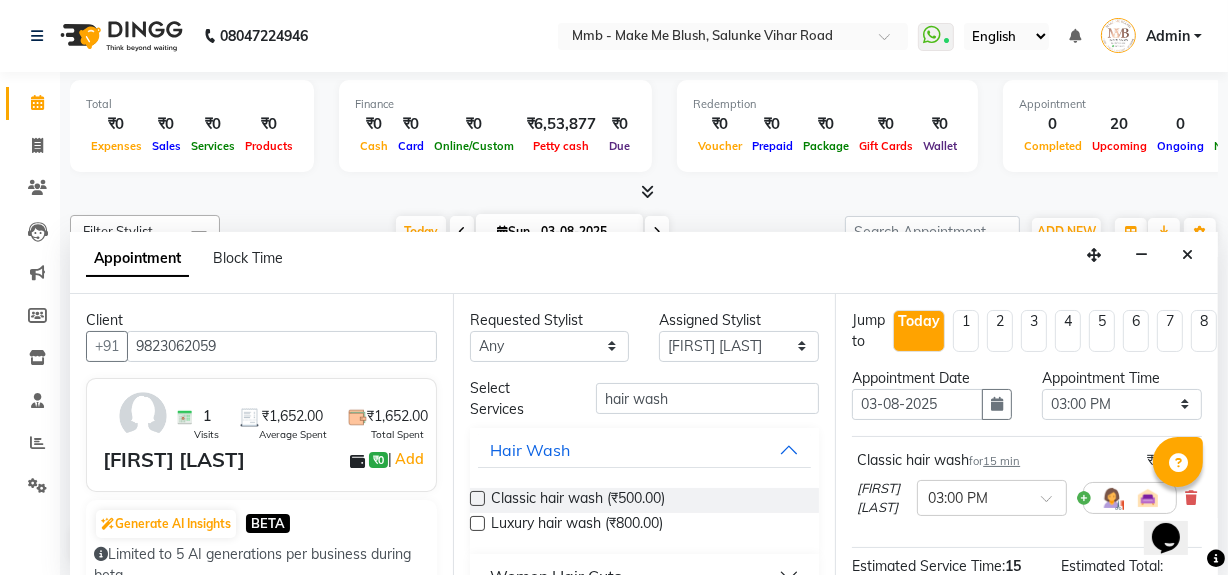 click on "Opens Chat This icon Opens the chat window." at bounding box center (1175, 502) 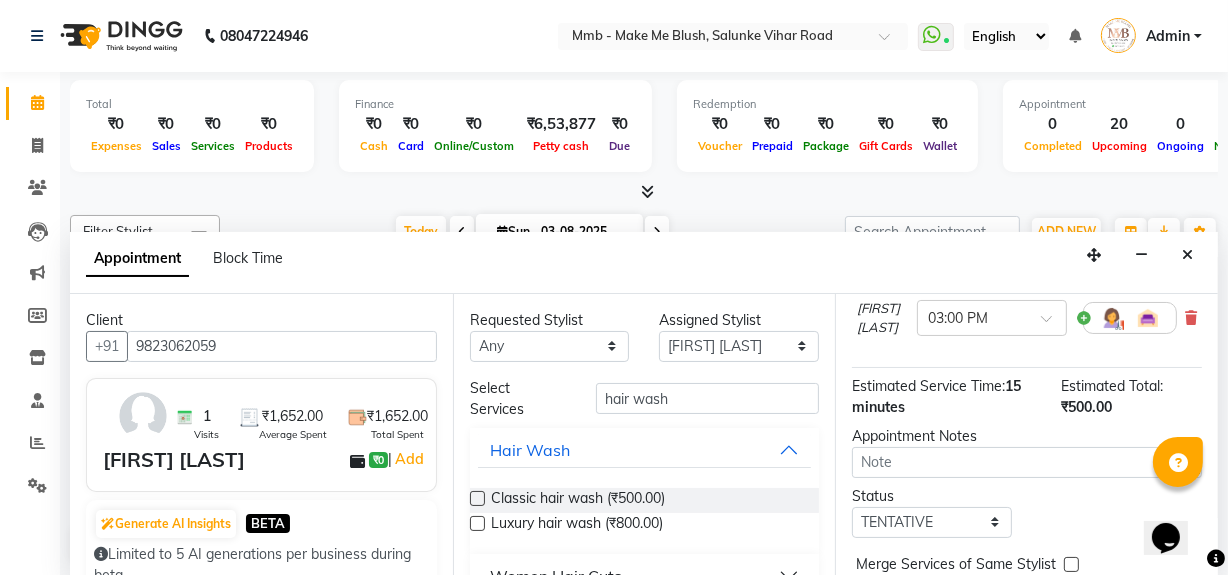 scroll, scrollTop: 235, scrollLeft: 0, axis: vertical 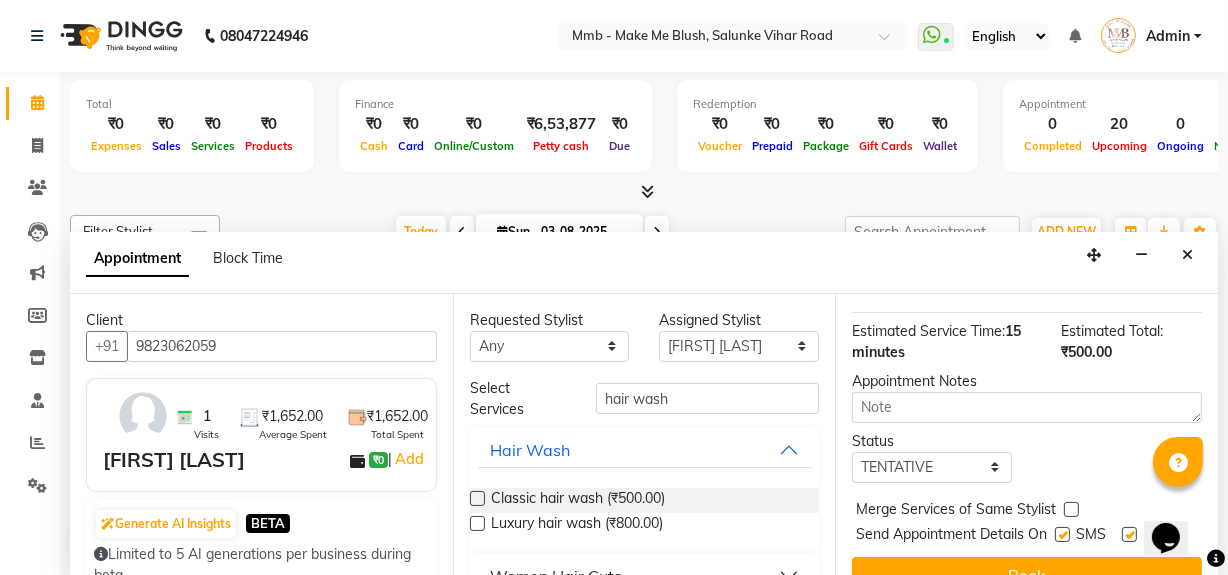 click on "Total  ₹0  Expenses ₹0  Sales ₹0  Services ₹0  Products Finance  ₹0  Cash ₹0  Card ₹0  Online/Custom ₹6,53,877 Petty cash ₹0 Due  Redemption  ₹0 Voucher ₹0 Prepaid ₹0 Package ₹0  Gift Cards ₹0  Wallet  Appointment  0 Completed 20 Upcoming 0 Ongoing 0 No show  Other sales  ₹0  Packages ₹0  Memberships ₹0  Vouchers ₹0  Prepaids ₹0  Gift Cards Filter Stylist Select All Delilah Gauri Chauhan Lano Nikita Pawan Reshma Saima Sushant Urgen Dukpa Yuna Today  Sun 03-08-2025 Toggle Dropdown Add Appointment Add Invoice Add Expense Add Attendance Add Client Add Transaction Toggle Dropdown Add Appointment Add Invoice Add Expense Add Attendance Add Client ADD NEW Toggle Dropdown Add Appointment Add Invoice Add Expense Add Attendance Add Client Add Transaction Filter Stylist Select All Delilah Gauri Chauhan Lano Nikita Pawan Reshma Saima Sushant Urgen Dukpa Yuna Group By  Staff View   Room View  View as Vertical  Vertical - Week View  Horizontal  Horizontal - Week View  List  Full Screen" 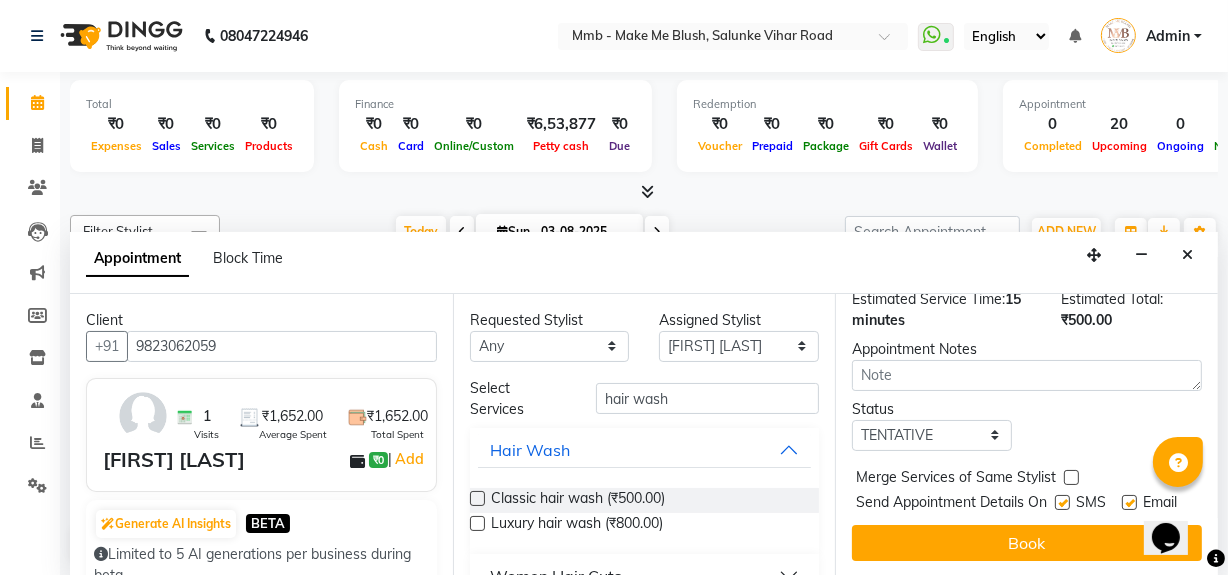 scroll, scrollTop: 296, scrollLeft: 0, axis: vertical 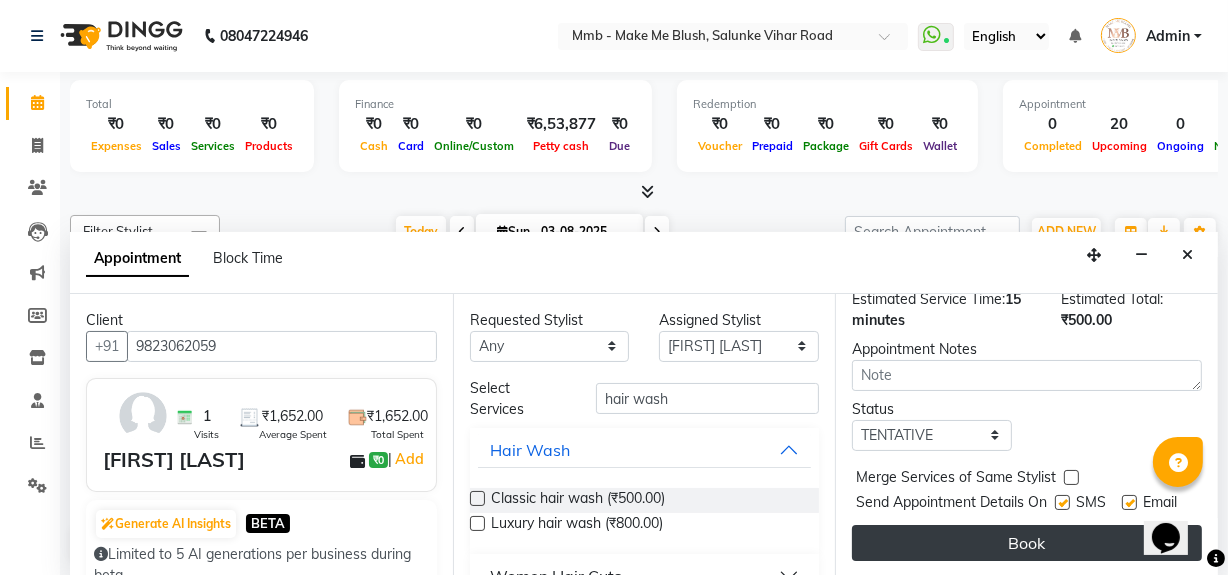 click on "Book" at bounding box center (1027, 543) 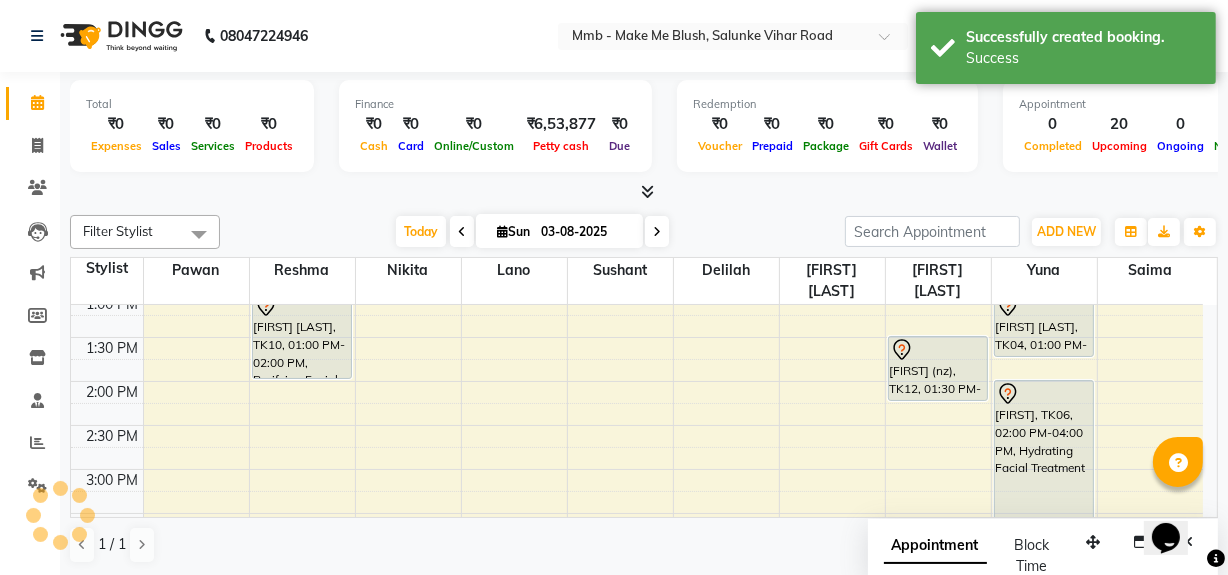 scroll, scrollTop: 0, scrollLeft: 0, axis: both 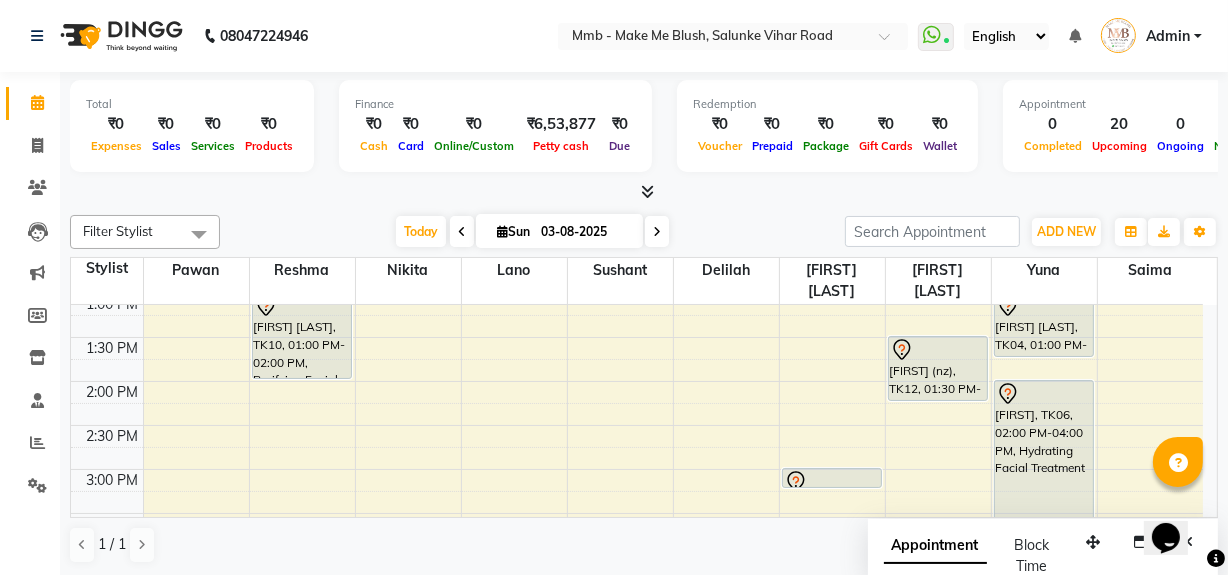 click at bounding box center (502, 231) 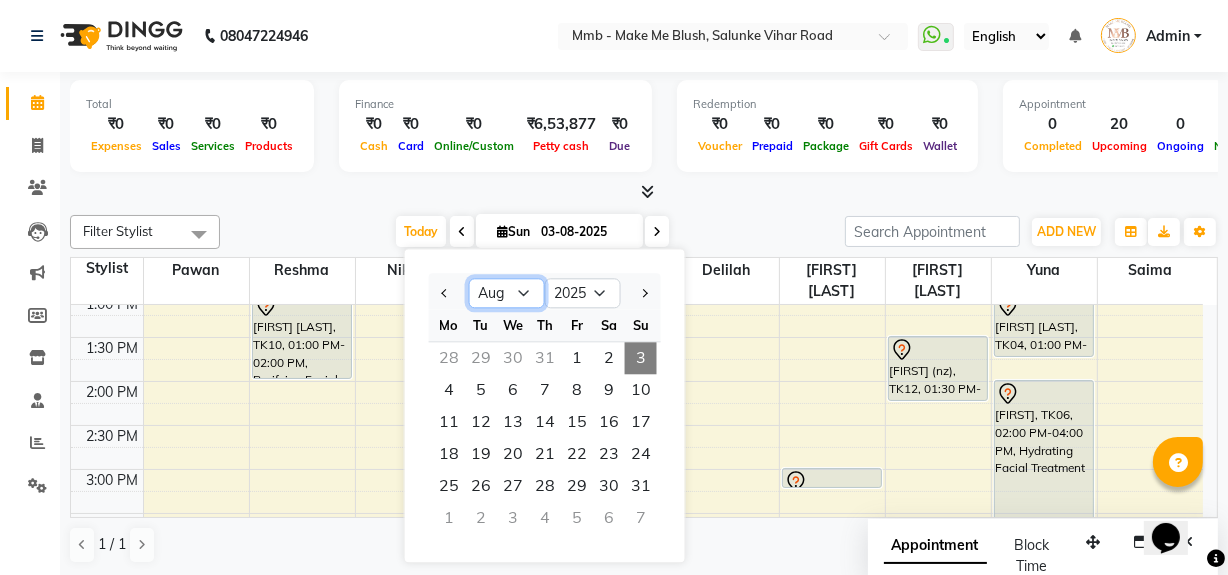 click on "Jan Feb Mar Apr May Jun Jul Aug Sep Oct Nov Dec" at bounding box center [507, 294] 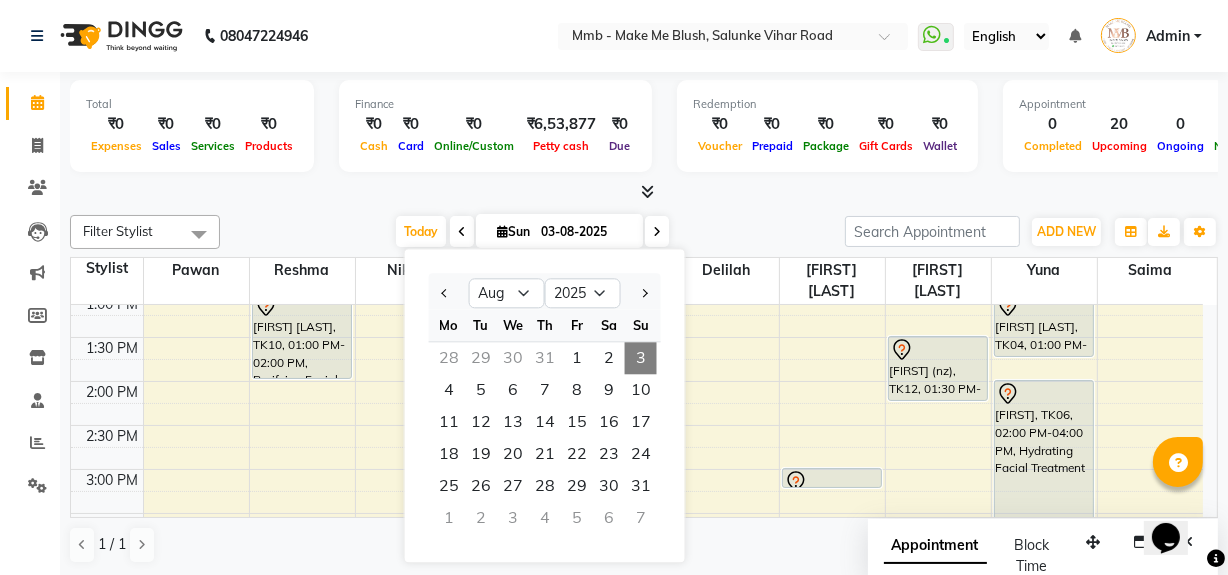click on "Today  Sun 03-08-2025 Jan Feb Mar Apr May Jun Jul Aug Sep Oct Nov Dec 2015 2016 2017 2018 2019 2020 2021 2022 2023 2024 2025 2026 2027 2028 2029 2030 2031 2032 2033 2034 2035 Mo Tu We Th Fr Sa Su  28   29   30   31   1   2   3   4   5   6   7   8   9   10   11   12   13   14   15   16   17   18   19   20   21   22   23   24   25   26   27   28   29   30   31   1   2   3   4   5   6   7" at bounding box center (532, 232) 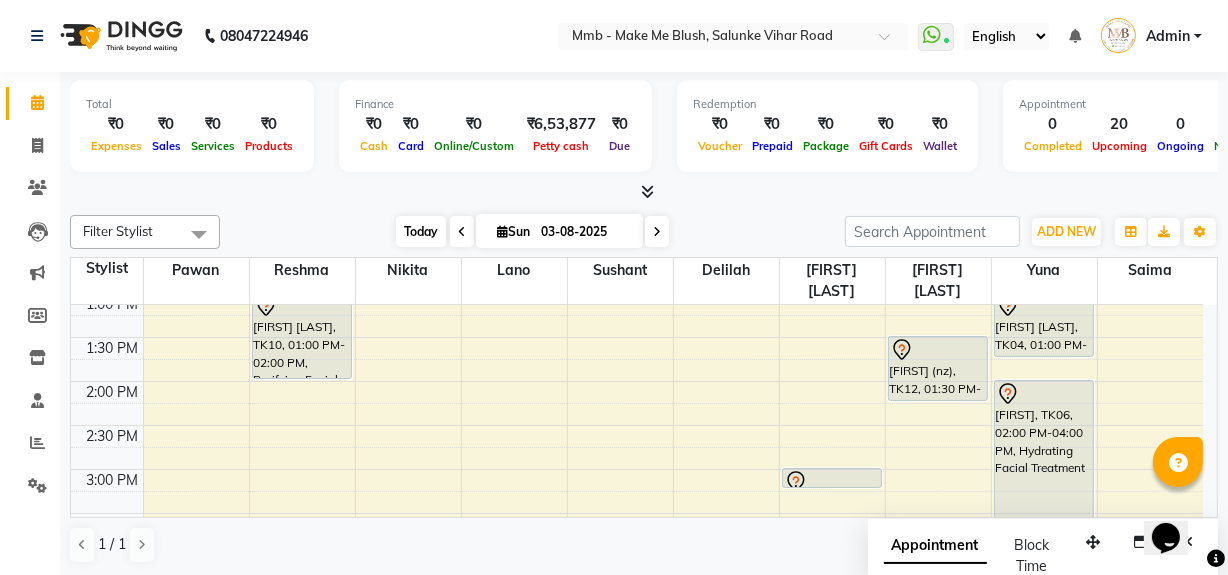 click on "Today" at bounding box center (421, 231) 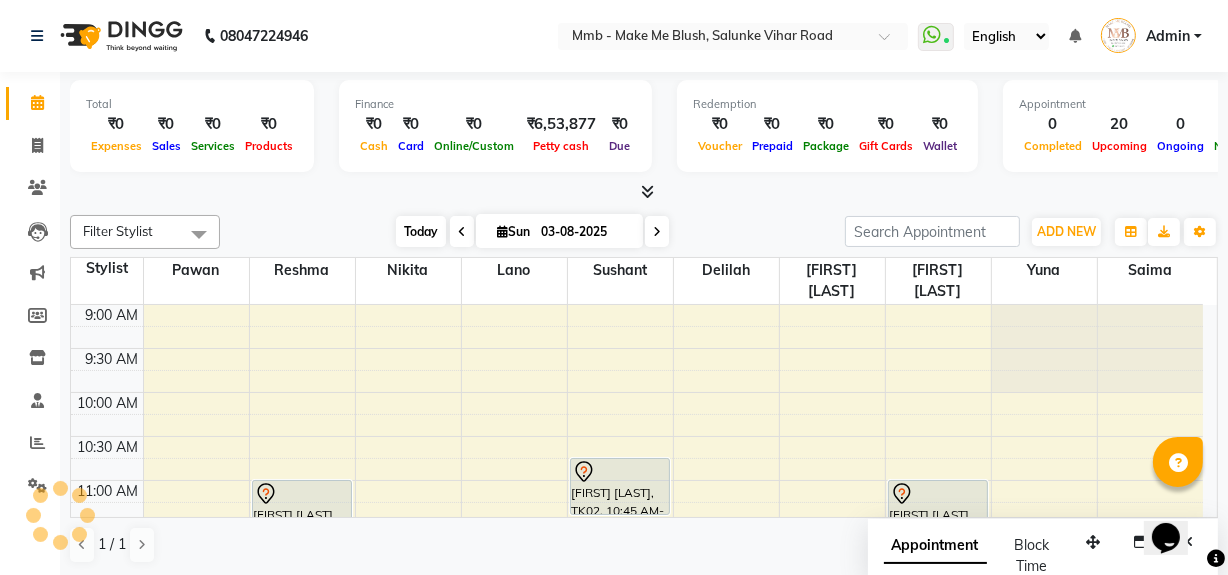scroll, scrollTop: 263, scrollLeft: 0, axis: vertical 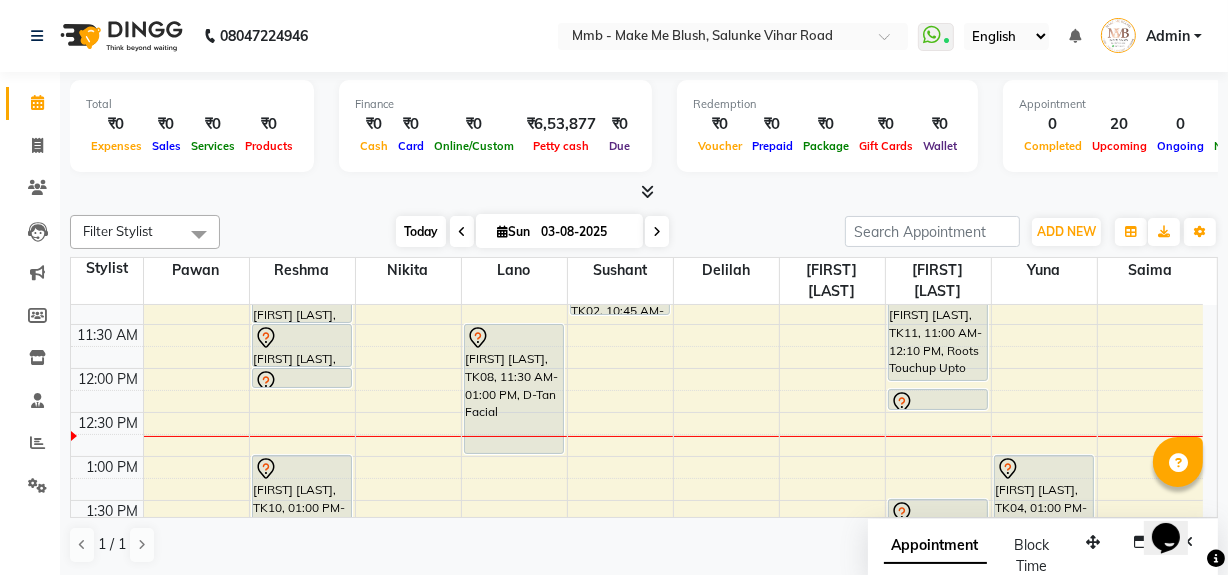 click on "Today" at bounding box center [421, 231] 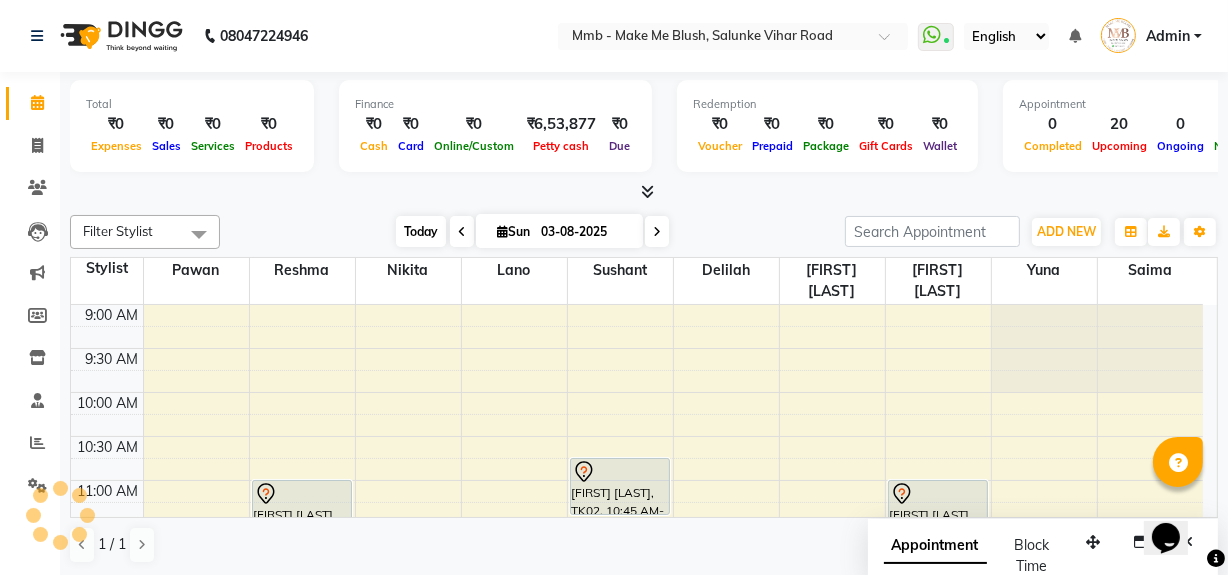 scroll, scrollTop: 263, scrollLeft: 0, axis: vertical 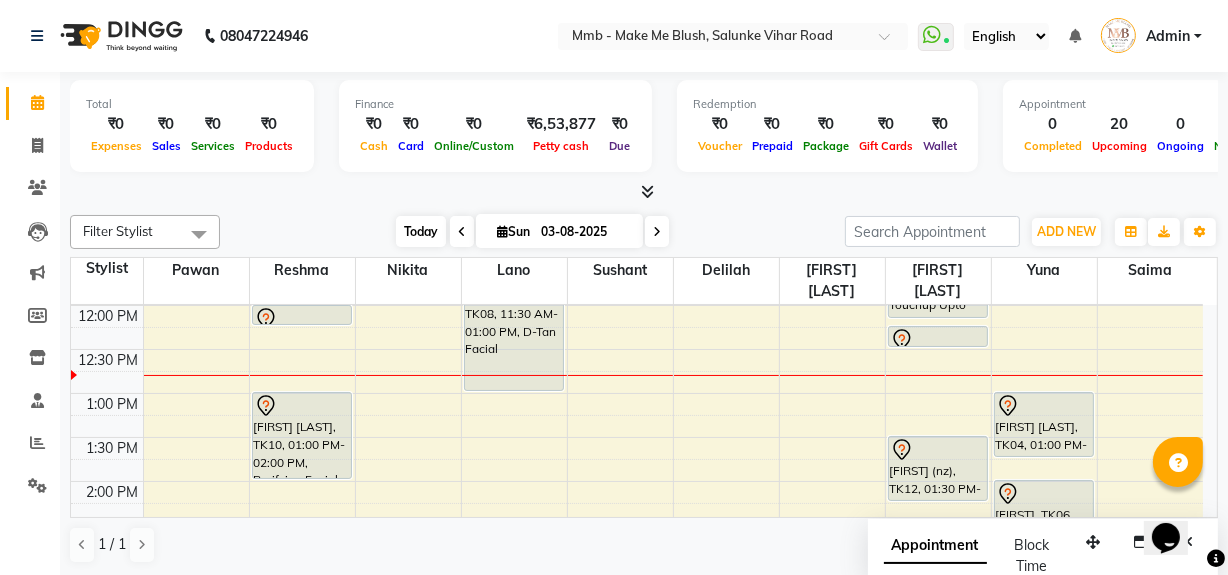 click on "Today" at bounding box center (421, 231) 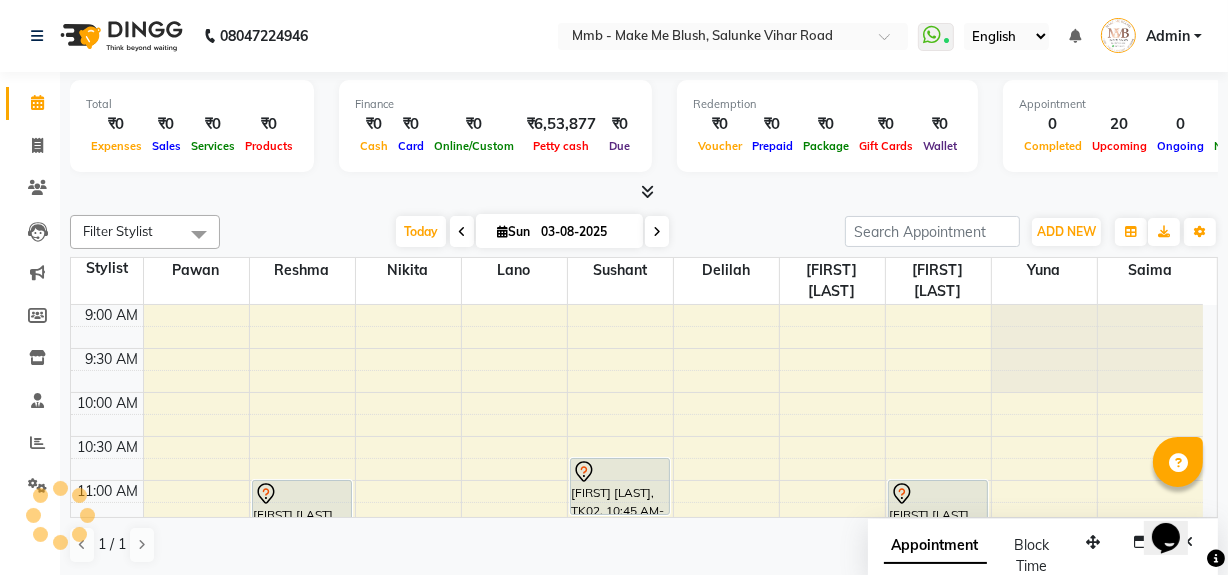 scroll, scrollTop: 263, scrollLeft: 0, axis: vertical 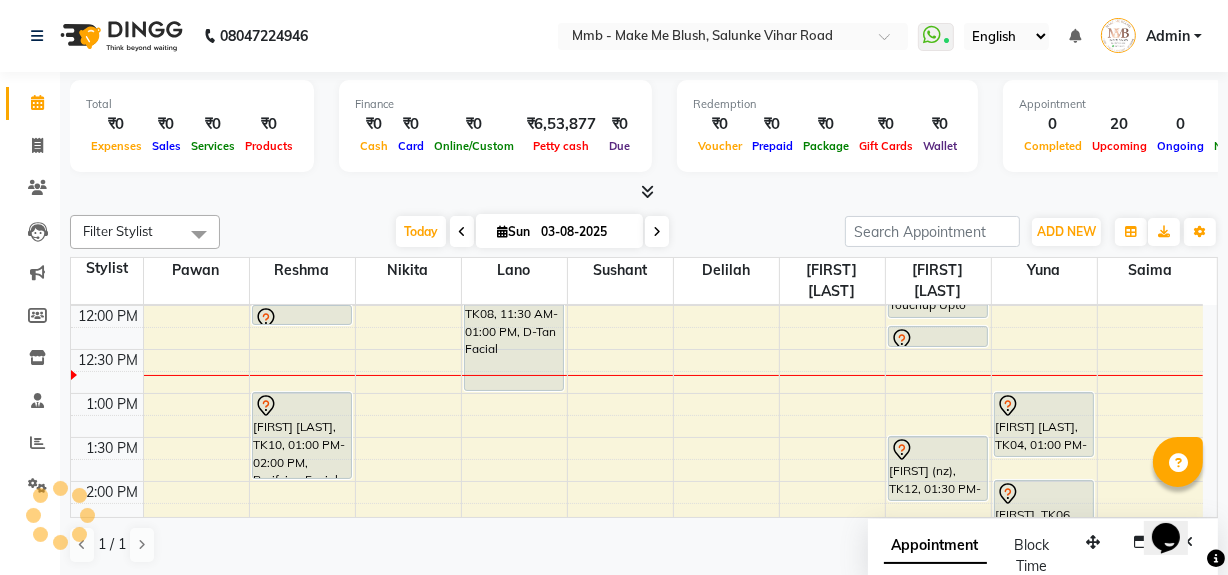 click on "Sun" at bounding box center (513, 231) 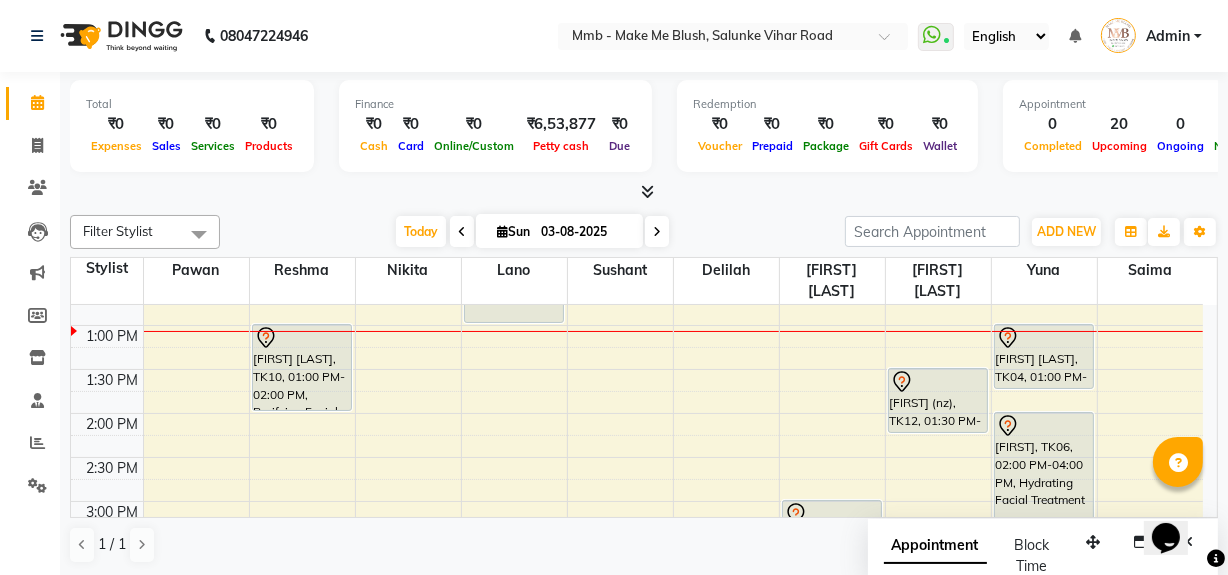 scroll, scrollTop: 336, scrollLeft: 0, axis: vertical 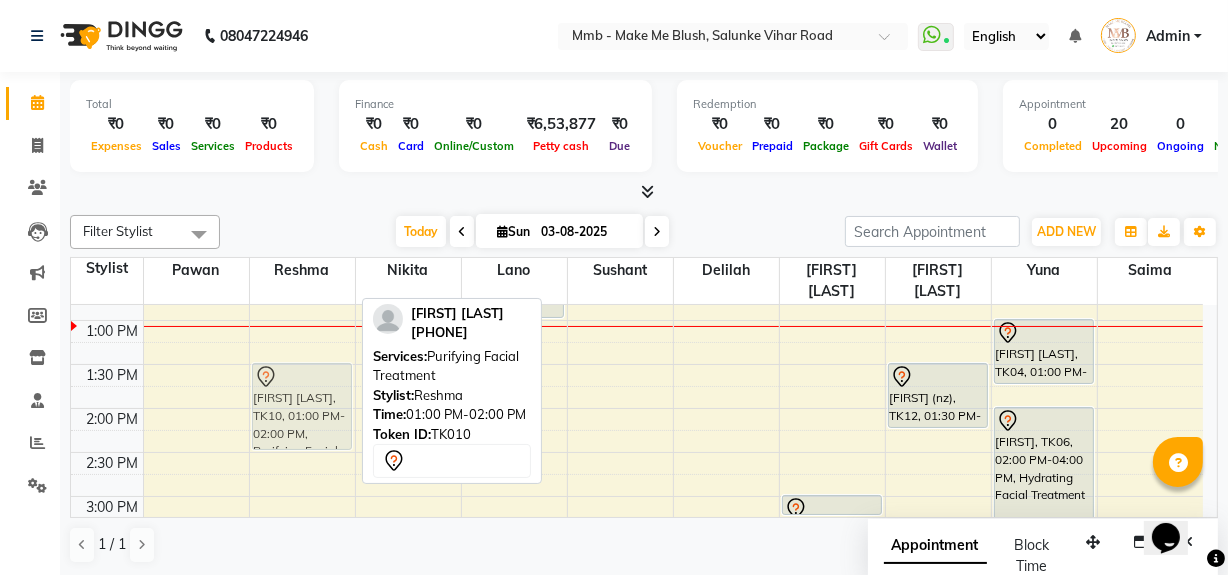 drag, startPoint x: 300, startPoint y: 356, endPoint x: 297, endPoint y: 390, distance: 34.132095 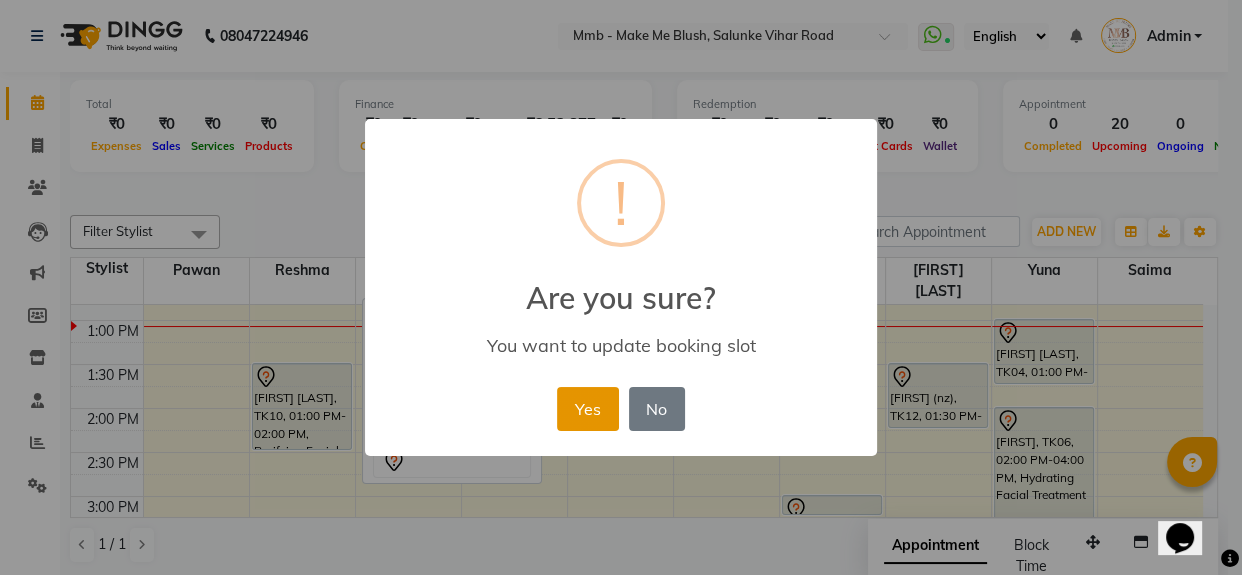 click on "Yes" at bounding box center [587, 409] 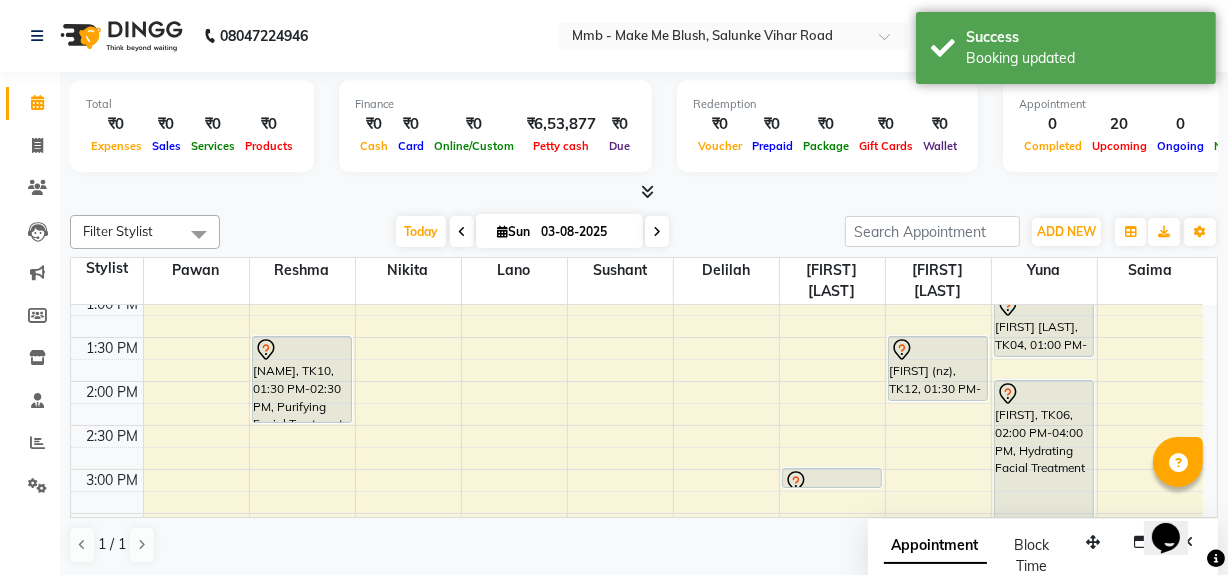 scroll, scrollTop: 372, scrollLeft: 0, axis: vertical 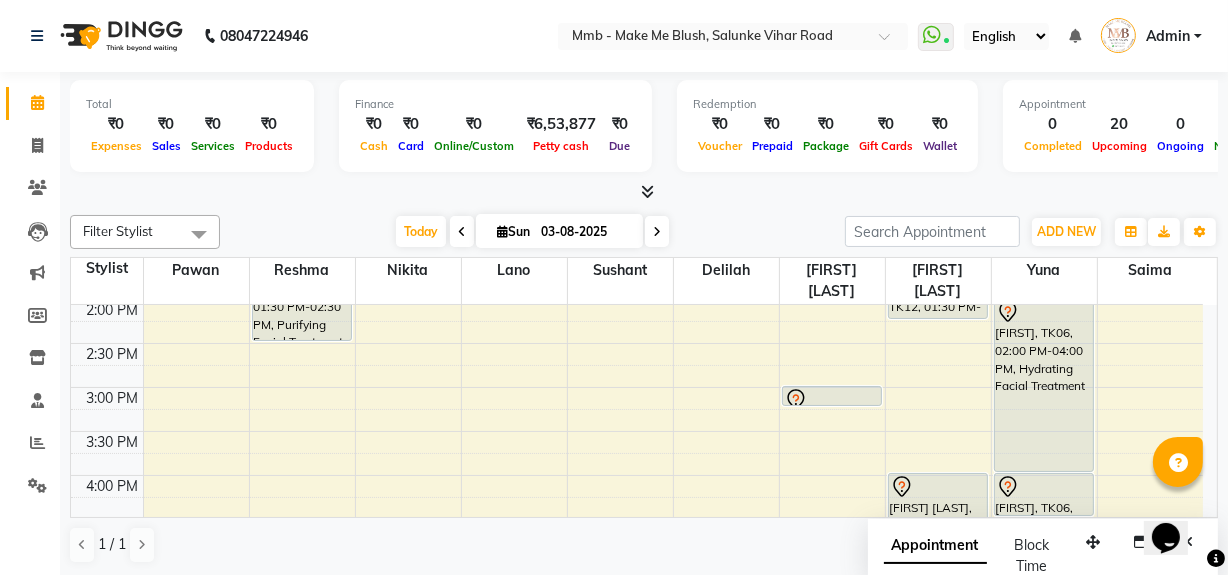 click on "Opens Chat This icon Opens the chat window." at bounding box center [1175, 502] 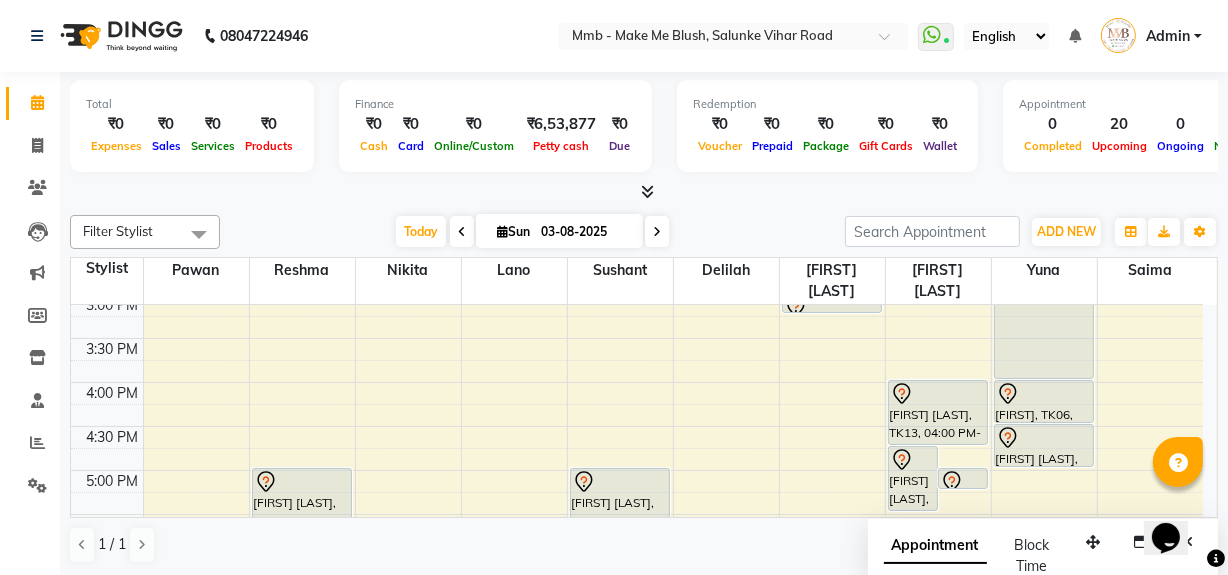 scroll, scrollTop: 554, scrollLeft: 0, axis: vertical 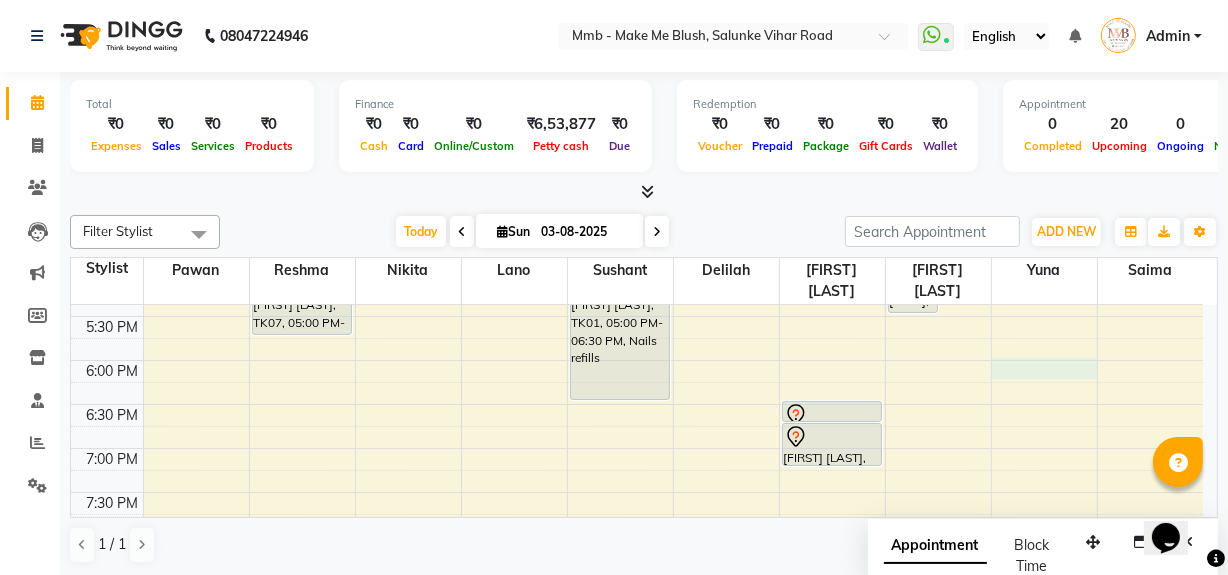 click on "9:00 AM 9:30 AM 10:00 AM 10:30 AM 11:00 AM 11:30 AM 12:00 PM 12:30 PM 1:00 PM 1:30 PM 2:00 PM 2:30 PM 3:00 PM 3:30 PM 4:00 PM 4:30 PM 5:00 PM 5:30 PM 6:00 PM 6:30 PM 7:00 PM 7:30 PM 8:00 PM 8:30 PM             Pritikaa Sibal, TK05, 11:00 AM-11:30 AM, Rica  Full Legs             Pritikaa Sibal, TK05, 11:30 AM-12:00 PM, Rica Full Arms             Pritikaa Sibal, TK05, 12:00 PM-12:15 PM, Eyebrows             Meher Parul Nagar, TK10, 01:30 PM-02:30 PM, Purifying Facial Treatment             Shivai Shinde, TK07, 05:00 PM-05:45 PM, Regular Pedicure              Tishya Batra, TK08, 11:30 AM-01:00 PM, D-Tan Facial             Neha Mirpuri, TK02, 10:45 AM-11:25 AM, Gel Nail plain              Jessica Londhya, TK01, 05:00 PM-06:30 PM,  Nails refills             Manisha Milani, TK14, 03:00 PM-03:15 PM, Classic hair wash              anushree tayade, TK09, 06:30 PM-06:45 PM, Classic hair wash              anushree tayade, TK09, 06:45 PM-07:15 PM, Blow dry Upto Waist" at bounding box center [637, 96] 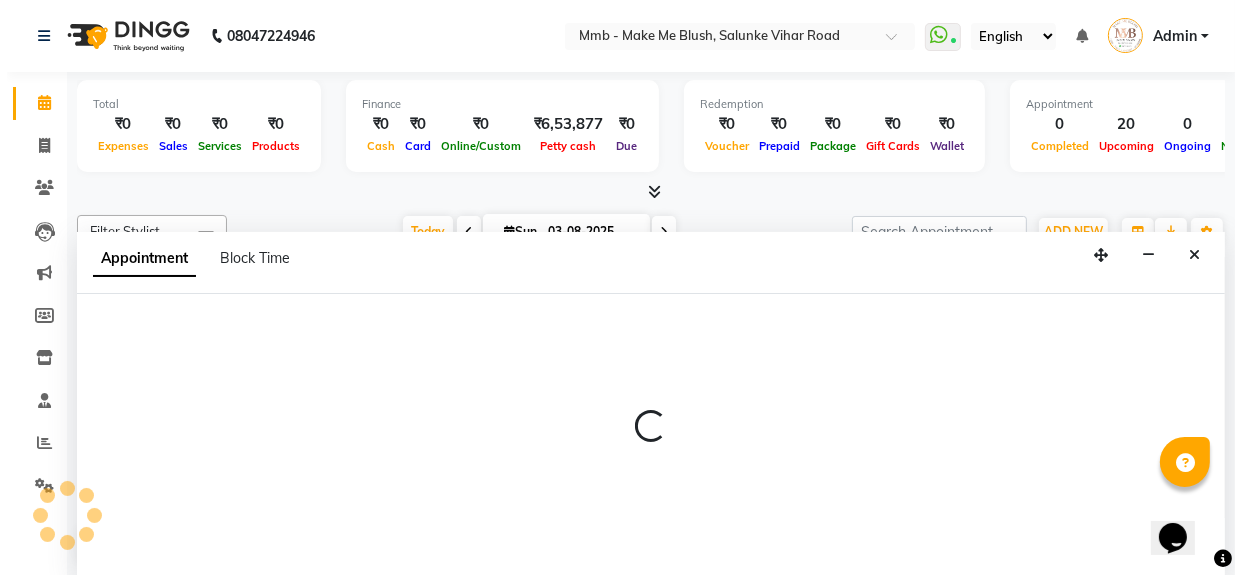 scroll, scrollTop: 0, scrollLeft: 0, axis: both 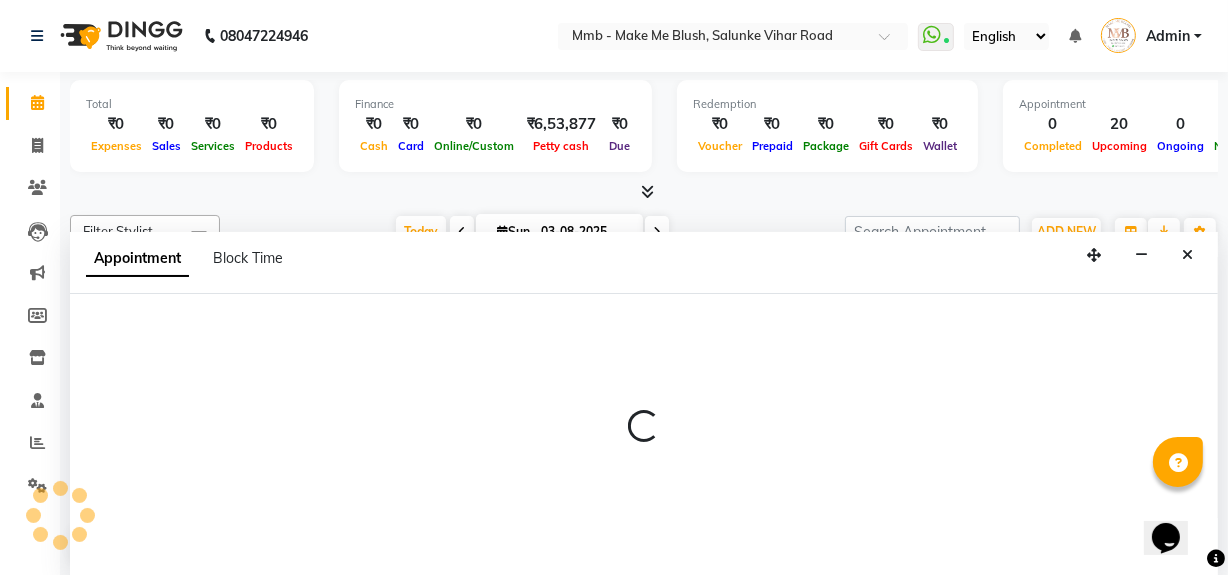 select on "67875" 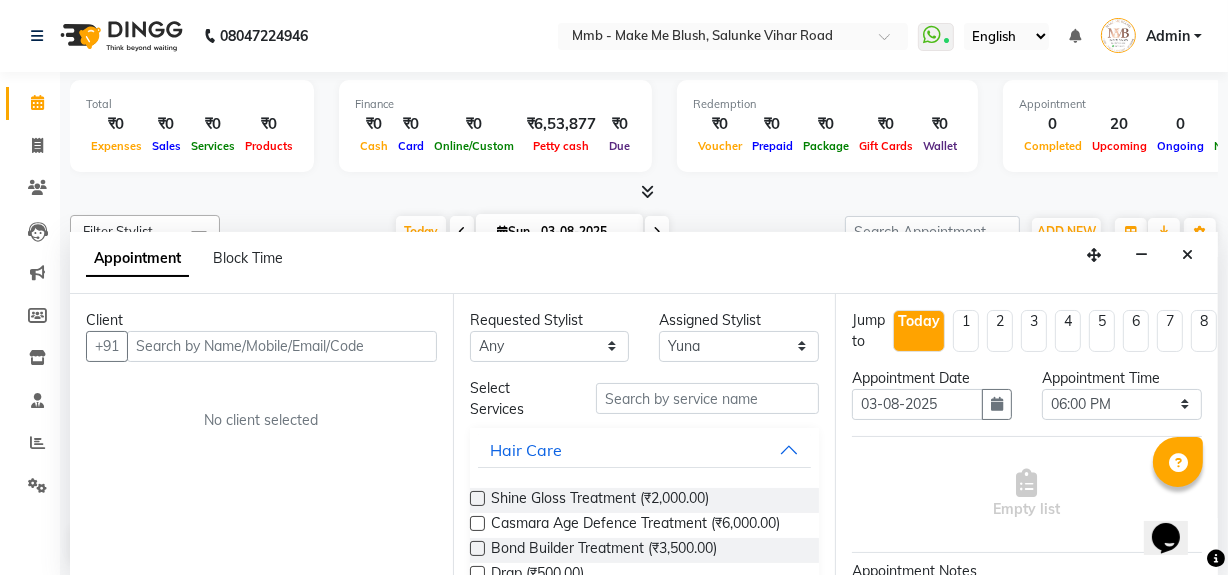 click at bounding box center [282, 346] 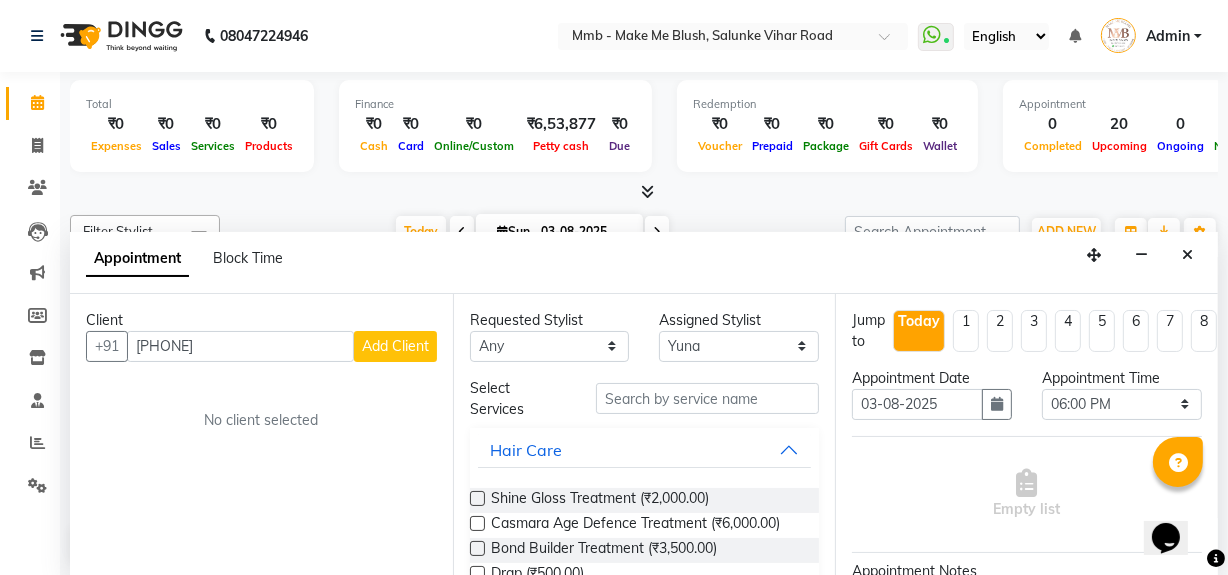 type on "9766982627" 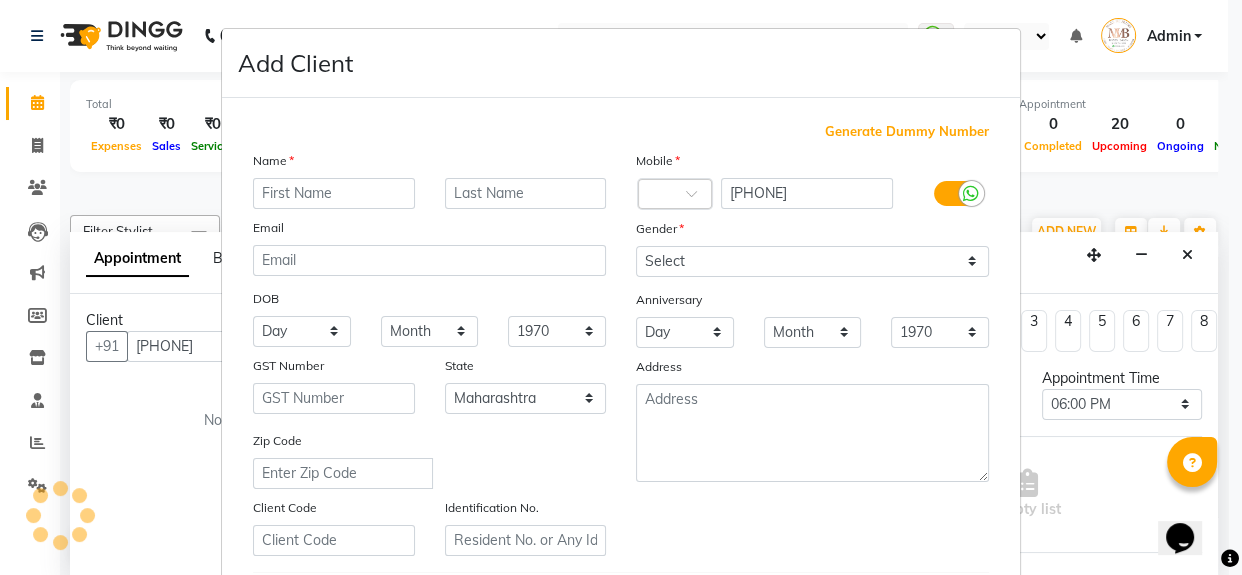 click at bounding box center (334, 193) 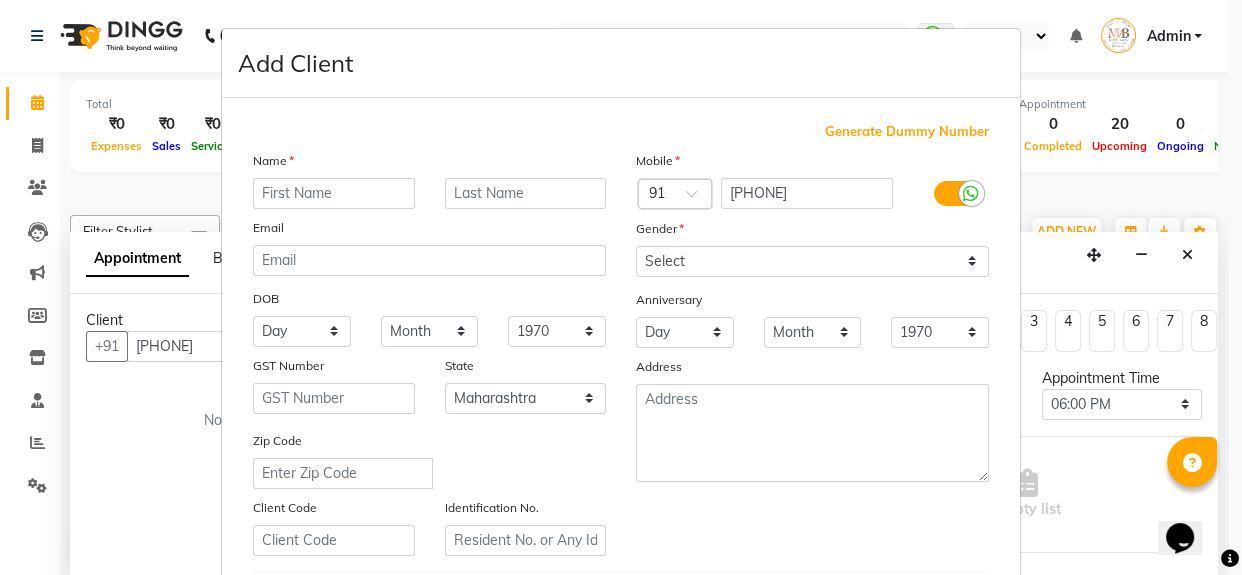 click at bounding box center [334, 193] 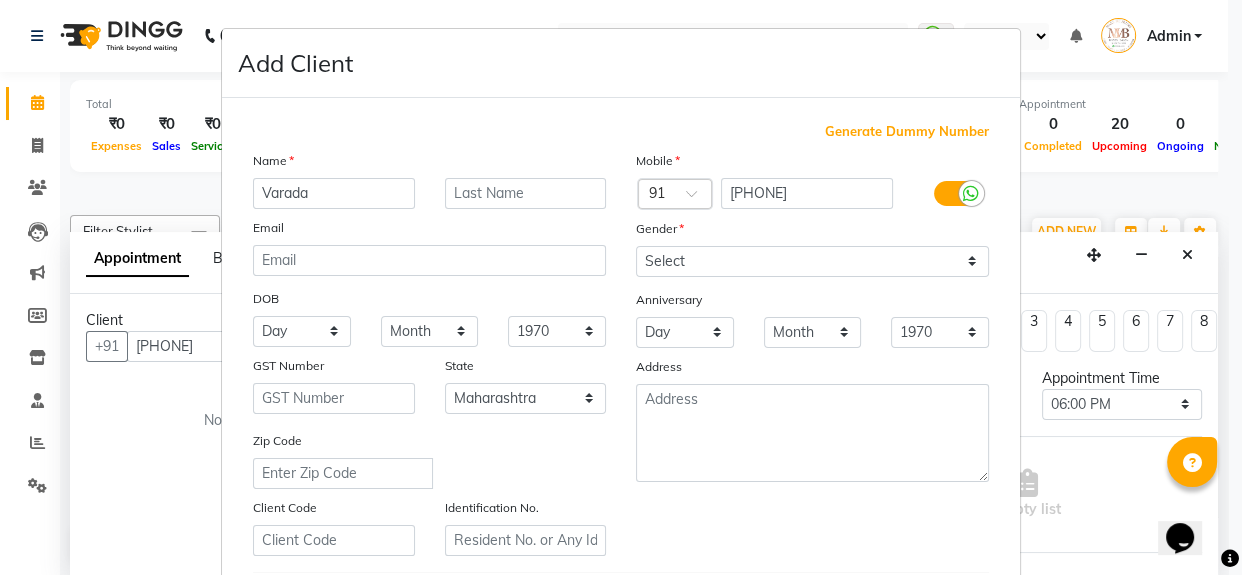 type on "Varada" 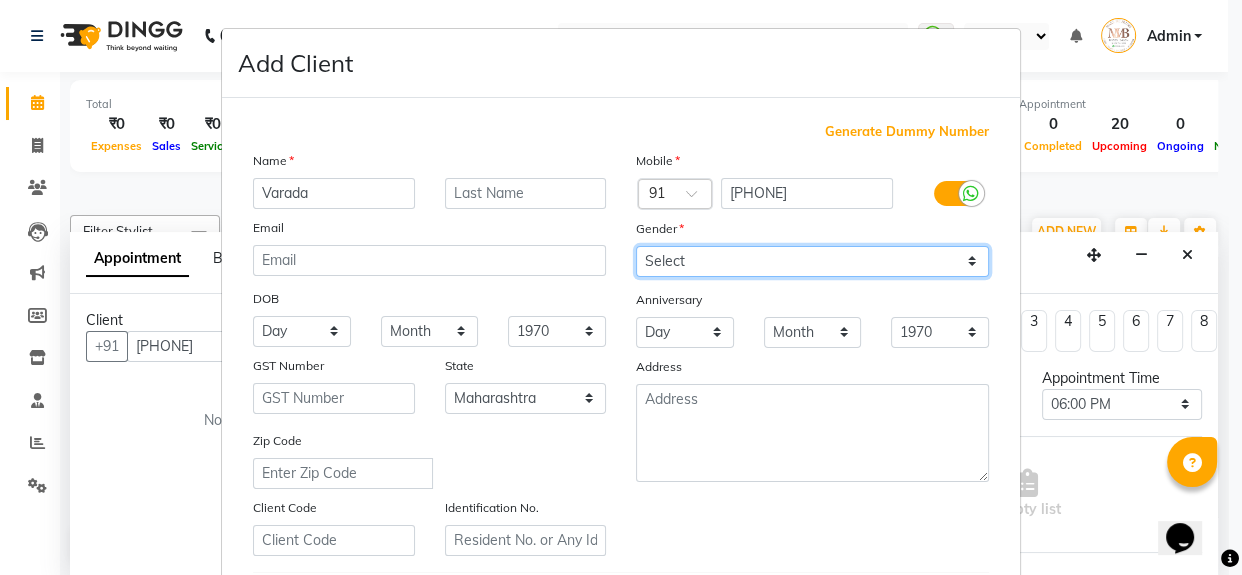 click on "Select Male Female Other Prefer Not To Say" at bounding box center (812, 261) 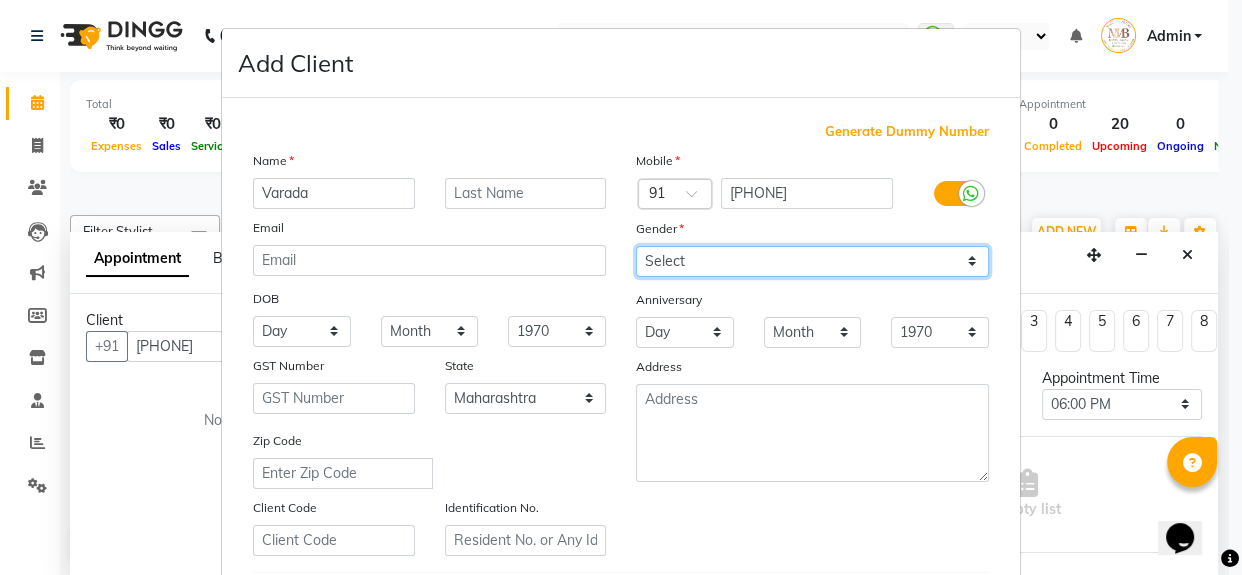 select on "female" 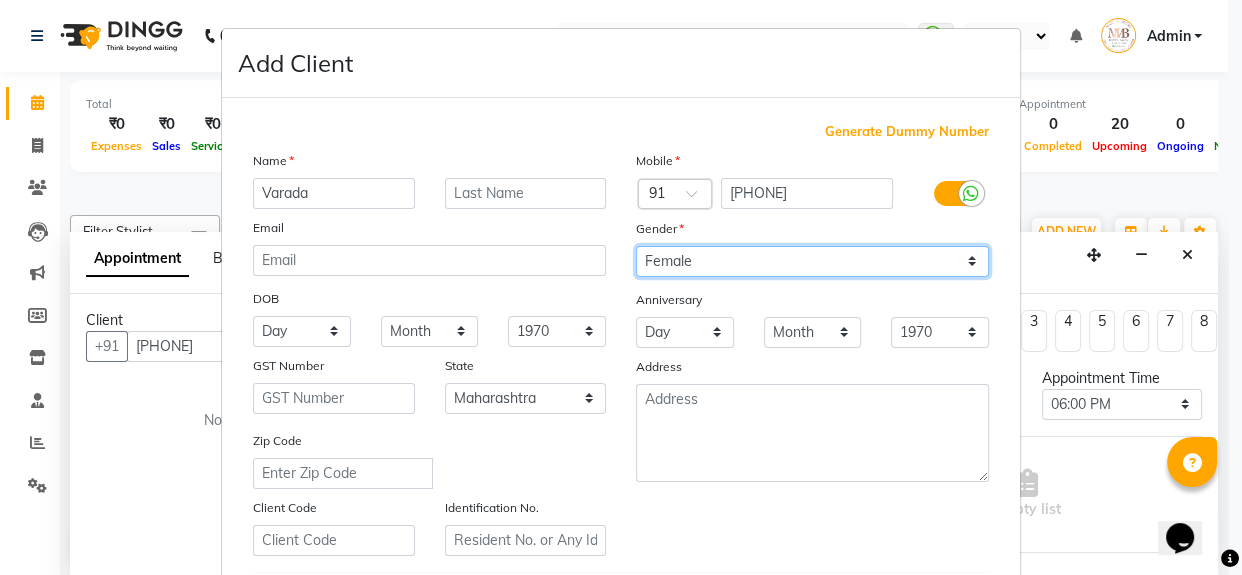 click on "Select Male Female Other Prefer Not To Say" at bounding box center [812, 261] 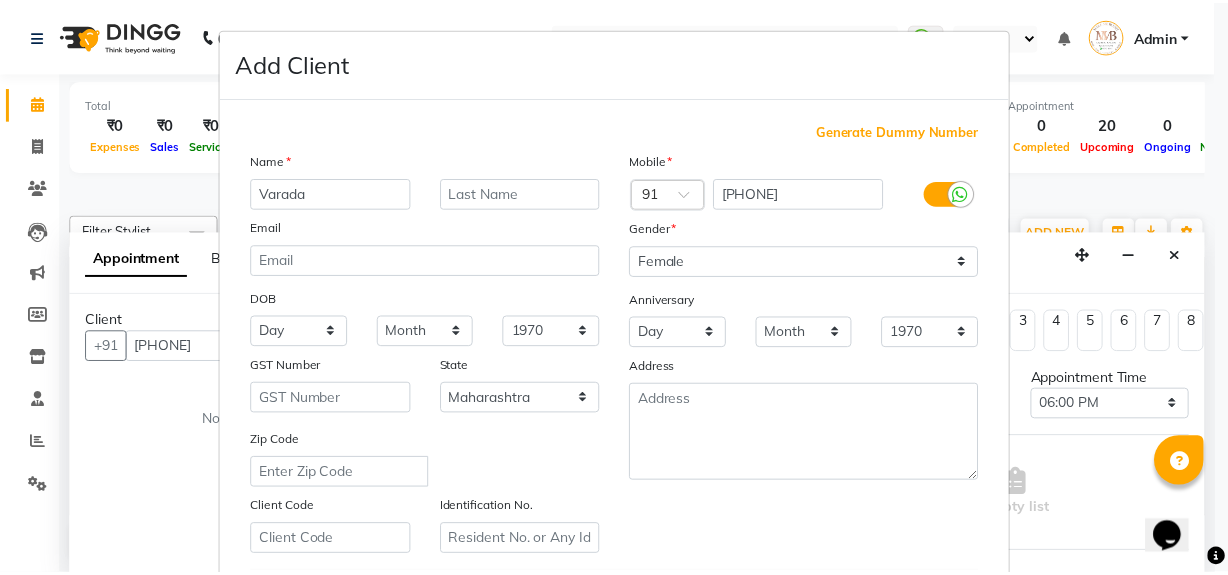 scroll, scrollTop: 353, scrollLeft: 0, axis: vertical 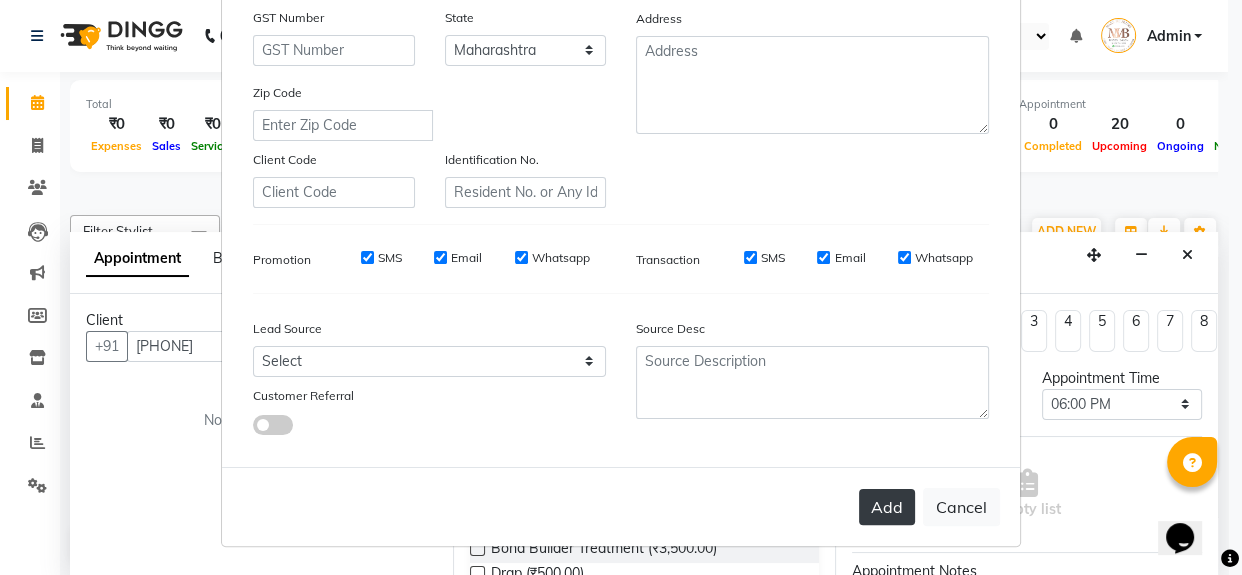click on "Add" at bounding box center (887, 507) 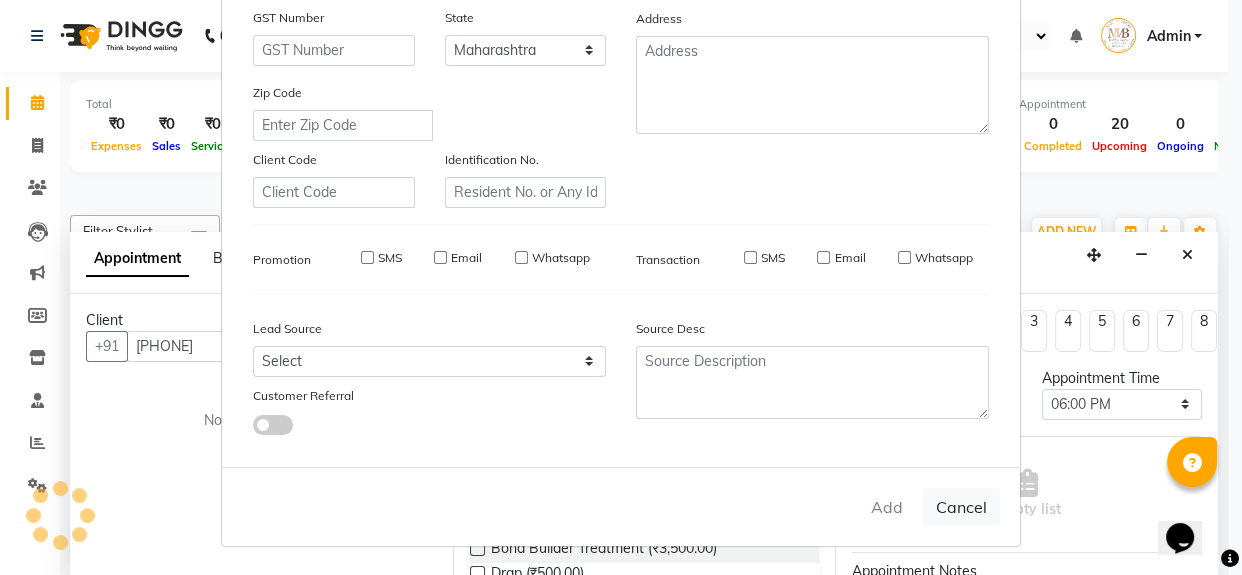 type 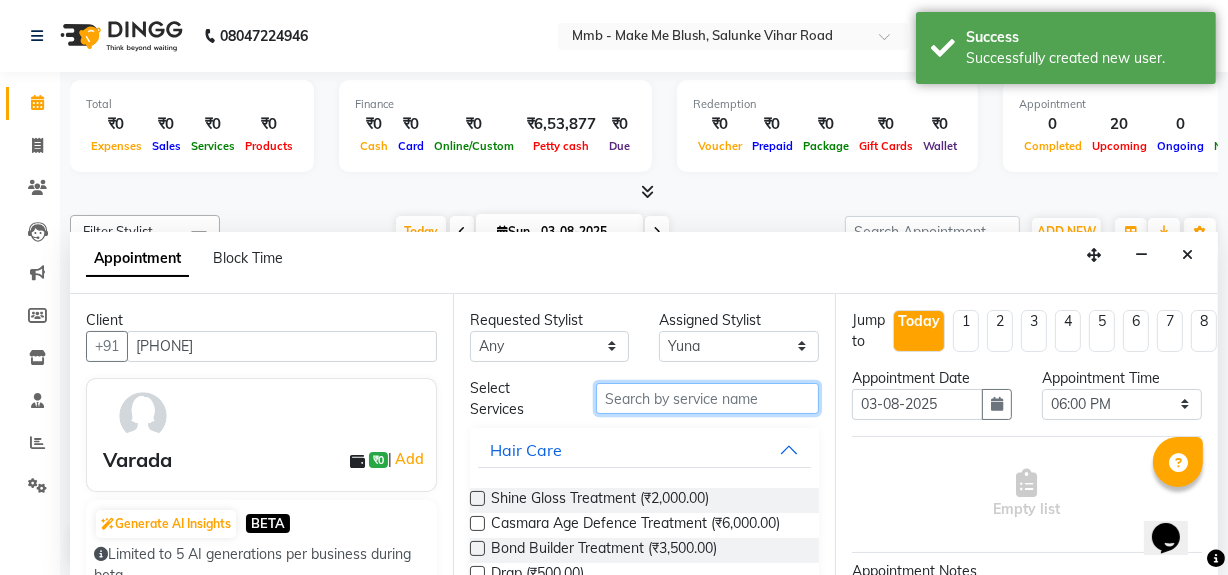 click at bounding box center [707, 398] 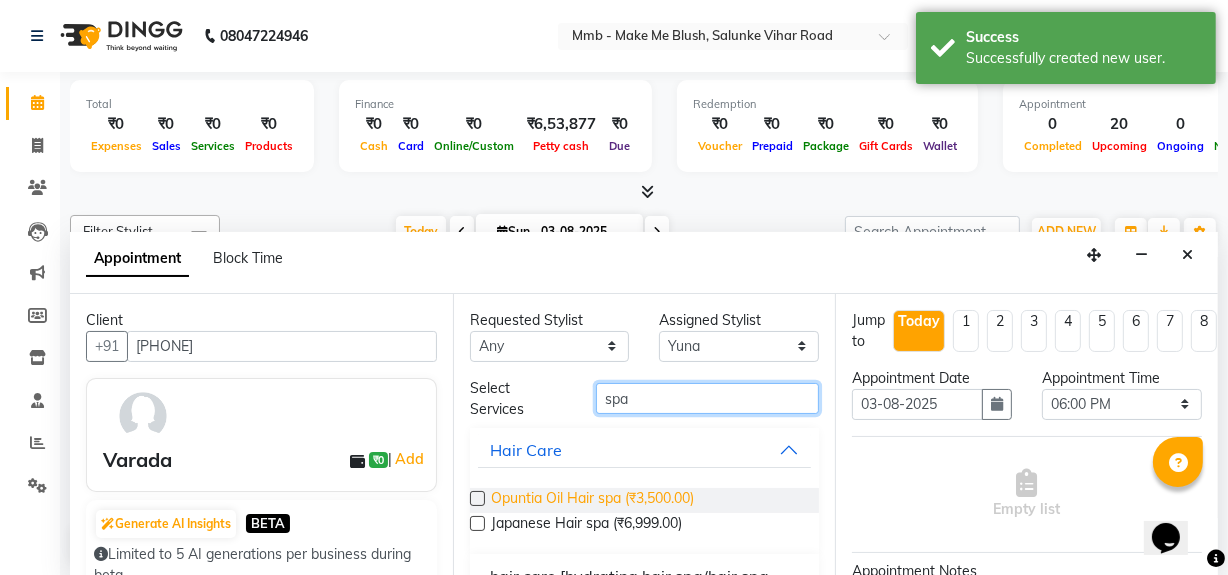 type on "spa" 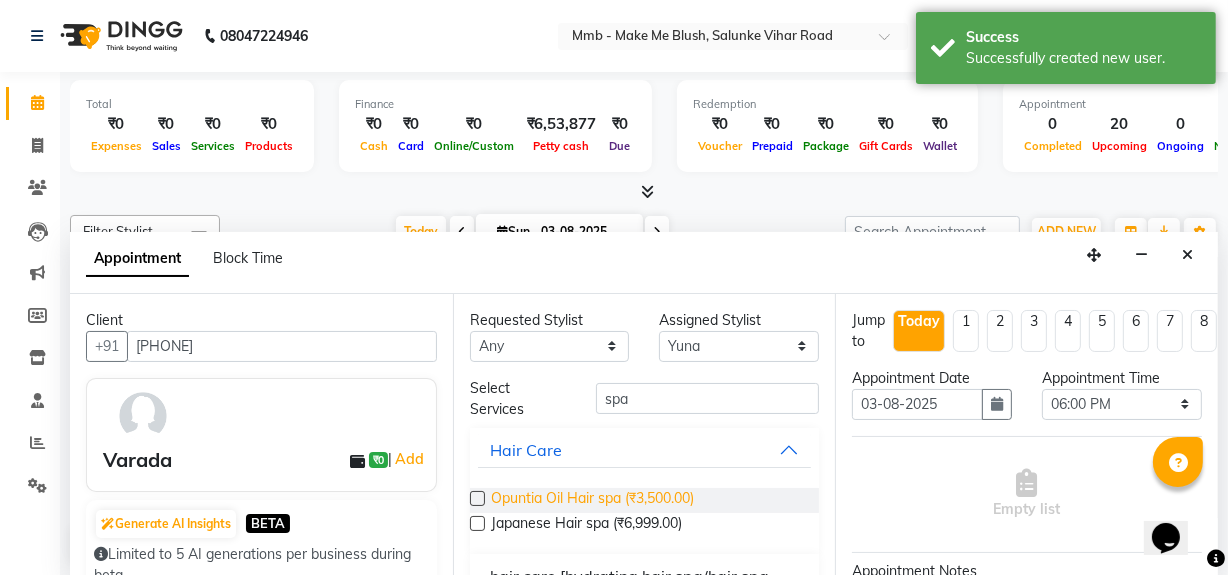 click on "Opuntia Oil Hair spa (₹3,500.00)" at bounding box center [592, 500] 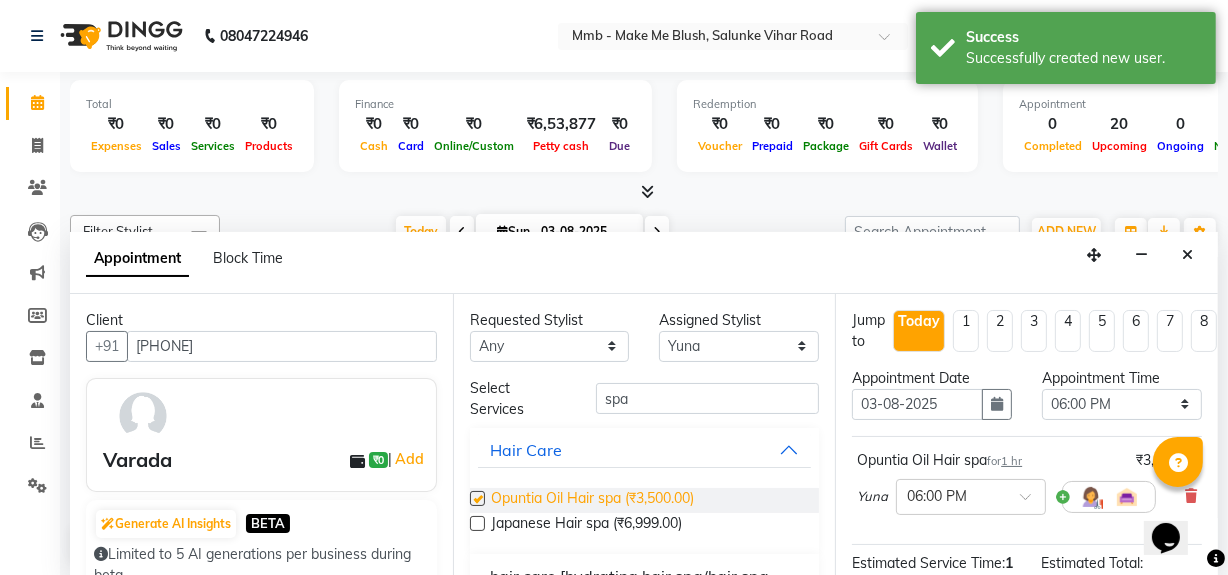 checkbox on "false" 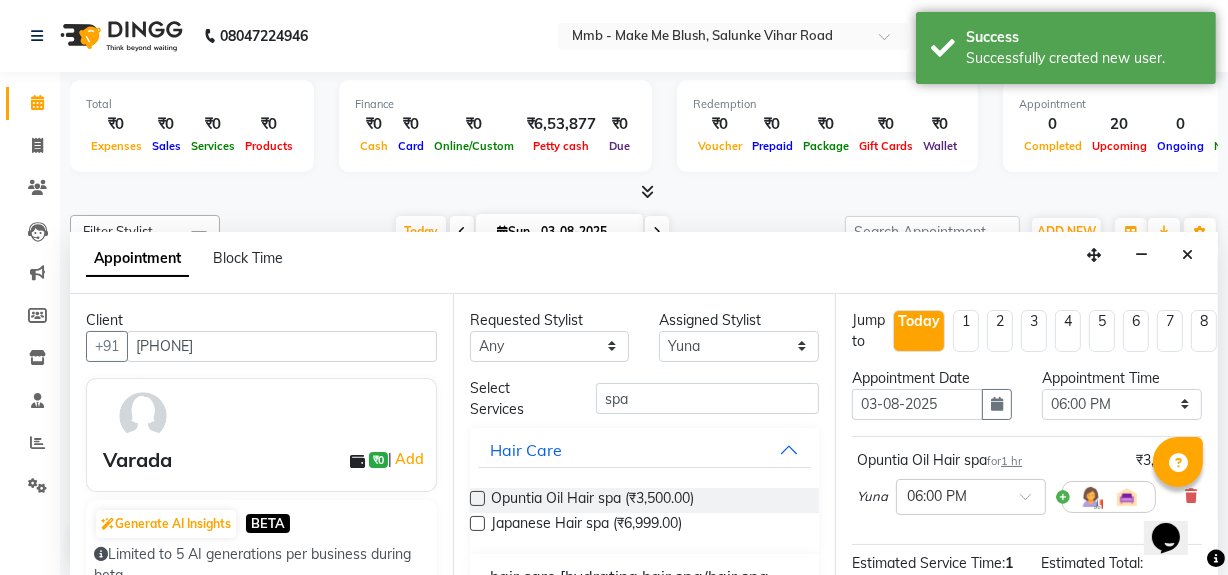 scroll, scrollTop: 235, scrollLeft: 0, axis: vertical 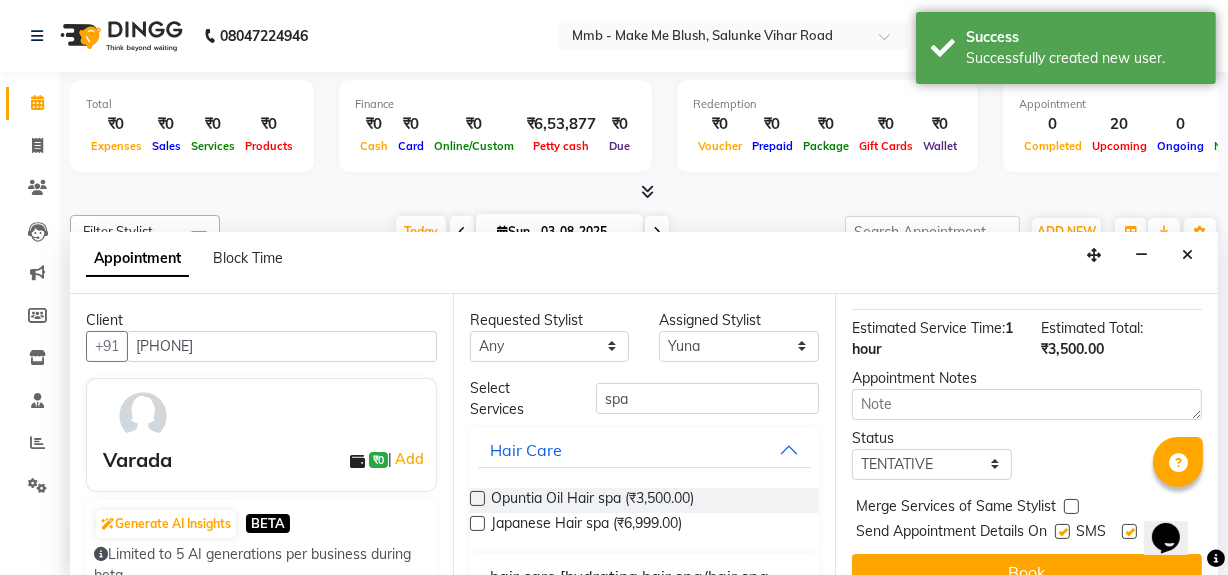 click on "Opens Chat This icon Opens the chat window." at bounding box center [1175, 502] 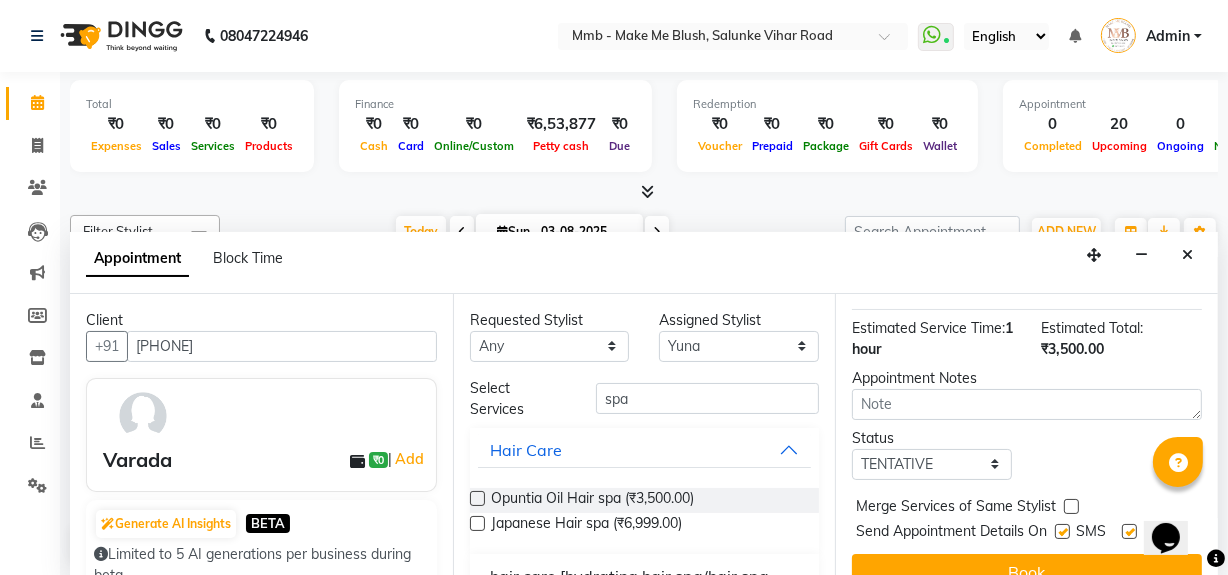 scroll, scrollTop: 293, scrollLeft: 0, axis: vertical 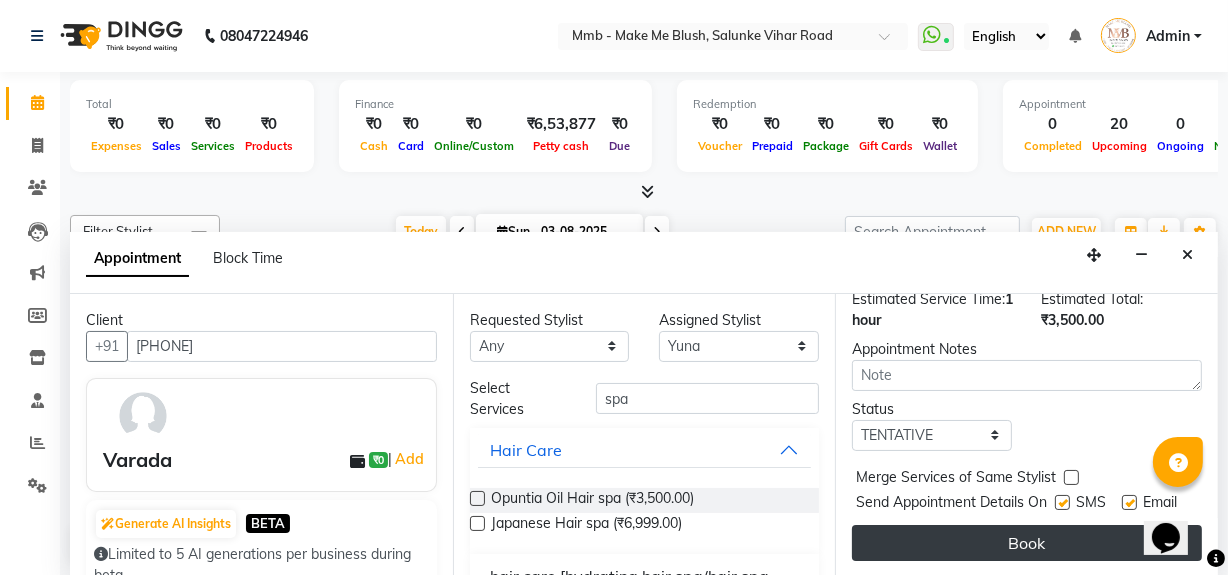 click on "Book" at bounding box center [1027, 543] 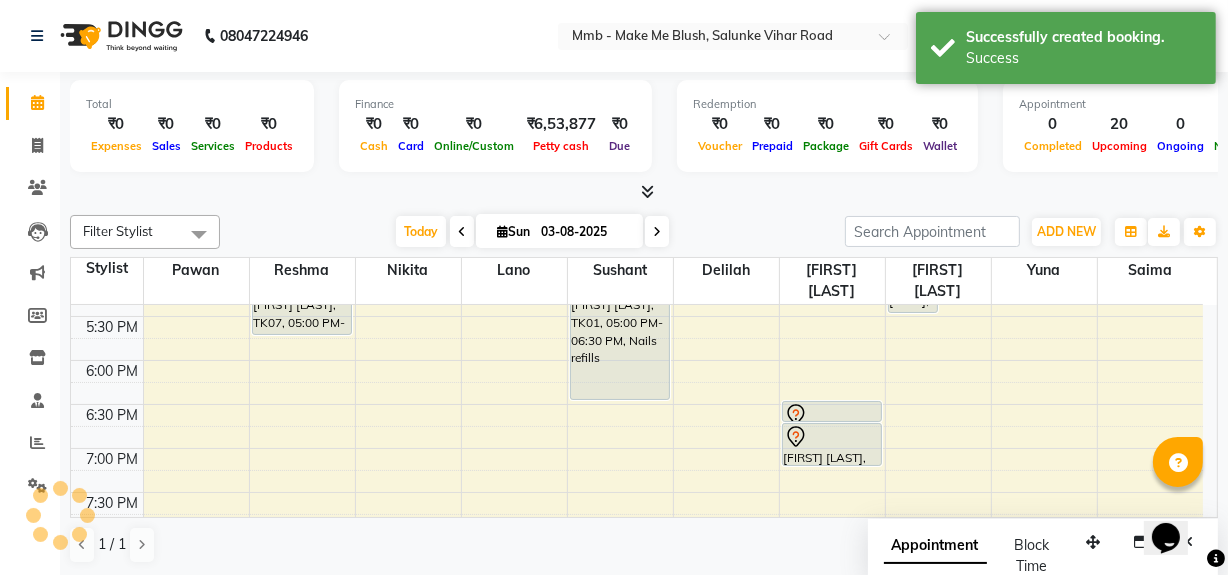 scroll, scrollTop: 0, scrollLeft: 0, axis: both 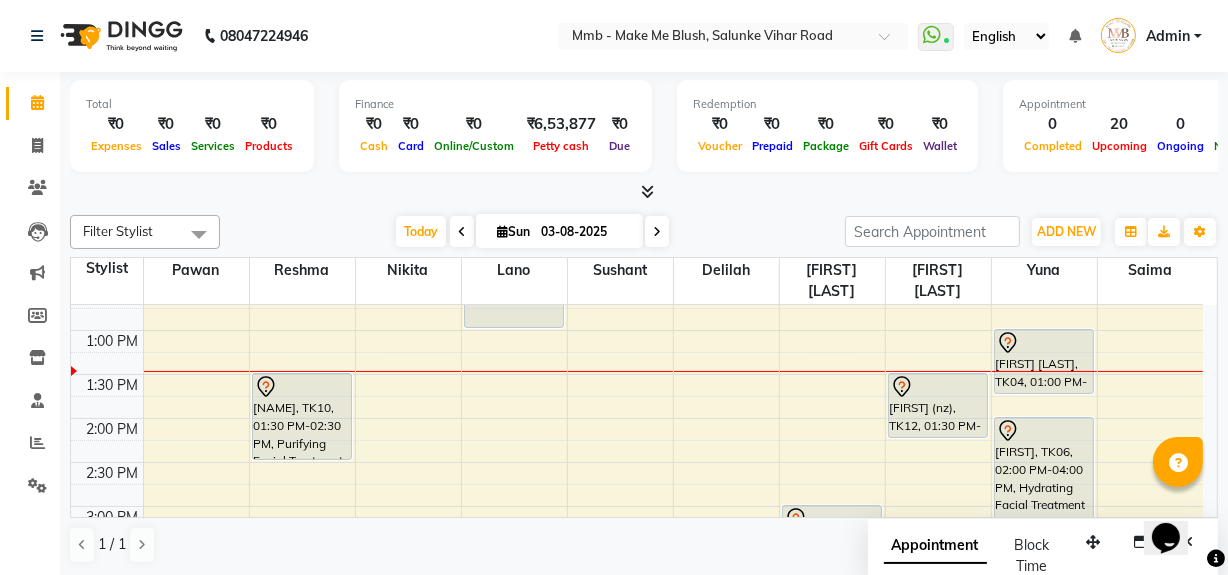click on "Opens Chat This icon Opens the chat window." at bounding box center (1175, 502) 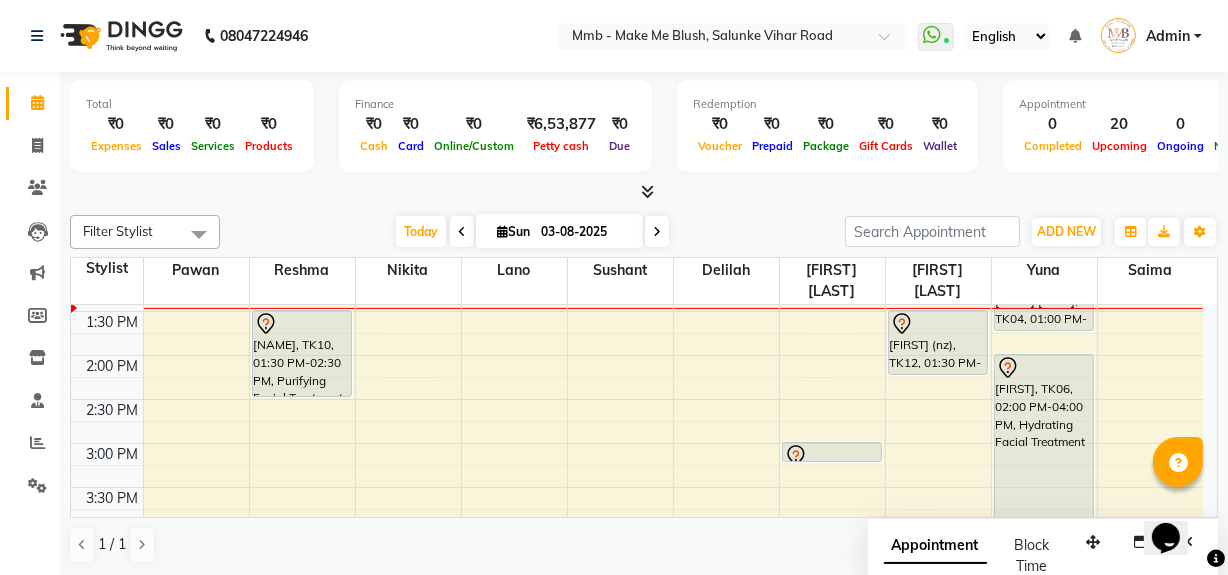 scroll, scrollTop: 399, scrollLeft: 0, axis: vertical 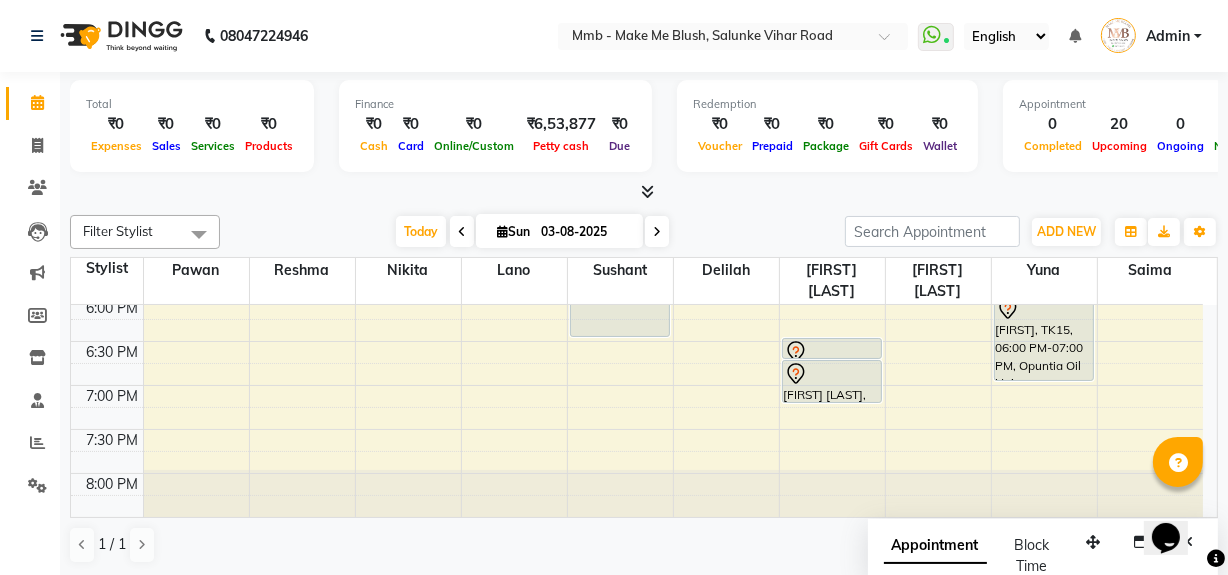 click at bounding box center [502, 231] 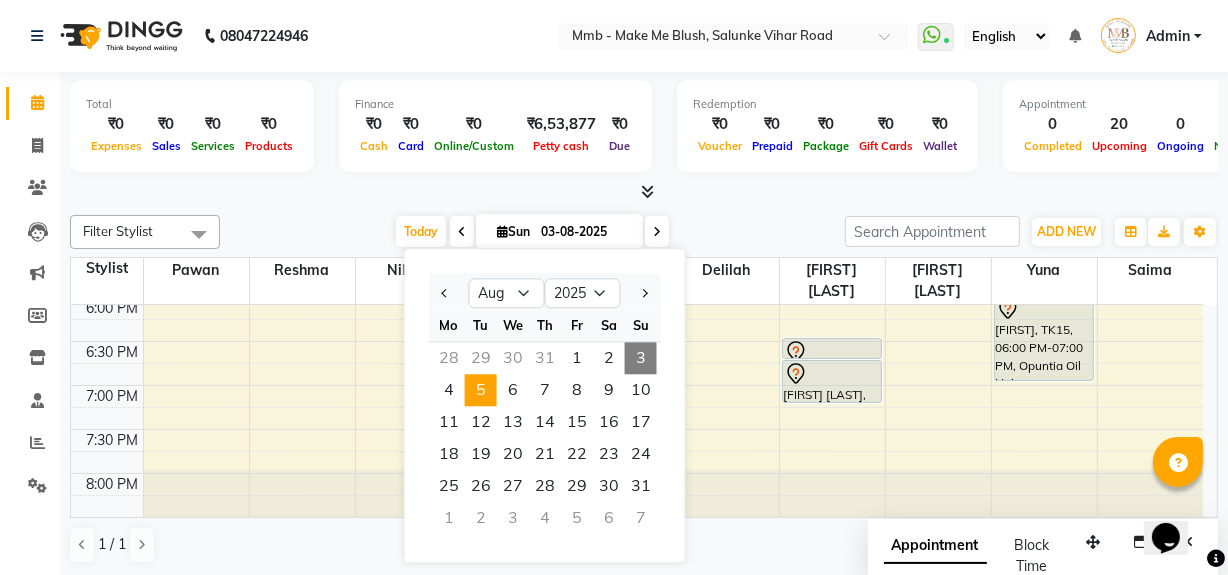 click on "5" at bounding box center (481, 390) 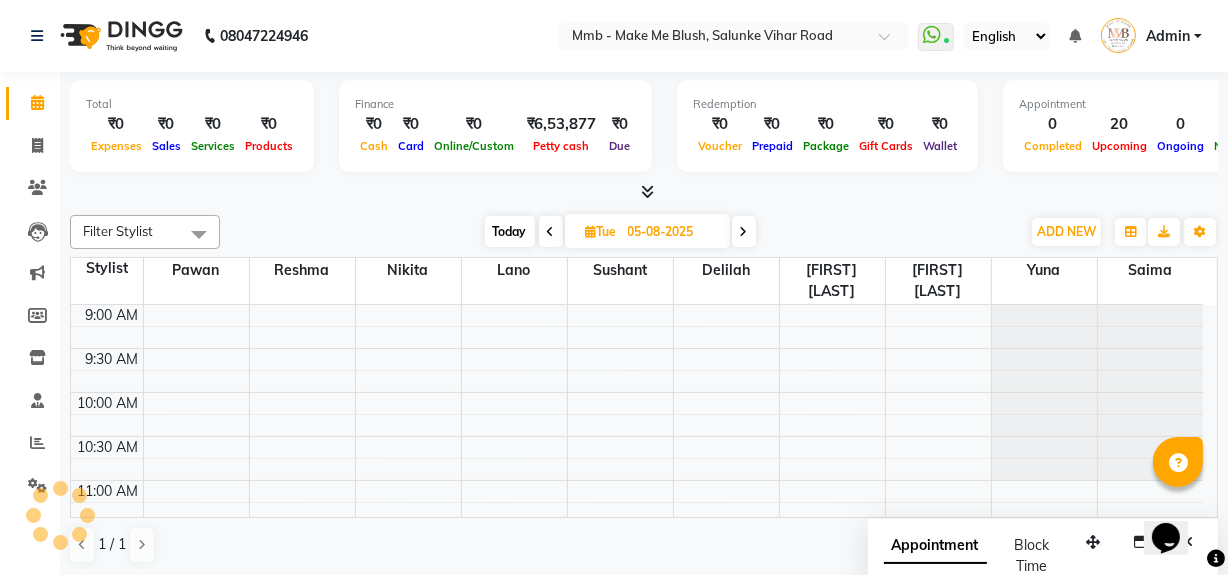 scroll, scrollTop: 351, scrollLeft: 0, axis: vertical 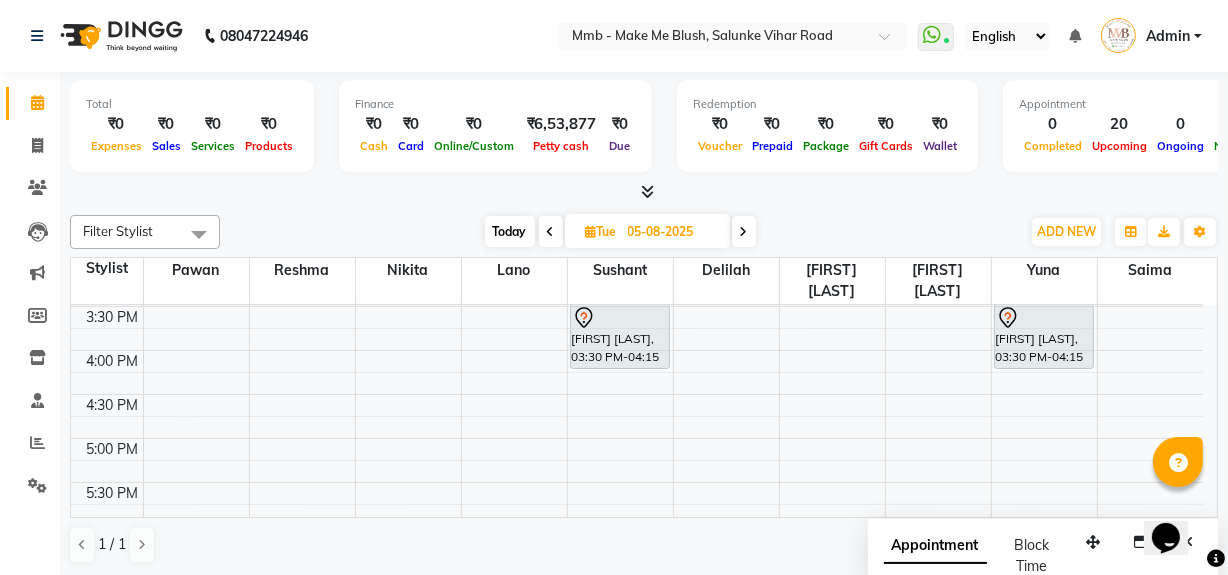 click on "Today" at bounding box center (510, 231) 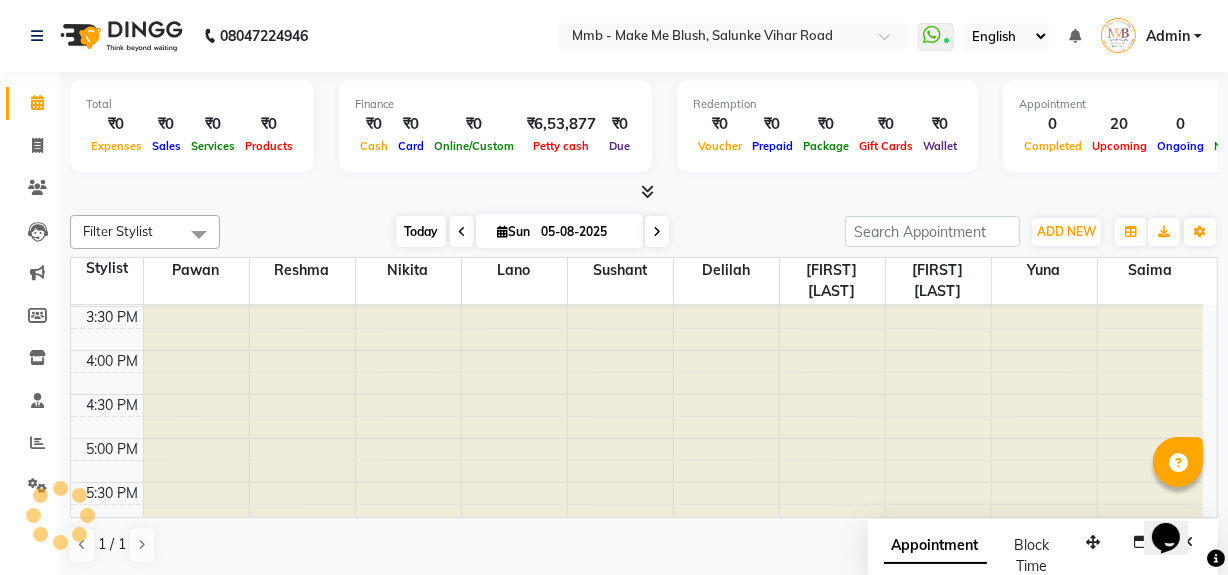 type on "03-08-2025" 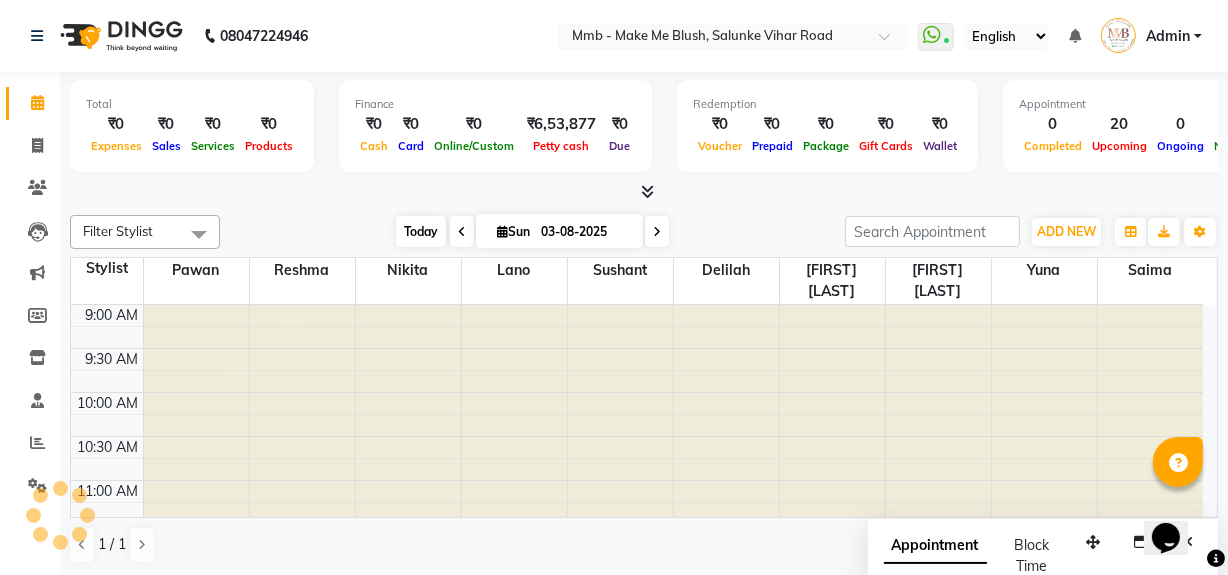scroll, scrollTop: 351, scrollLeft: 0, axis: vertical 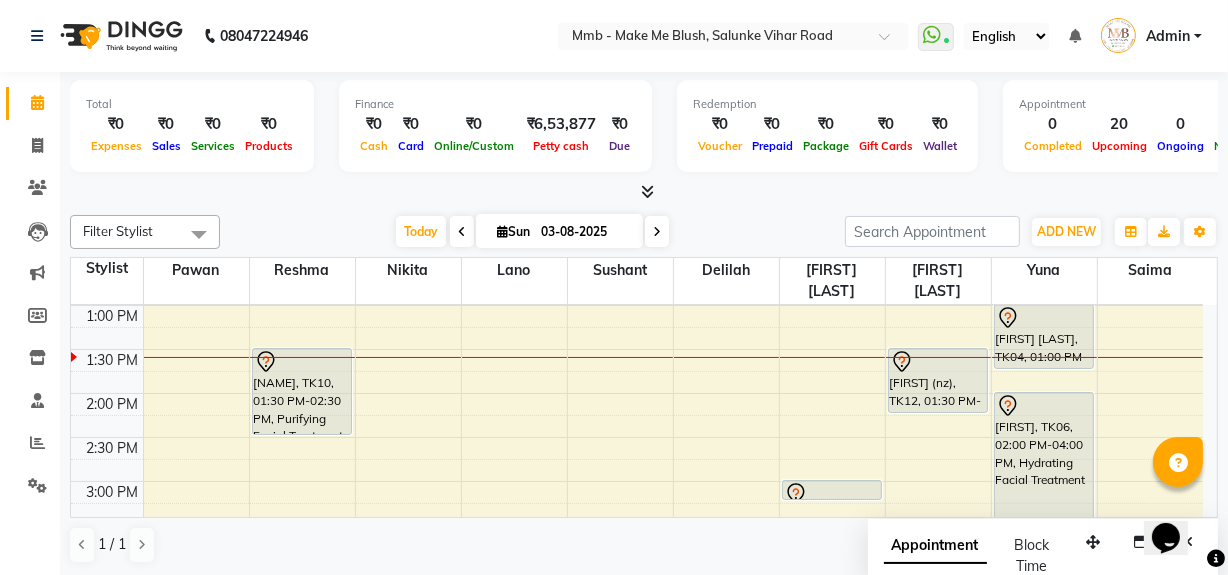 click on "Opens Chat This icon Opens the chat window." at bounding box center [1175, 502] 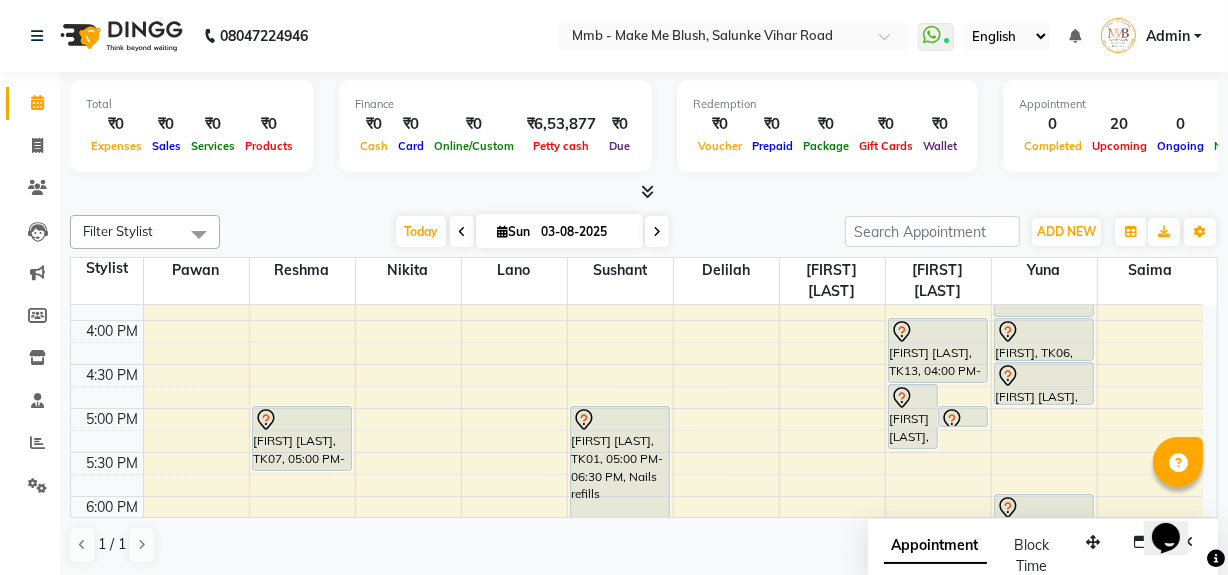 scroll, scrollTop: 572, scrollLeft: 0, axis: vertical 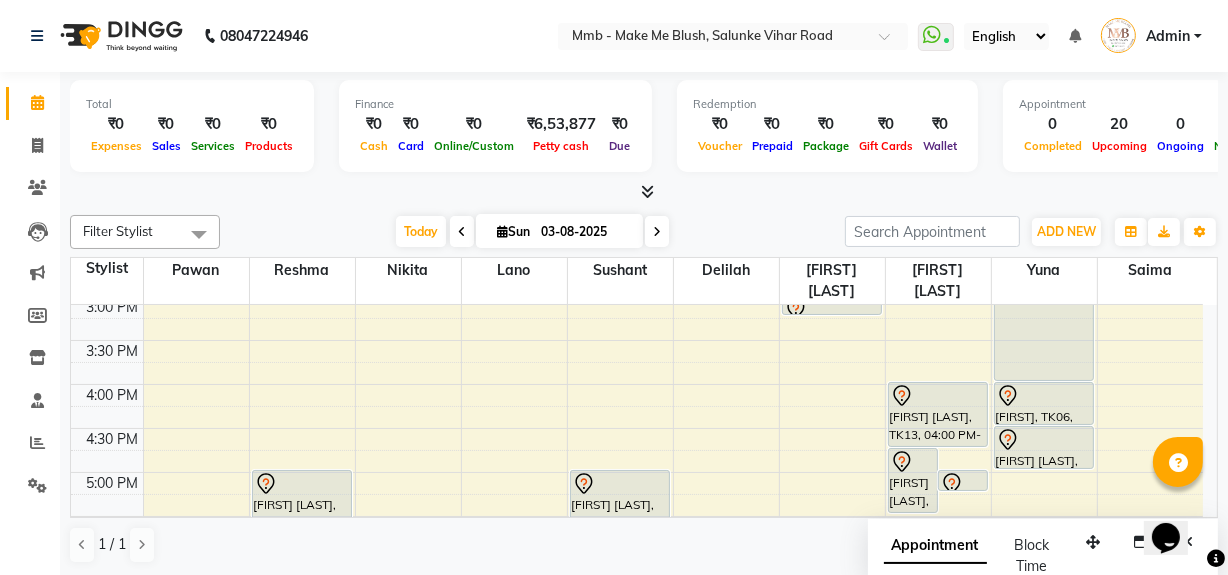 click on "Opens Chat This icon Opens the chat window." at bounding box center [1175, 502] 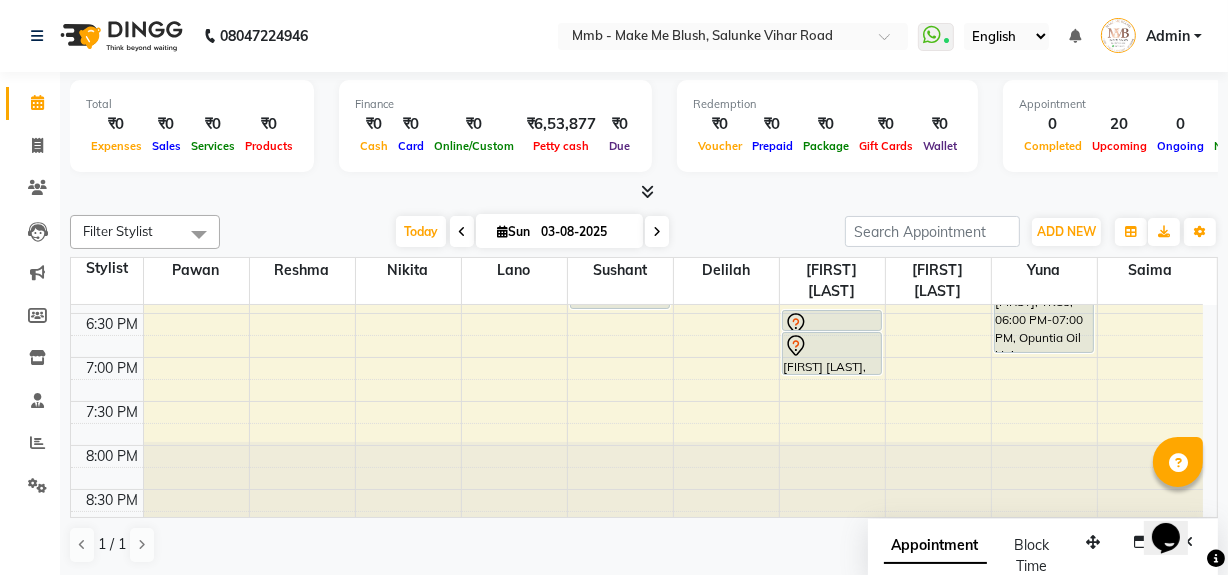 scroll, scrollTop: 839, scrollLeft: 0, axis: vertical 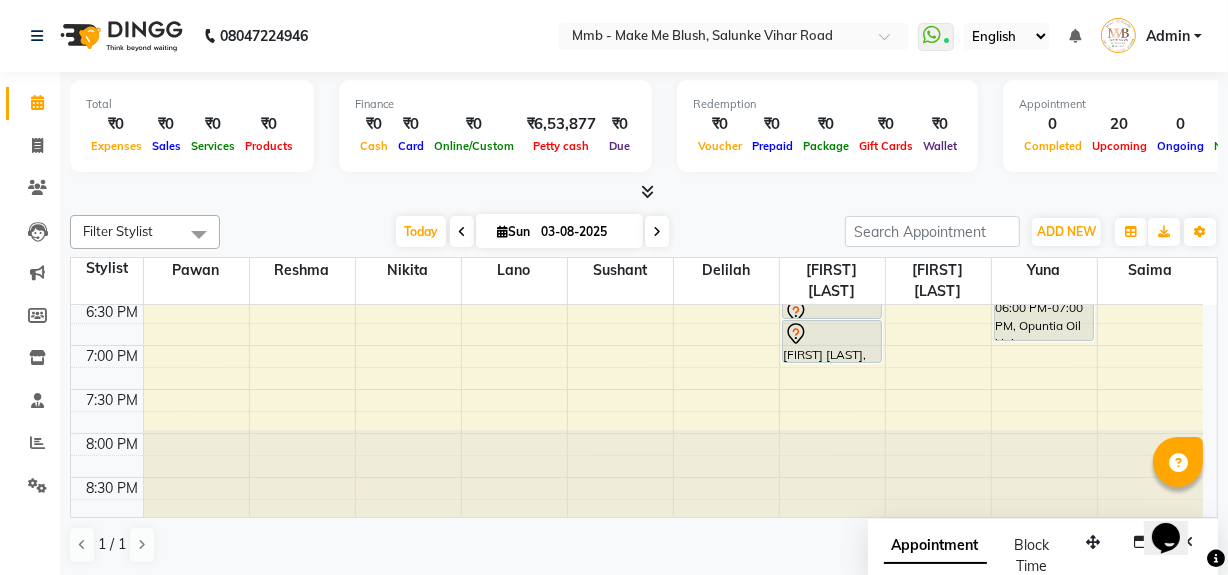 click on "Stylist Pawan Reshma Nikita Lano Sushant Delilah Urgen Dukpa Gauri Chauhan Yuna Saima" at bounding box center [644, 281] 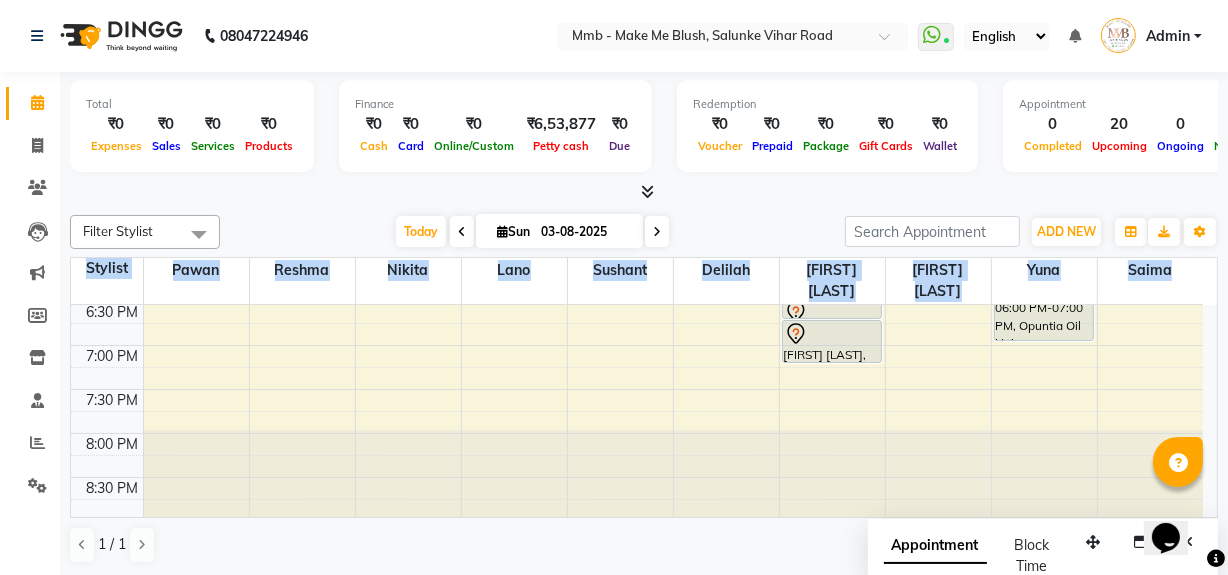 click on "Stylist Pawan Reshma Nikita Lano Sushant Delilah Urgen Dukpa Gauri Chauhan Yuna Saima" at bounding box center (644, 281) 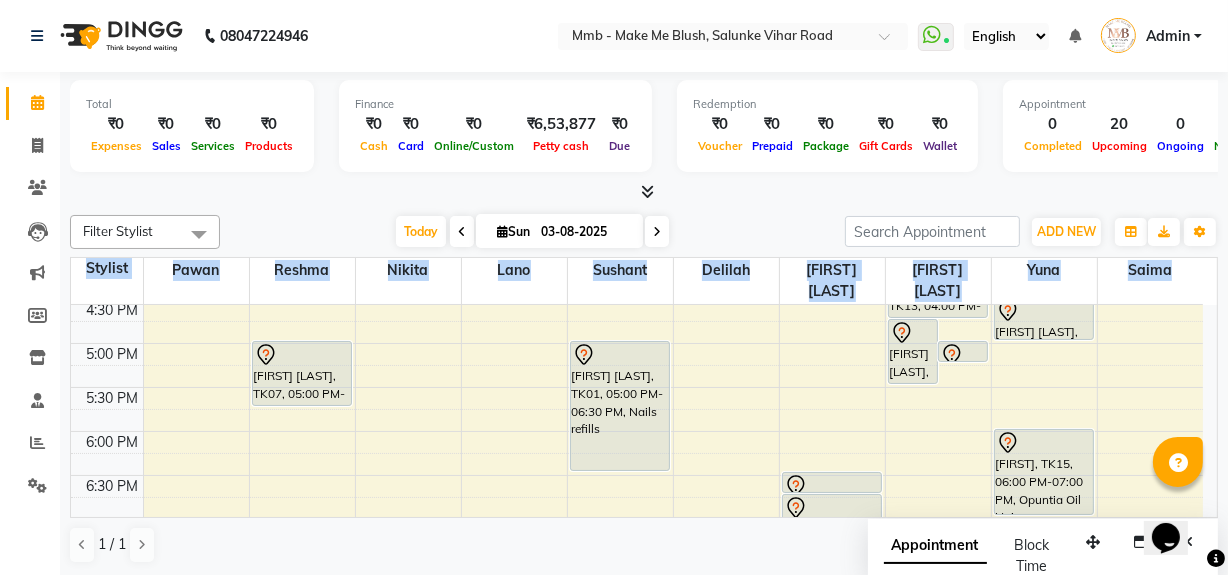 scroll, scrollTop: 657, scrollLeft: 0, axis: vertical 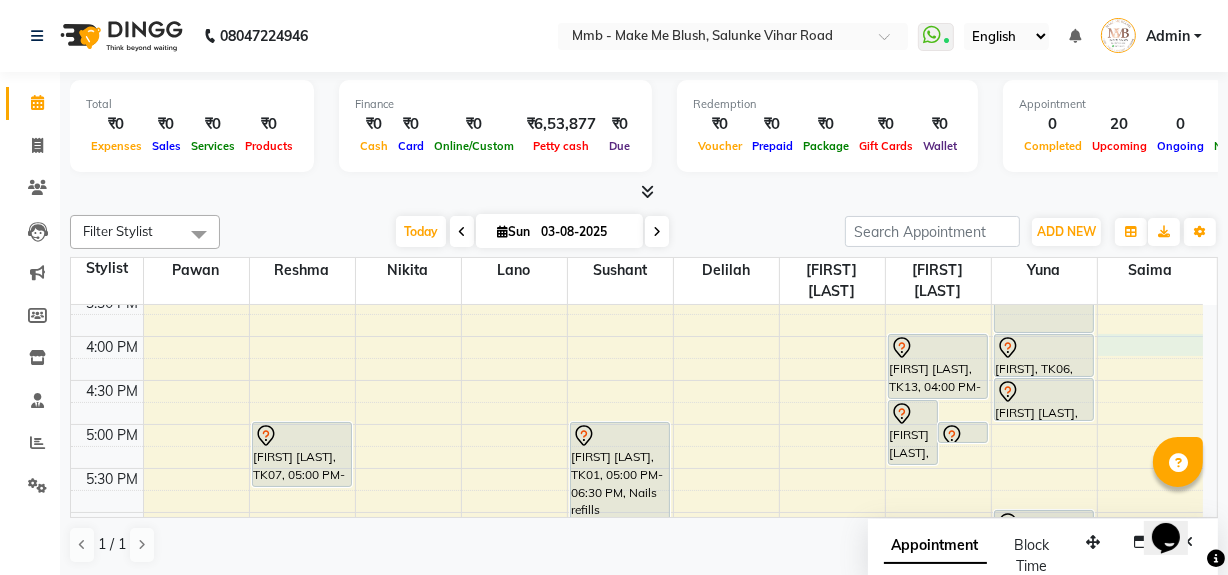 click on "9:00 AM 9:30 AM 10:00 AM 10:30 AM 11:00 AM 11:30 AM 12:00 PM 12:30 PM 1:00 PM 1:30 PM 2:00 PM 2:30 PM 3:00 PM 3:30 PM 4:00 PM 4:30 PM 5:00 PM 5:30 PM 6:00 PM 6:30 PM 7:00 PM 7:30 PM 8:00 PM 8:30 PM             Pritikaa Sibal, TK05, 11:00 AM-11:30 AM, Rica  Full Legs             Pritikaa Sibal, TK05, 11:30 AM-12:00 PM, Rica Full Arms             Pritikaa Sibal, TK05, 12:00 PM-12:15 PM, Eyebrows             Meher Parul Nagar, TK10, 01:30 PM-02:30 PM, Purifying Facial Treatment             Shivai Shinde, TK07, 05:00 PM-05:45 PM, Regular Pedicure              Tishya Batra, TK08, 11:30 AM-01:00 PM, D-Tan Facial             Neha Mirpuri, TK02, 10:45 AM-11:25 AM, Gel Nail plain              Jessica Londhya, TK01, 05:00 PM-06:30 PM,  Nails refills             Manisha Milani, TK14, 03:00 PM-03:15 PM, Classic hair wash              anushree tayade, TK09, 06:30 PM-06:45 PM, Classic hair wash              anushree tayade, TK09, 06:45 PM-07:15 PM, Blow dry Upto Waist" at bounding box center (637, 248) 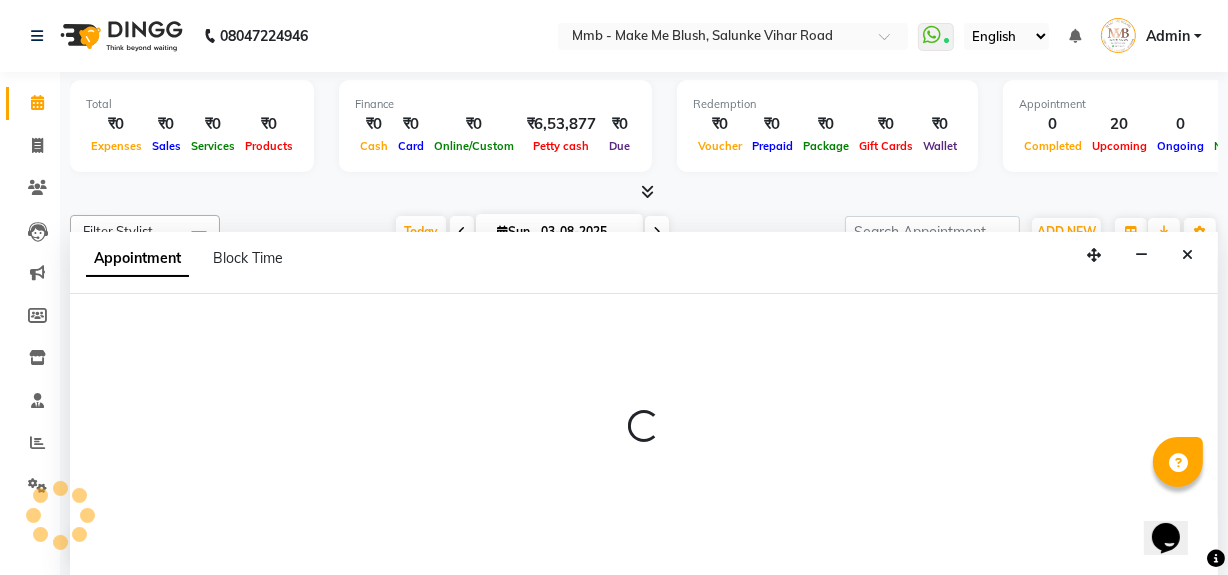 scroll, scrollTop: 0, scrollLeft: 0, axis: both 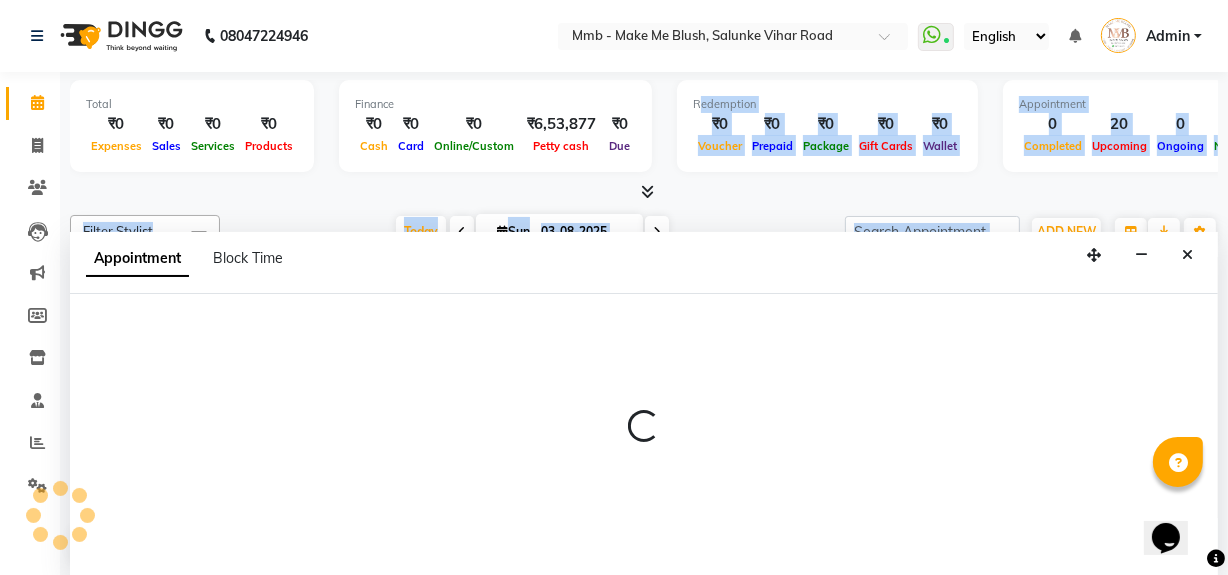 drag, startPoint x: 1186, startPoint y: 350, endPoint x: 1240, endPoint y: 263, distance: 102.396286 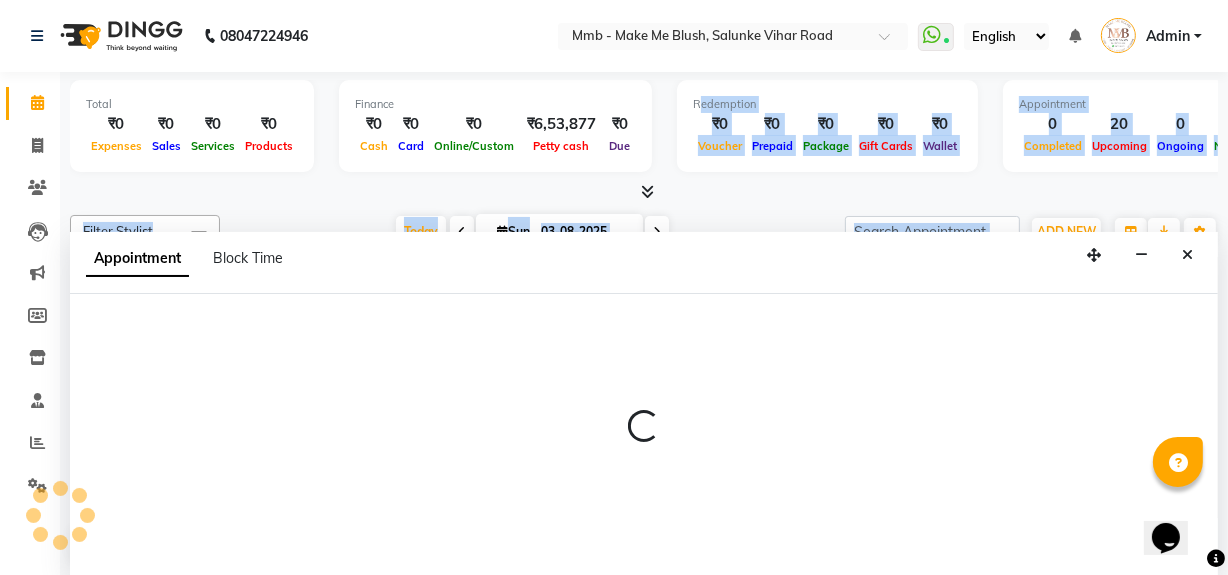 select on "74536" 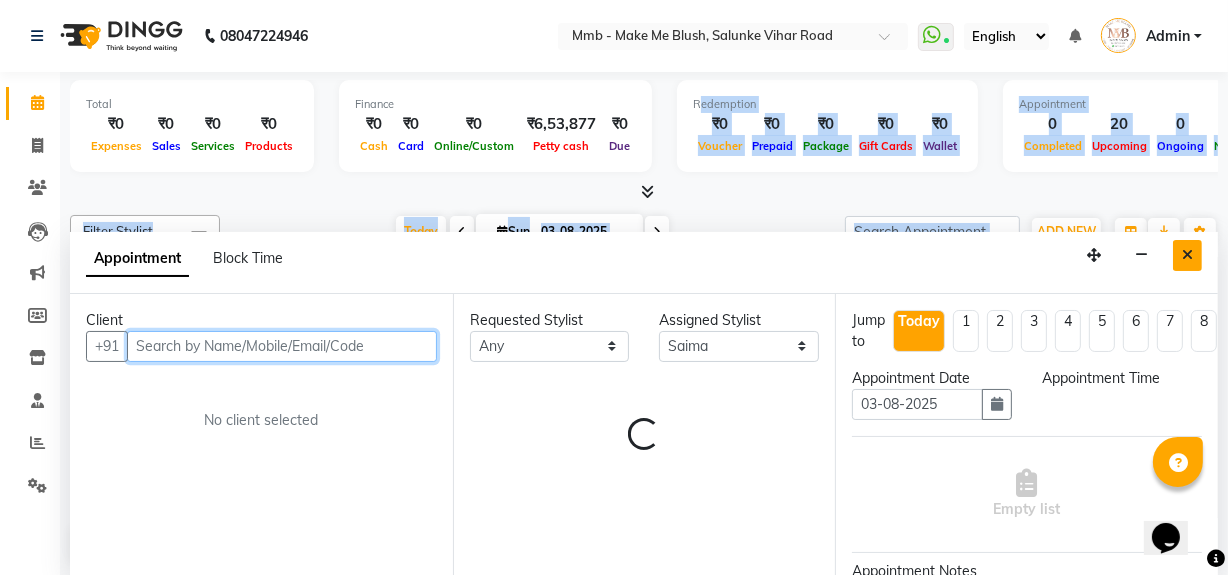 scroll, scrollTop: 0, scrollLeft: 0, axis: both 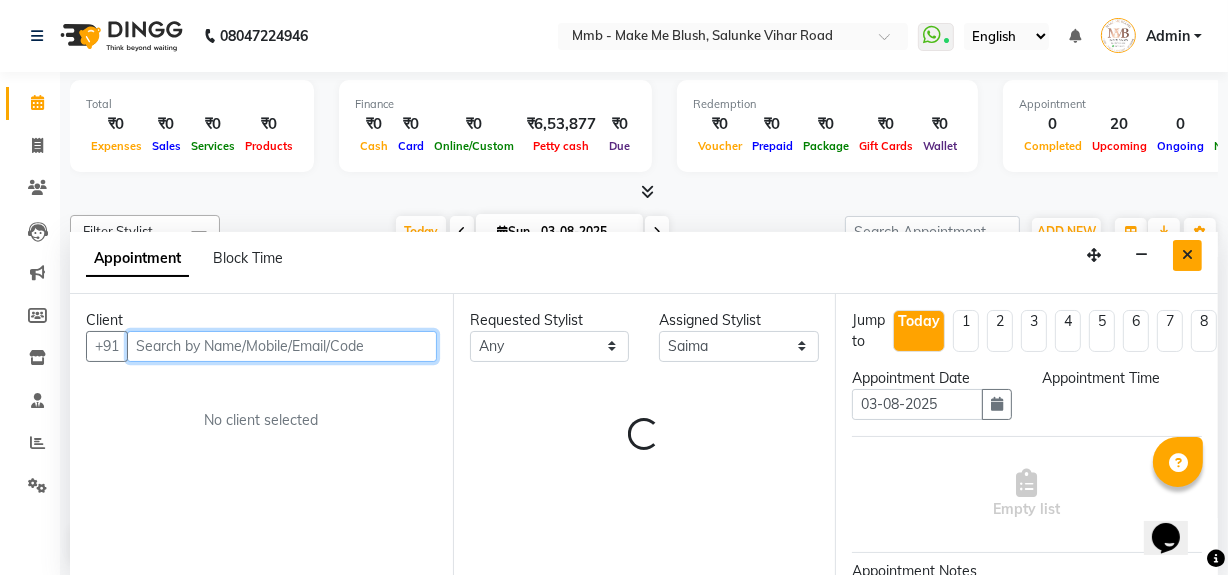 select on "960" 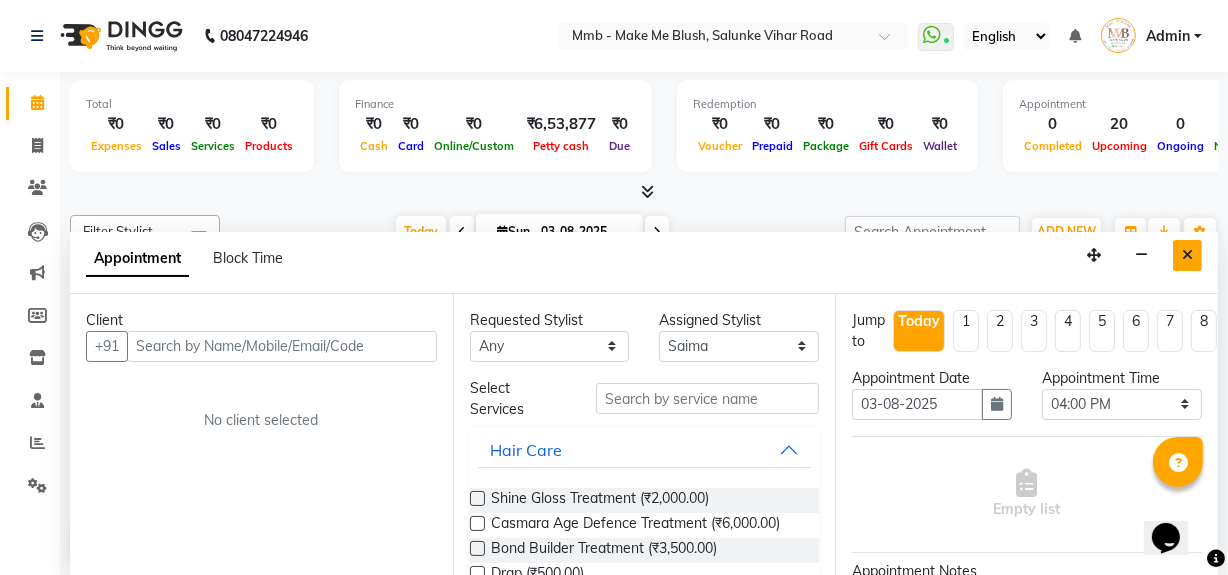 click at bounding box center [1187, 255] 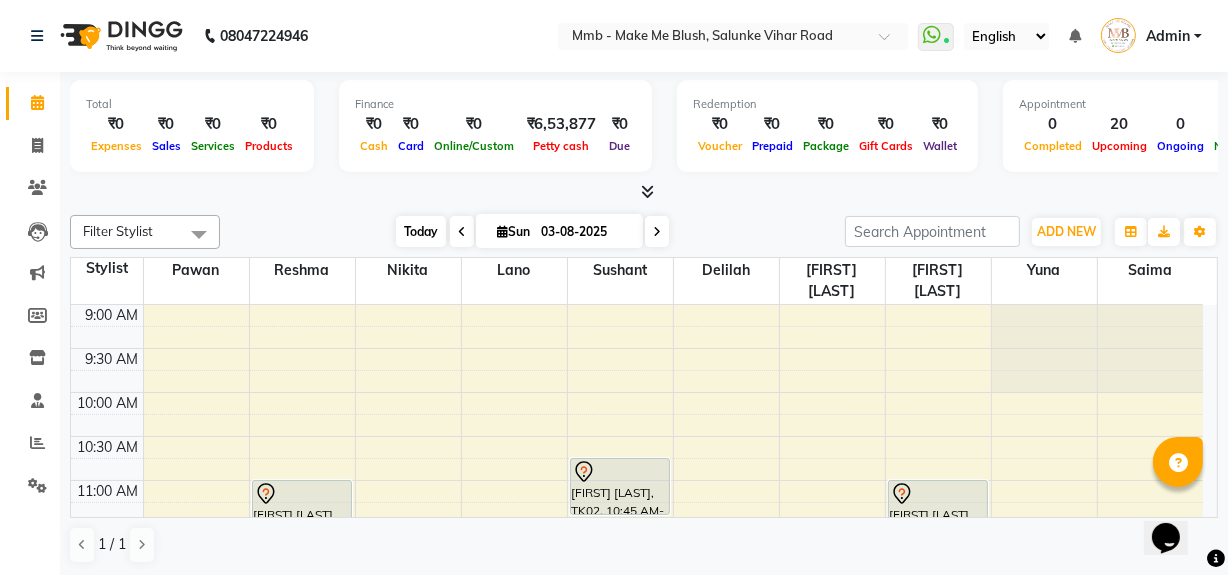 click on "Today" at bounding box center (421, 231) 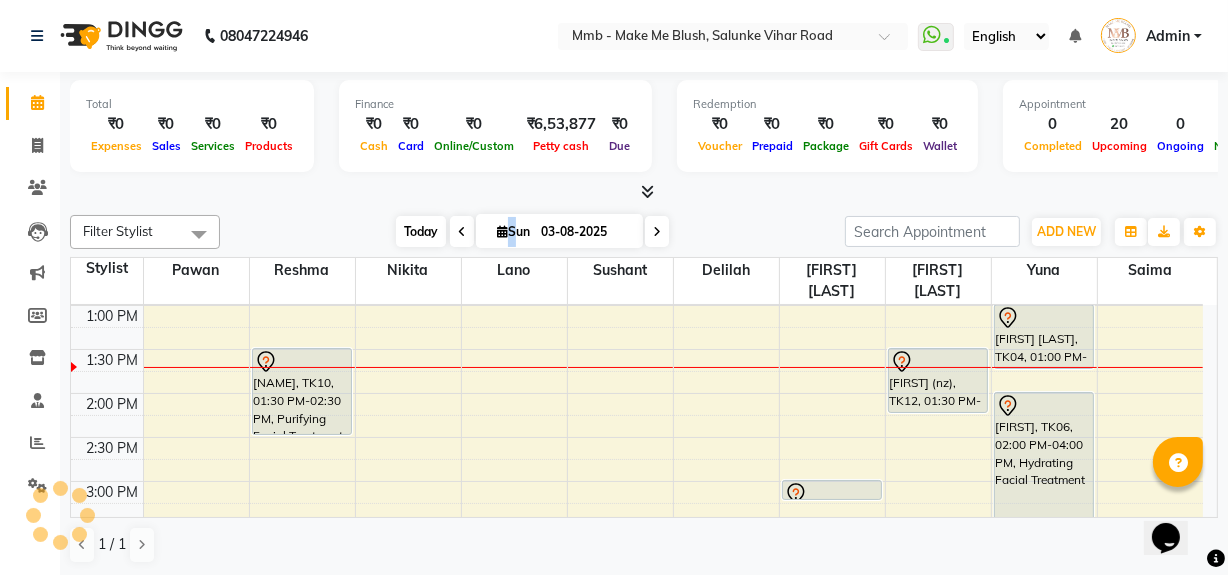 click on "Today" at bounding box center (421, 231) 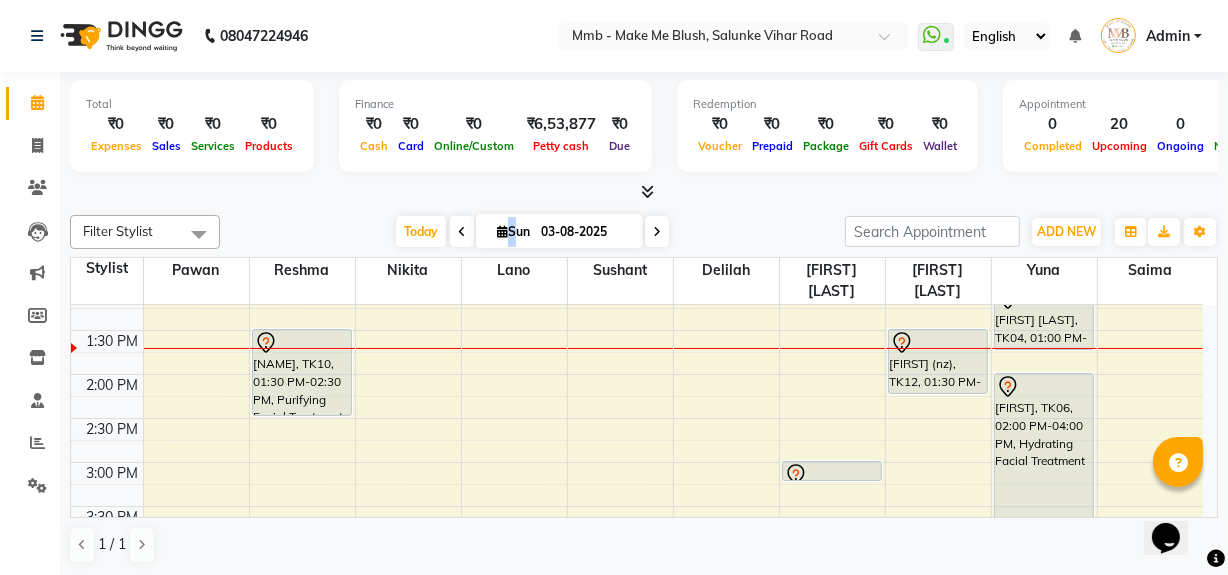 scroll, scrollTop: 388, scrollLeft: 0, axis: vertical 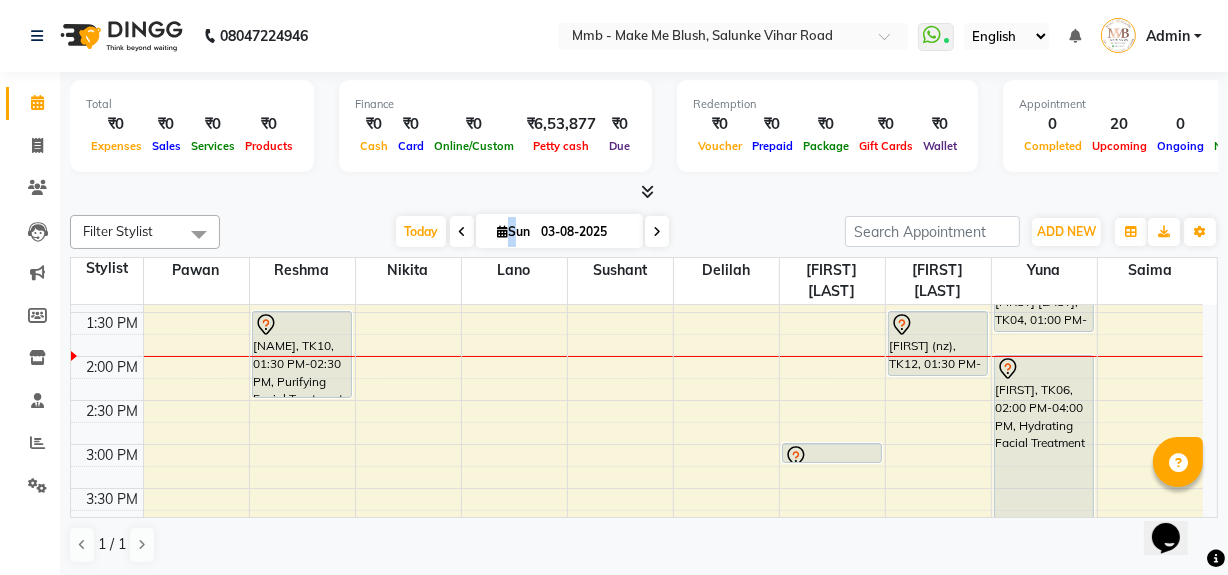 click on "9:00 AM 9:30 AM 10:00 AM 10:30 AM 11:00 AM 11:30 AM 12:00 PM 12:30 PM 1:00 PM 1:30 PM 2:00 PM 2:30 PM 3:00 PM 3:30 PM 4:00 PM 4:30 PM 5:00 PM 5:30 PM 6:00 PM 6:30 PM 7:00 PM 7:30 PM 8:00 PM 8:30 PM             Pritikaa Sibal, TK05, 11:00 AM-11:30 AM, Rica  Full Legs             Pritikaa Sibal, TK05, 11:30 AM-12:00 PM, Rica Full Arms             Pritikaa Sibal, TK05, 12:00 PM-12:15 PM, Eyebrows             Meher Parul Nagar, TK10, 01:30 PM-02:30 PM, Purifying Facial Treatment             Shivai Shinde, TK07, 05:00 PM-05:45 PM, Regular Pedicure              Tishya Batra, TK08, 11:30 AM-01:00 PM, D-Tan Facial             Neha Mirpuri, TK02, 10:45 AM-11:25 AM, Gel Nail plain              Jessica Londhya, TK01, 05:00 PM-06:30 PM,  Nails refills             Manisha Milani, TK14, 03:00 PM-03:15 PM, Classic hair wash              anushree tayade, TK09, 06:30 PM-06:45 PM, Classic hair wash              anushree tayade, TK09, 06:45 PM-07:15 PM, Blow dry Upto Waist" at bounding box center (637, 444) 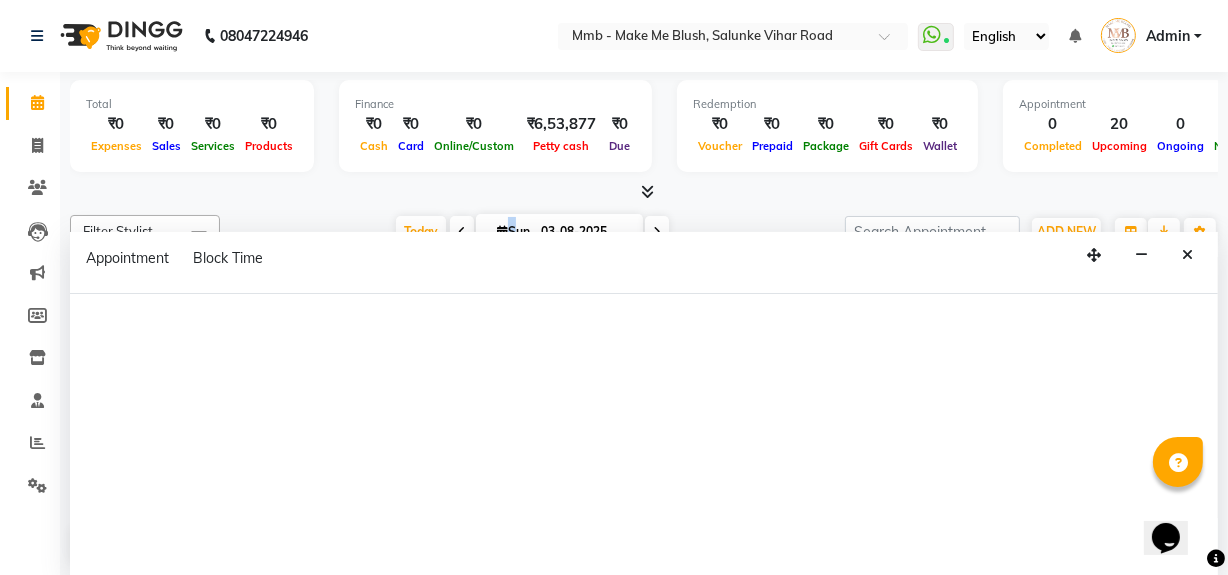 click at bounding box center [644, 435] 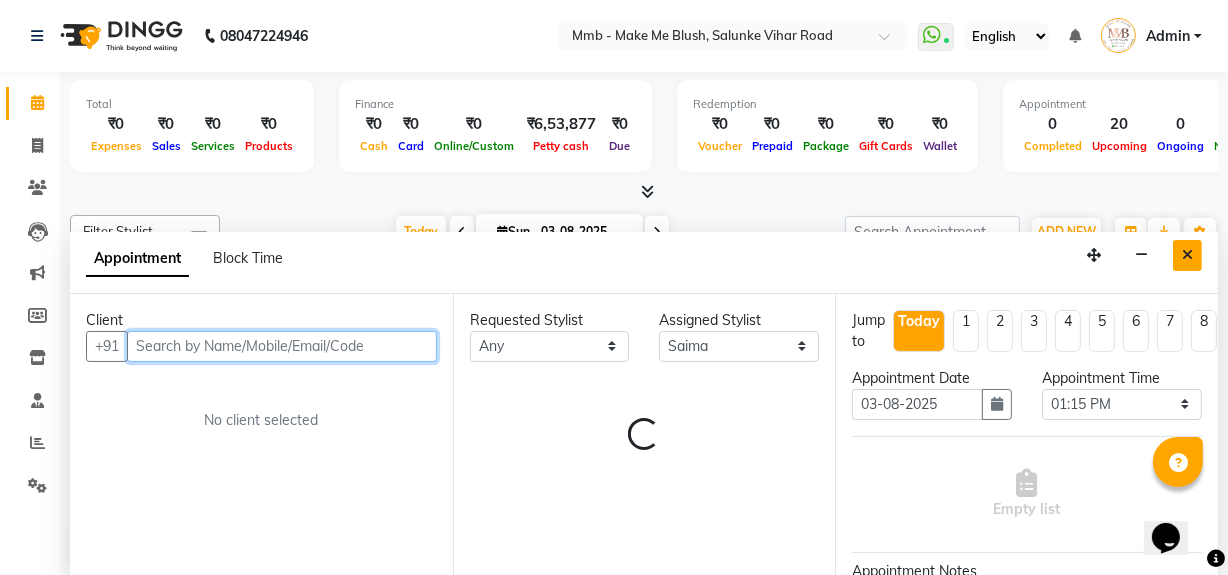 drag, startPoint x: 1200, startPoint y: 303, endPoint x: 1198, endPoint y: 260, distance: 43.046486 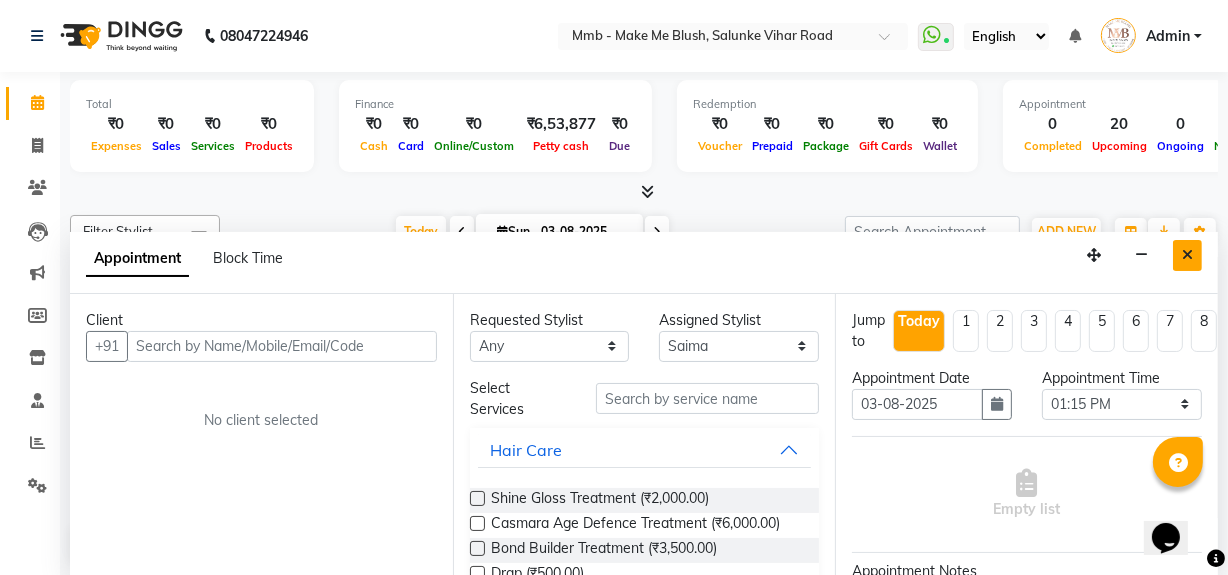 click at bounding box center (1187, 255) 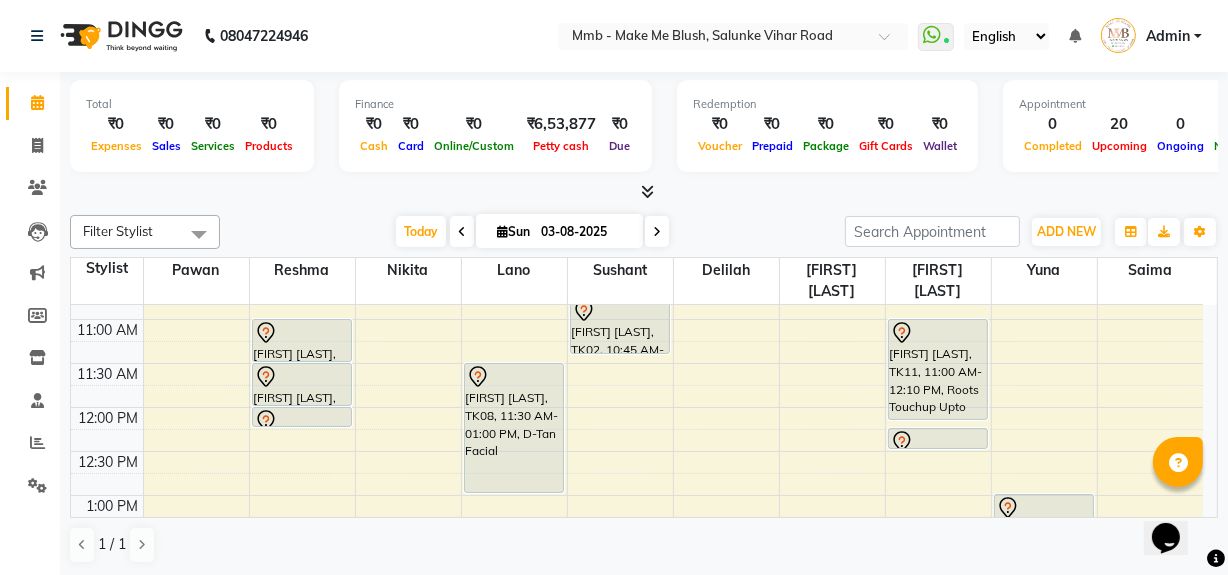 scroll, scrollTop: 133, scrollLeft: 0, axis: vertical 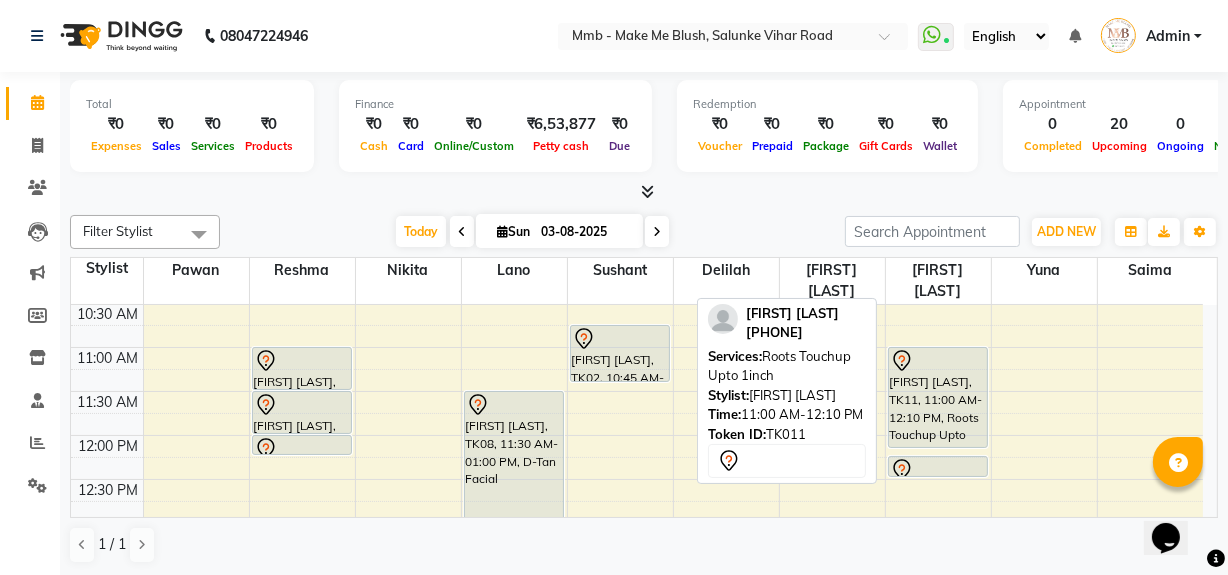 click on "[FIRST] [LAST], TK11, [TIME]-[TIME], Roots Touchup Upto 1inch" at bounding box center (938, 397) 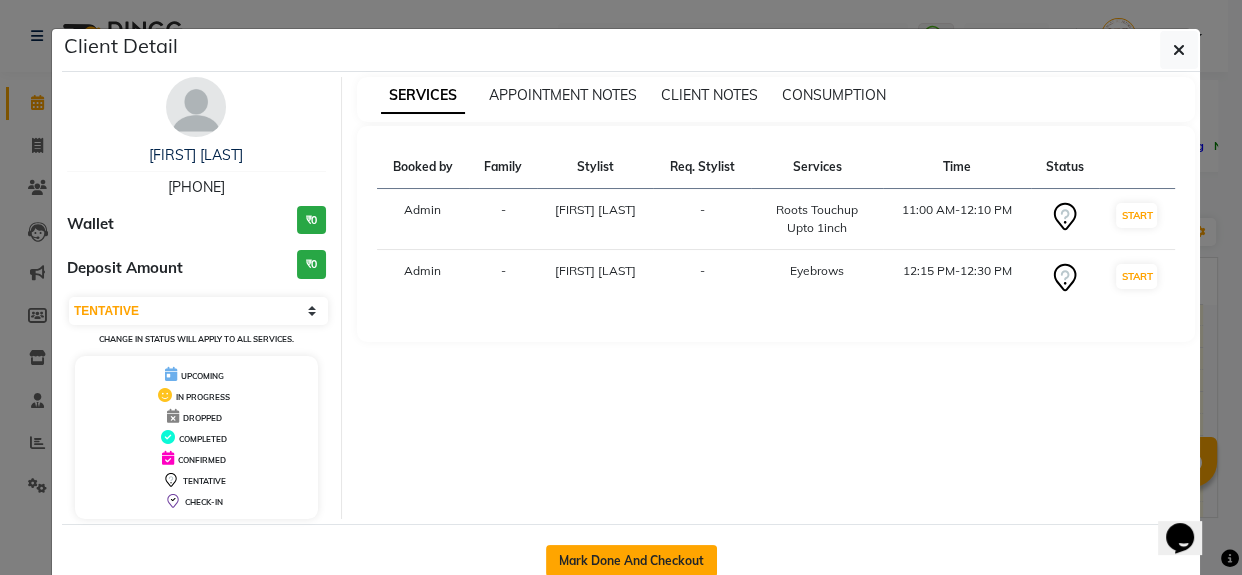 click on "Mark Done And Checkout" 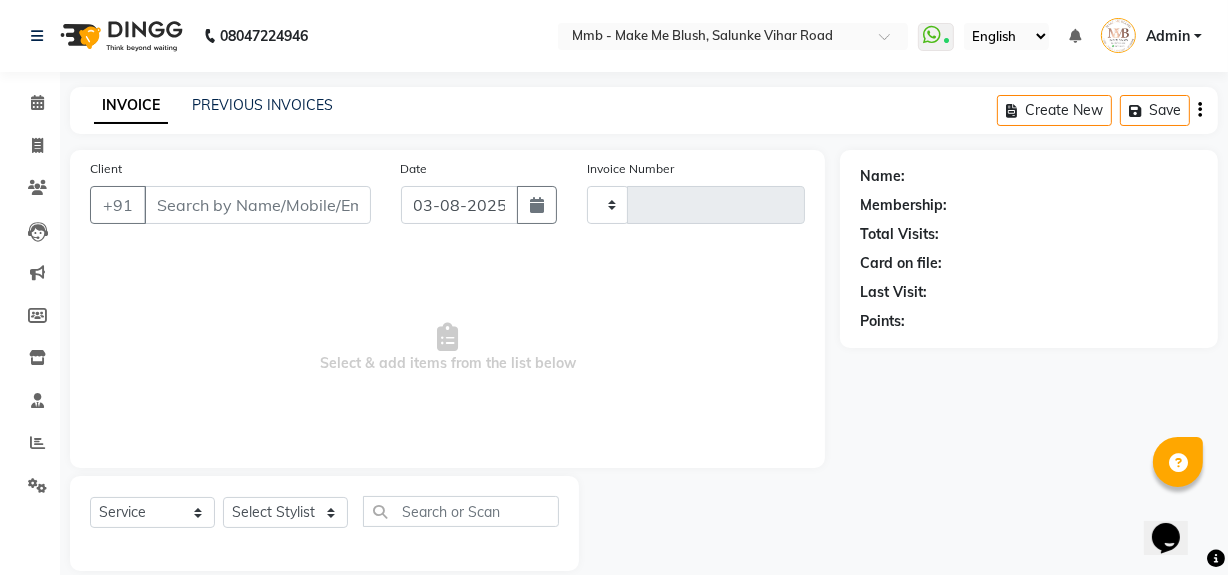 type on "0304" 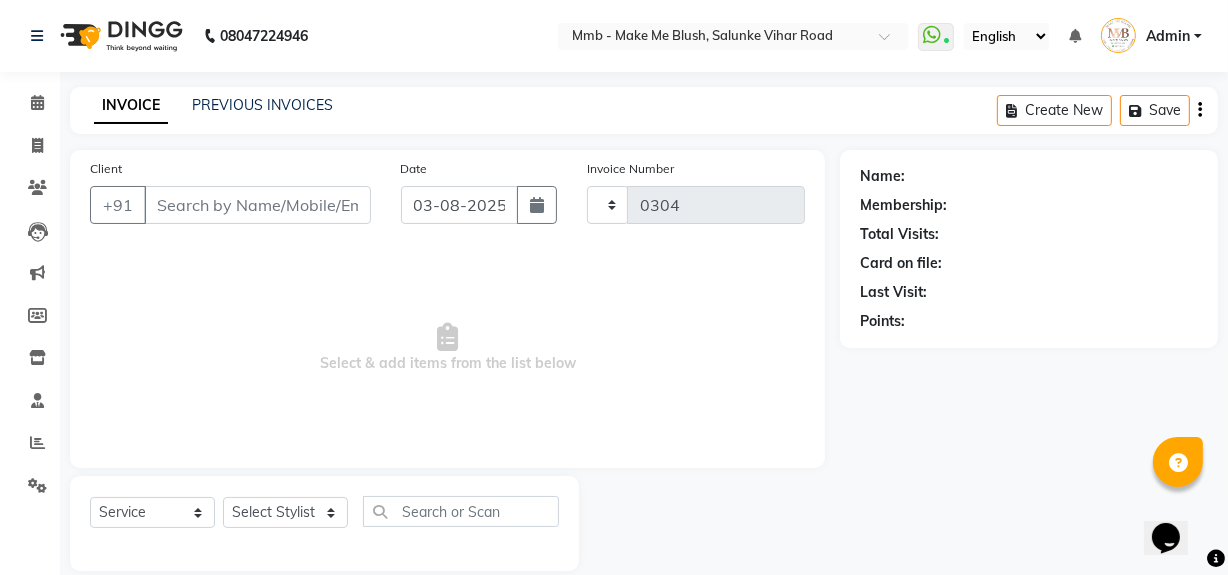 select on "895" 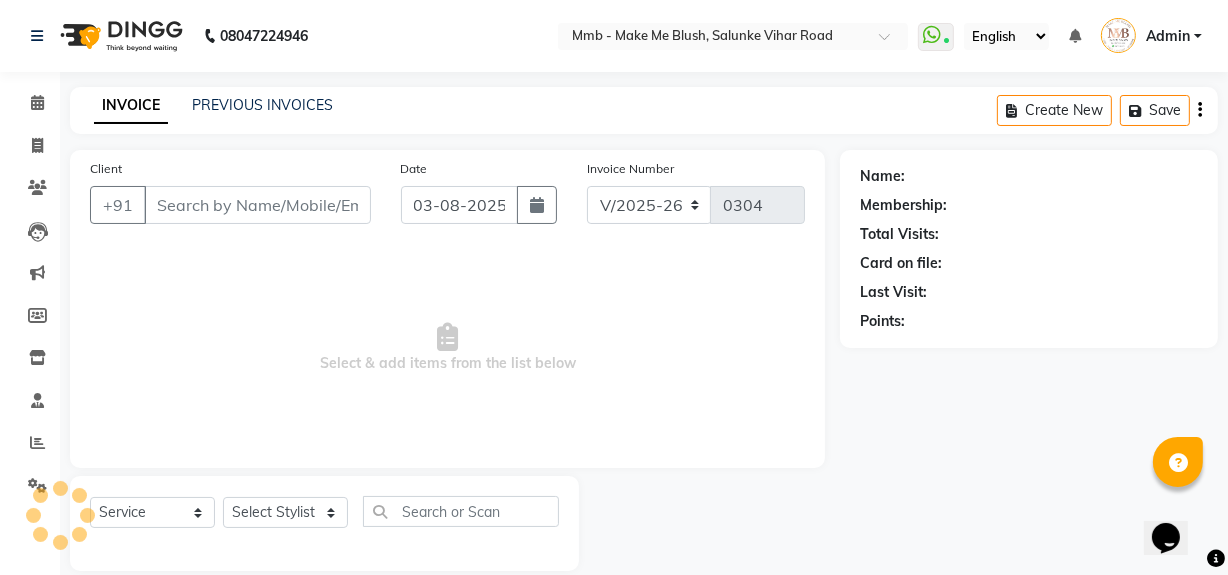 type on "9850246924" 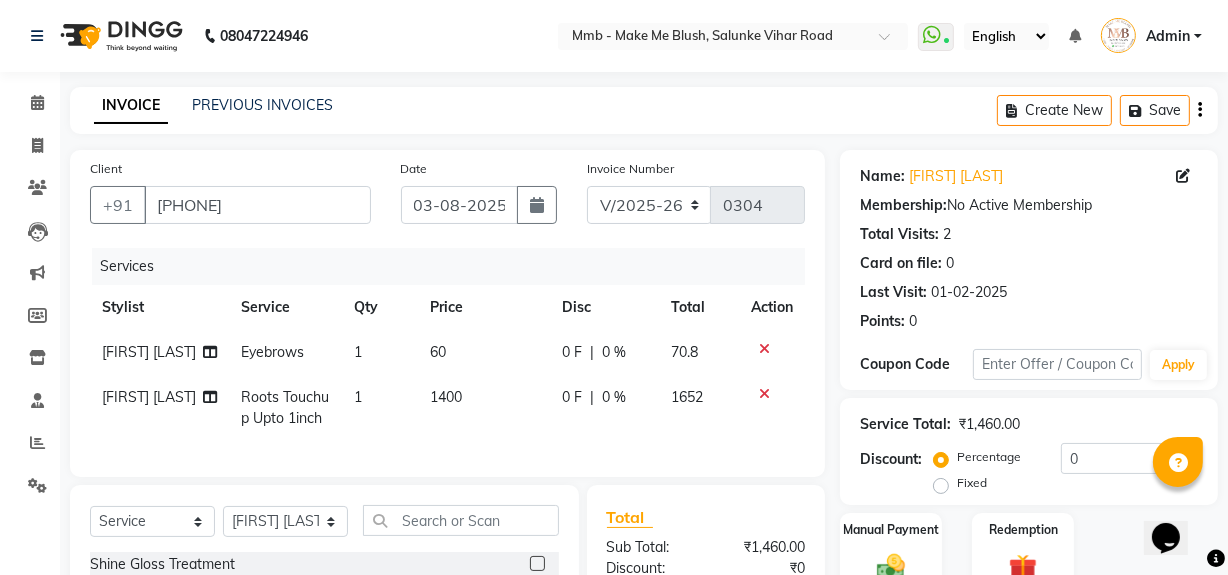click 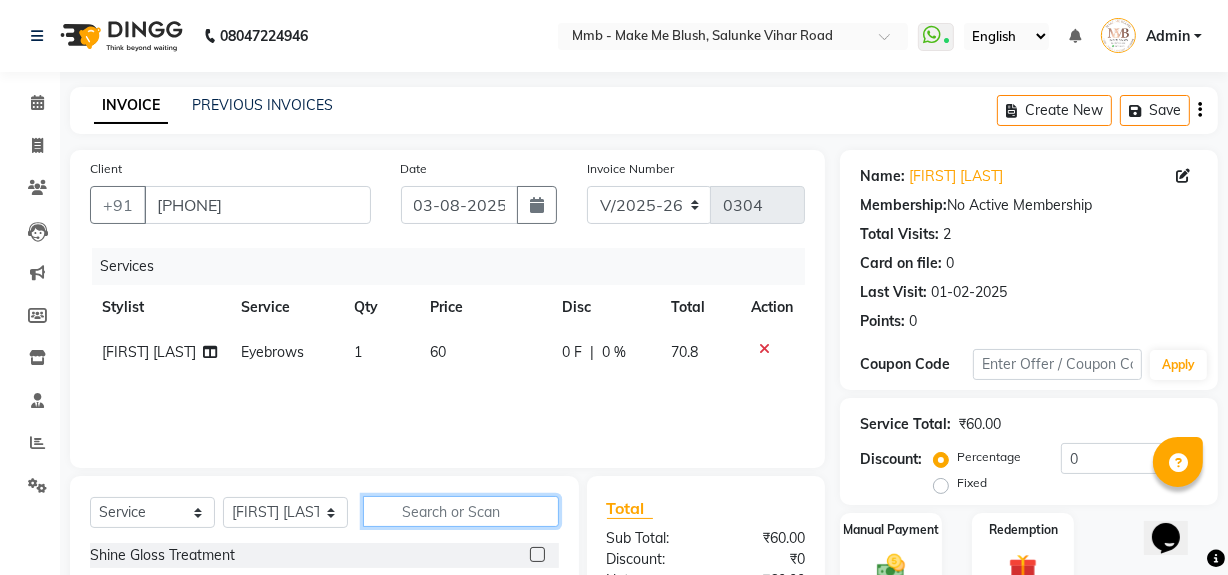click 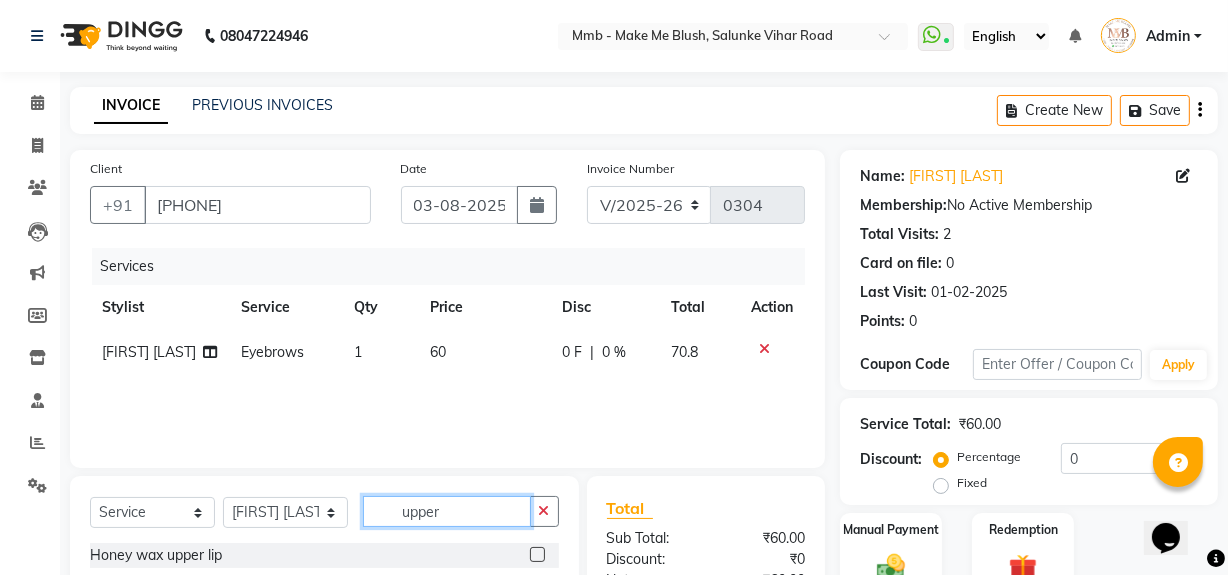 scroll, scrollTop: 246, scrollLeft: 0, axis: vertical 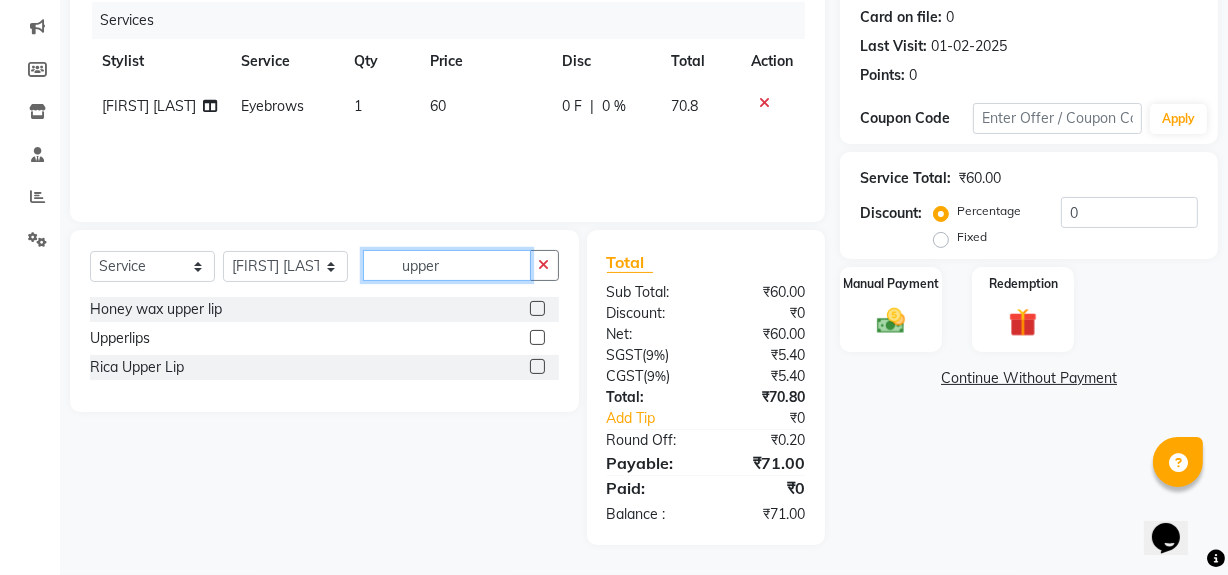 type on "upper" 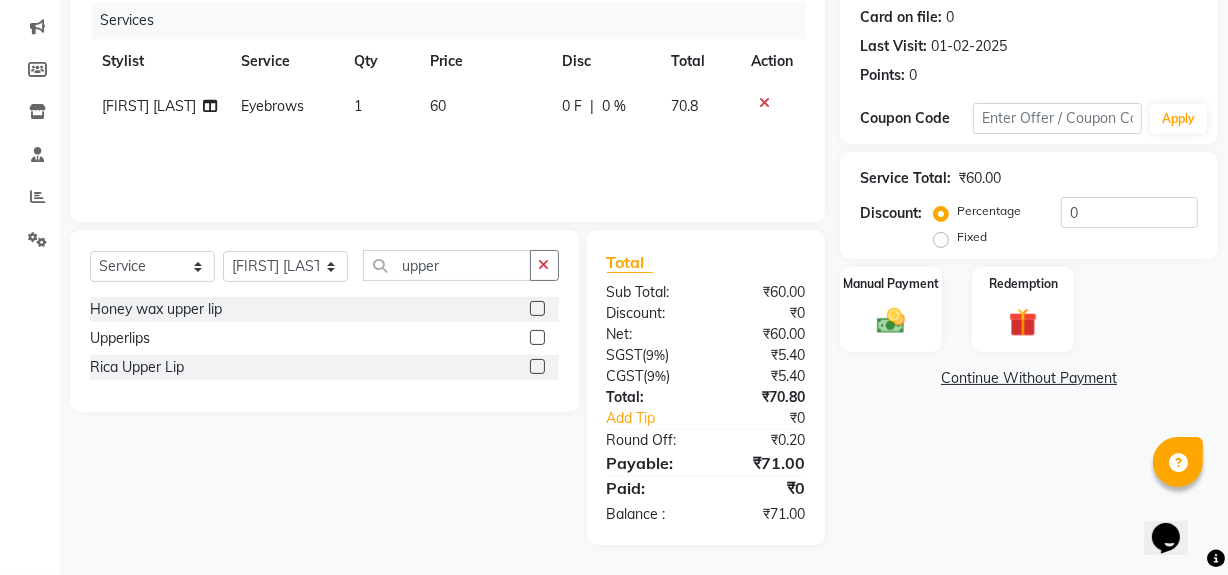 click 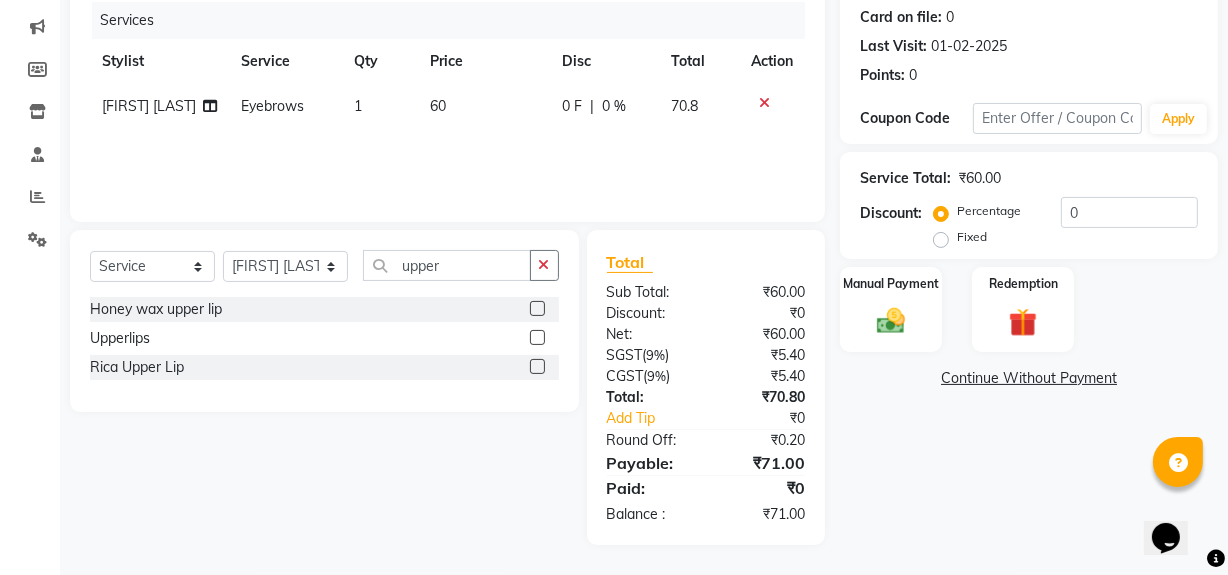 click at bounding box center (536, 338) 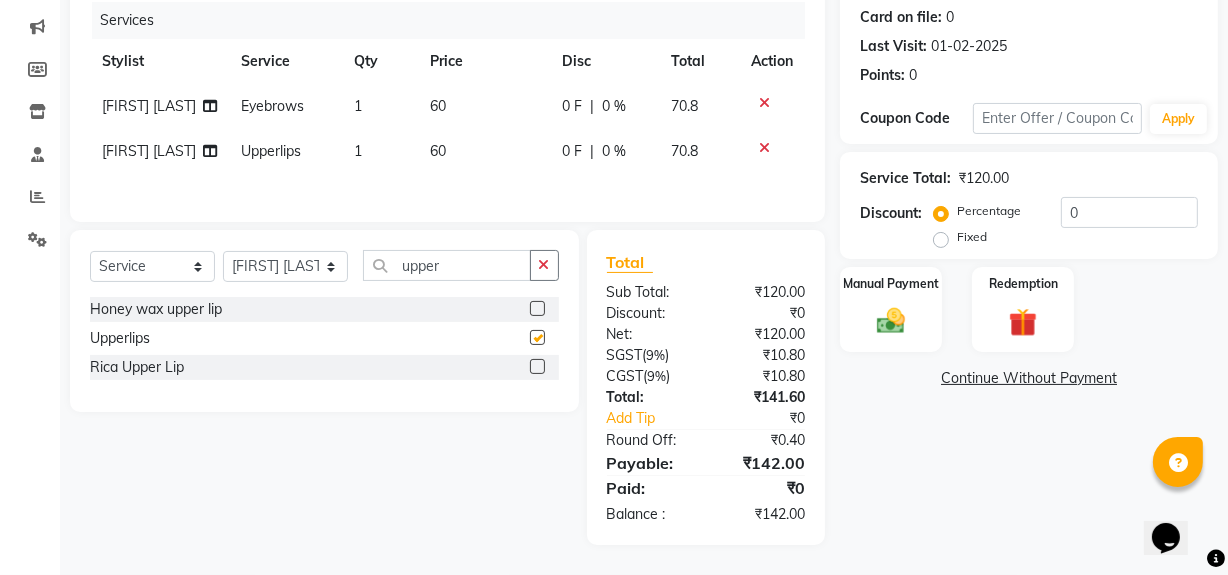 checkbox on "false" 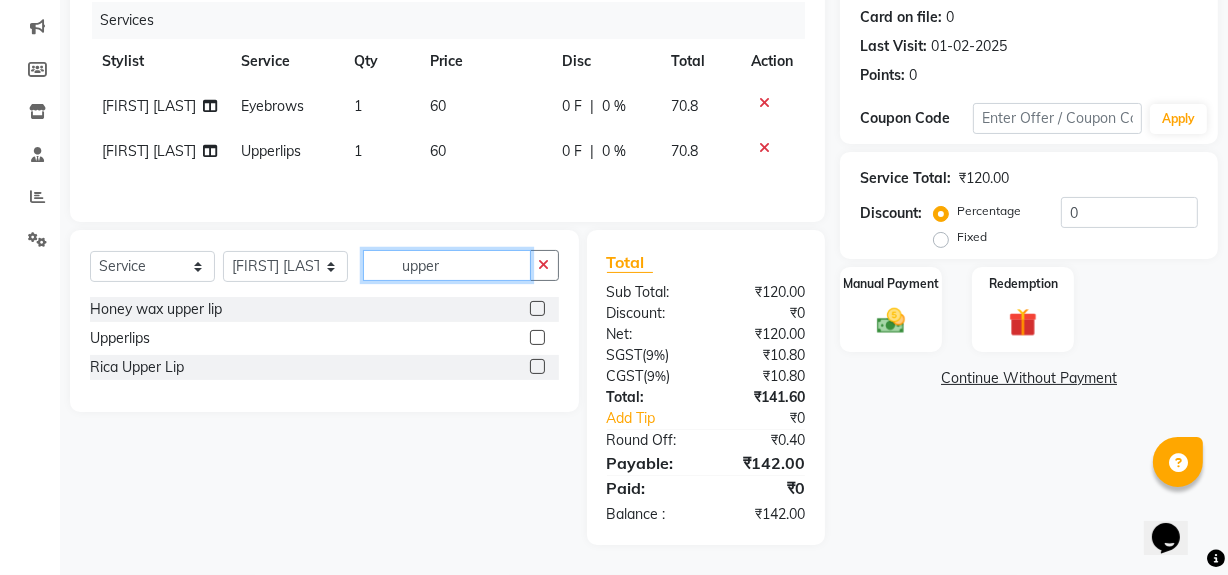 click on "upper" 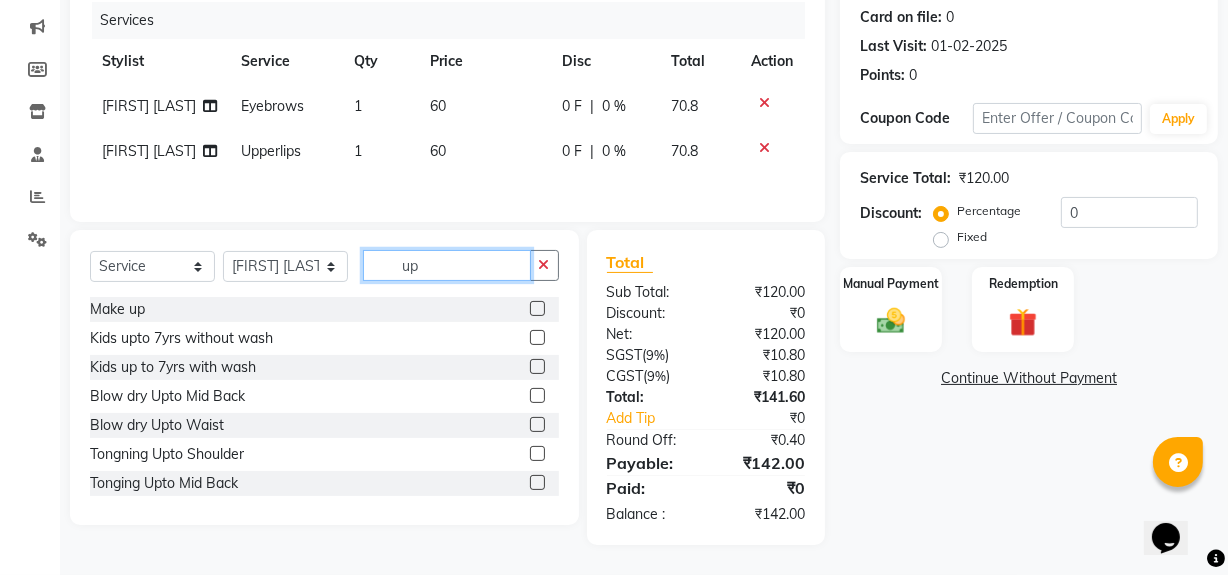 type on "u" 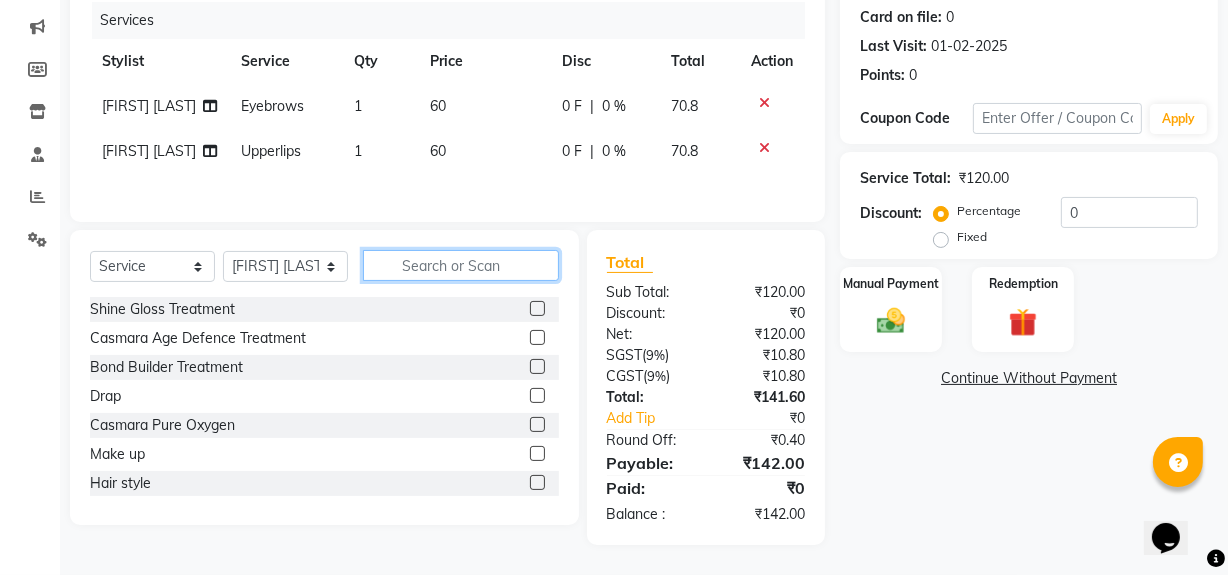 type 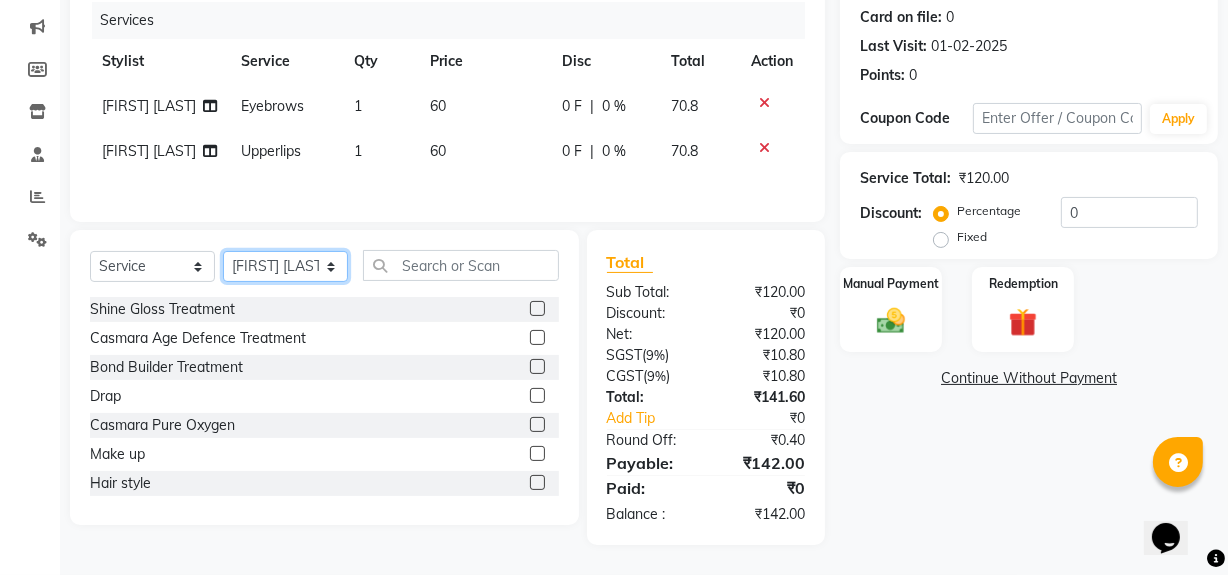 click on "Select Stylist Delilah Gauri Chauhan Lano Nikita Pawan Reshma Saima Sushant Urgen Dukpa Yuna" 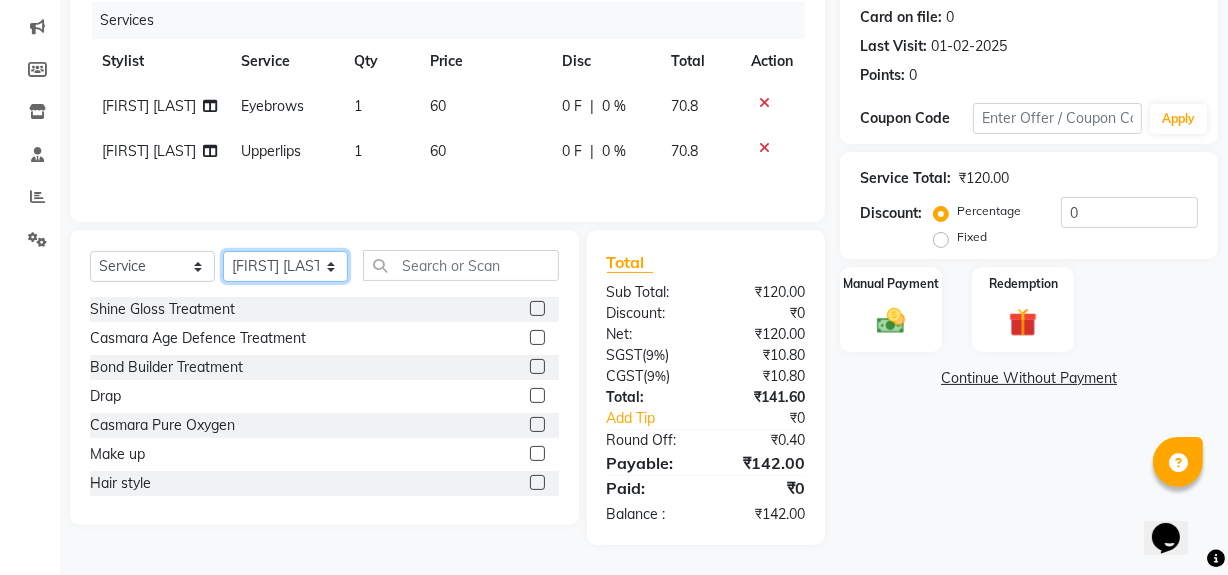 select on "35693" 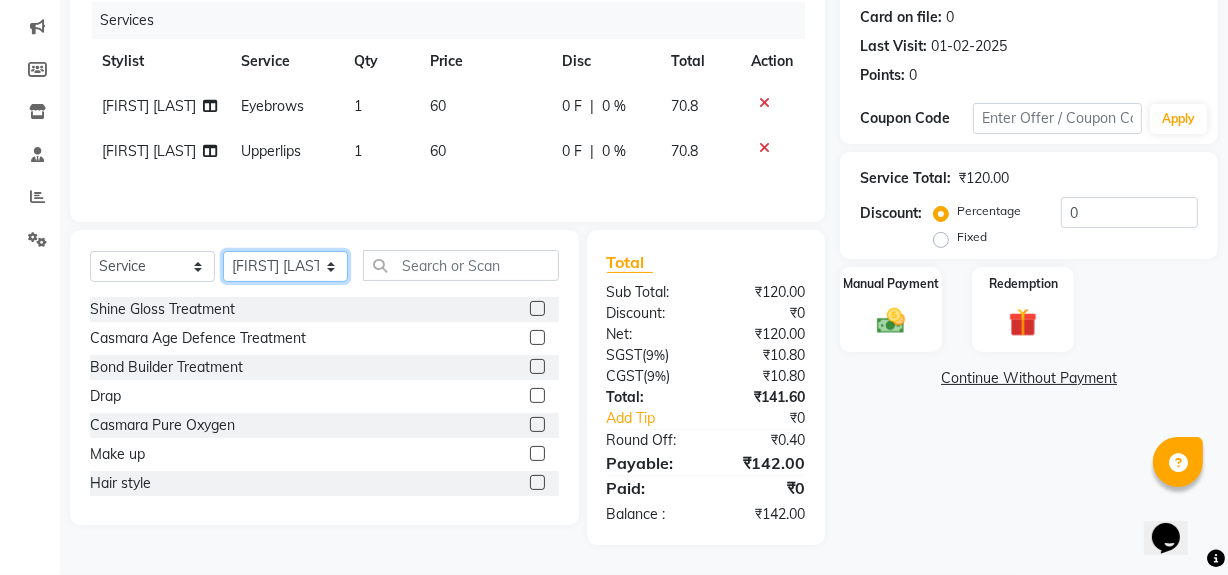 click on "Select Stylist Delilah Gauri Chauhan Lano Nikita Pawan Reshma Saima Sushant Urgen Dukpa Yuna" 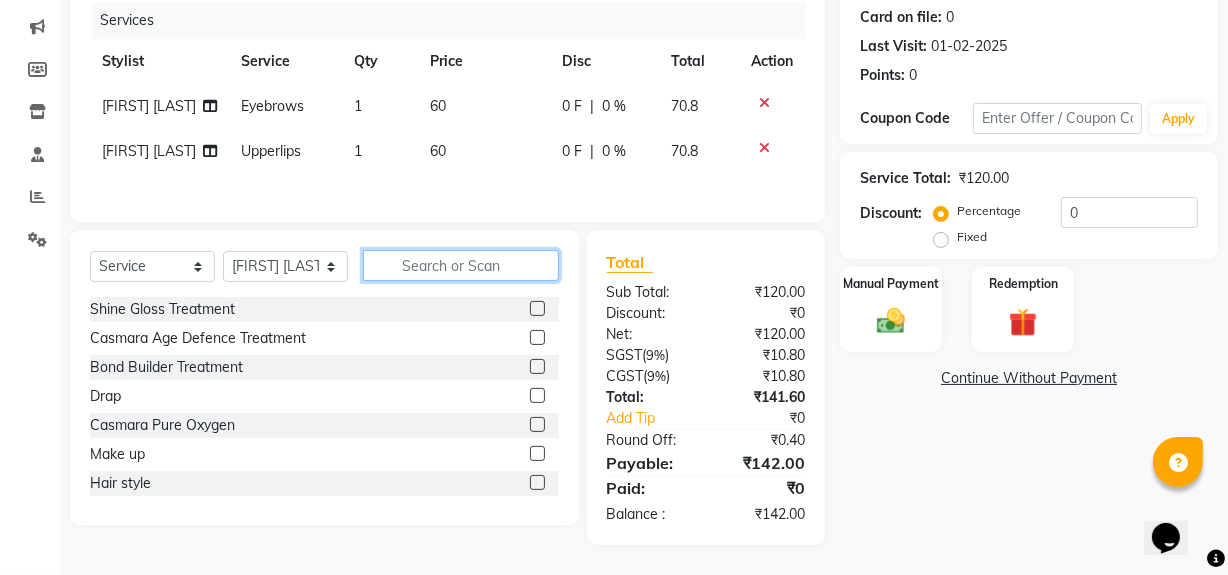 click 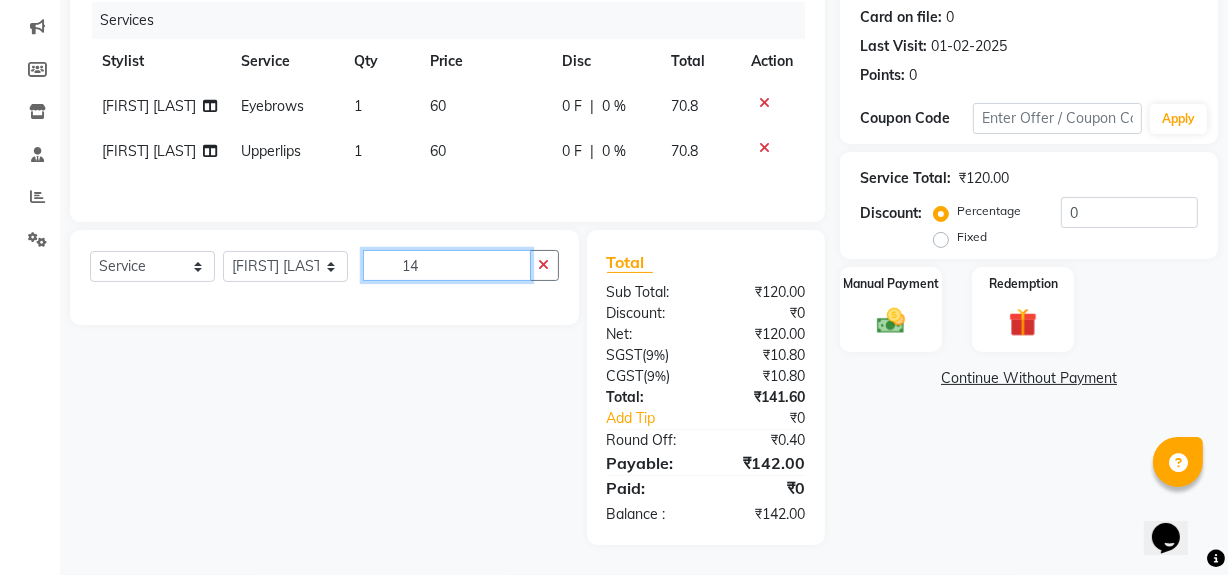 type on "1" 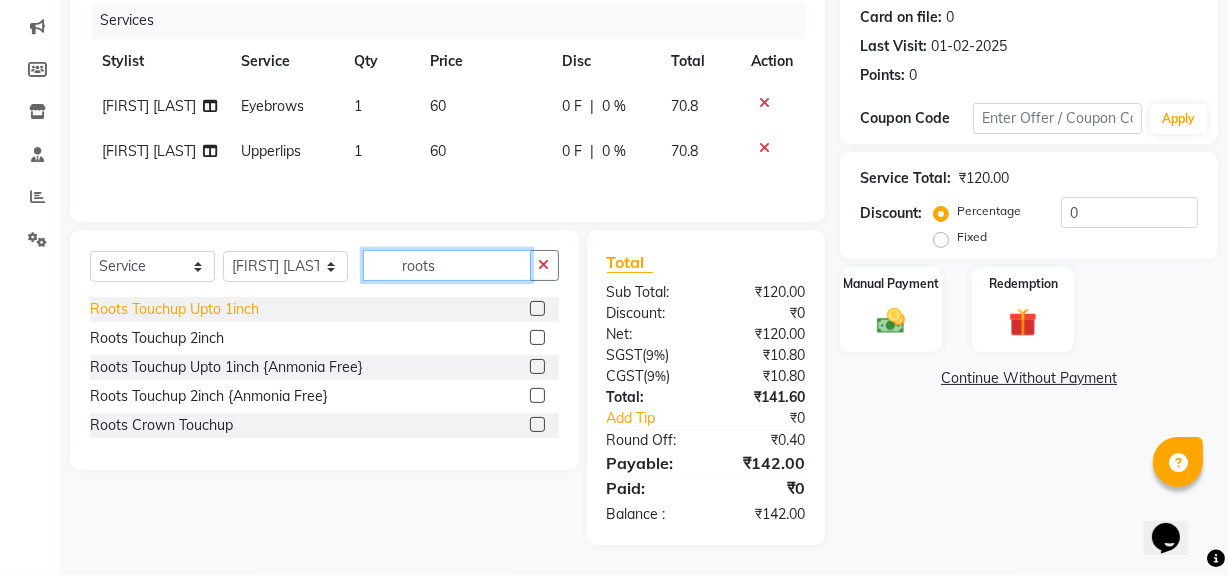 type on "roots" 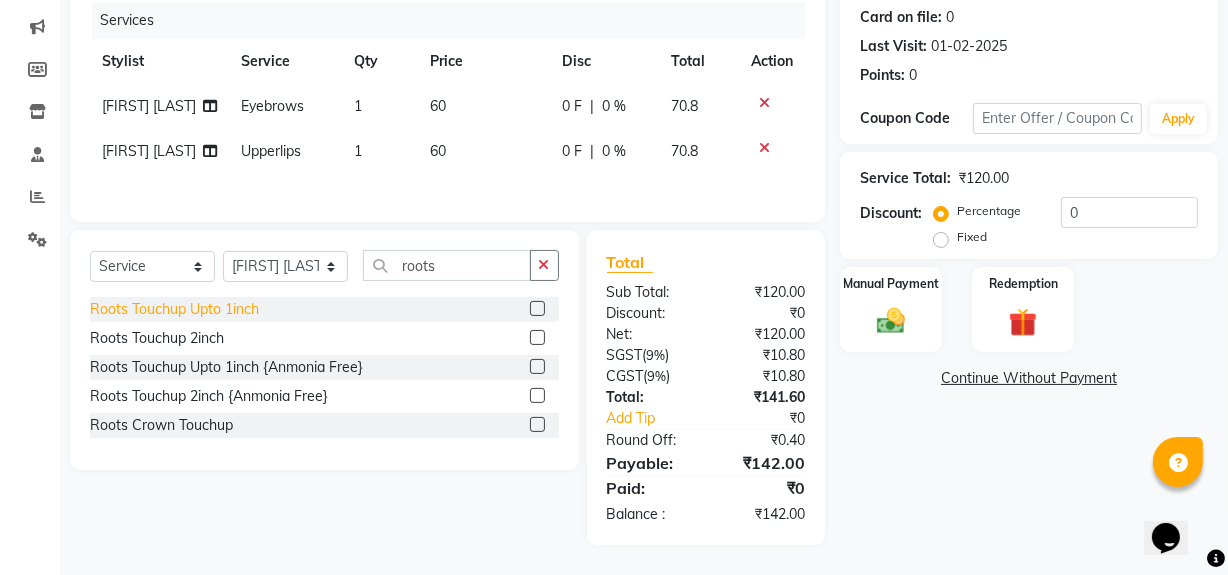 click on "Roots Touchup Upto 1inch" 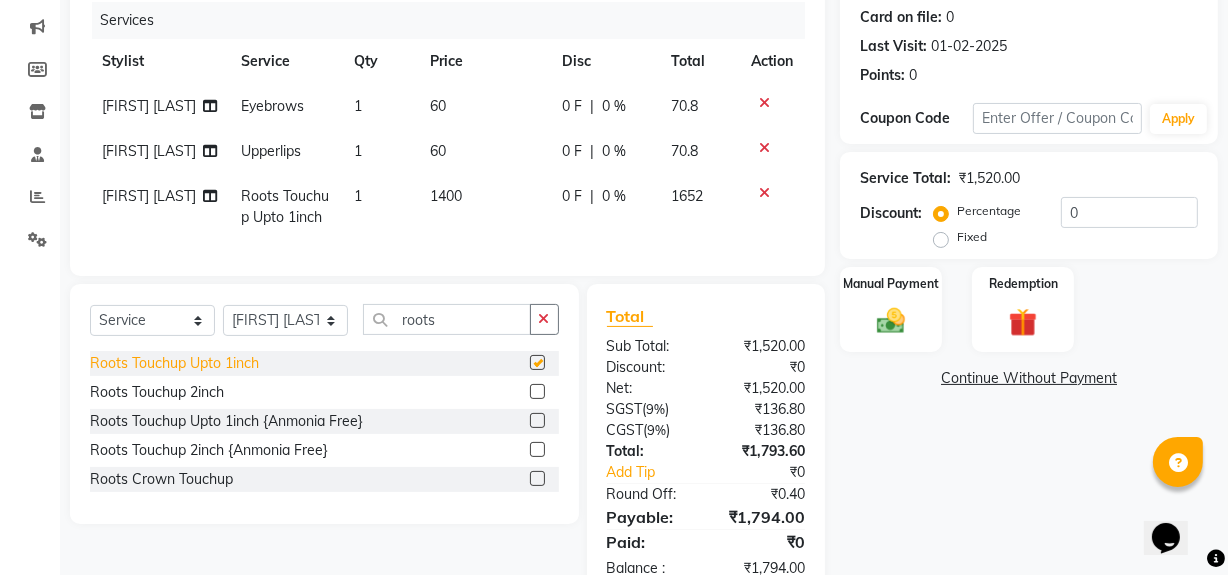 checkbox on "false" 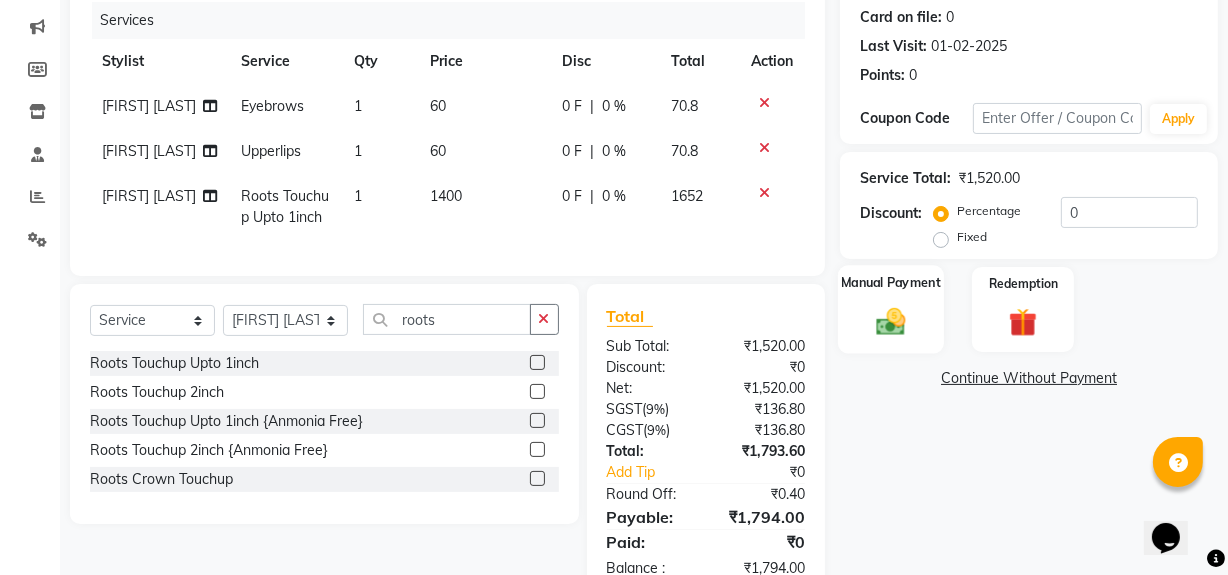 click 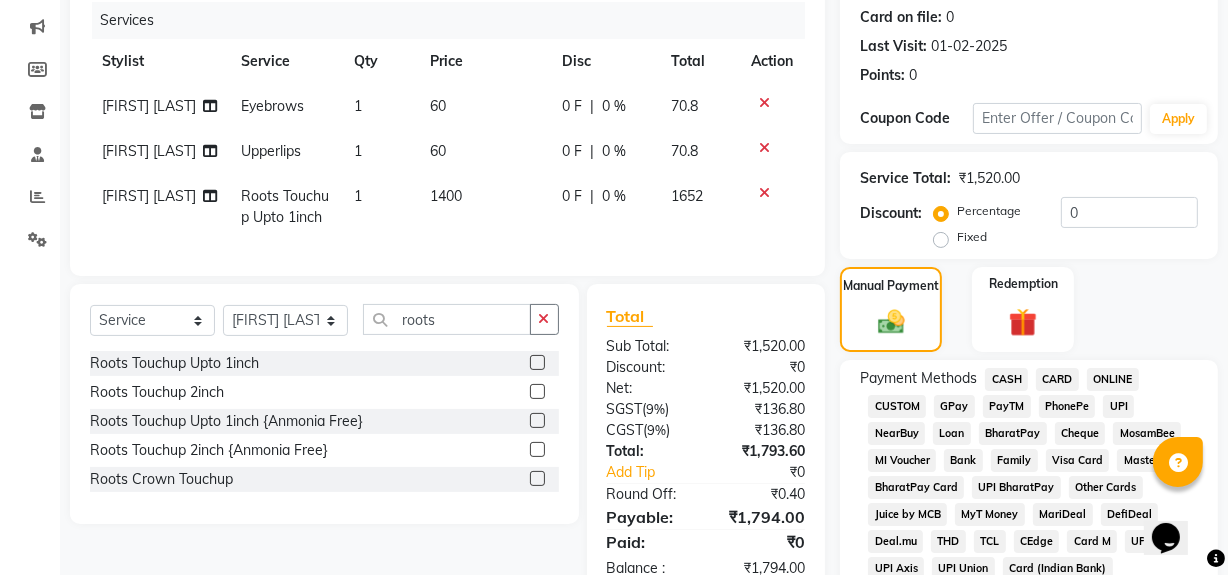 scroll, scrollTop: 749, scrollLeft: 0, axis: vertical 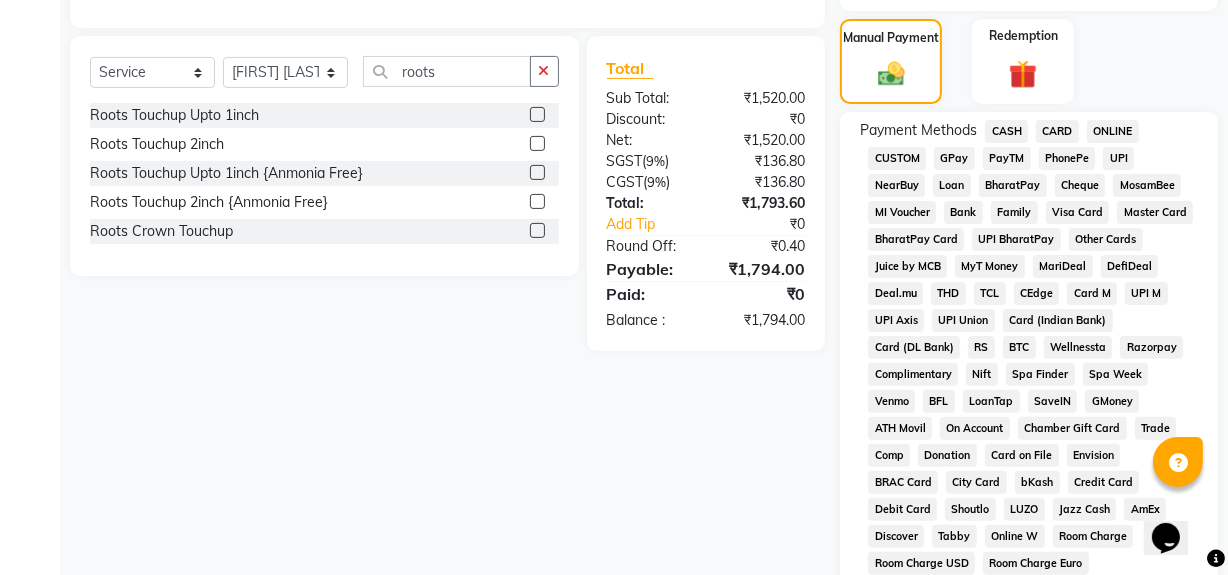 click on "GPay" 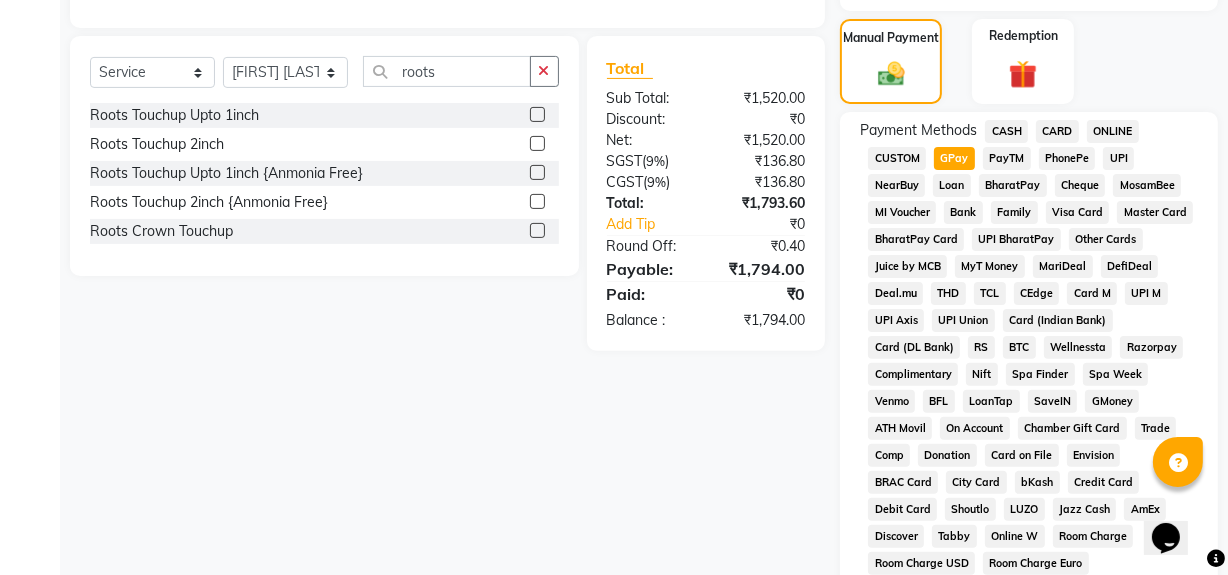 scroll, scrollTop: 997, scrollLeft: 0, axis: vertical 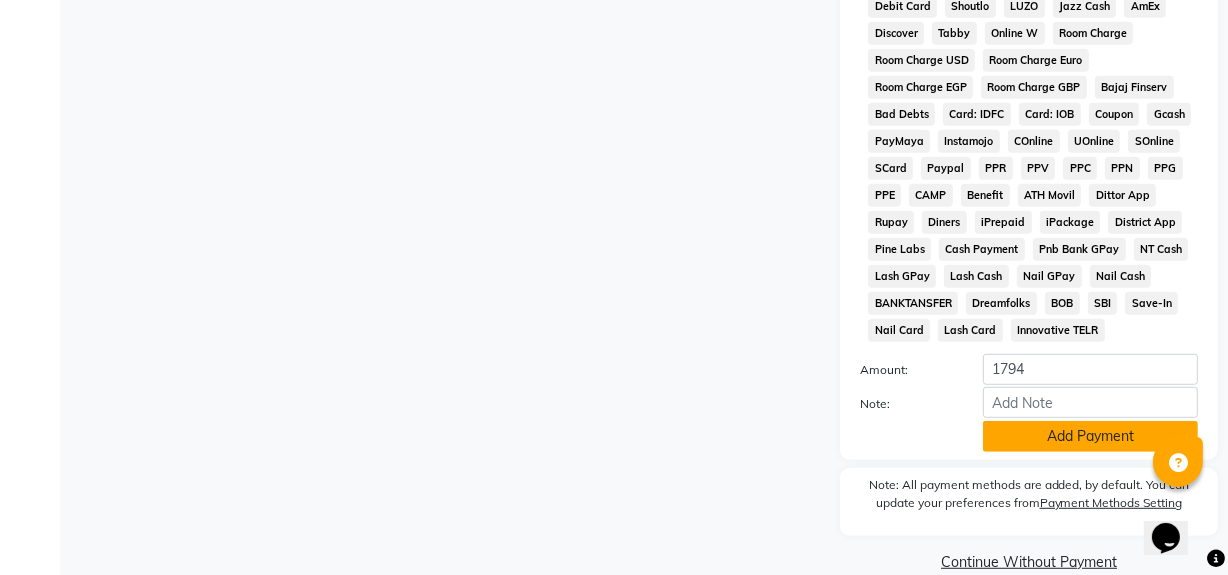 click on "Add Payment" 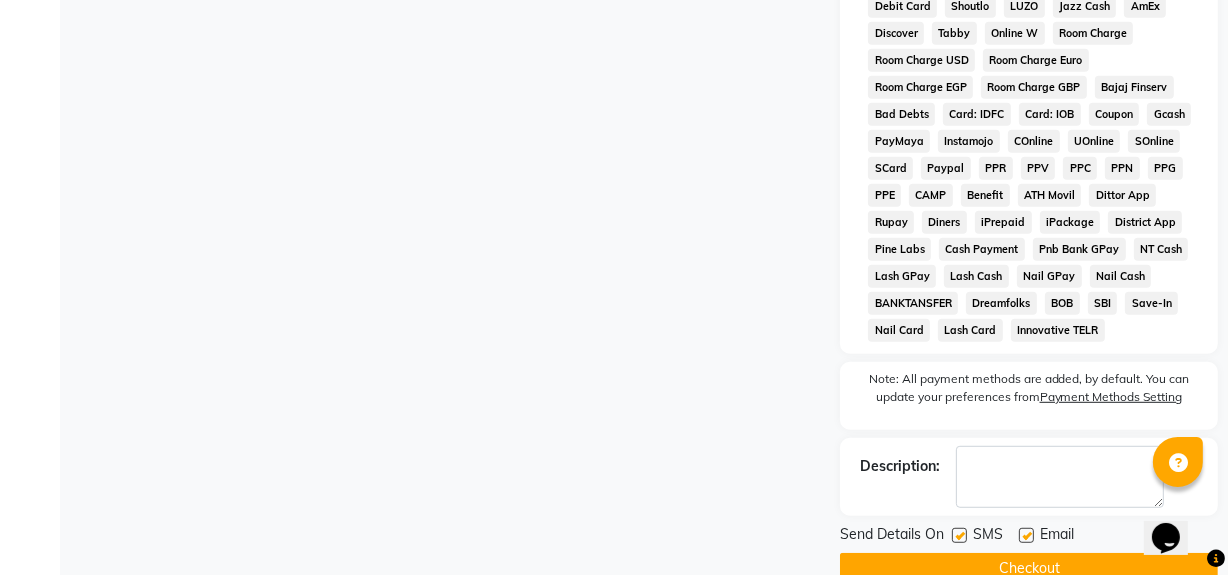 click on "Checkout" 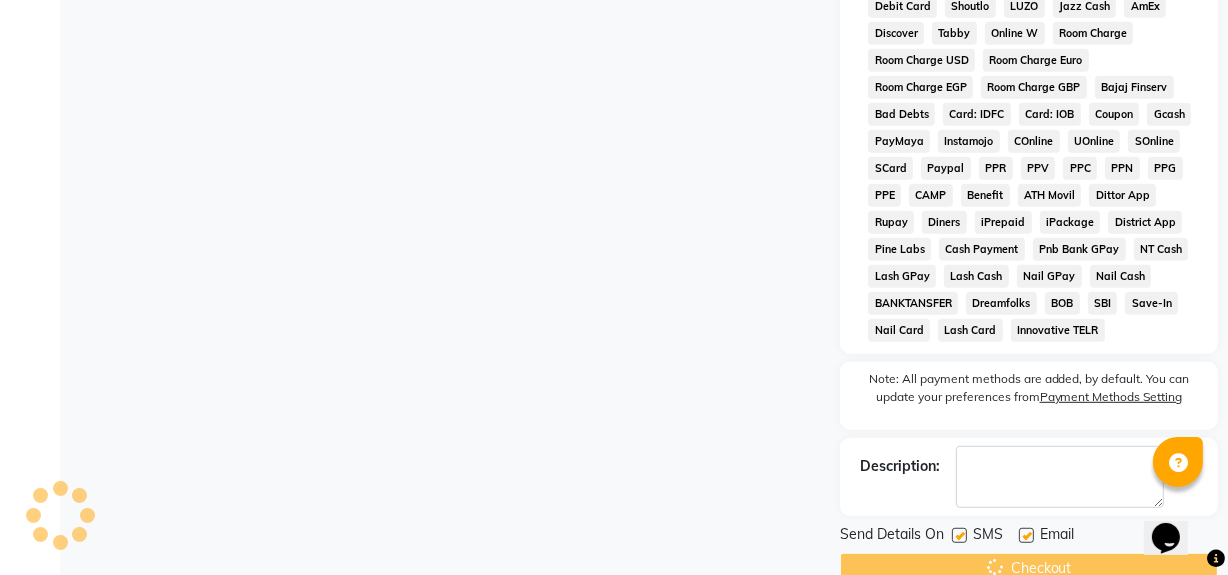 scroll, scrollTop: 1034, scrollLeft: 0, axis: vertical 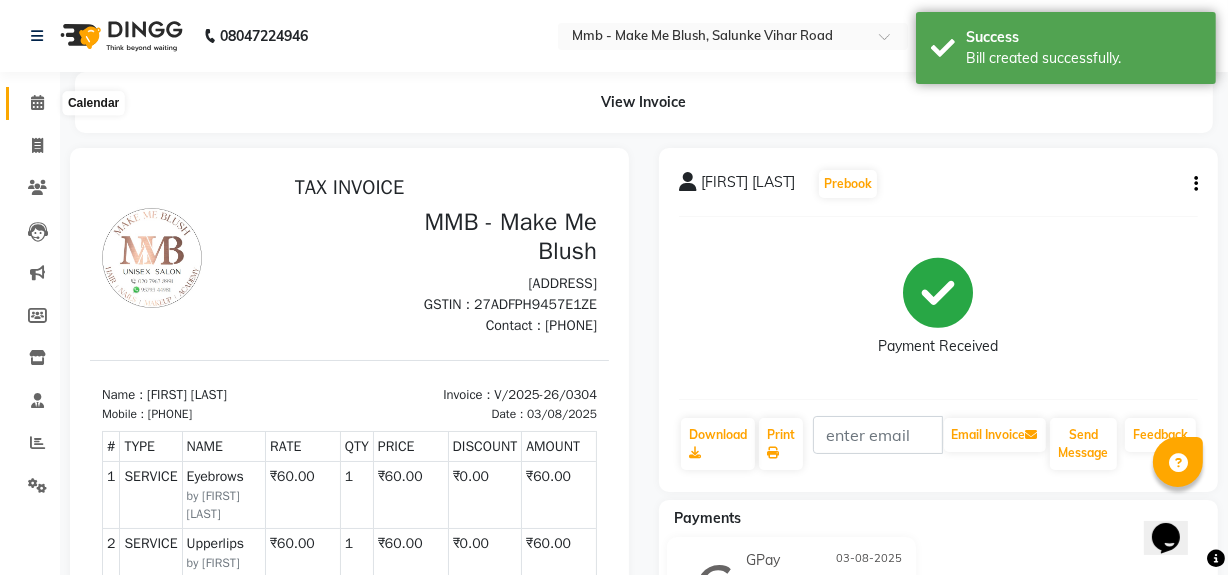 click 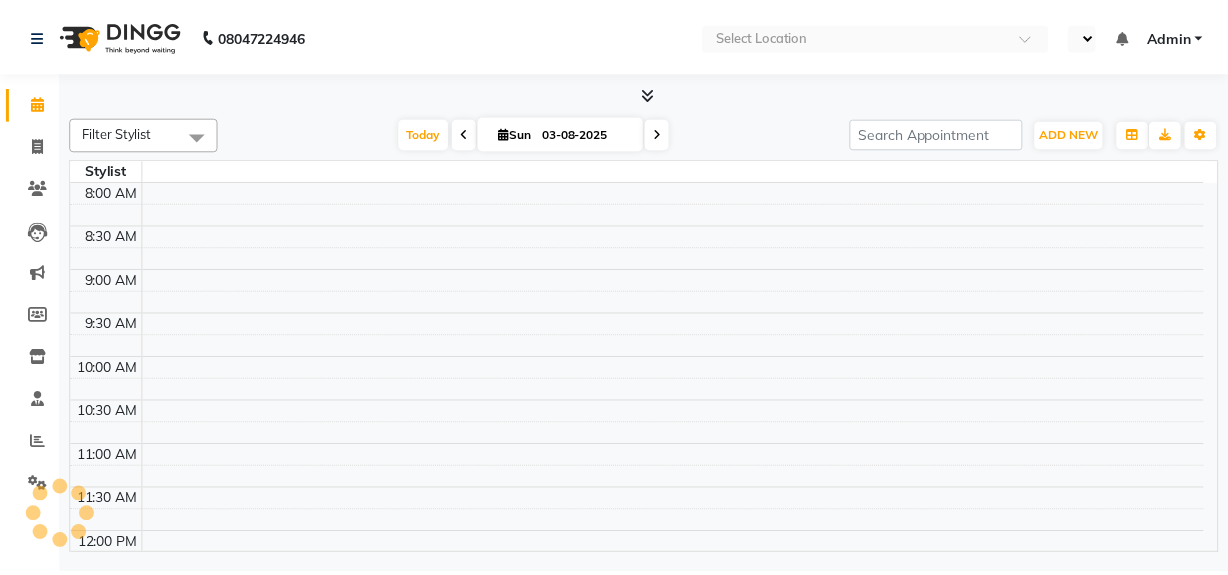 scroll, scrollTop: 0, scrollLeft: 0, axis: both 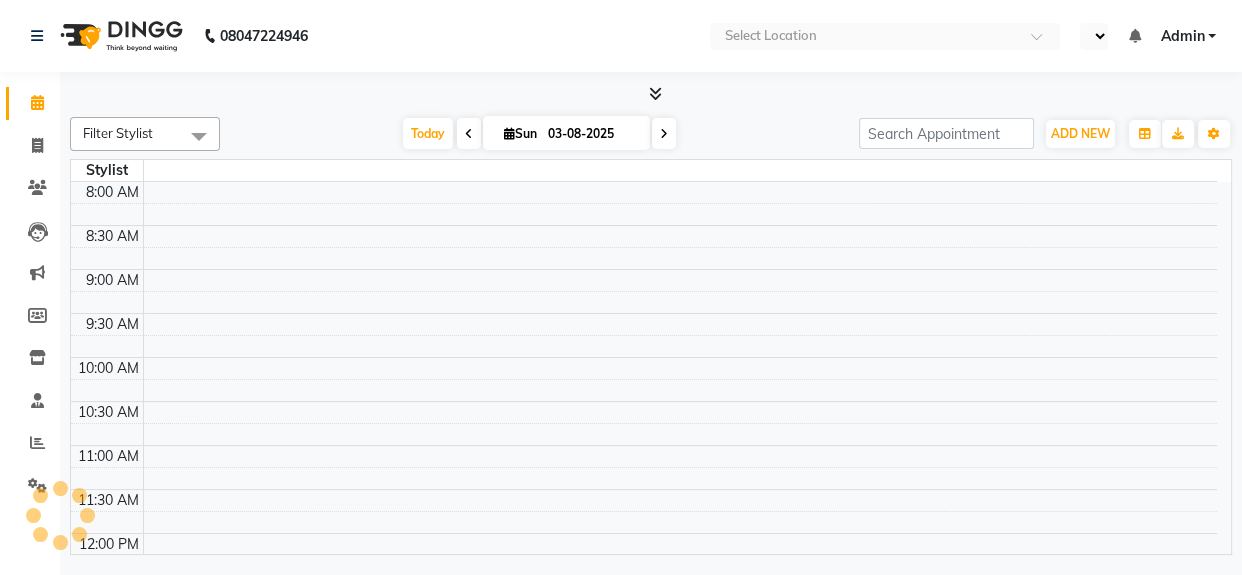 select on "en" 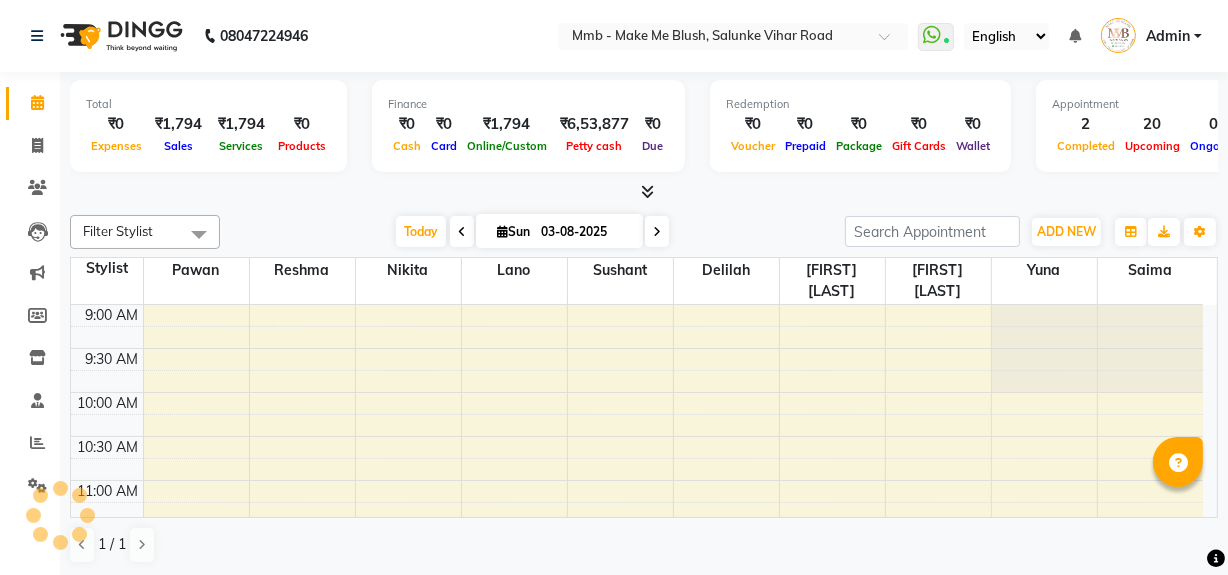 scroll, scrollTop: 0, scrollLeft: 0, axis: both 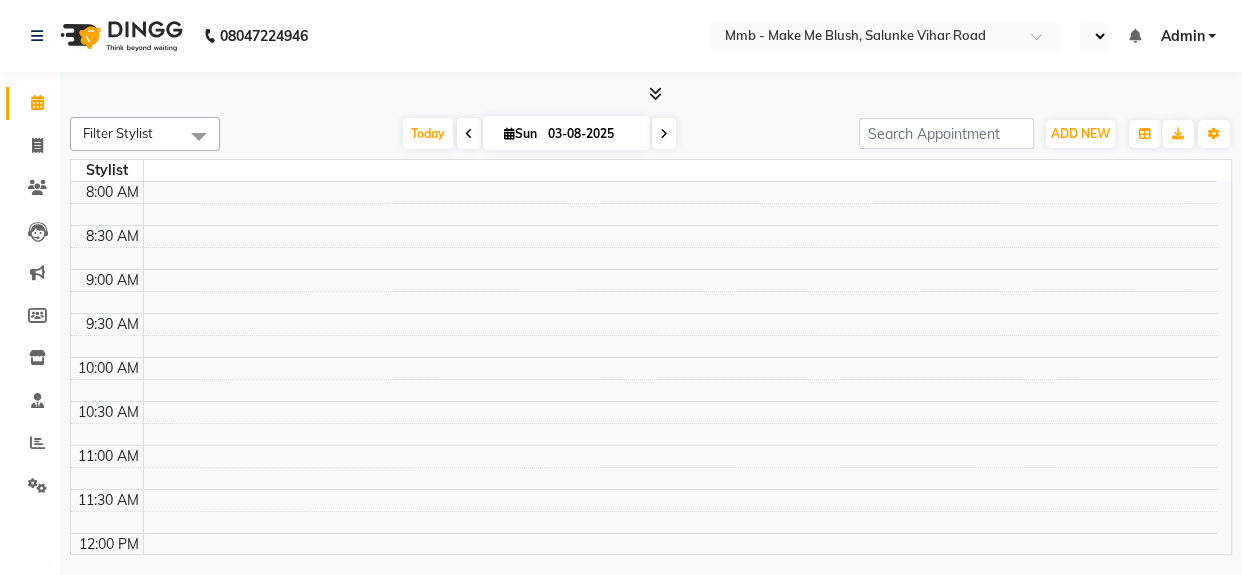 select on "en" 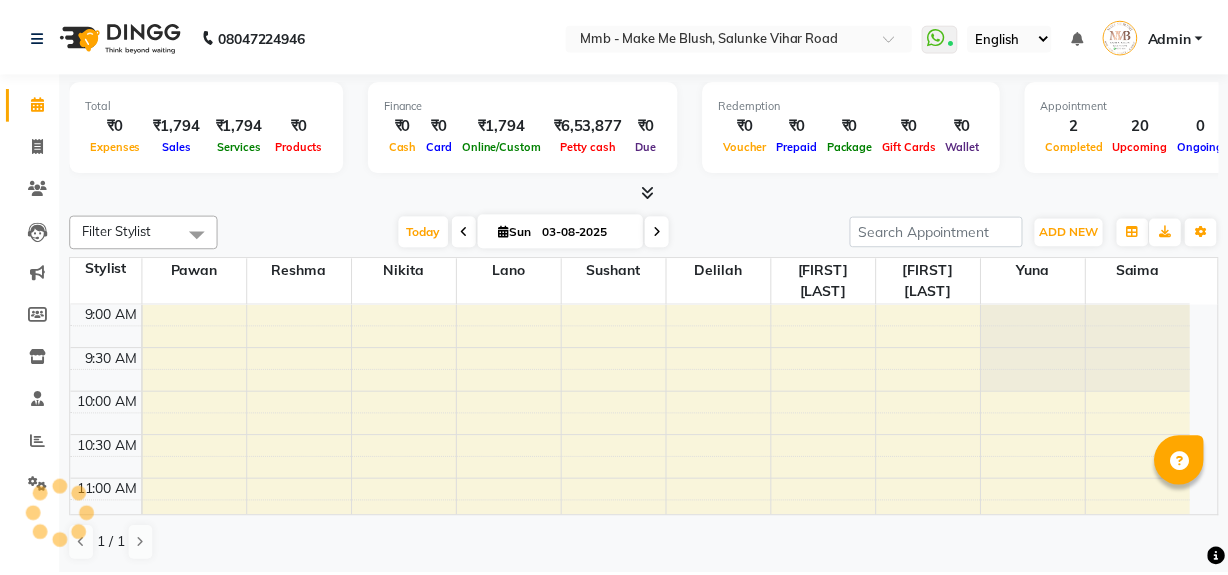 scroll, scrollTop: 0, scrollLeft: 0, axis: both 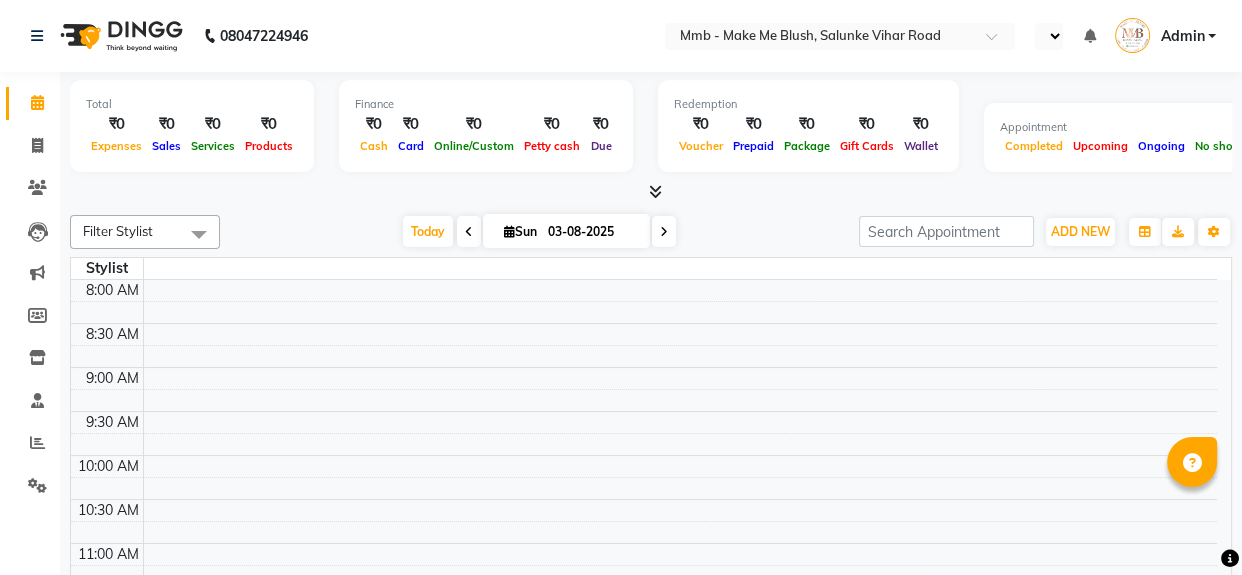 select on "en" 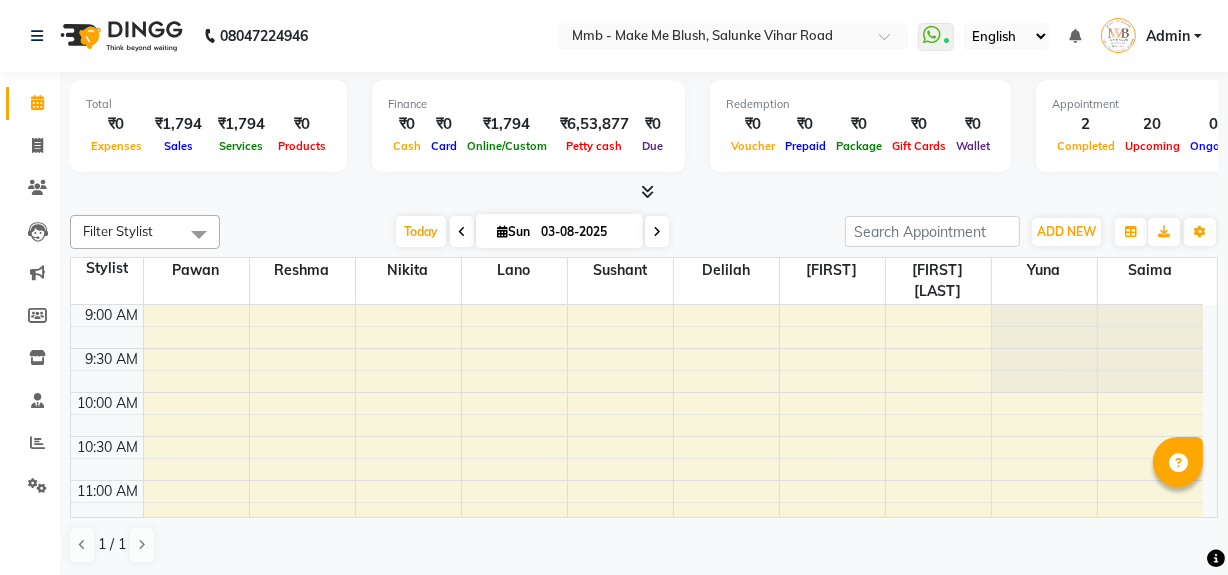 scroll, scrollTop: 0, scrollLeft: 0, axis: both 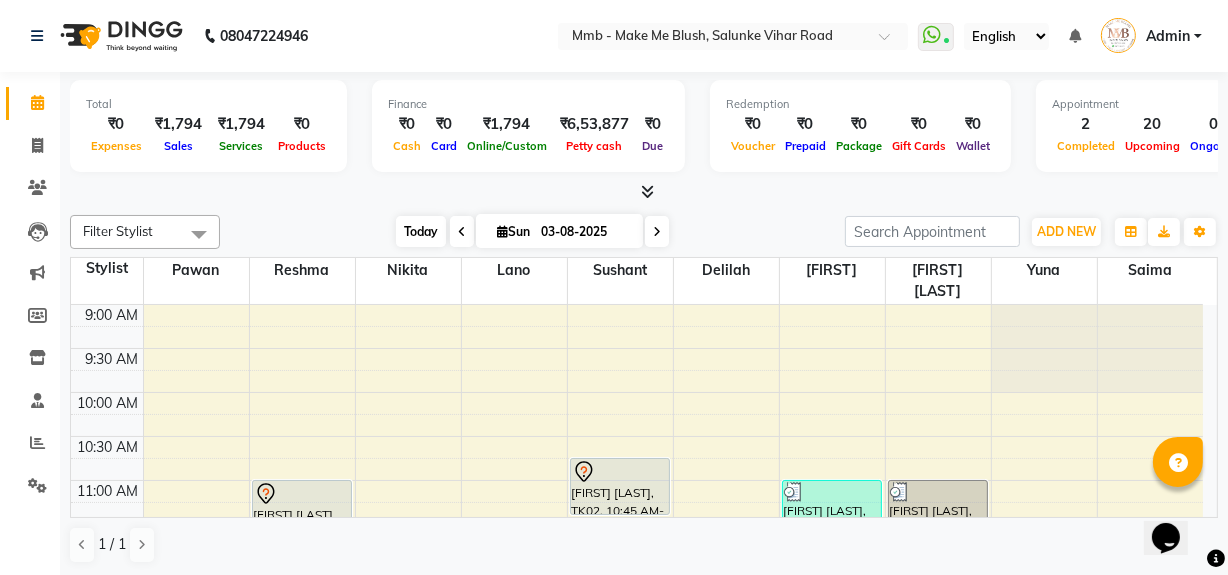 click on "Today" at bounding box center (421, 231) 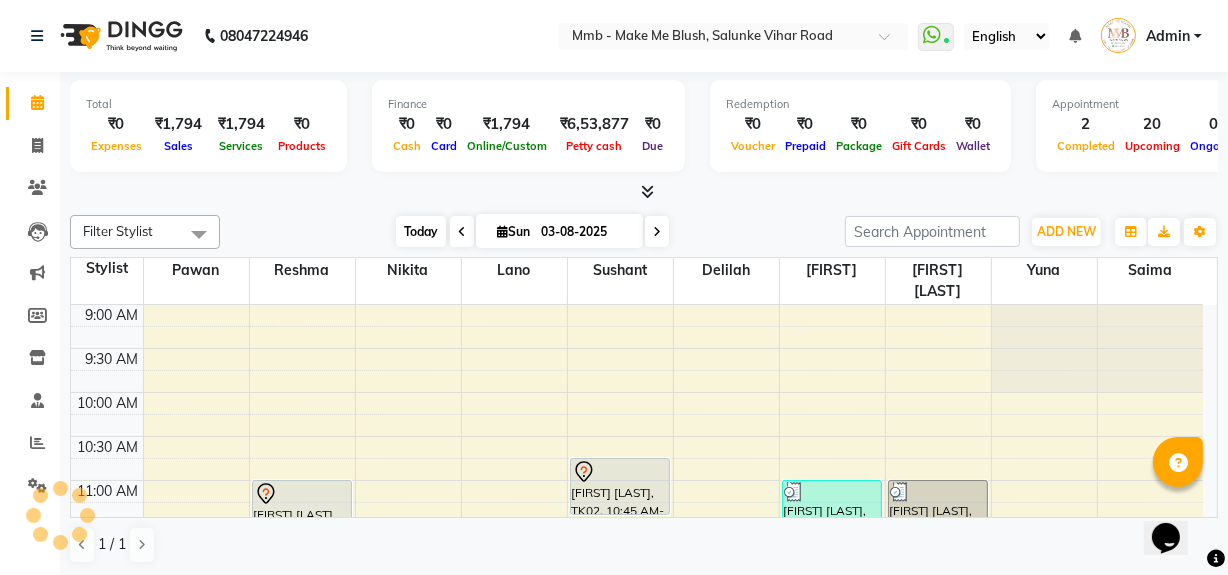 scroll, scrollTop: 439, scrollLeft: 0, axis: vertical 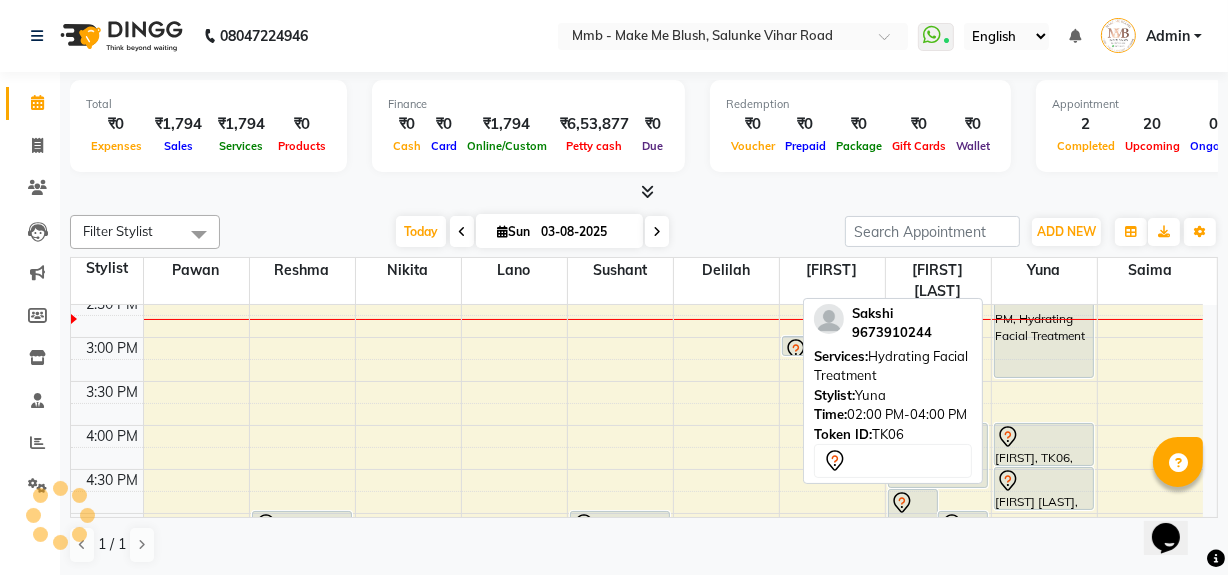 drag, startPoint x: 1059, startPoint y: 403, endPoint x: 1061, endPoint y: 367, distance: 36.05551 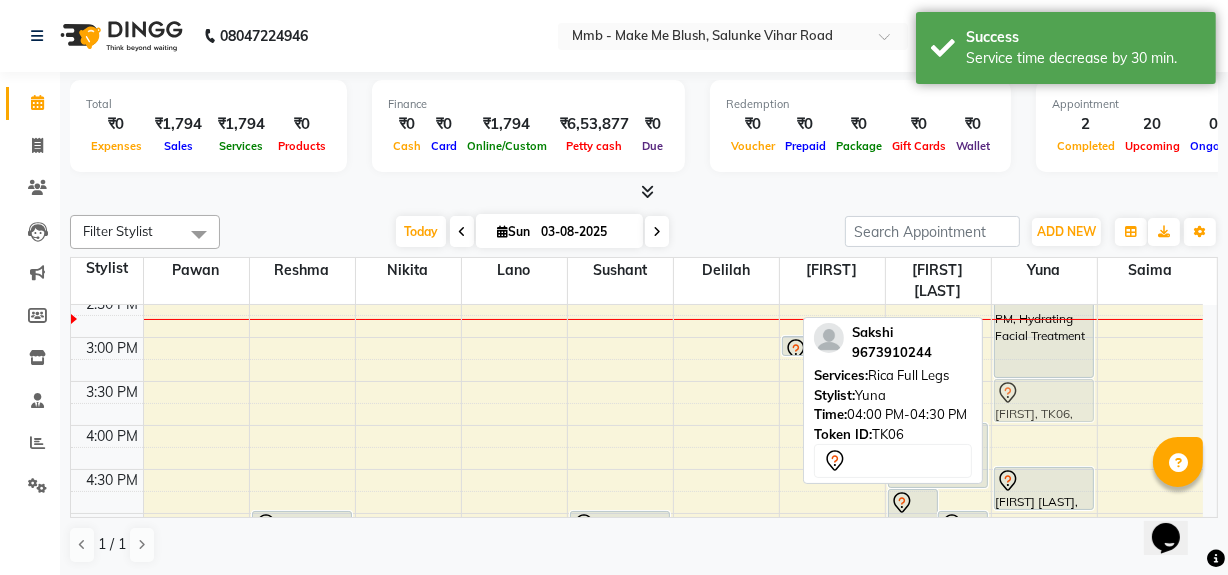 drag, startPoint x: 1050, startPoint y: 452, endPoint x: 1050, endPoint y: 415, distance: 37 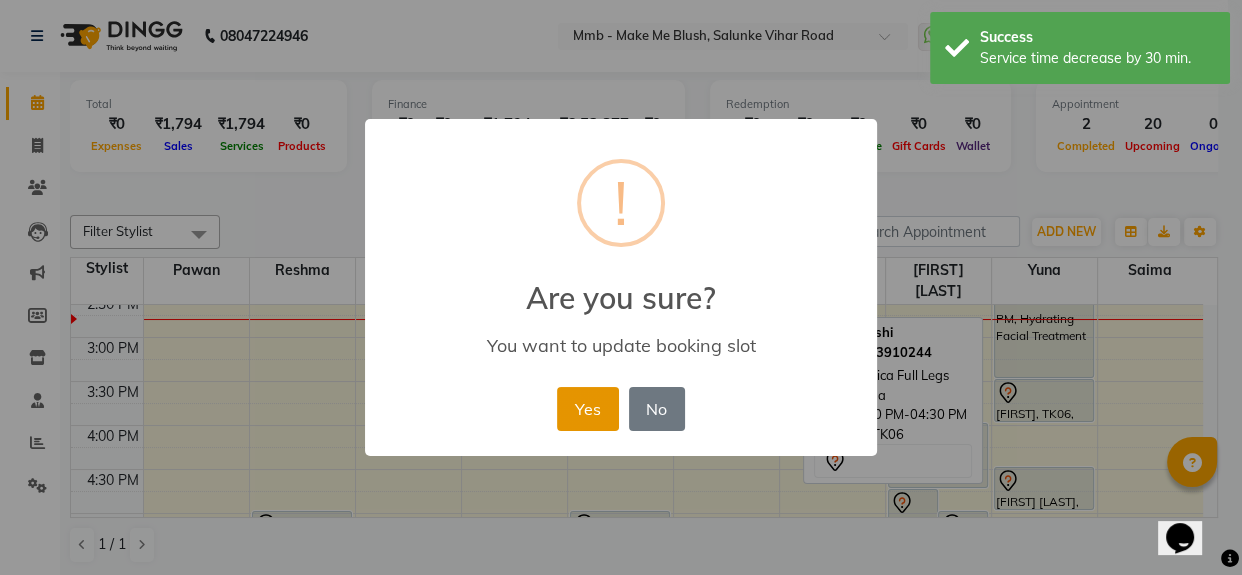 click on "Yes" at bounding box center (587, 409) 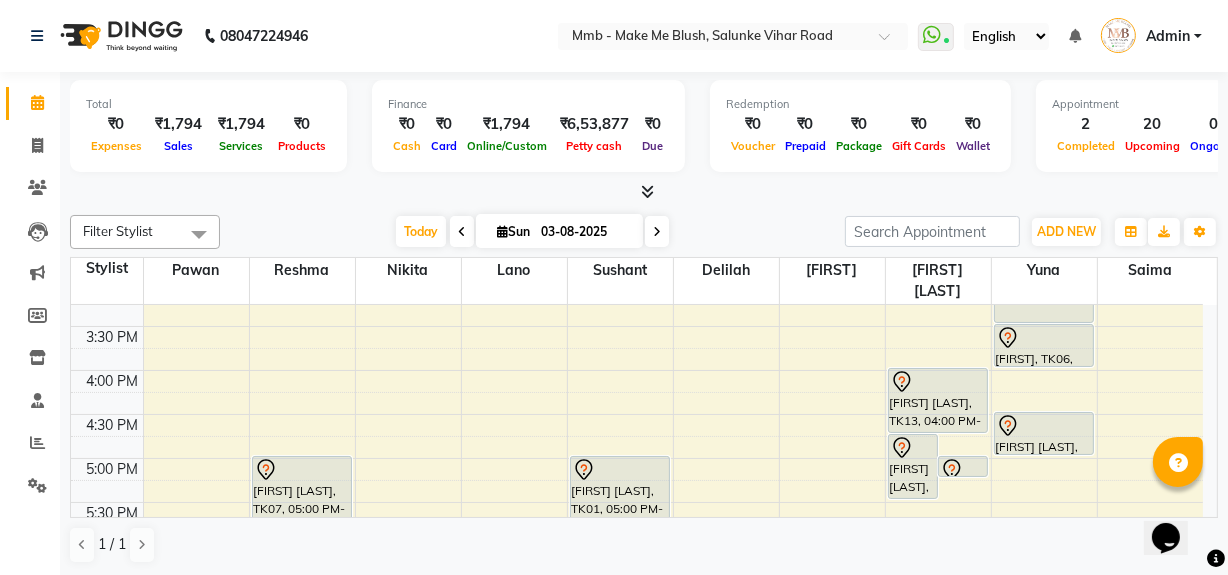 scroll, scrollTop: 568, scrollLeft: 0, axis: vertical 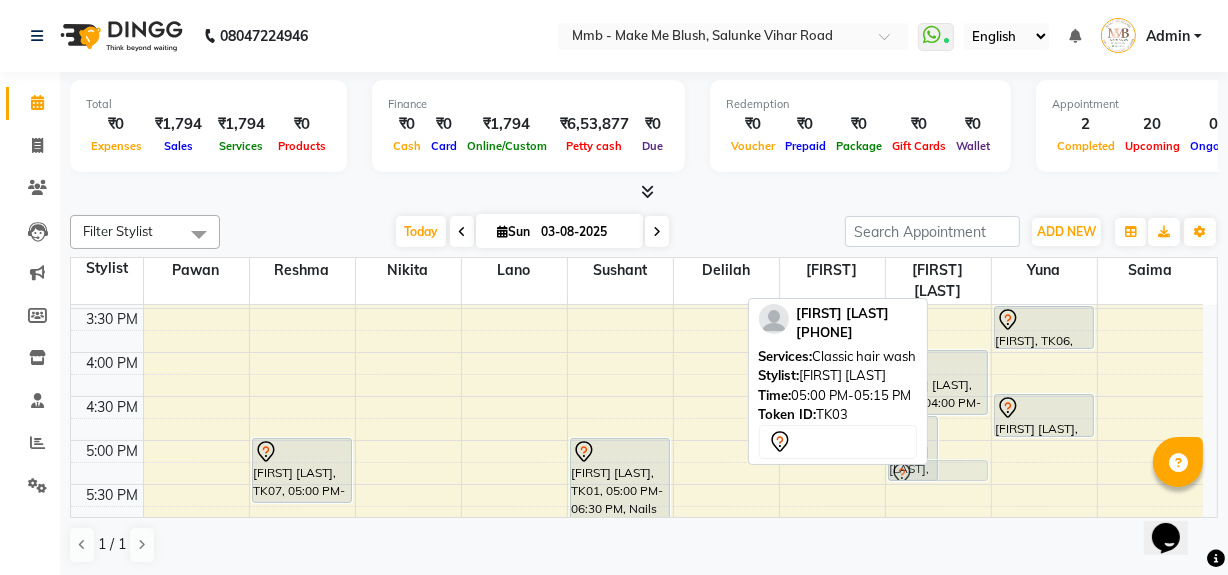 drag, startPoint x: 967, startPoint y: 446, endPoint x: 942, endPoint y: 467, distance: 32.649654 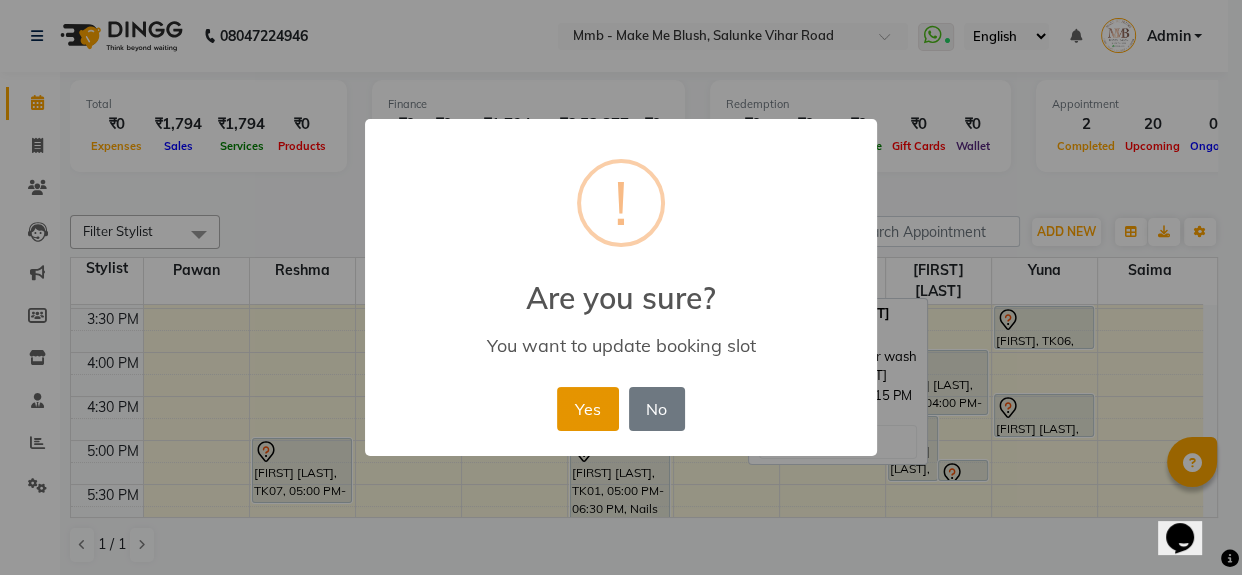 click on "Yes" at bounding box center [587, 409] 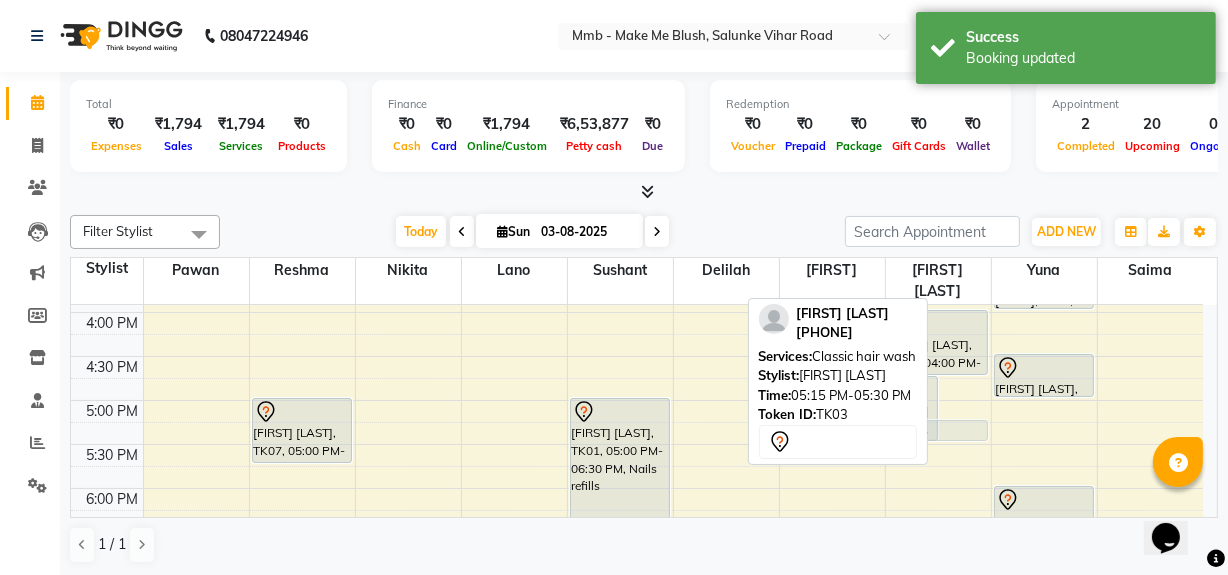 scroll, scrollTop: 608, scrollLeft: 0, axis: vertical 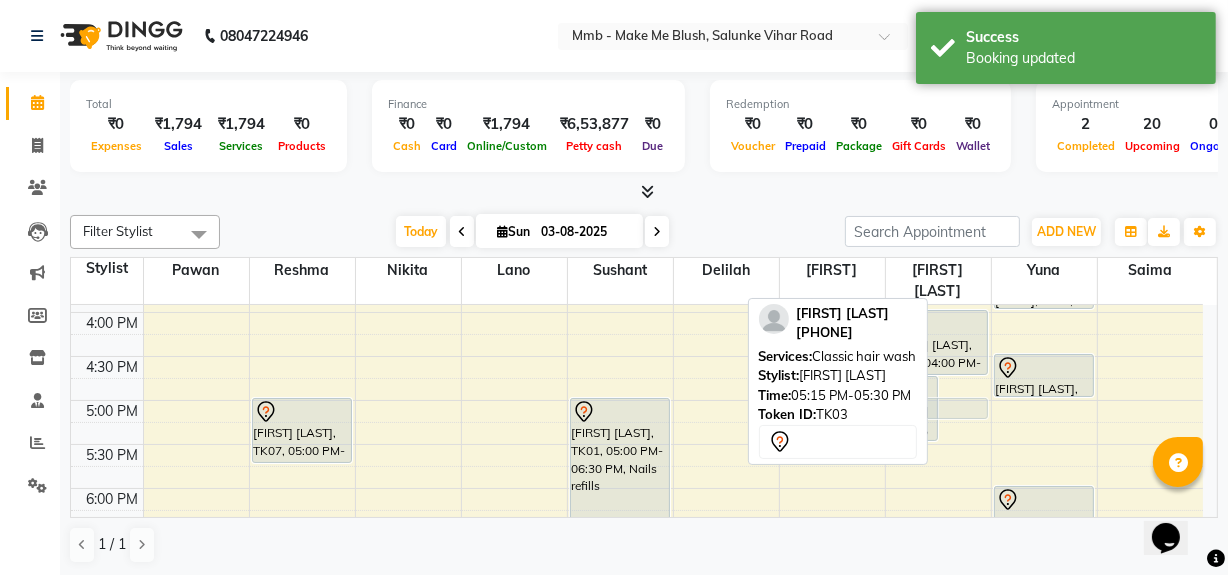 drag, startPoint x: 992, startPoint y: 474, endPoint x: 956, endPoint y: 421, distance: 64.070274 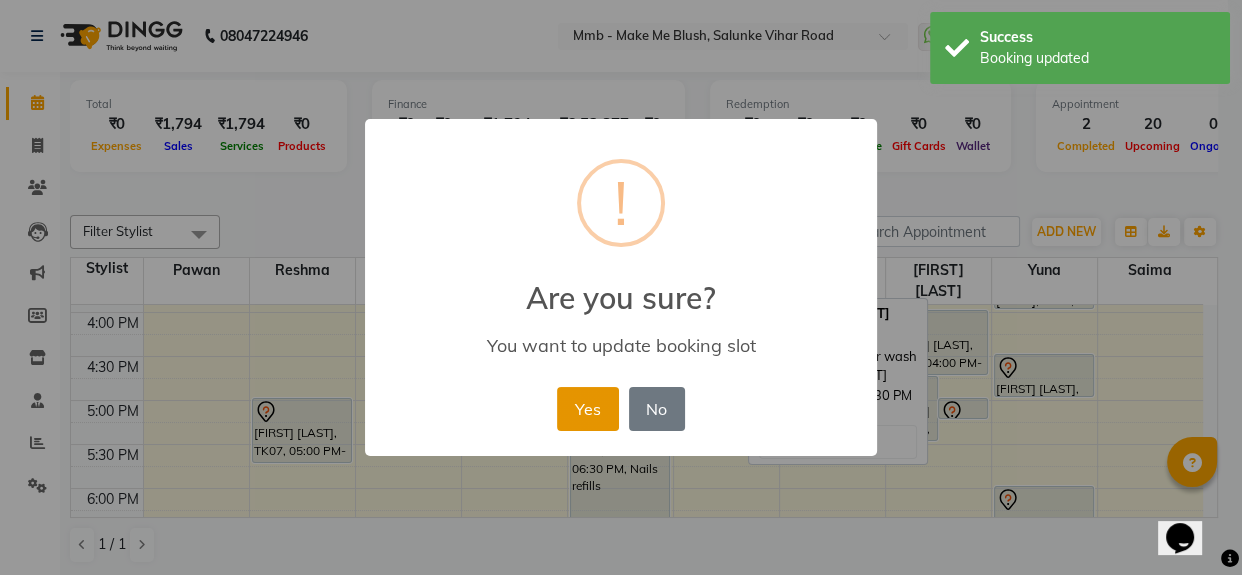click on "Yes" at bounding box center [587, 409] 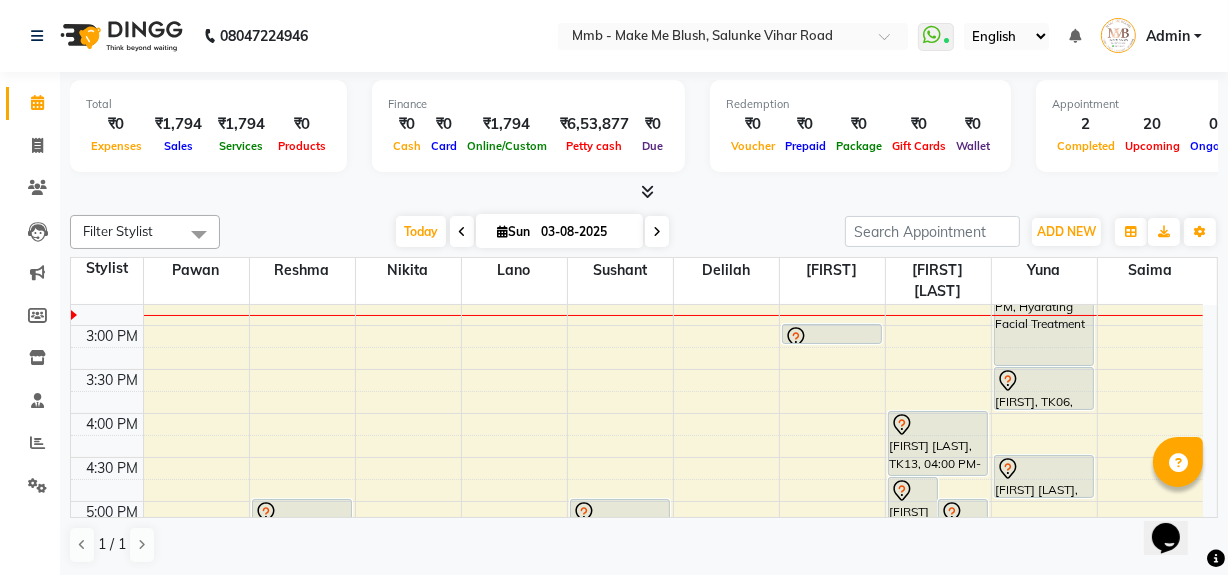 scroll, scrollTop: 512, scrollLeft: 0, axis: vertical 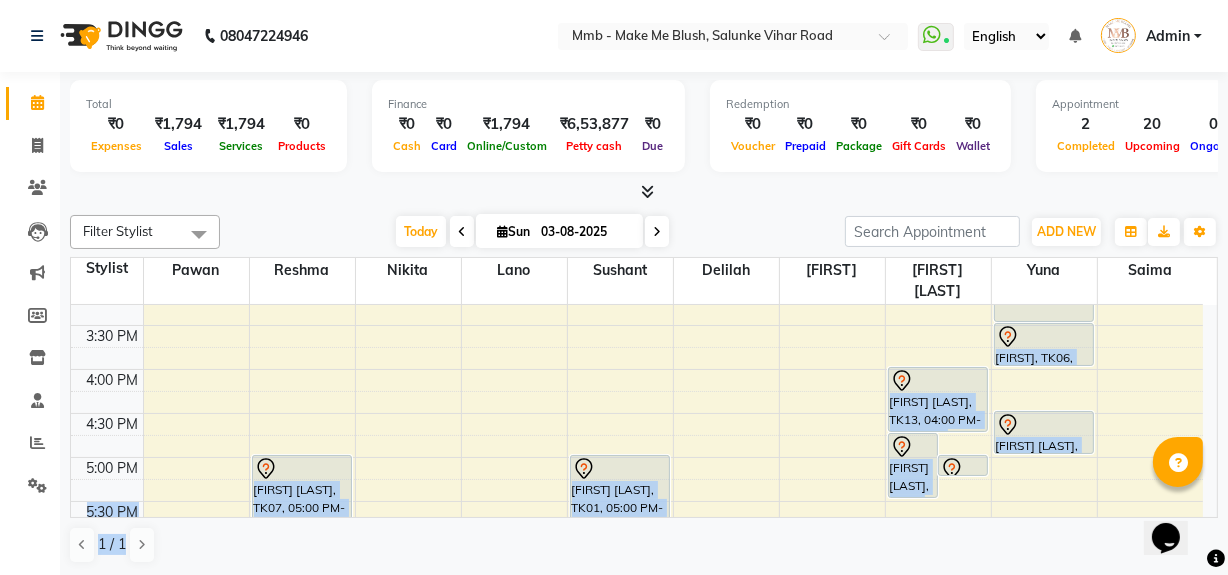 drag, startPoint x: 1983, startPoint y: 1029, endPoint x: 1172, endPoint y: 494, distance: 971.56885 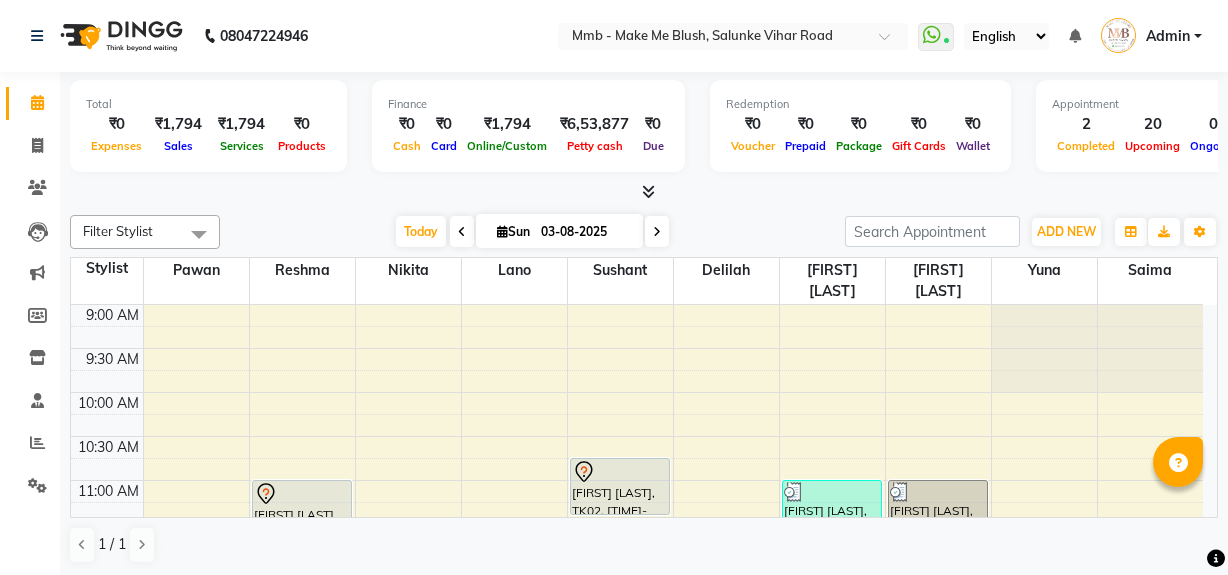 scroll, scrollTop: 0, scrollLeft: 0, axis: both 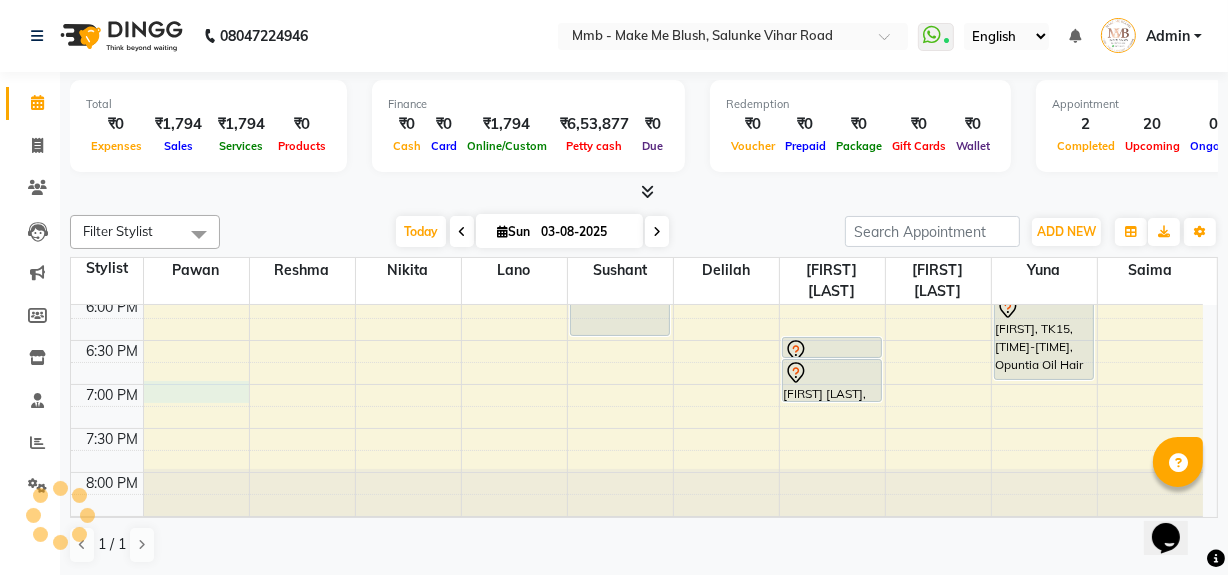 click on "[TIME] [TIME] [TIME] [TIME] [TIME] [TIME] [TIME] [TIME] [TIME] [TIME] [TIME] [TIME] [TIME] [TIME] [TIME] [TIME] [TIME] [TIME] [TIME] [TIME] [TIME] [TIME] [TIME] [TIME]             [FIRST] [LAST], TK05, [TIME]-[TIME], Rica  Full Legs             [FIRST] [LAST], TK05, [TIME]-[TIME], Rica Full Arms             [FIRST] [LAST], TK05, [TIME]-[TIME], Eyebrows             [FIRST] [LAST], TK10, [TIME]-[TIME], Purifying Facial Treatment             [FIRST] [LAST], TK07, [TIME]-[TIME], Regular Pedicure              [FIRST] [LAST], TK08, [TIME]-[TIME], D-Tan Facial             [FIRST] [LAST], TK02, [TIME]-[TIME], Gel Nail plain              [FIRST] [LAST], TK01, [TIME]-[TIME],  Nails refills     [FIRST] [LAST], TK11, [TIME]-[TIME], Roots Touchup Upto 1inch              [FIRST] [LAST], TK14, [TIME]-[TIME], Classic hair wash              [FIRST] [LAST], TK09, [TIME]-[TIME], Classic hair wash" at bounding box center (637, 32) 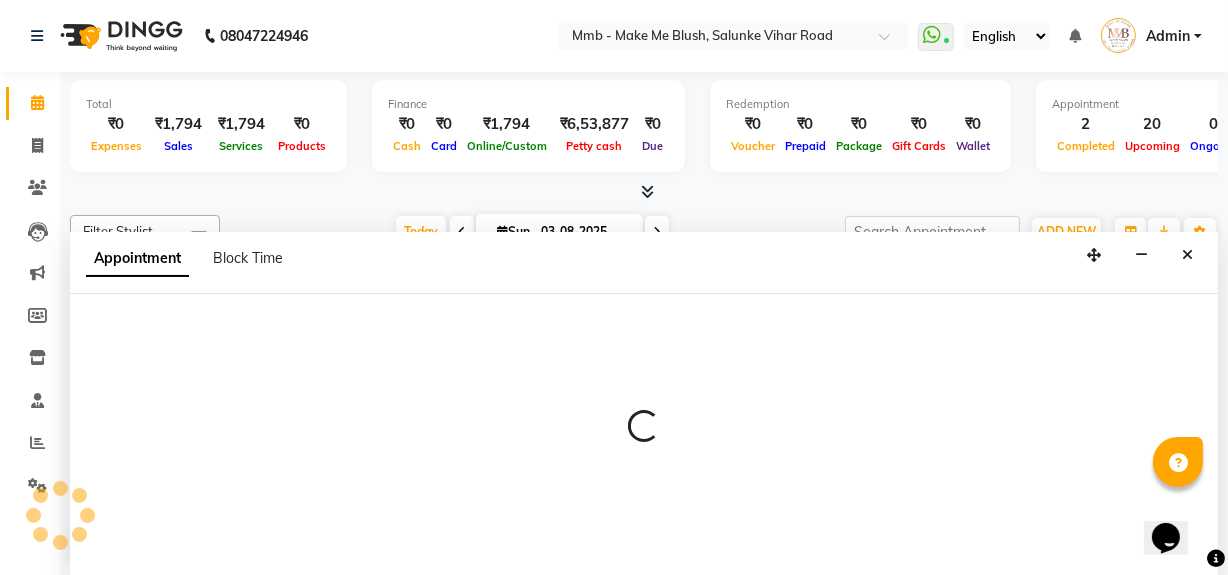scroll, scrollTop: 0, scrollLeft: 0, axis: both 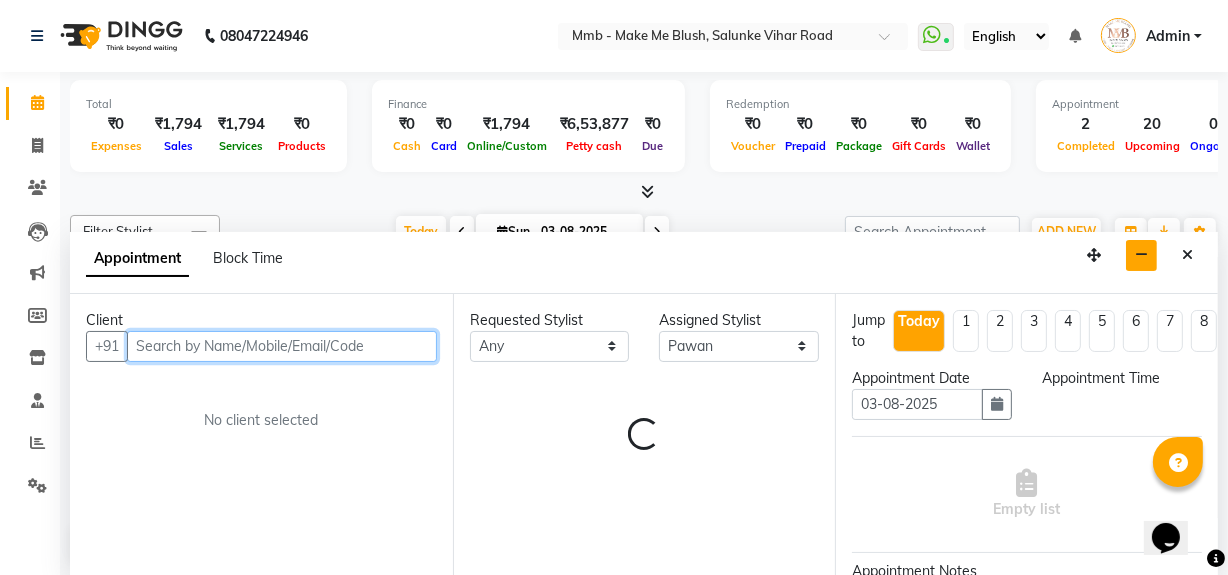 select on "1140" 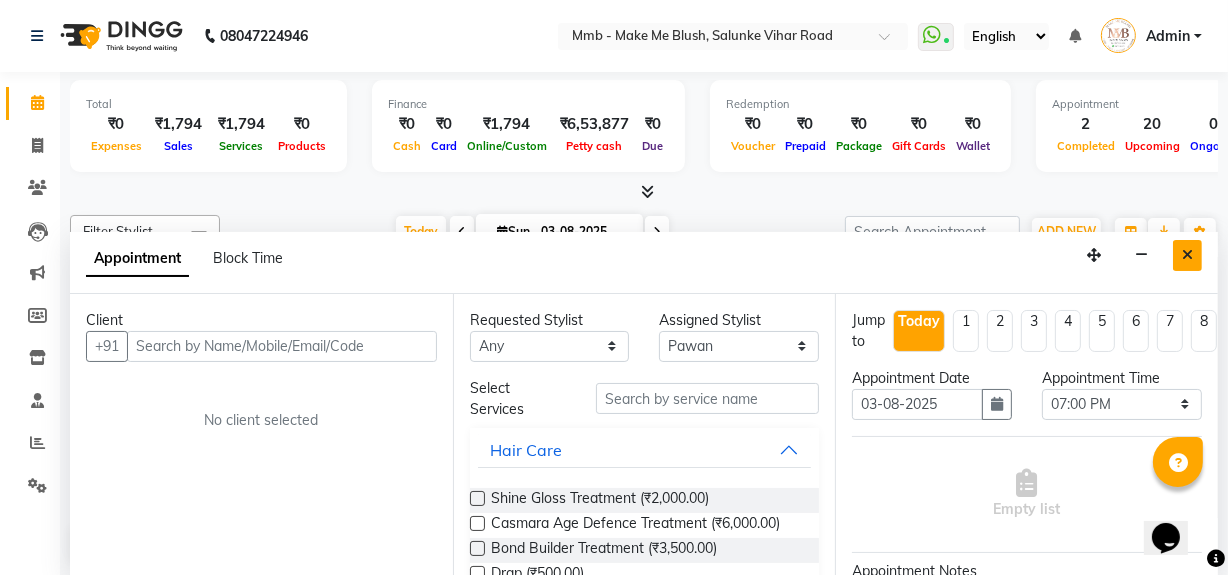 click at bounding box center [1187, 255] 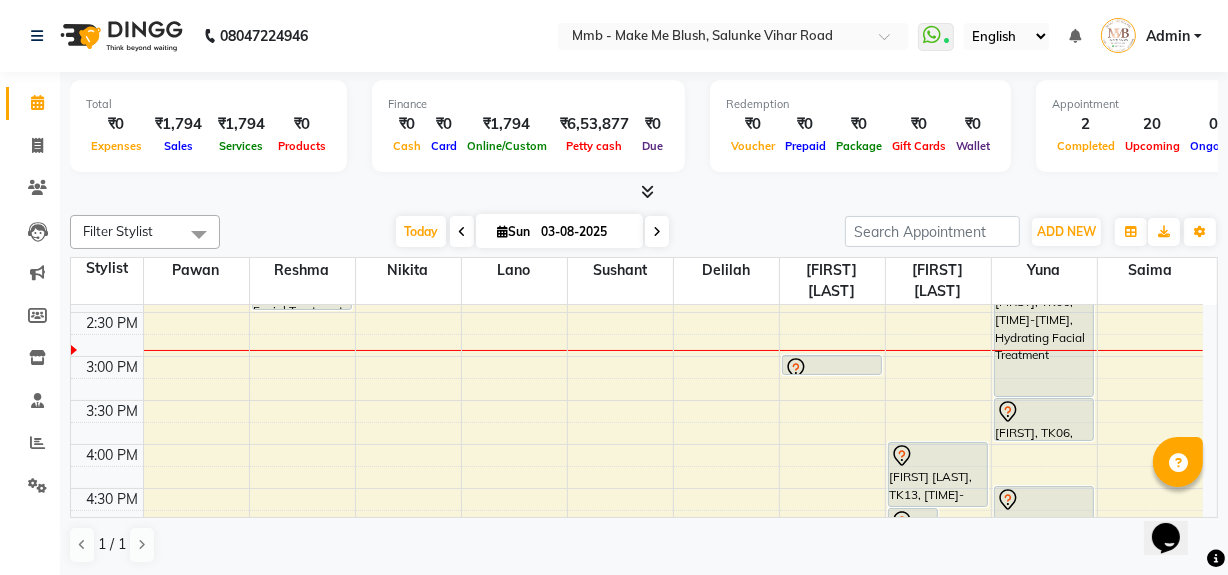 scroll, scrollTop: 460, scrollLeft: 0, axis: vertical 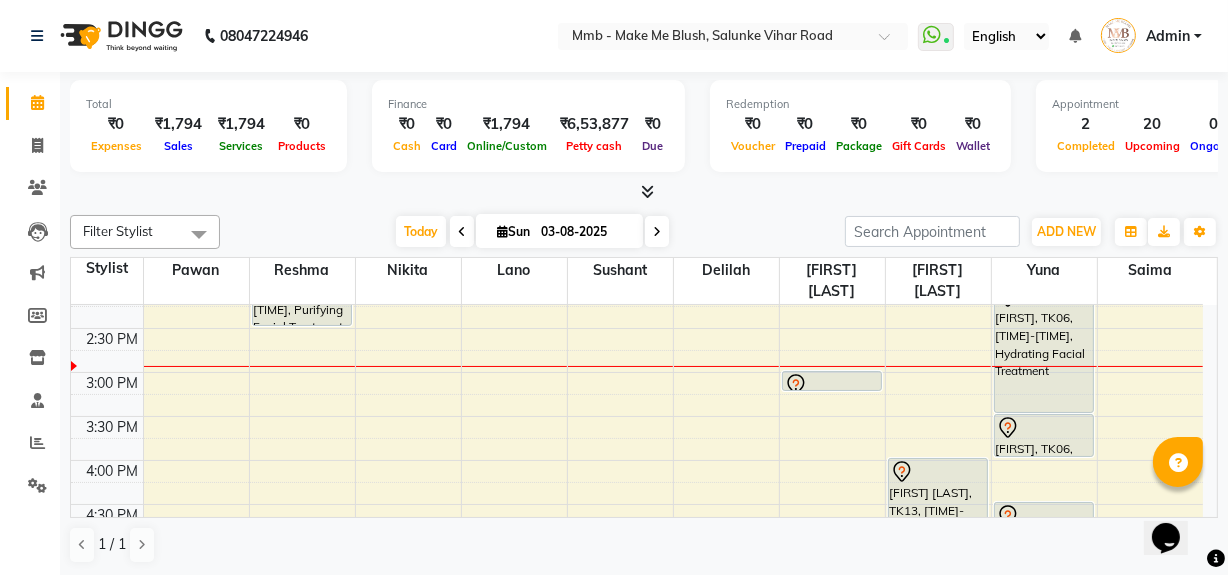click on "Opens Chat This icon Opens the chat window." at bounding box center (1175, 502) 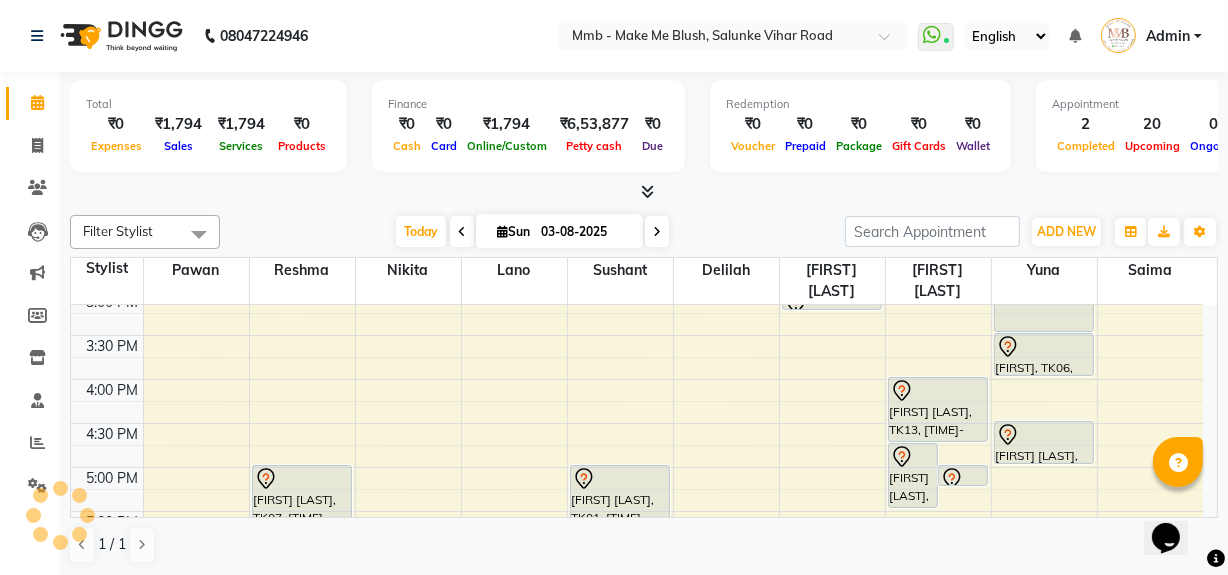 scroll, scrollTop: 533, scrollLeft: 0, axis: vertical 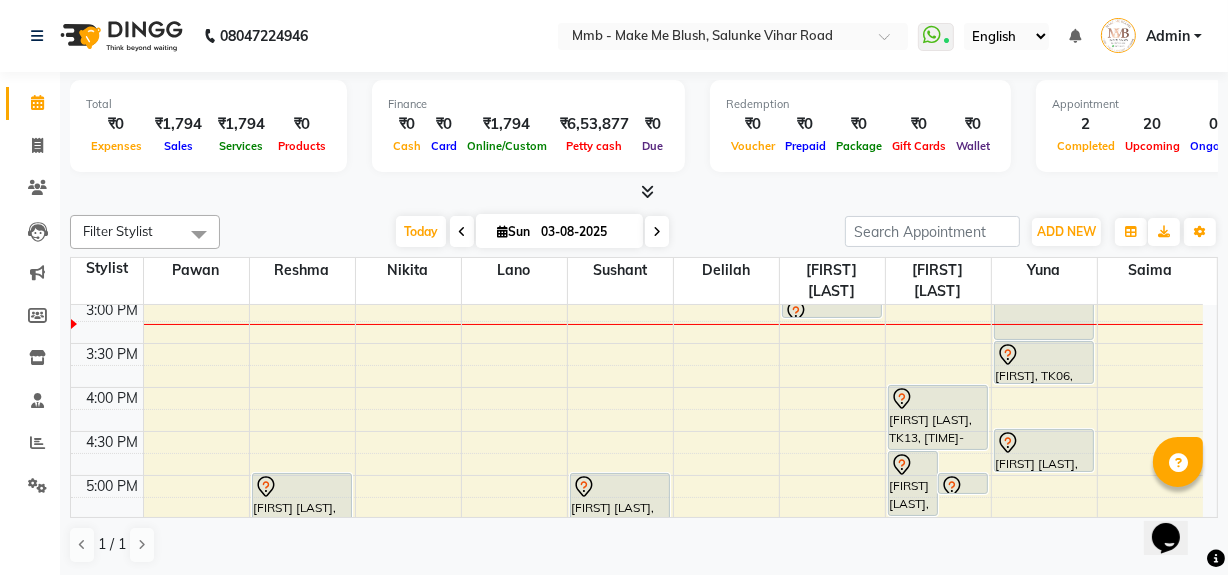 click on "Opens Chat This icon Opens the chat window." at bounding box center [1175, 502] 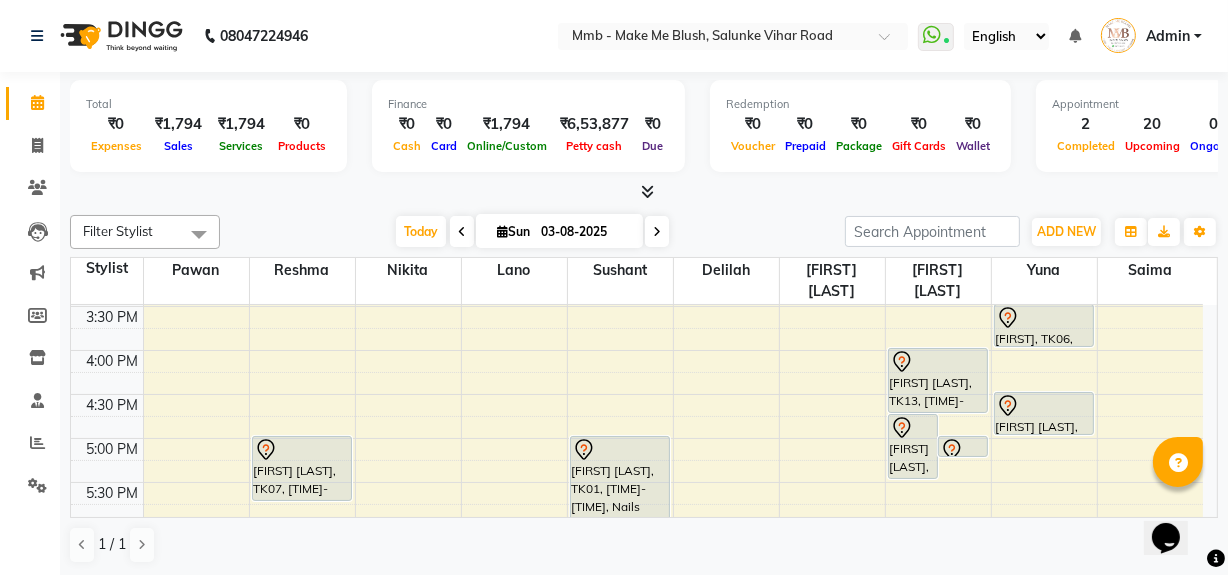 scroll, scrollTop: 606, scrollLeft: 0, axis: vertical 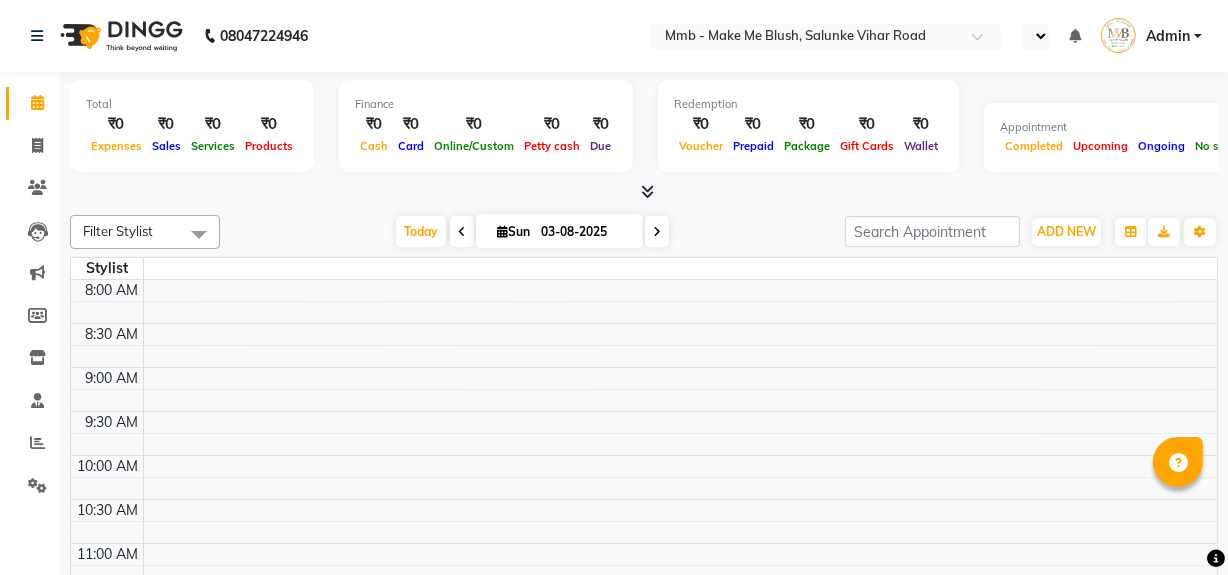 select on "en" 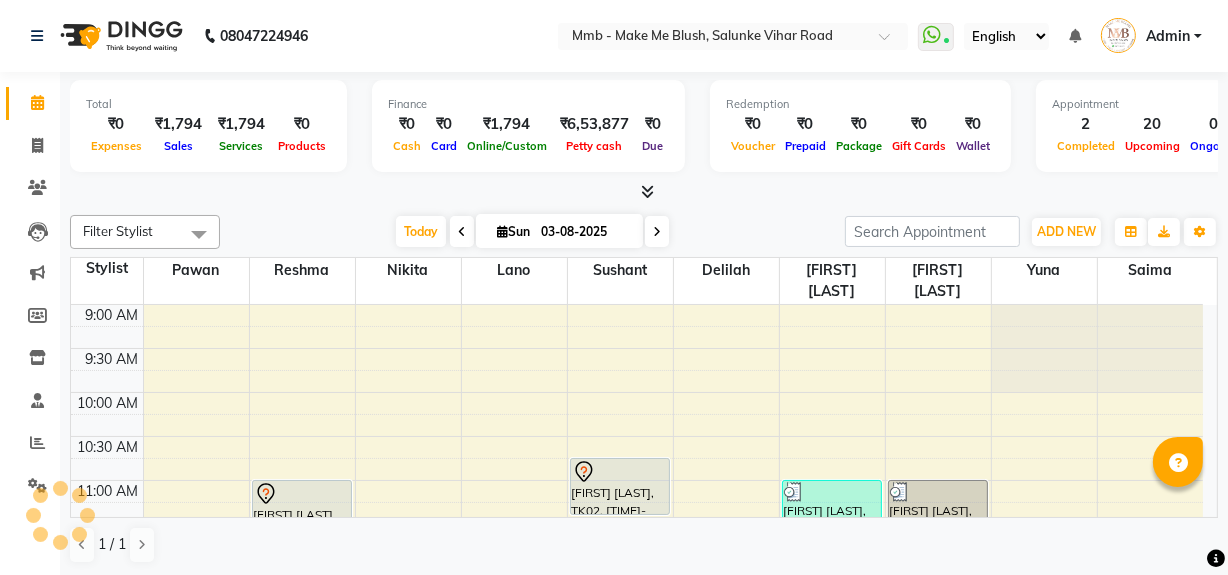 scroll, scrollTop: 0, scrollLeft: 0, axis: both 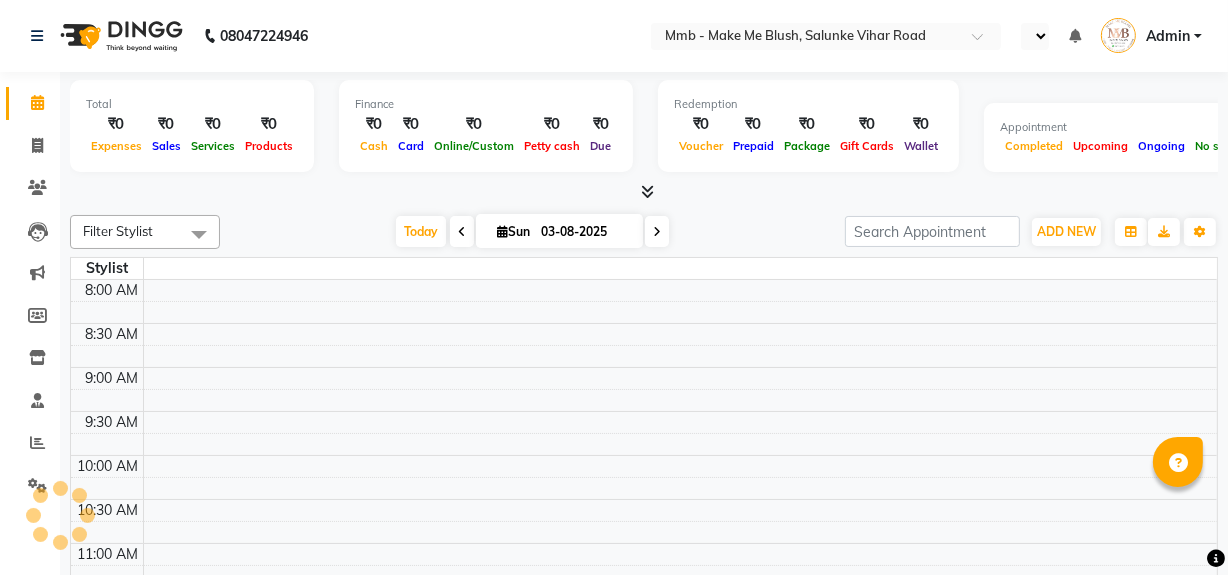 select on "en" 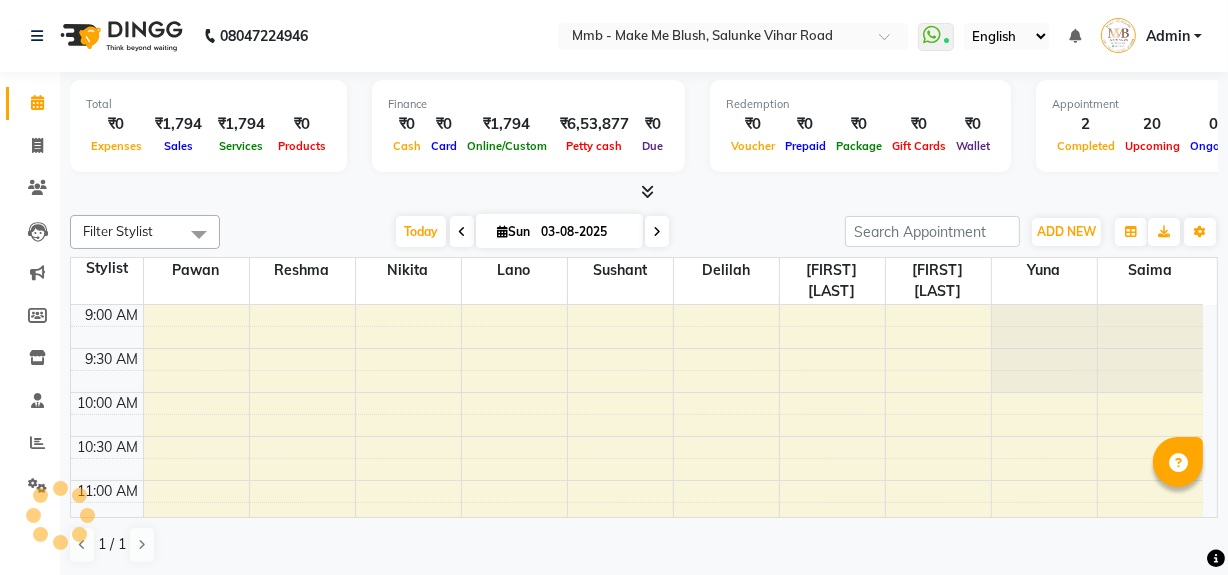 scroll, scrollTop: 0, scrollLeft: 0, axis: both 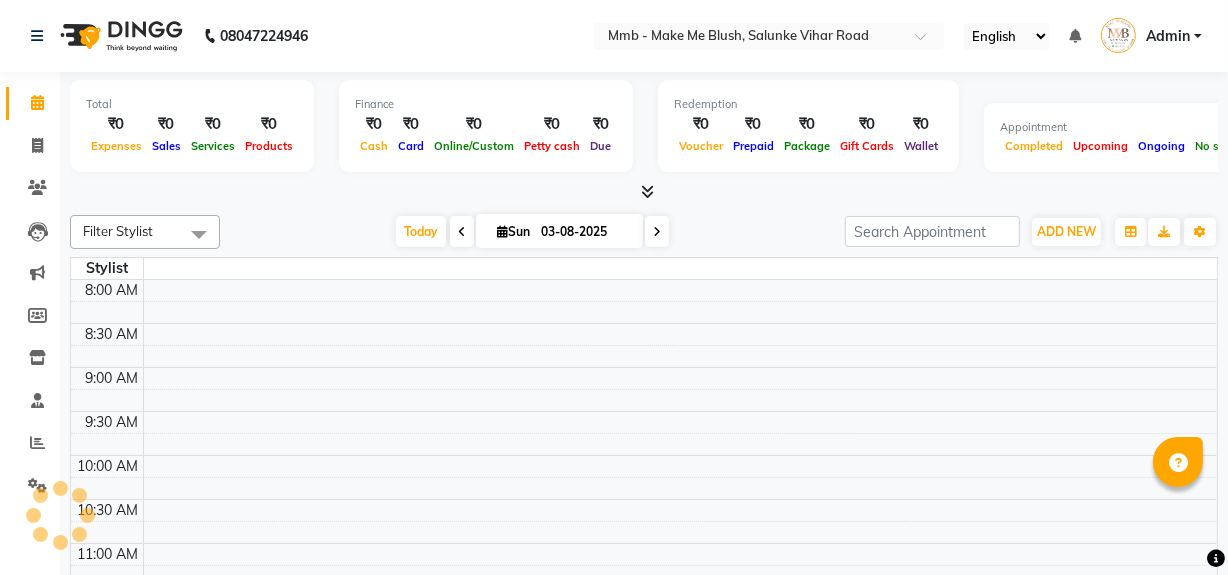 select on "en" 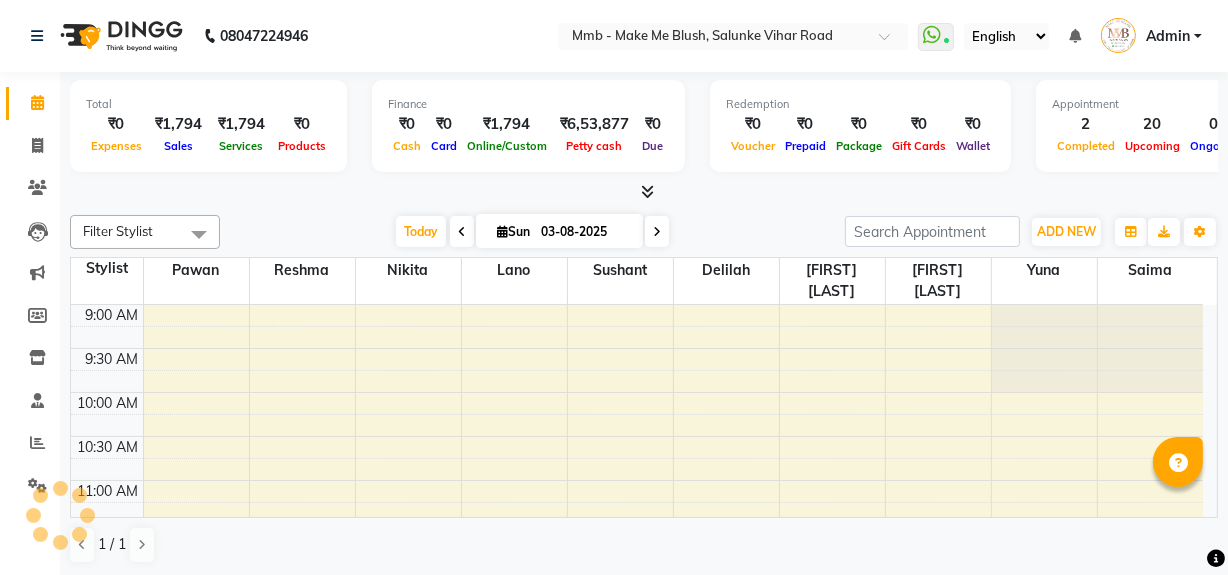 scroll, scrollTop: 0, scrollLeft: 0, axis: both 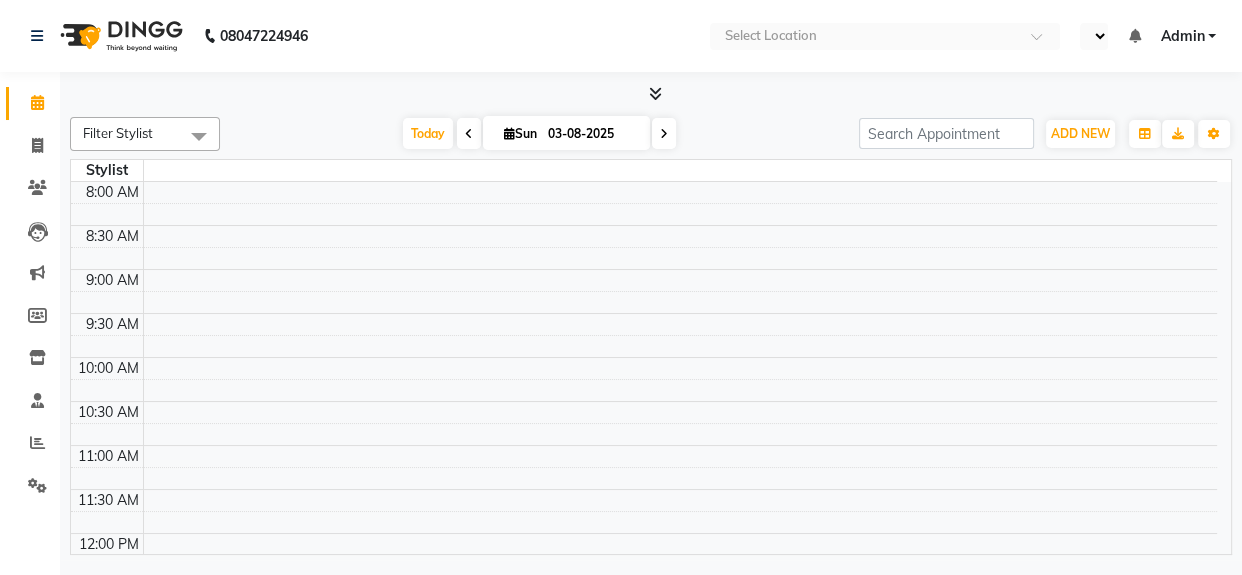 select on "en" 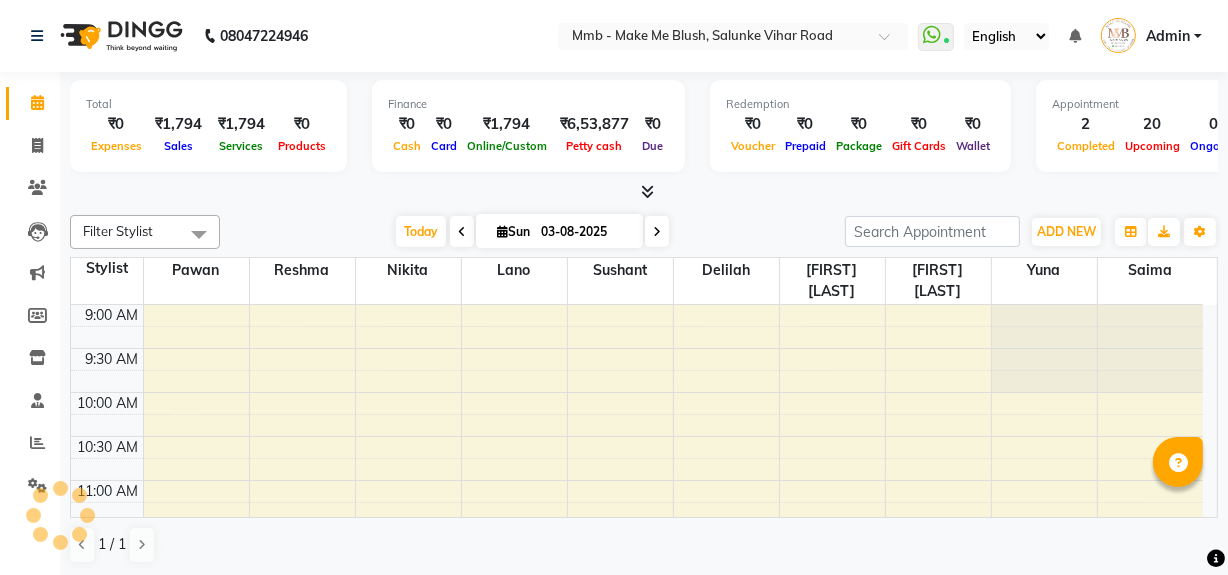 scroll, scrollTop: 0, scrollLeft: 0, axis: both 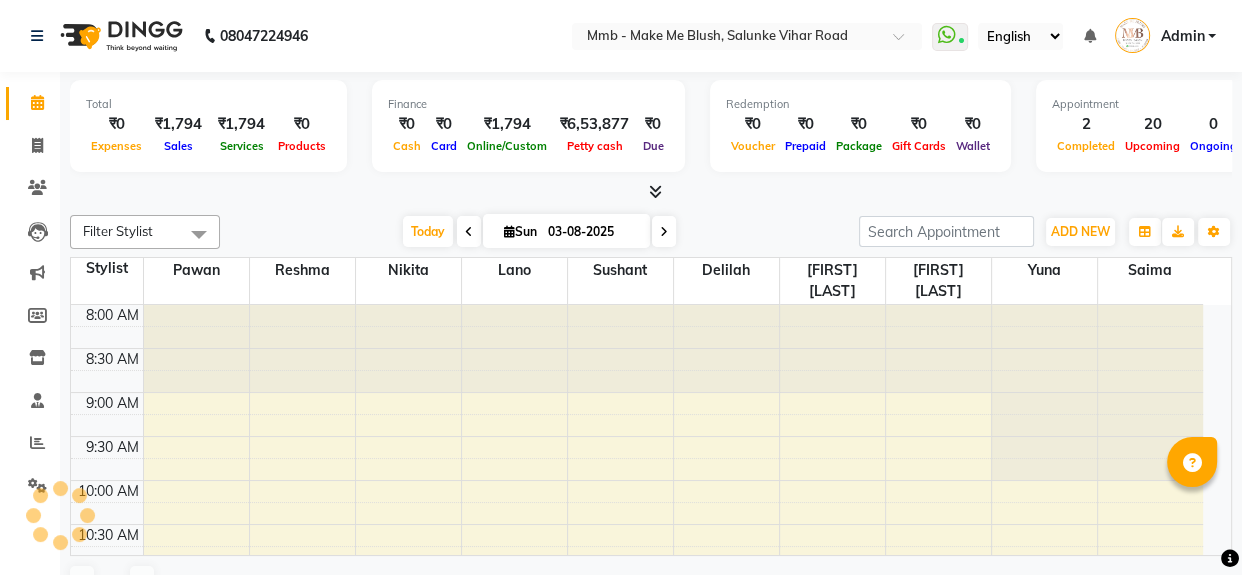 select on "en" 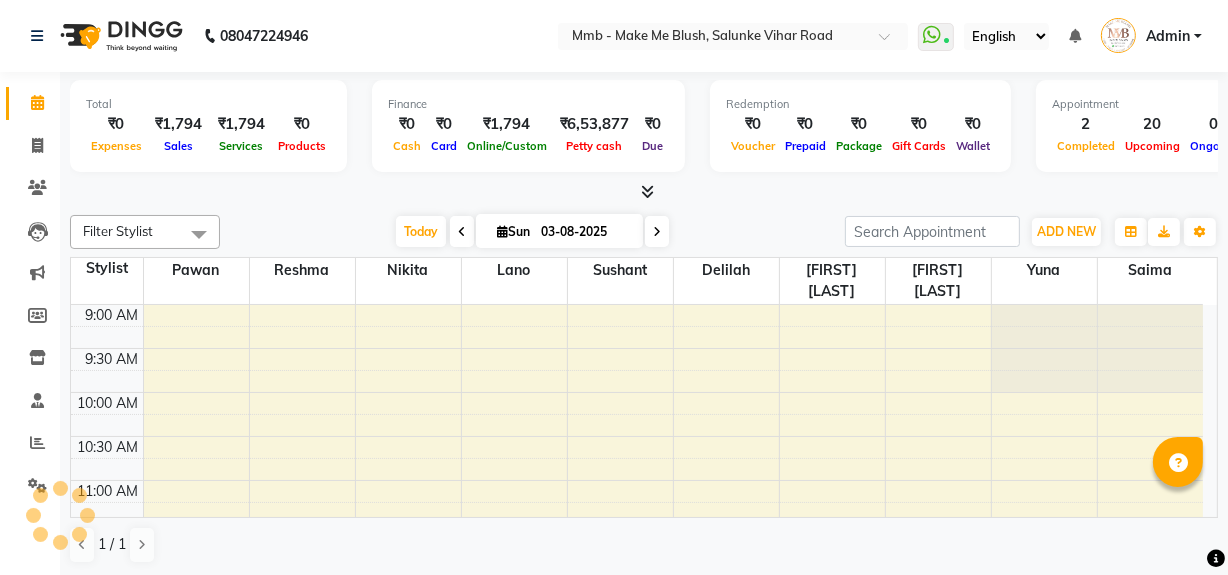 scroll, scrollTop: 0, scrollLeft: 0, axis: both 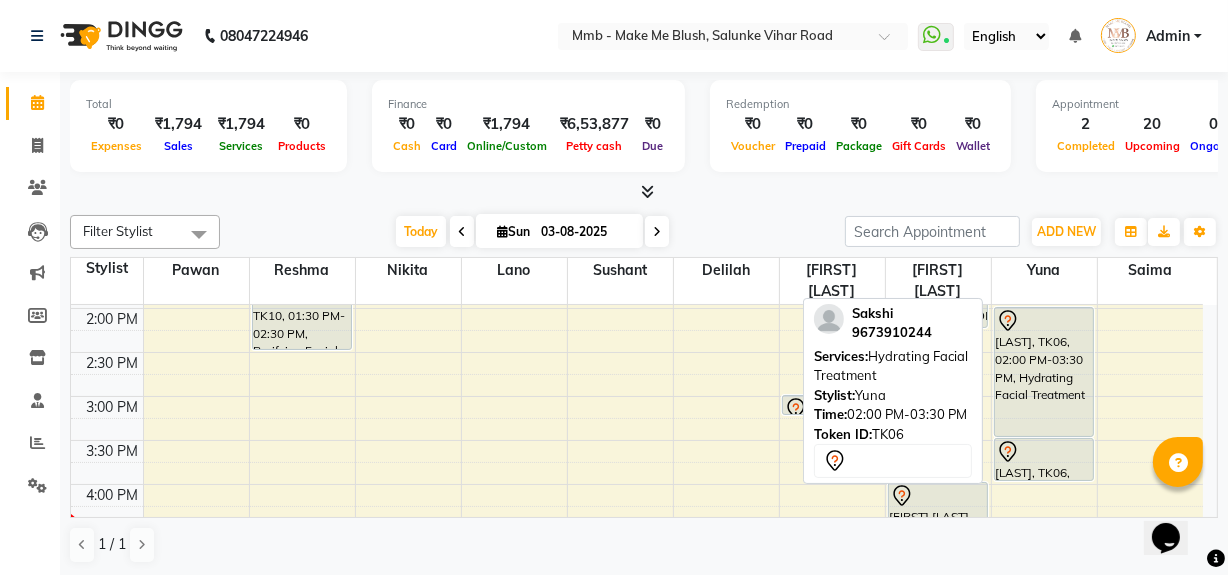click on "[FIRST], TK06, 02:00 PM-03:30 PM, Hydrating Facial Treatment" at bounding box center (1044, 372) 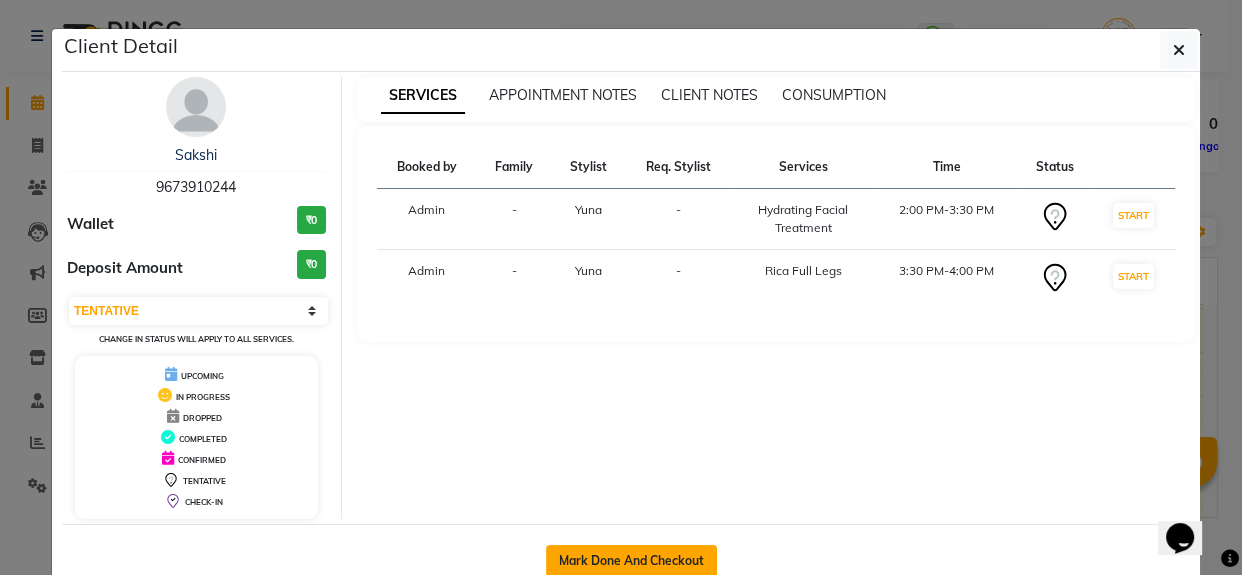 click on "Mark Done And Checkout" 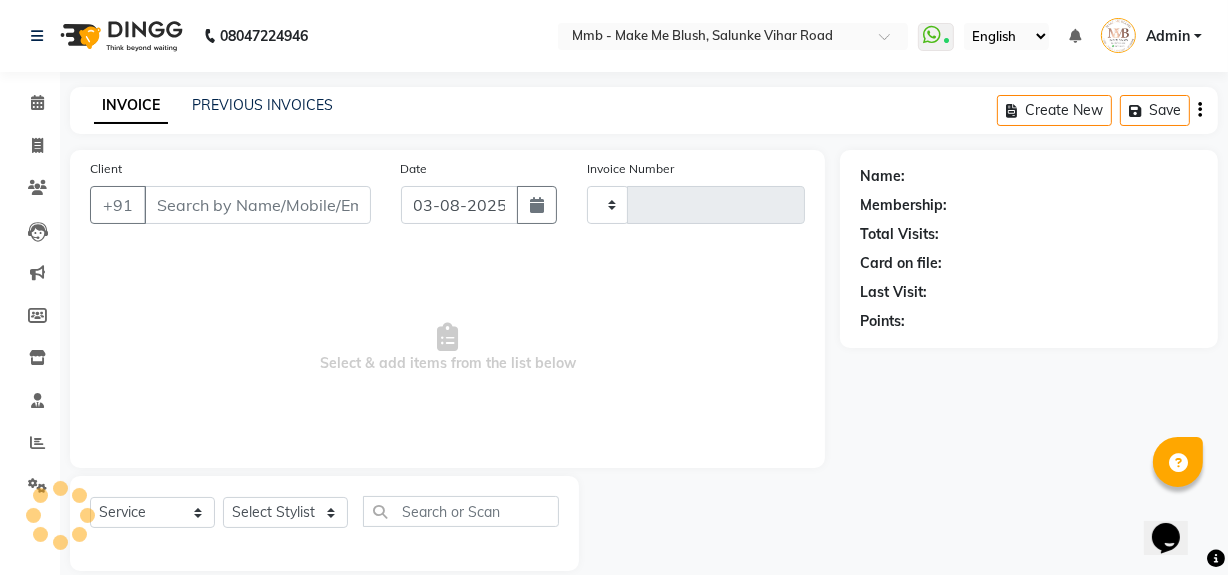 type on "0305" 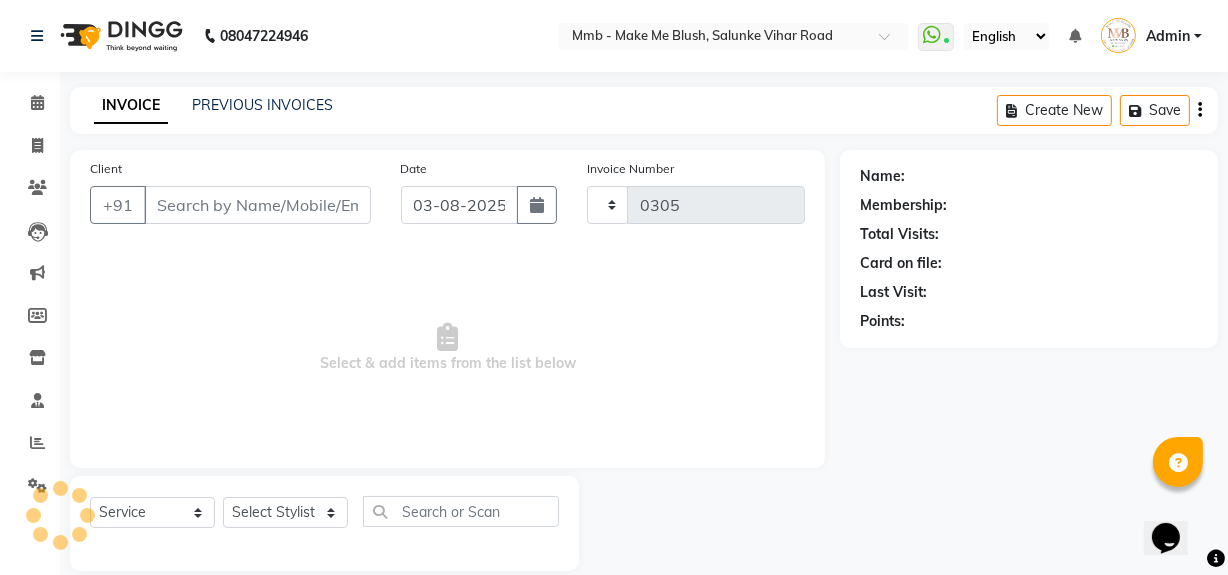 select on "895" 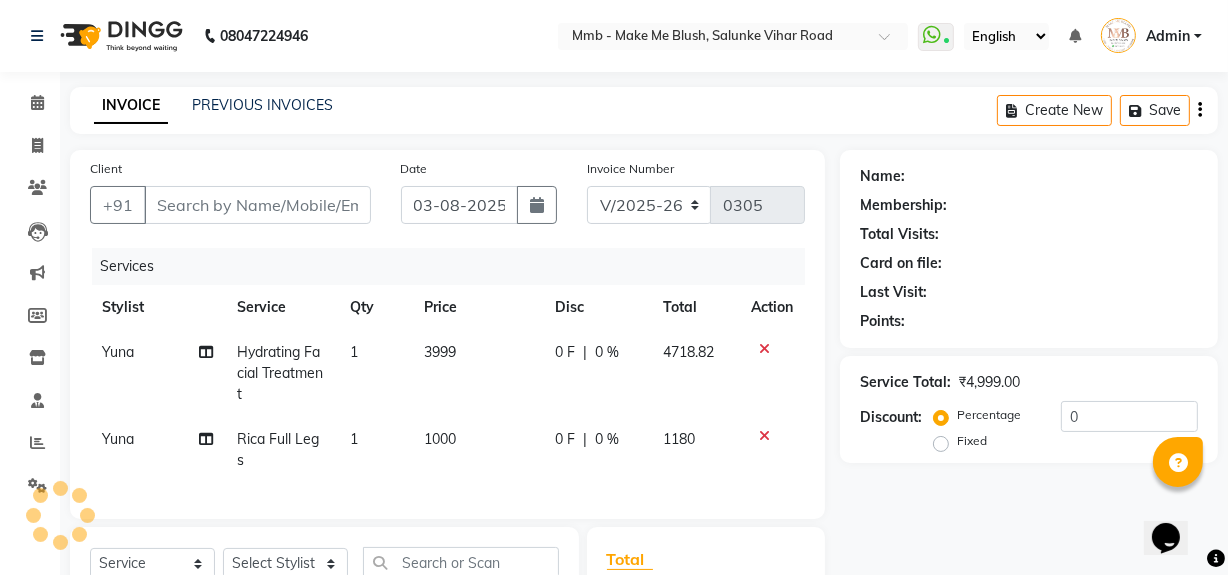type on "9673910244" 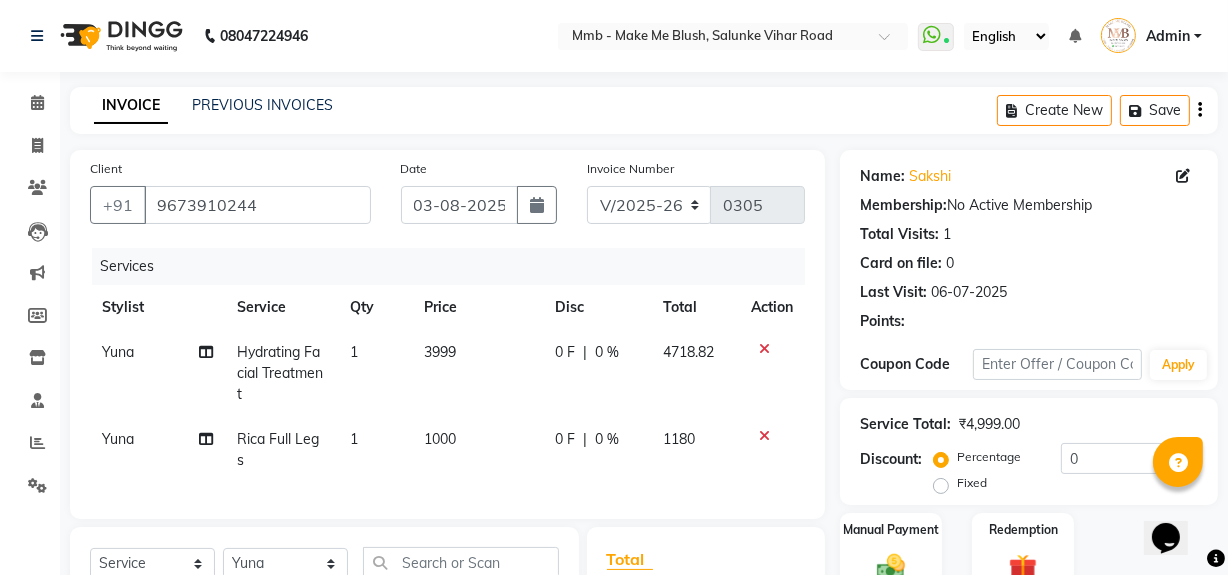 click 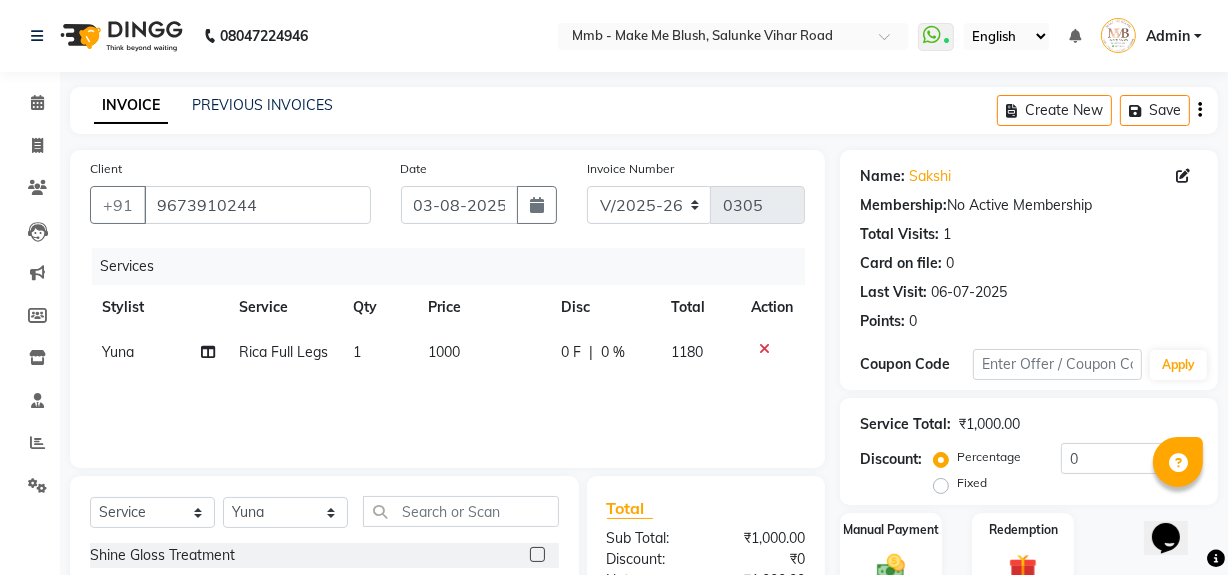 click 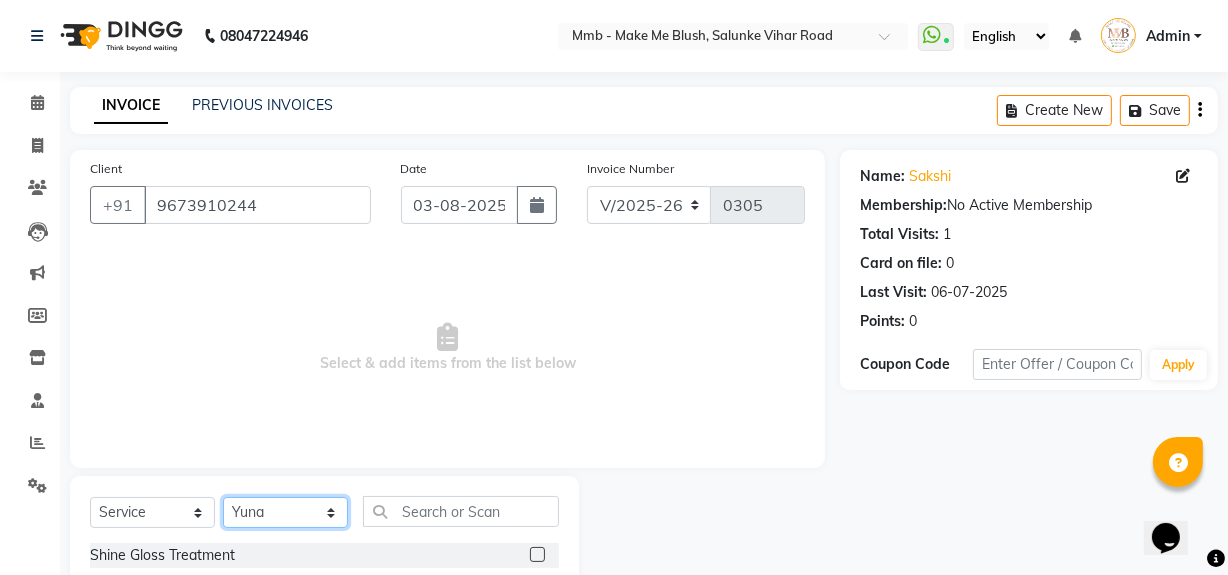 click on "Select Stylist Delilah Gauri Chauhan Lano Nikita Pawan Reshma Saima Sushant Urgen Dukpa Yuna" 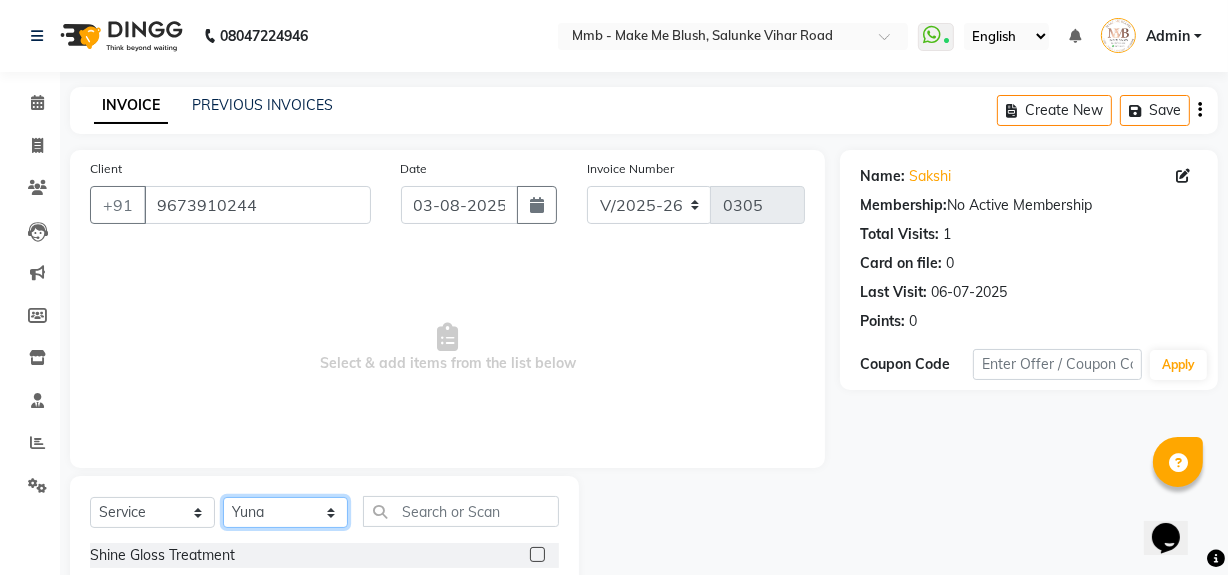 select on "18874" 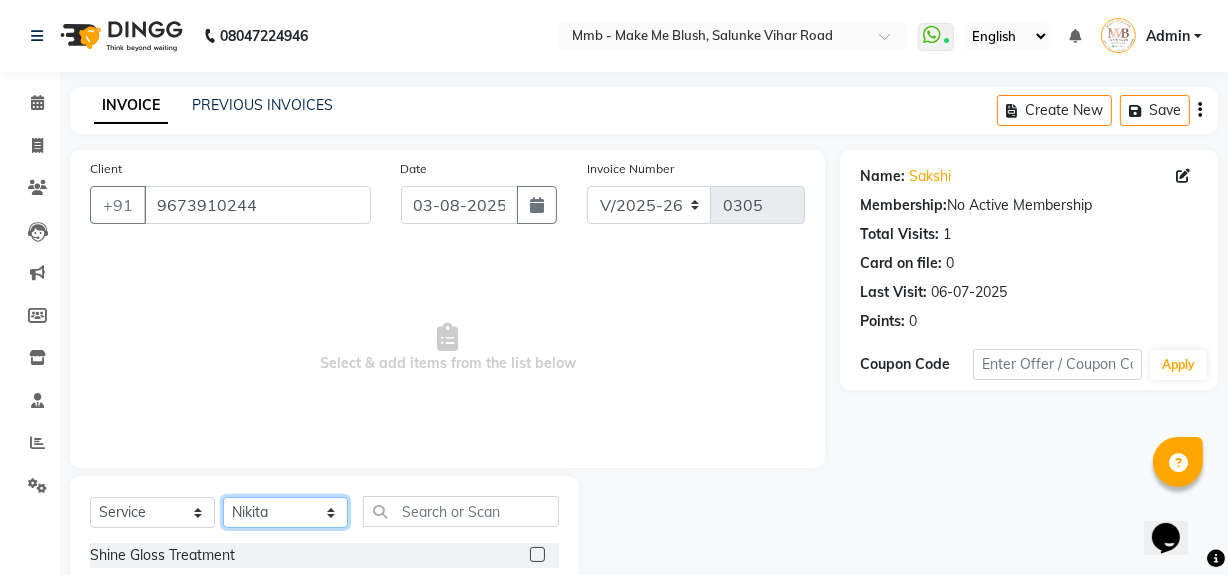 click on "Select Stylist Delilah Gauri Chauhan Lano Nikita Pawan Reshma Saima Sushant Urgen Dukpa Yuna" 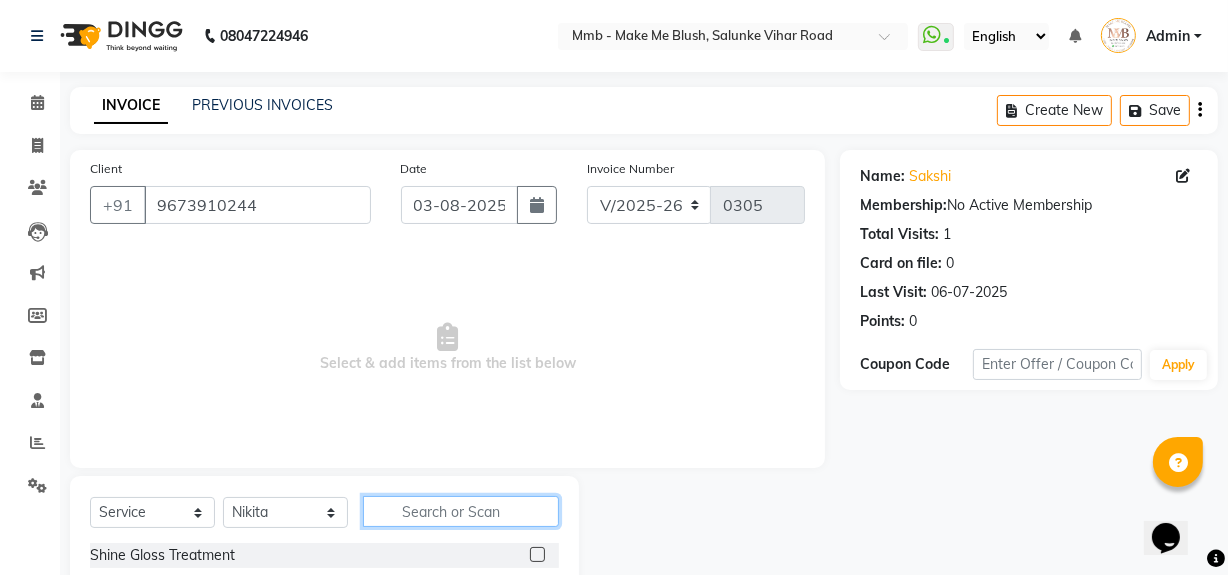 click 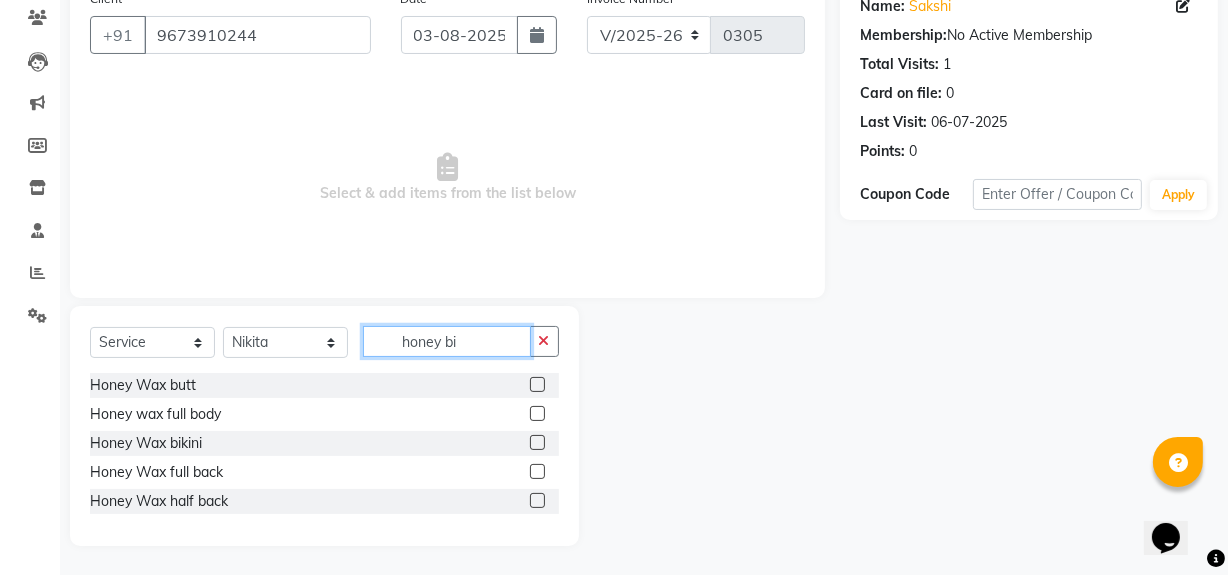 scroll, scrollTop: 55, scrollLeft: 0, axis: vertical 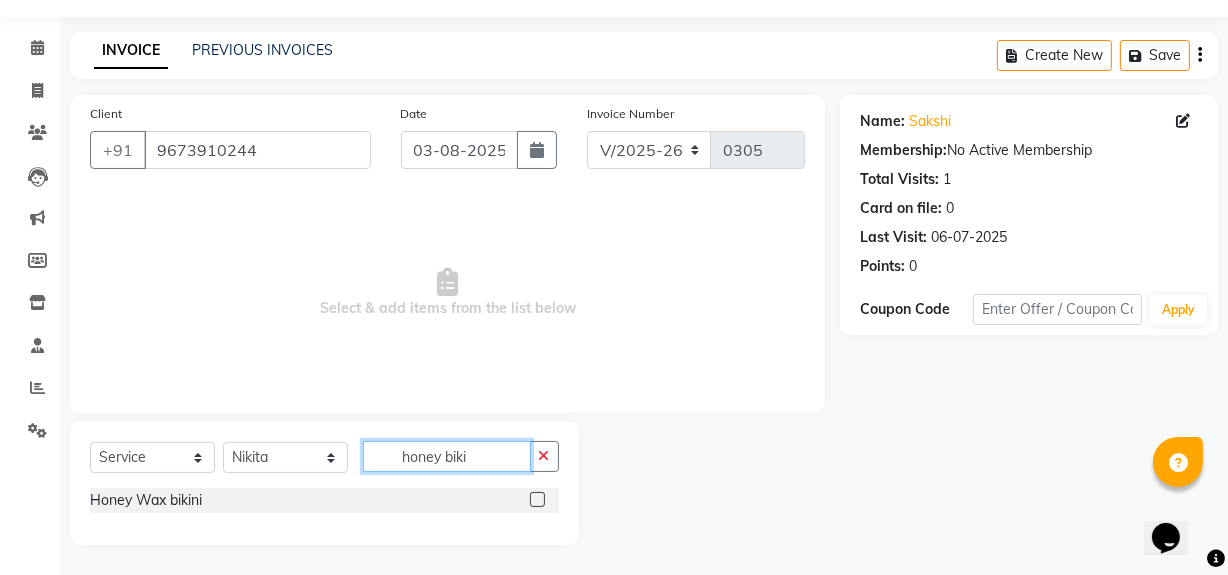 type on "honey biki" 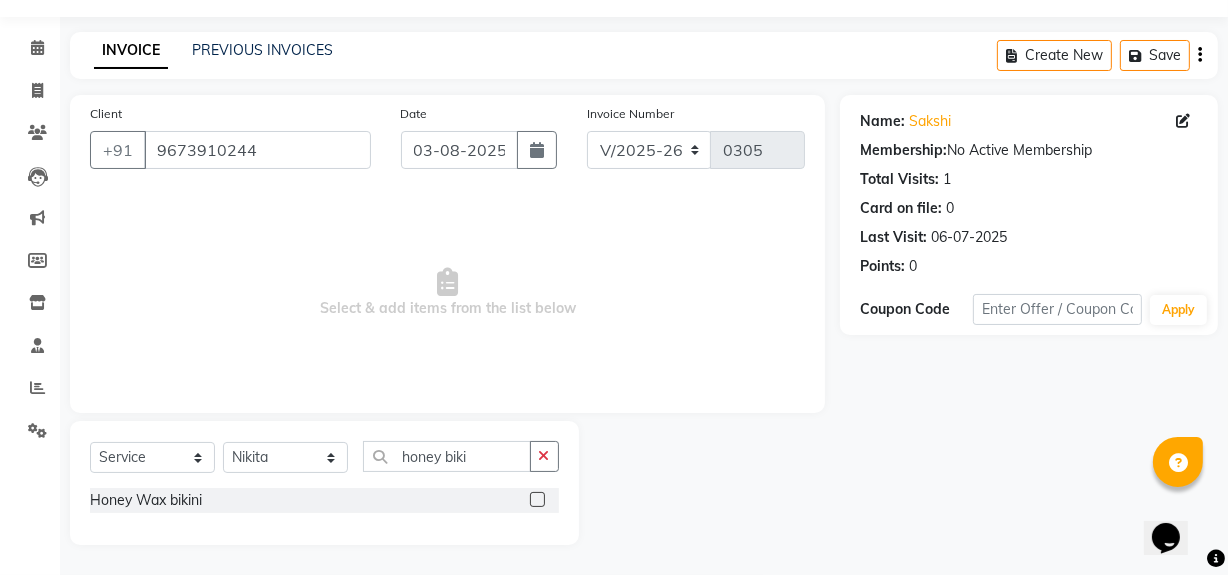 click 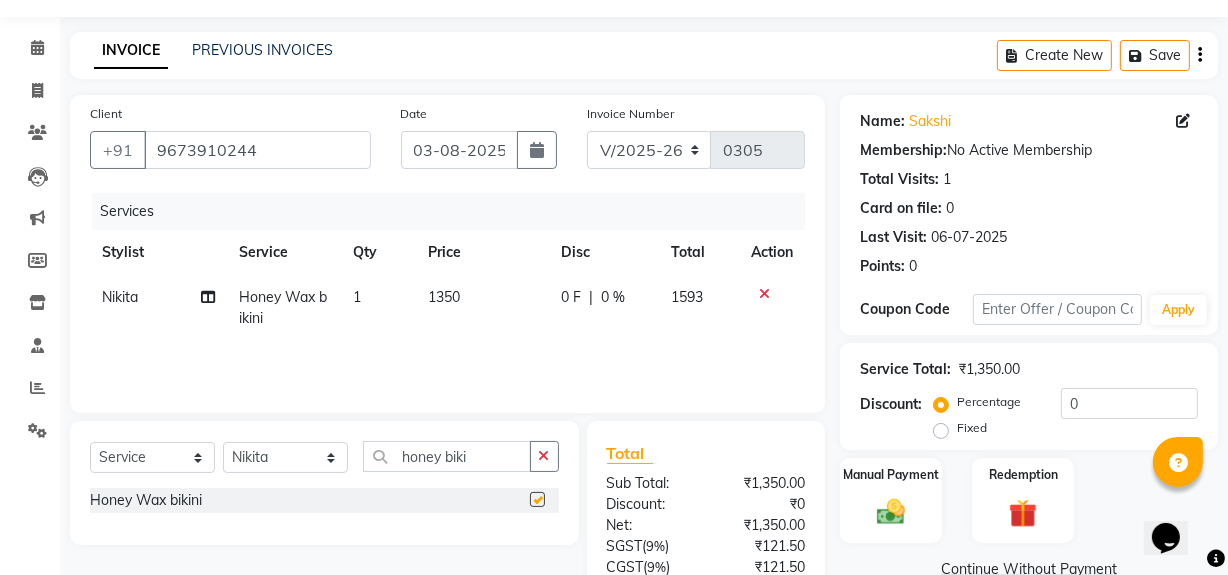 checkbox on "false" 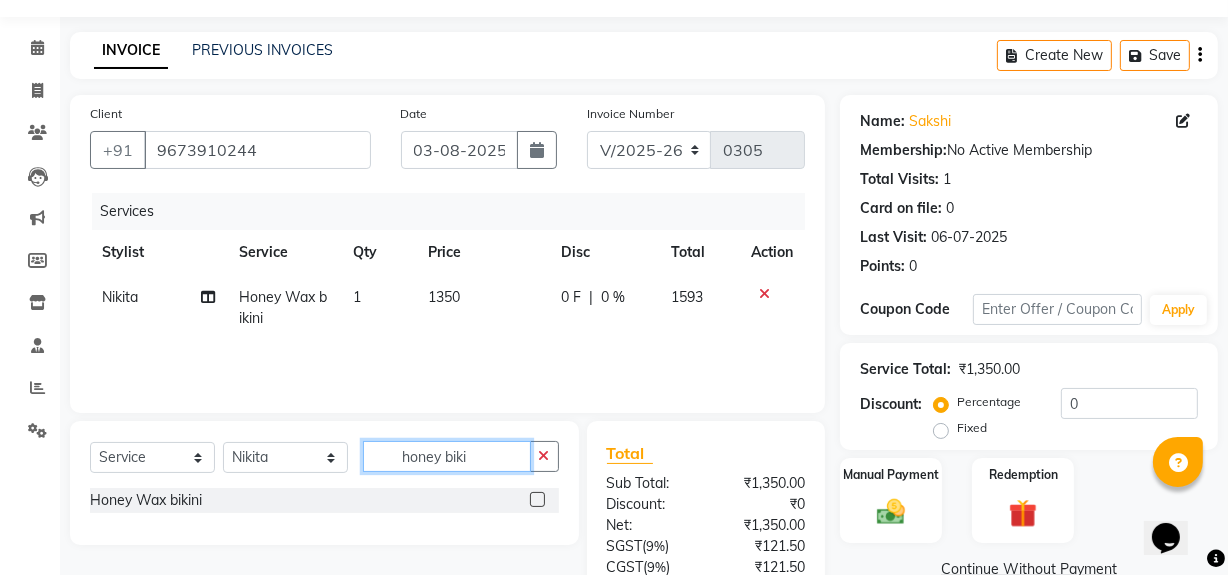 click on "honey biki" 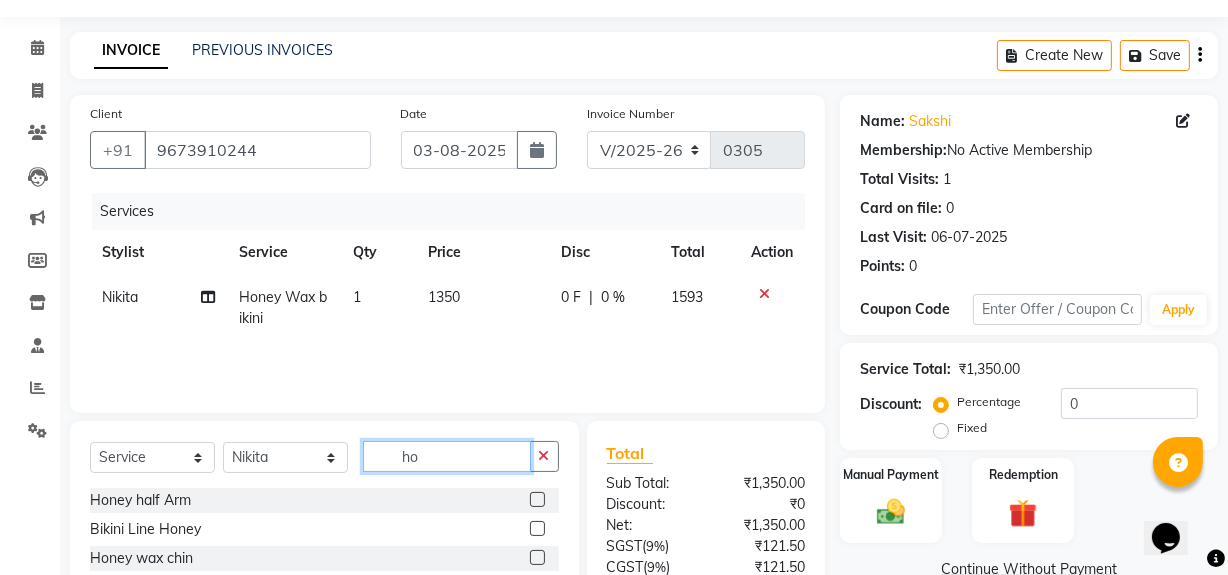 type on "h" 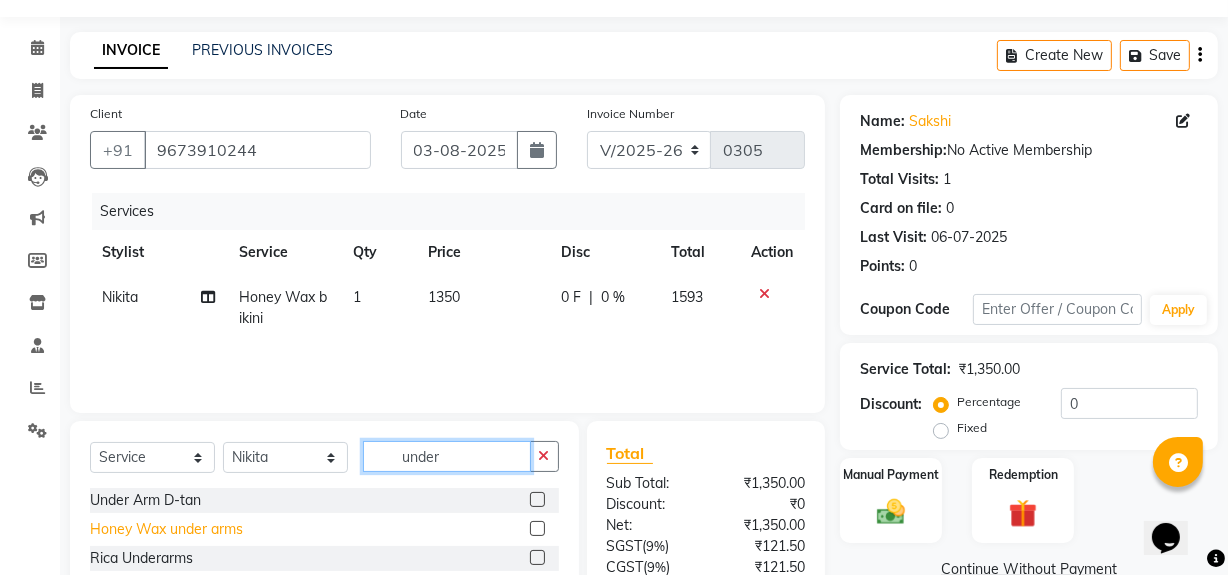 type on "under" 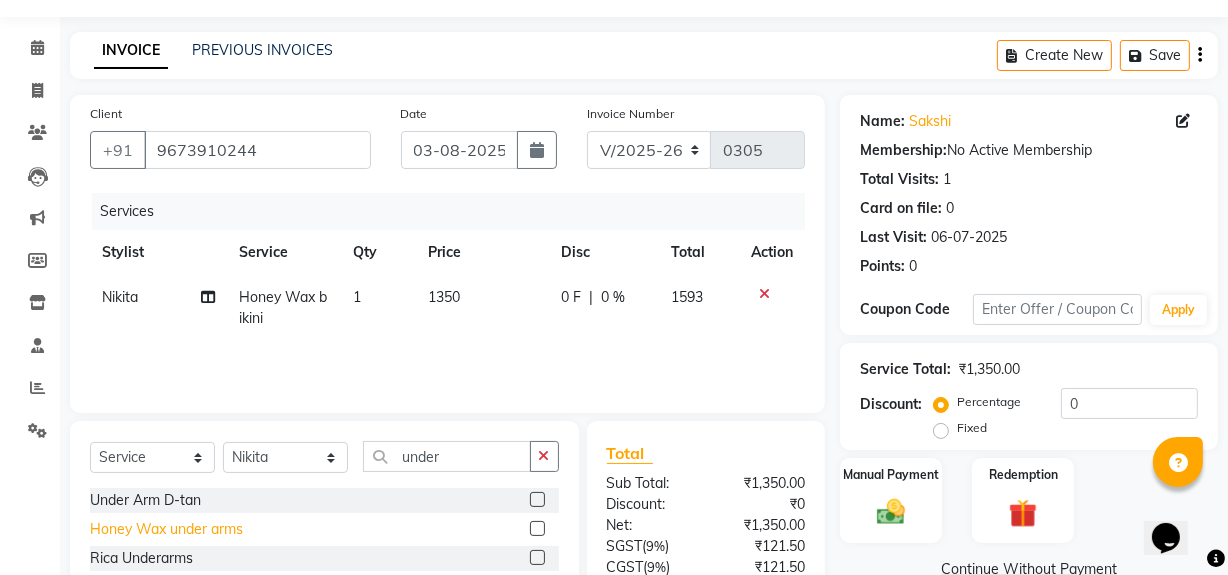 click on "Honey Wax under arms" 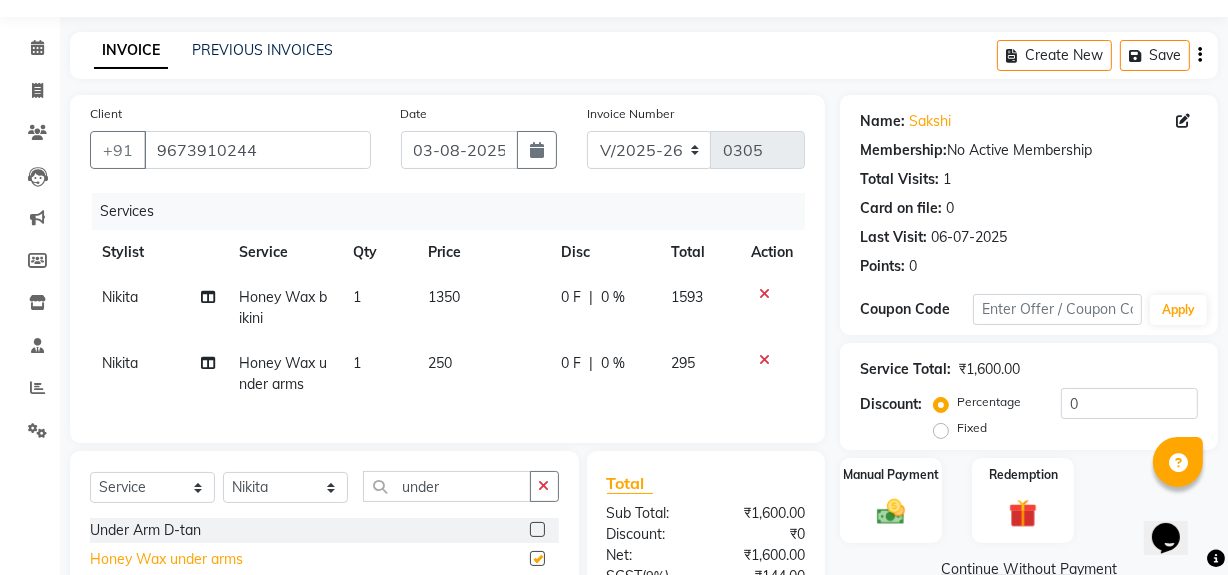 checkbox on "false" 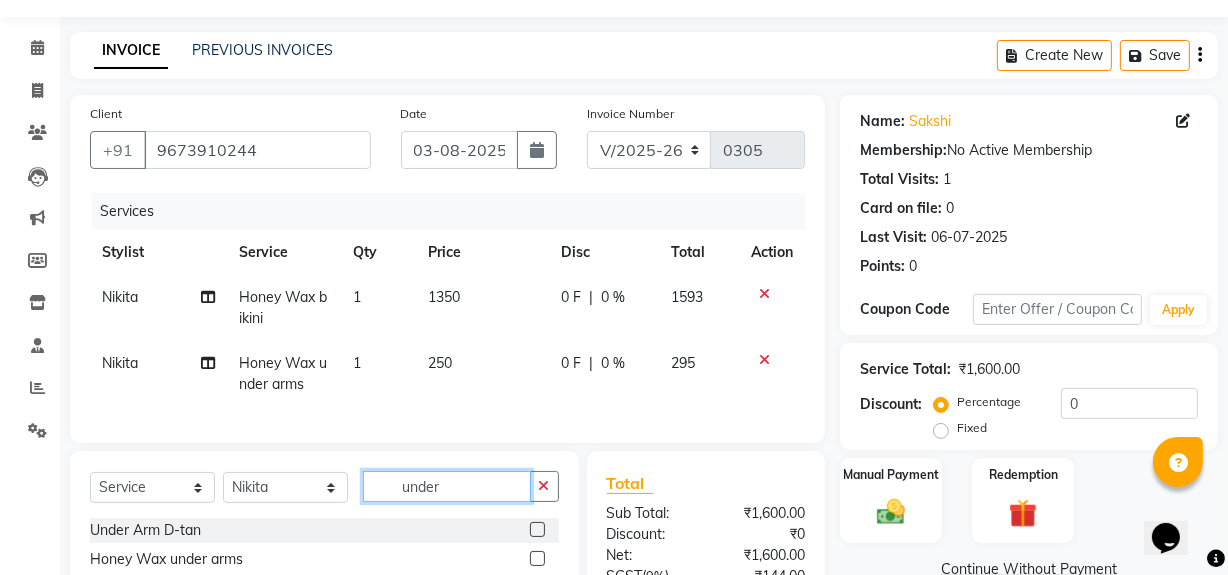 click on "under" 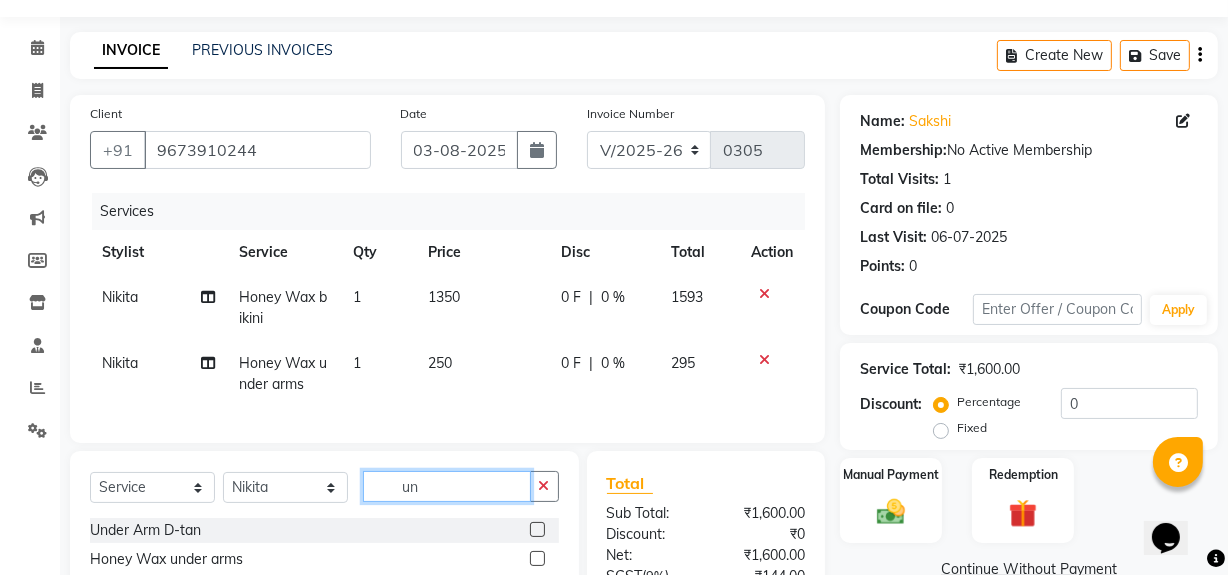 type on "u" 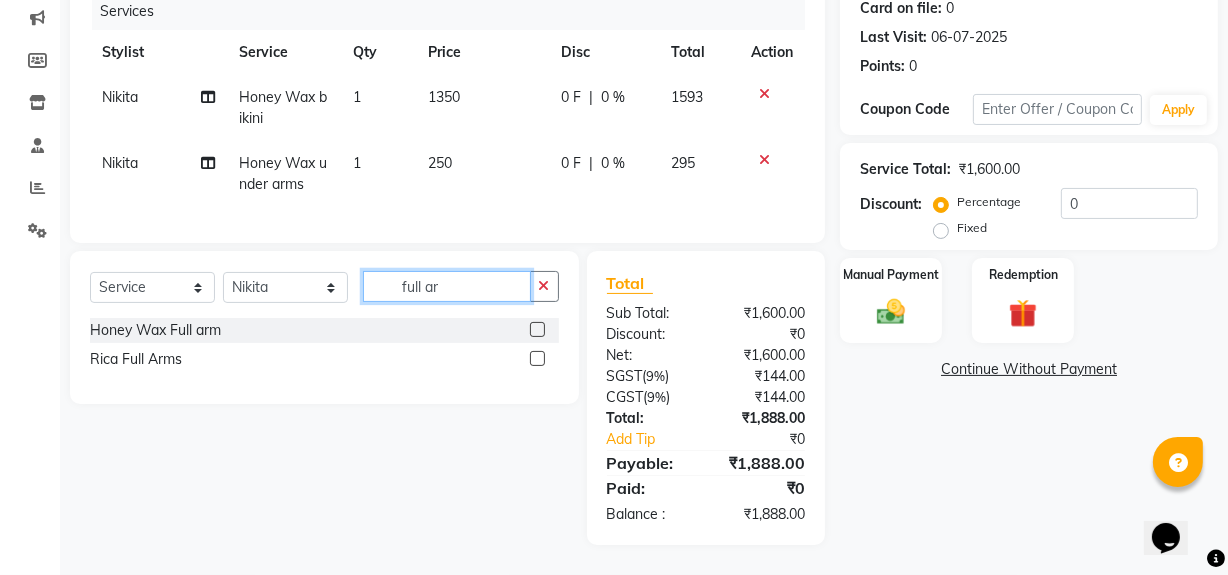 scroll, scrollTop: 269, scrollLeft: 0, axis: vertical 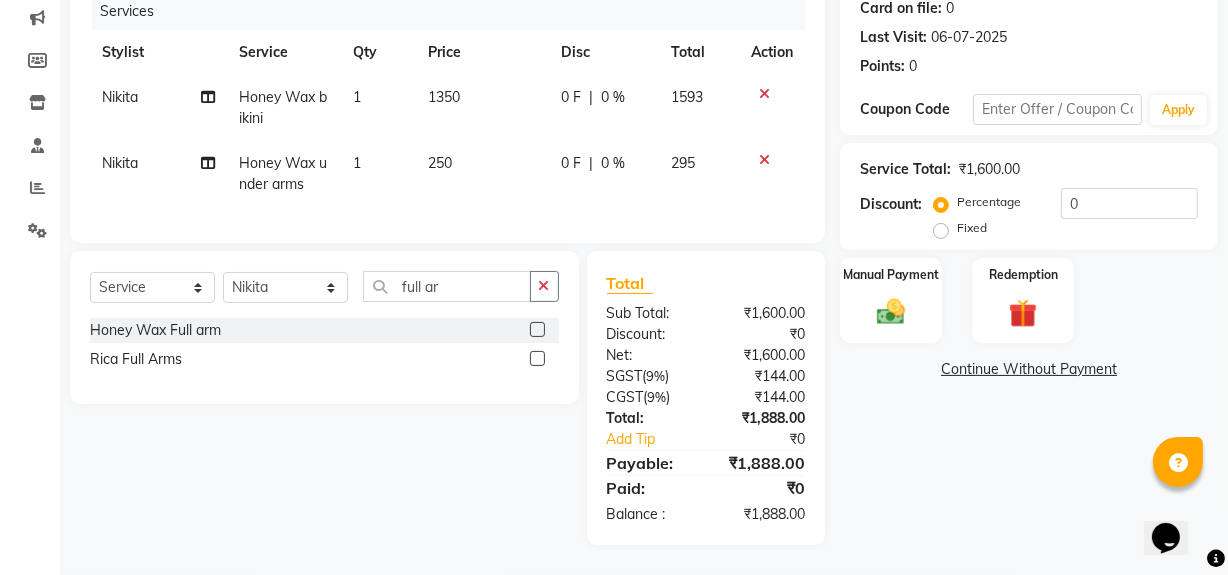 click 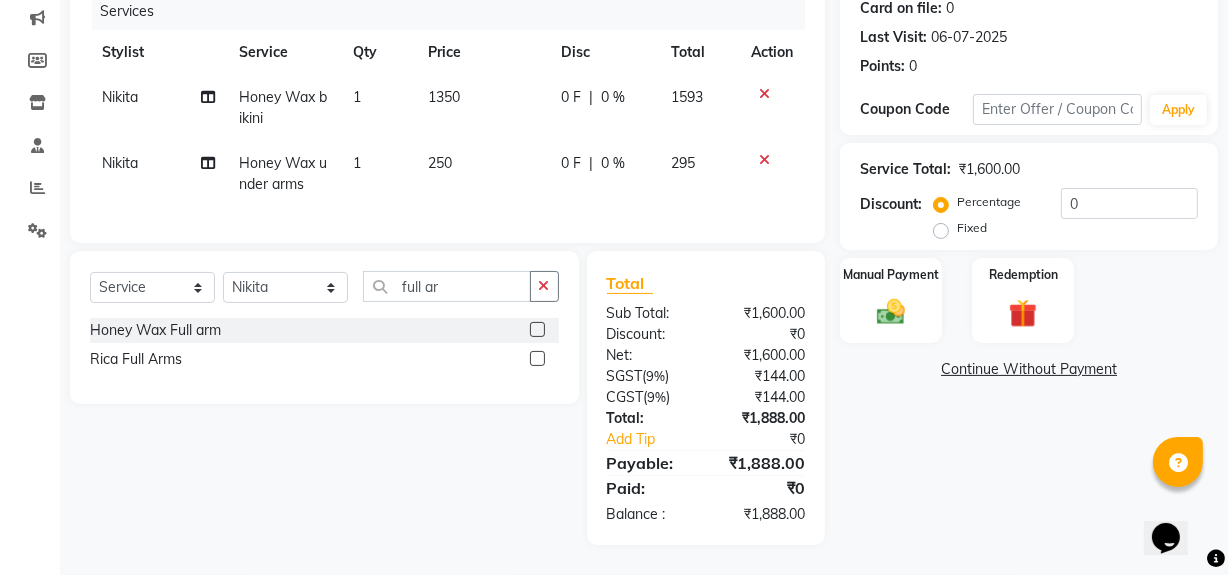 click at bounding box center (536, 330) 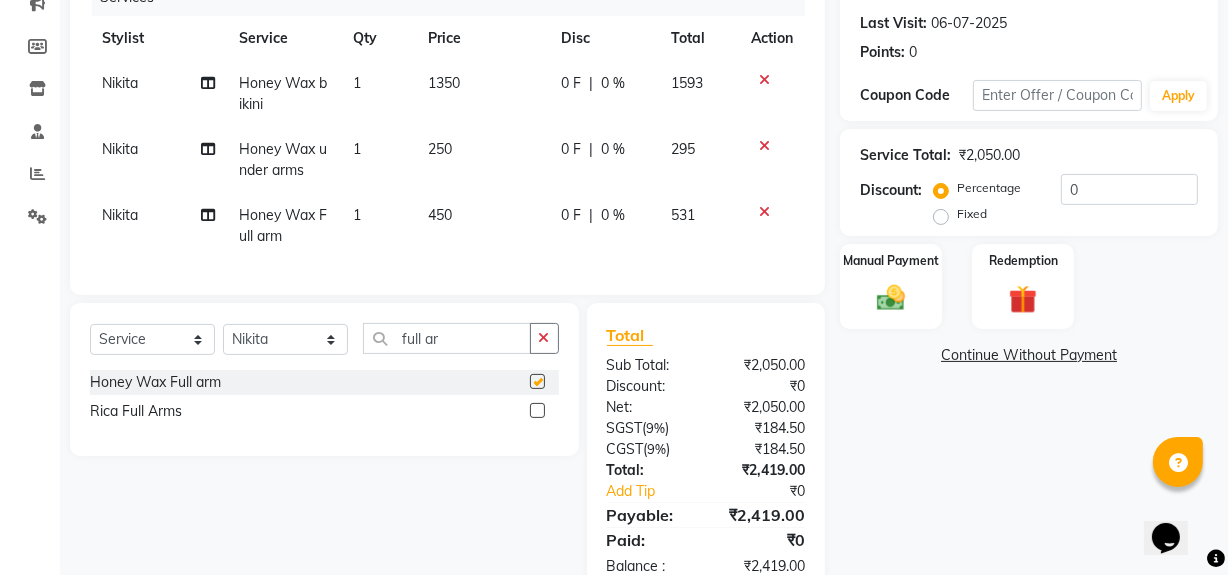 checkbox on "false" 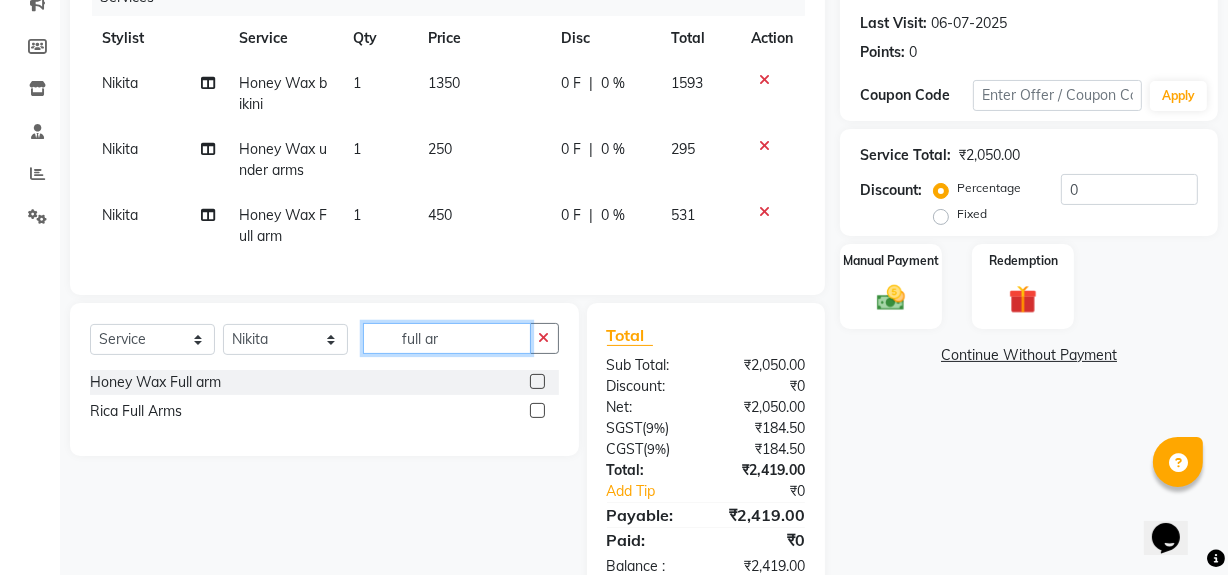 click on "full ar" 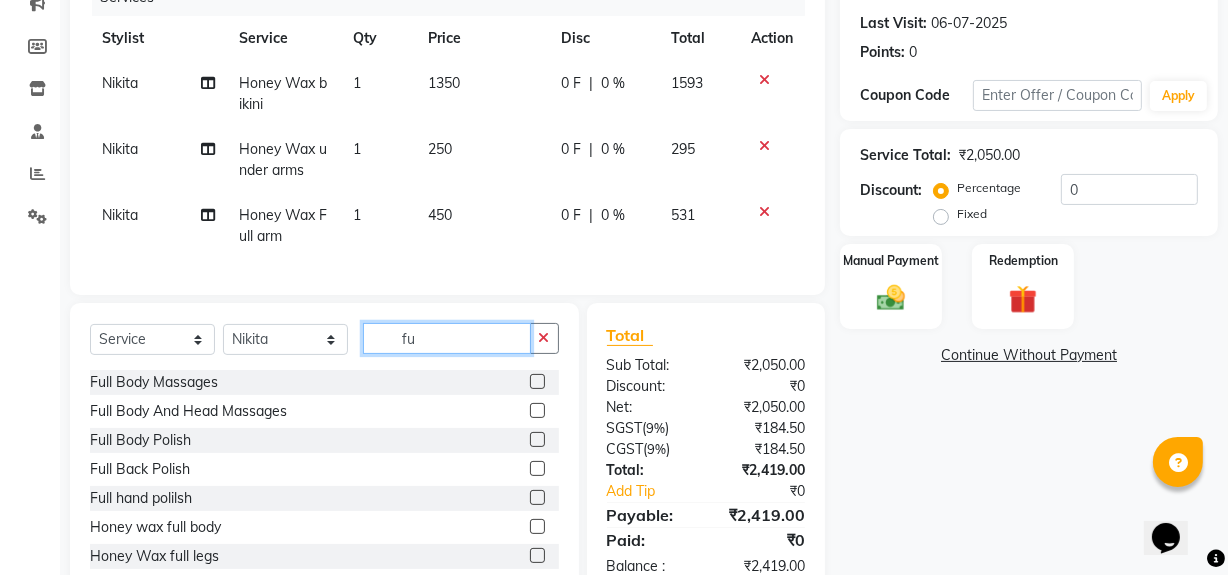 type on "f" 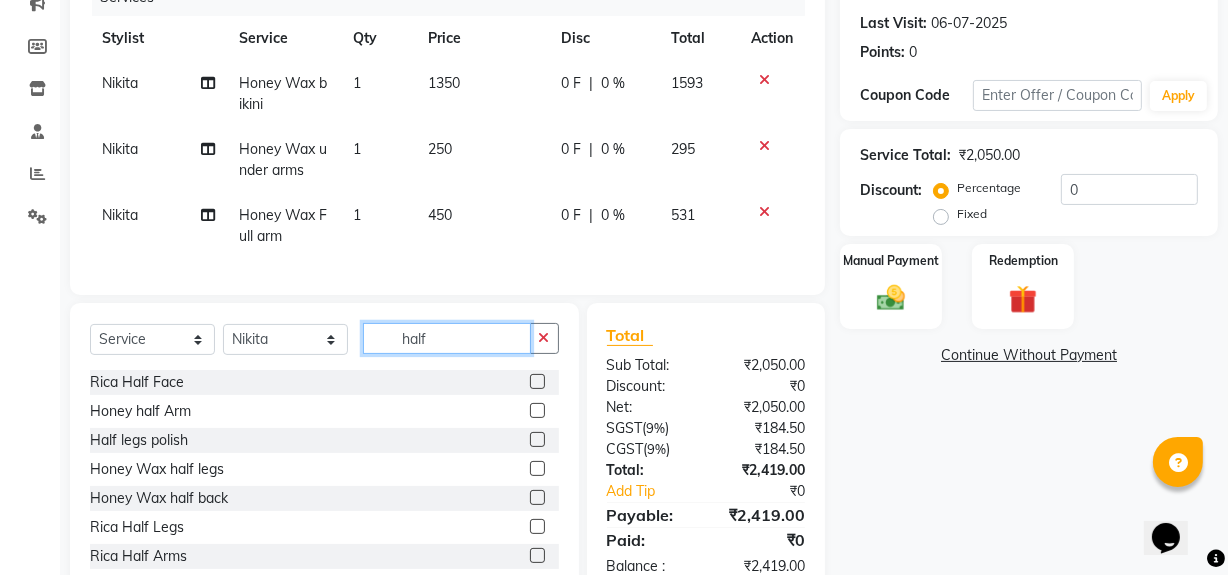 drag, startPoint x: 456, startPoint y: 352, endPoint x: 386, endPoint y: 435, distance: 108.57716 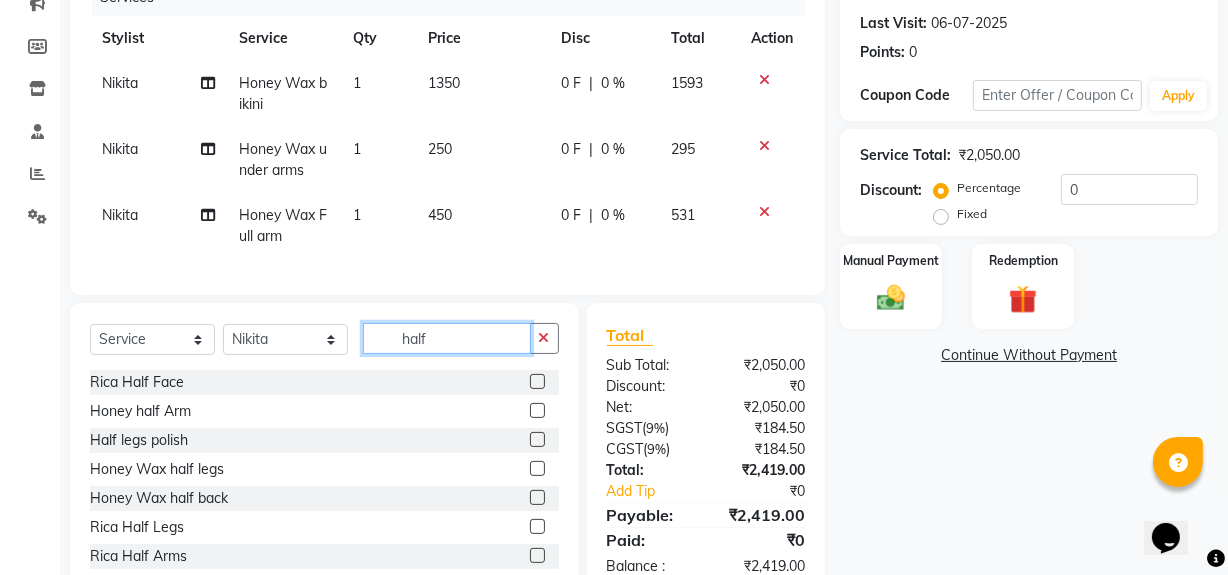 click on "Select  Service  Product  Membership  Package Voucher Prepaid Gift Card  Select Stylist Delilah Gauri Chauhan Lano Nikita Pawan Reshma Saima Sushant Urgen Dukpa Yuna half Rica Half Face   Honey half Arm  Half legs polish  Honey Wax half legs  Honey Wax half back  Rica Half Legs  Rica Half Arms  Rica Half Back  Half  Legs   D-Tan  Half Hand   D-Tan  Half  Back D-Tan  Half Legs  Bleach  Half Hand Bleach  Half Back Bleach  Half Updos" 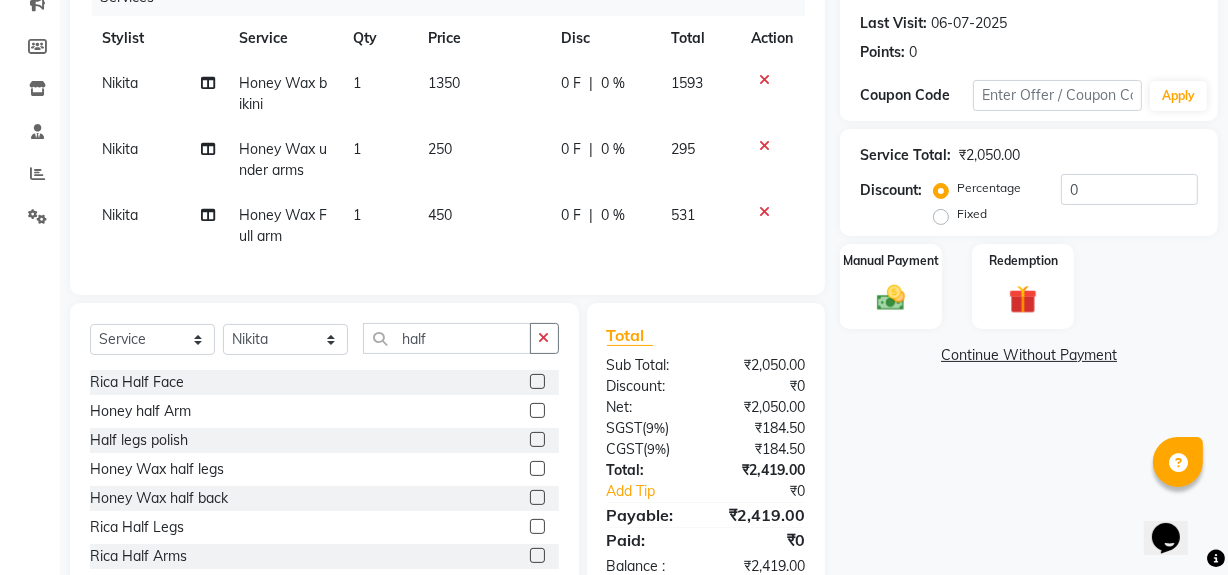 click 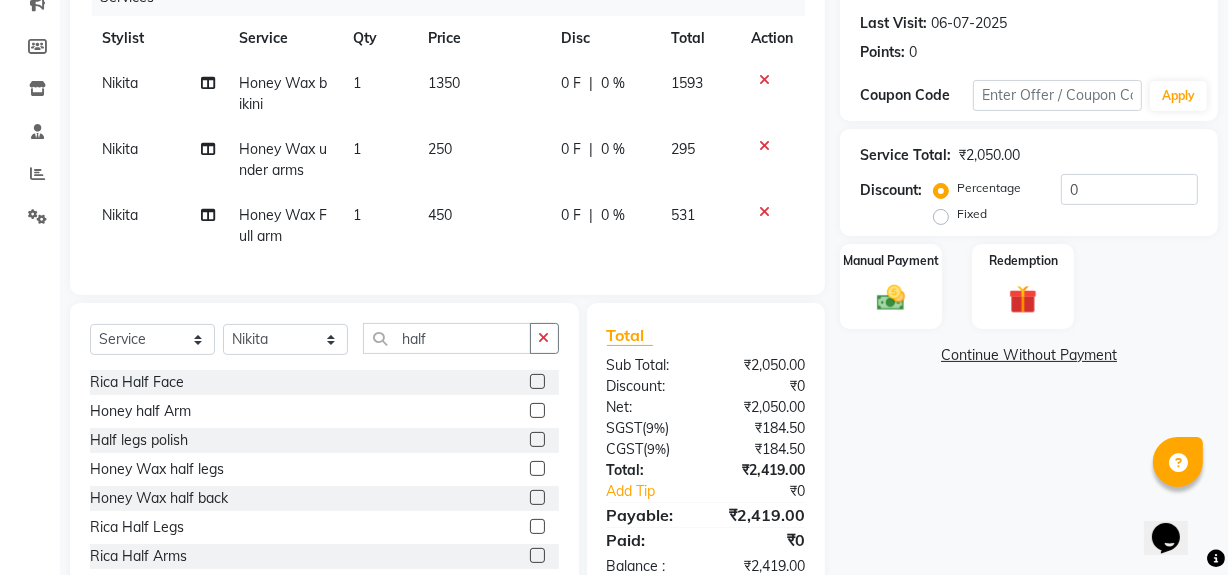click at bounding box center (536, 469) 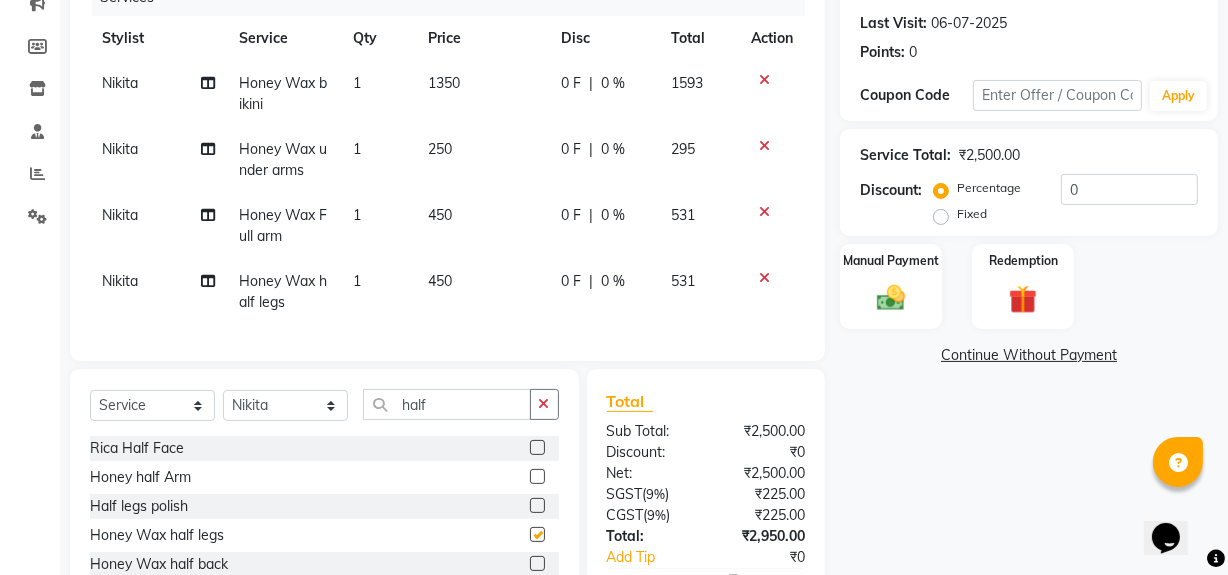 checkbox on "false" 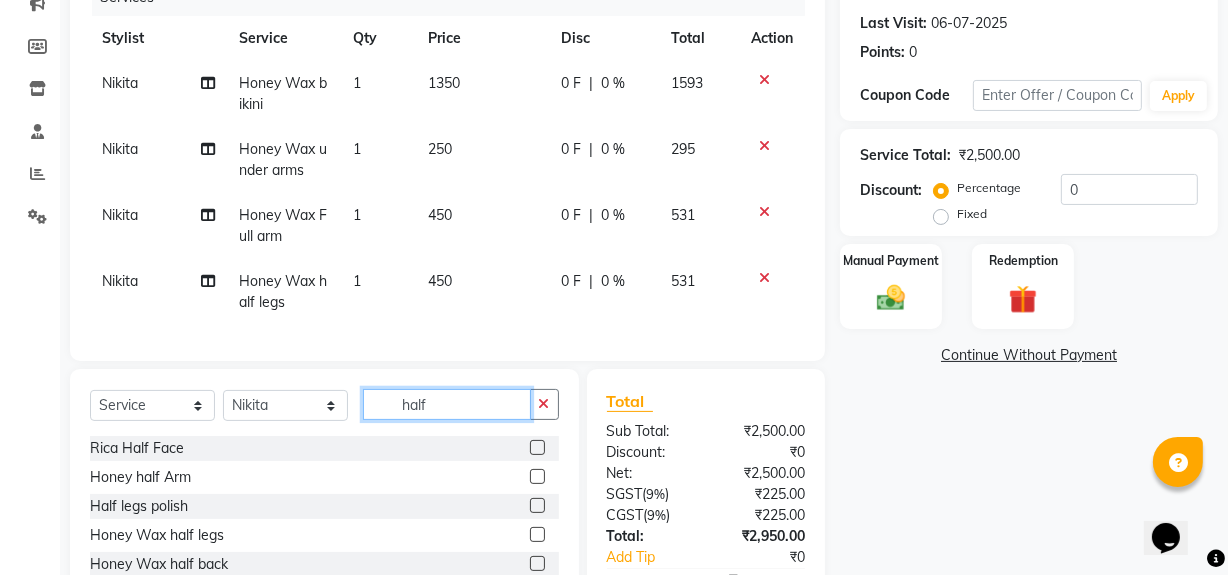 click on "half" 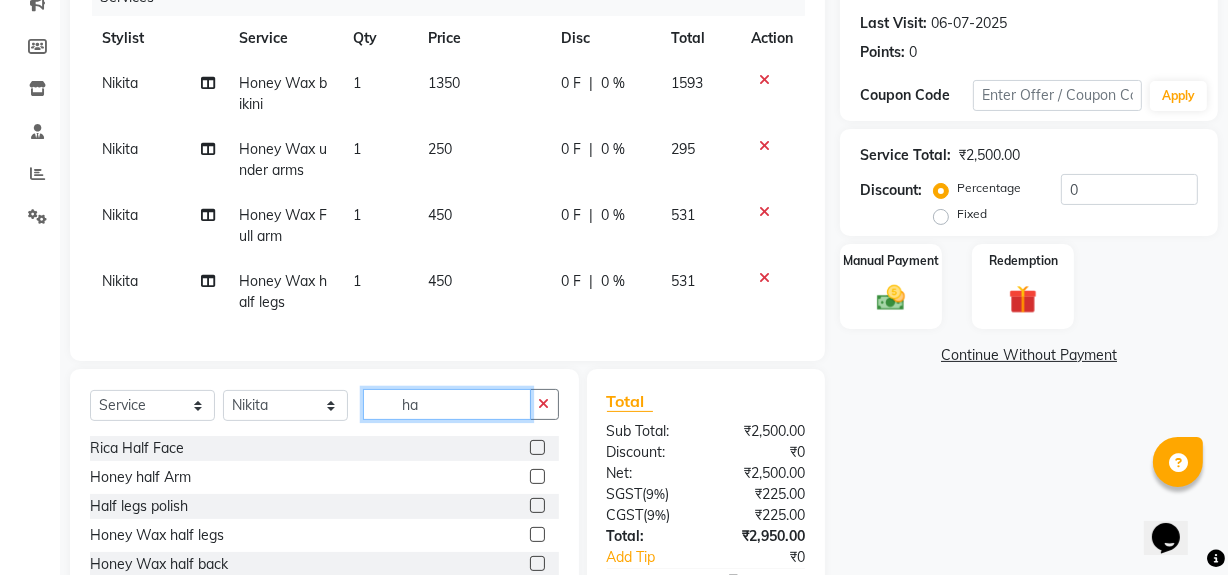type on "h" 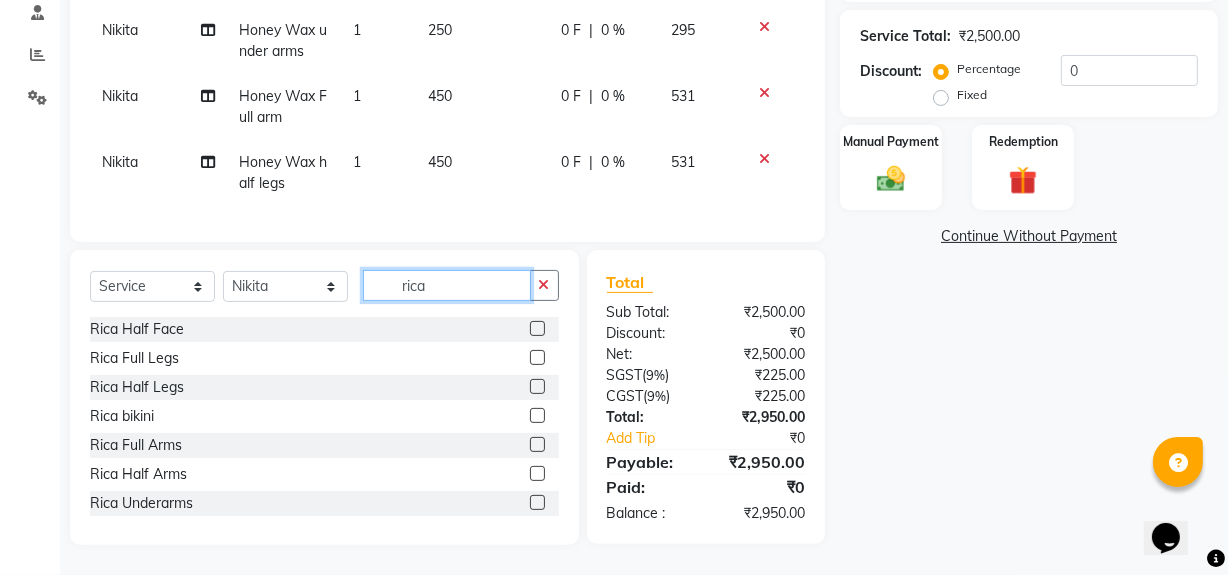 scroll, scrollTop: 401, scrollLeft: 0, axis: vertical 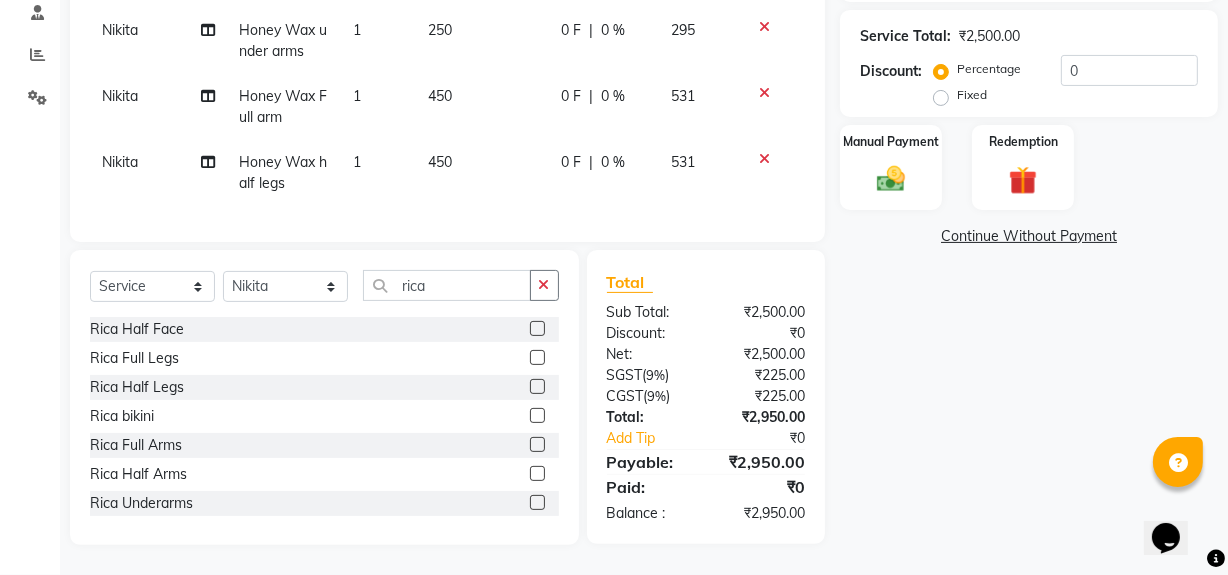 click 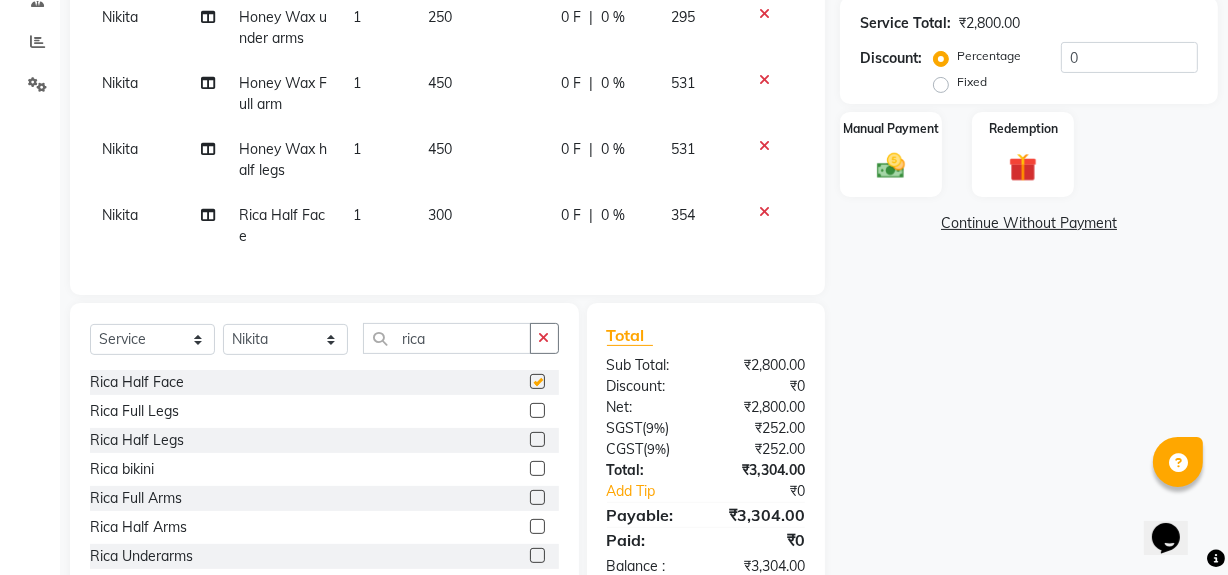 checkbox on "false" 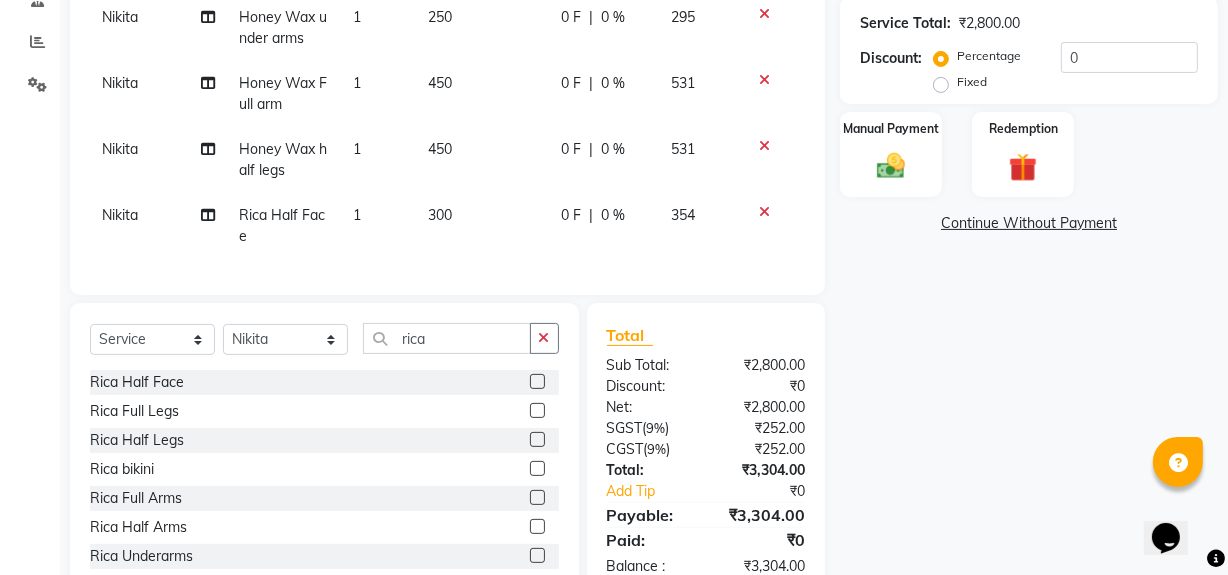 click 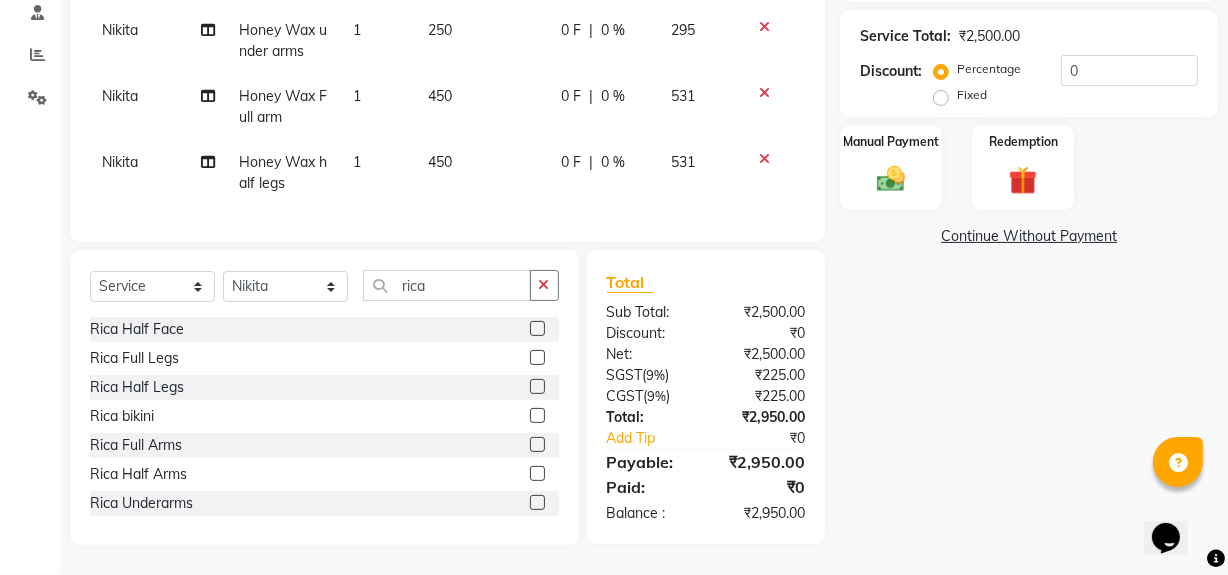 click 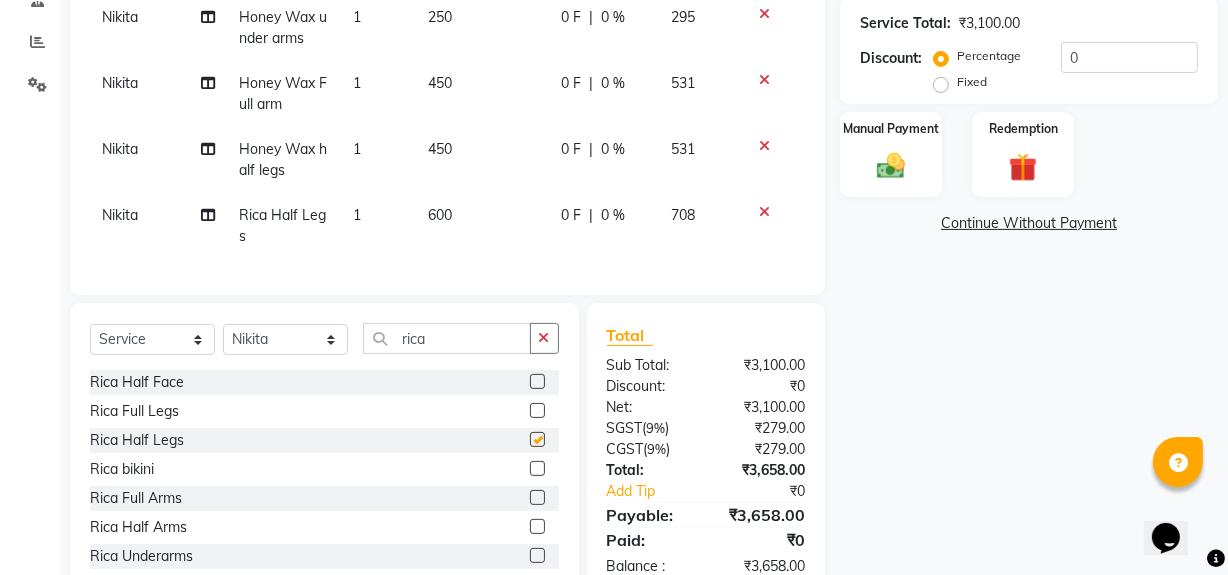 checkbox on "false" 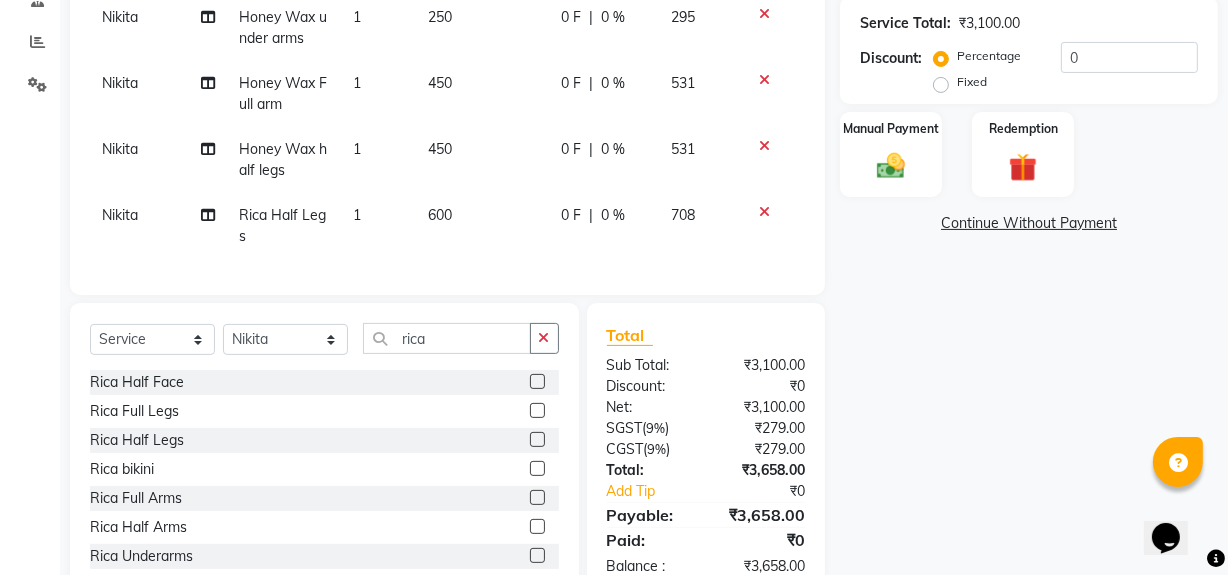 scroll, scrollTop: 0, scrollLeft: 0, axis: both 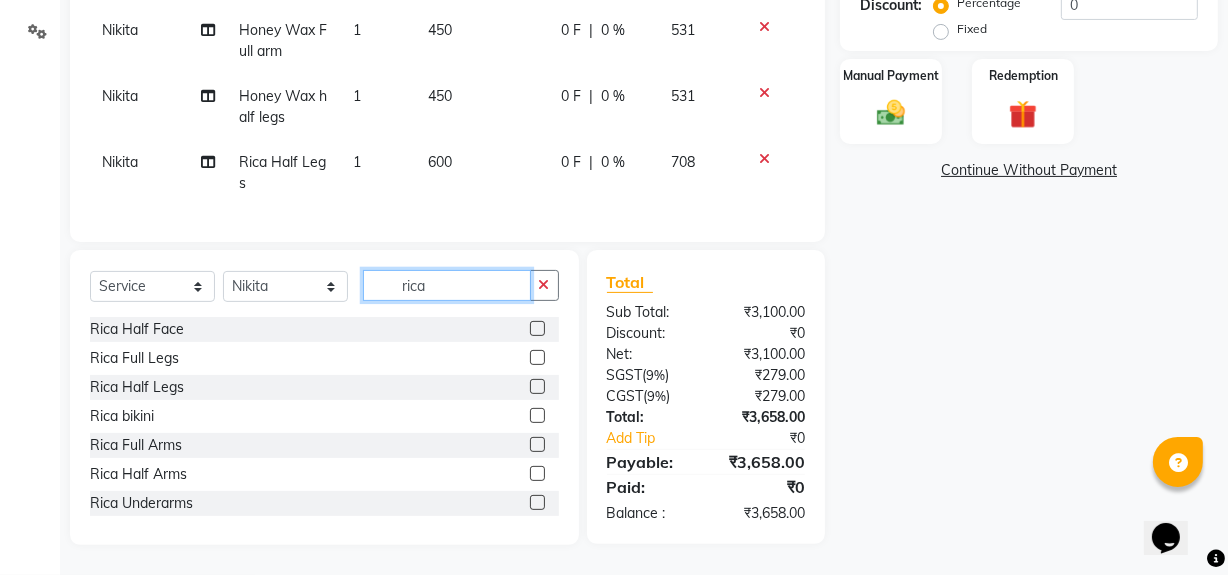 click on "rica" 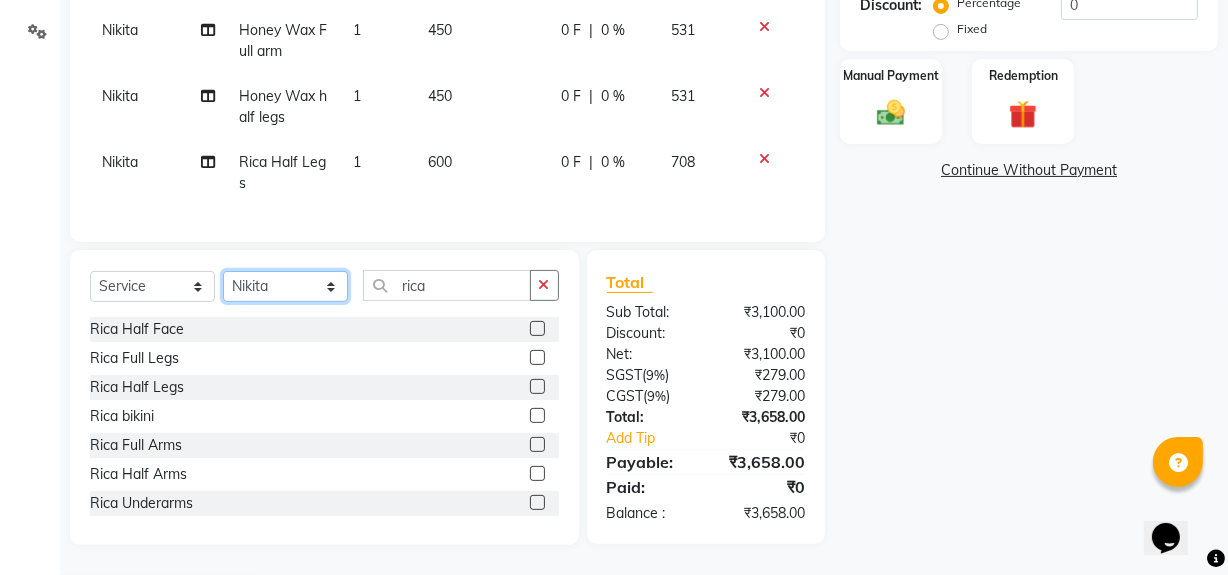 click on "Select Stylist Delilah Gauri Chauhan Lano Nikita Pawan Reshma Saima Sushant Urgen Dukpa Yuna" 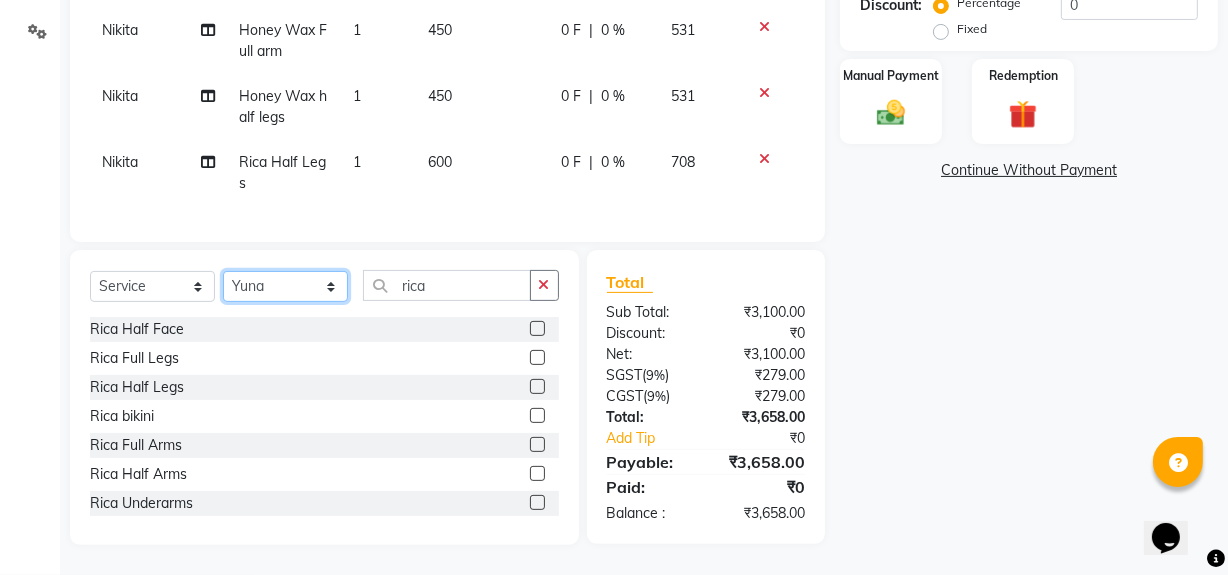 click on "Select Stylist Delilah Gauri Chauhan Lano Nikita Pawan Reshma Saima Sushant Urgen Dukpa Yuna" 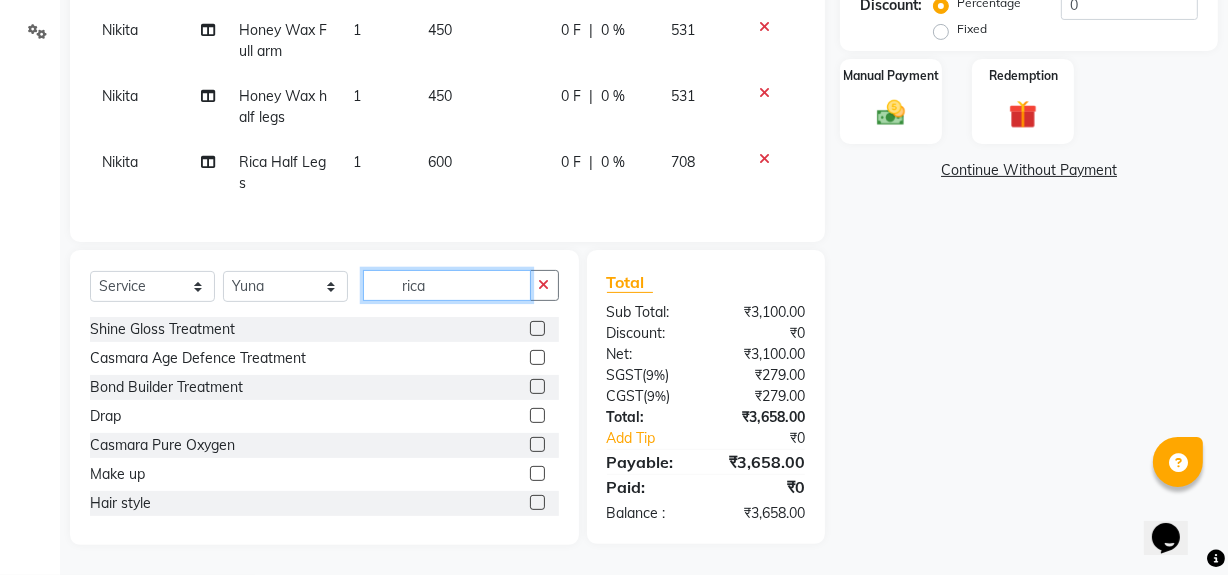click on "rica" 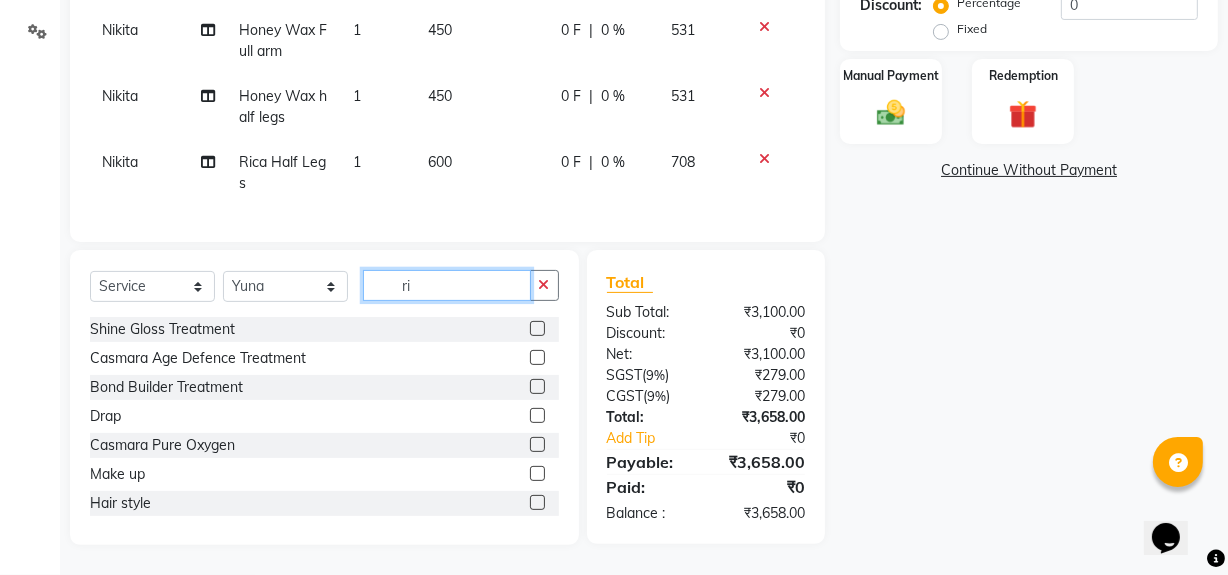 type on "r" 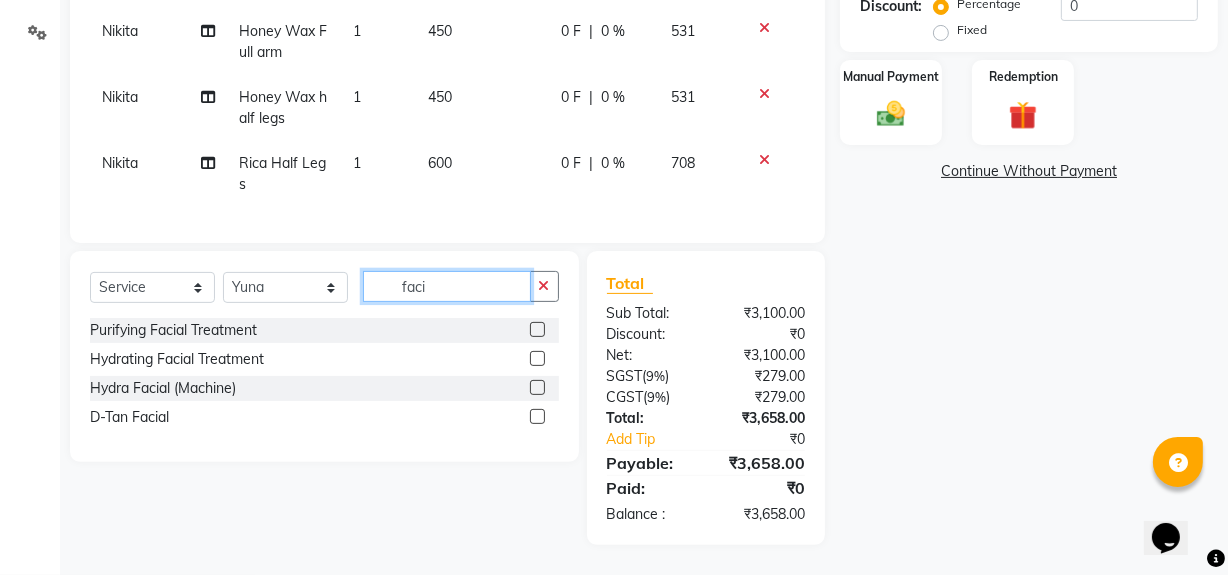 click on "faci" 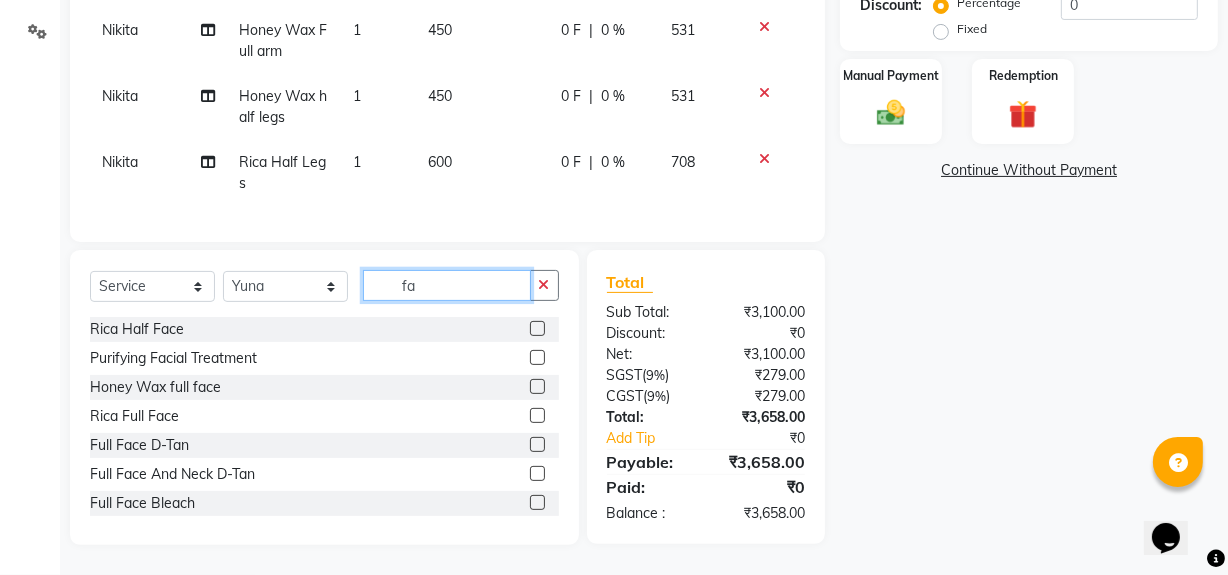 type on "f" 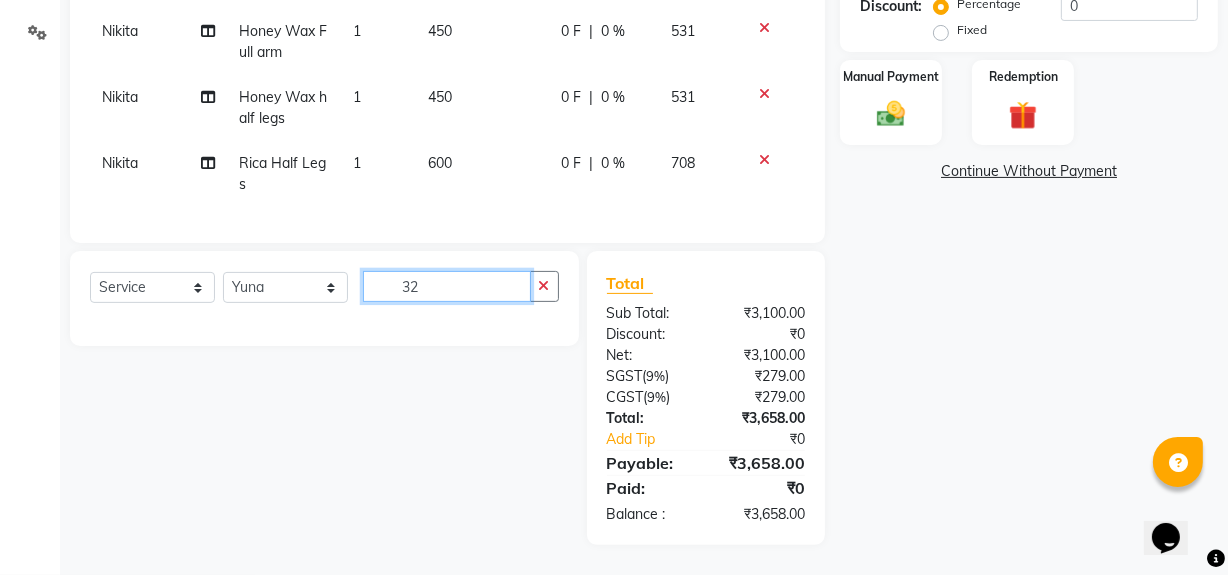 type on "3" 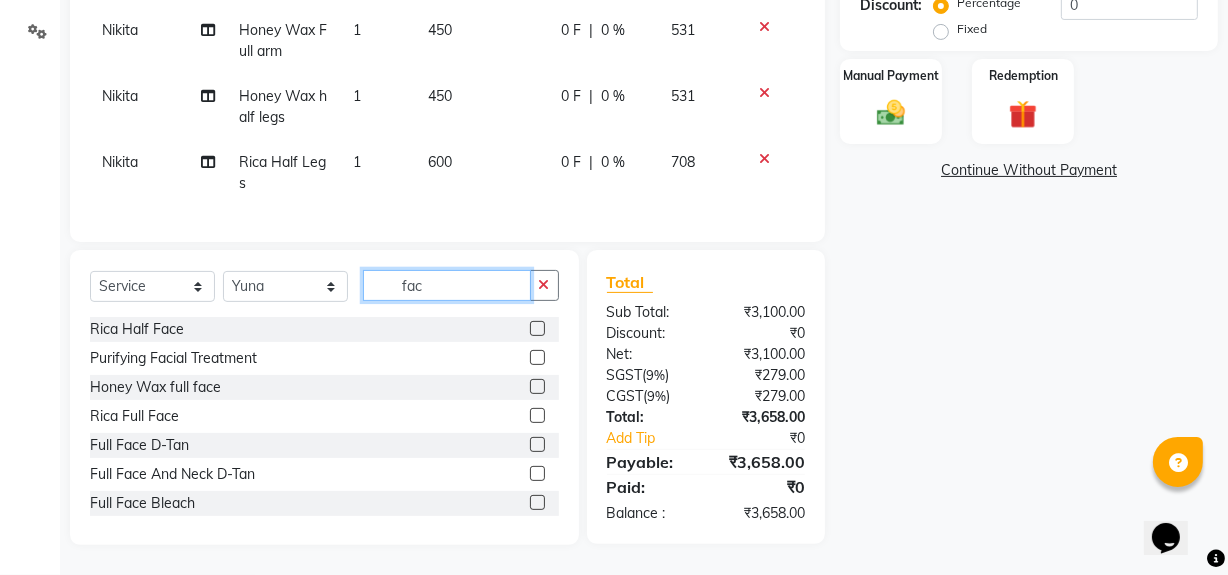 click on "fac" 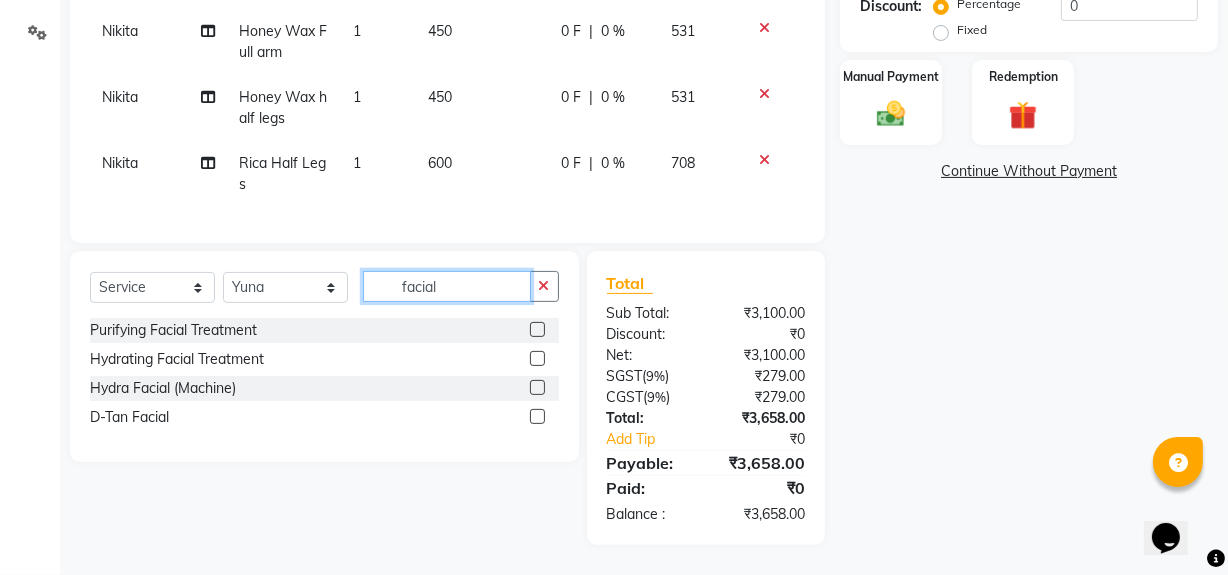 type on "facial" 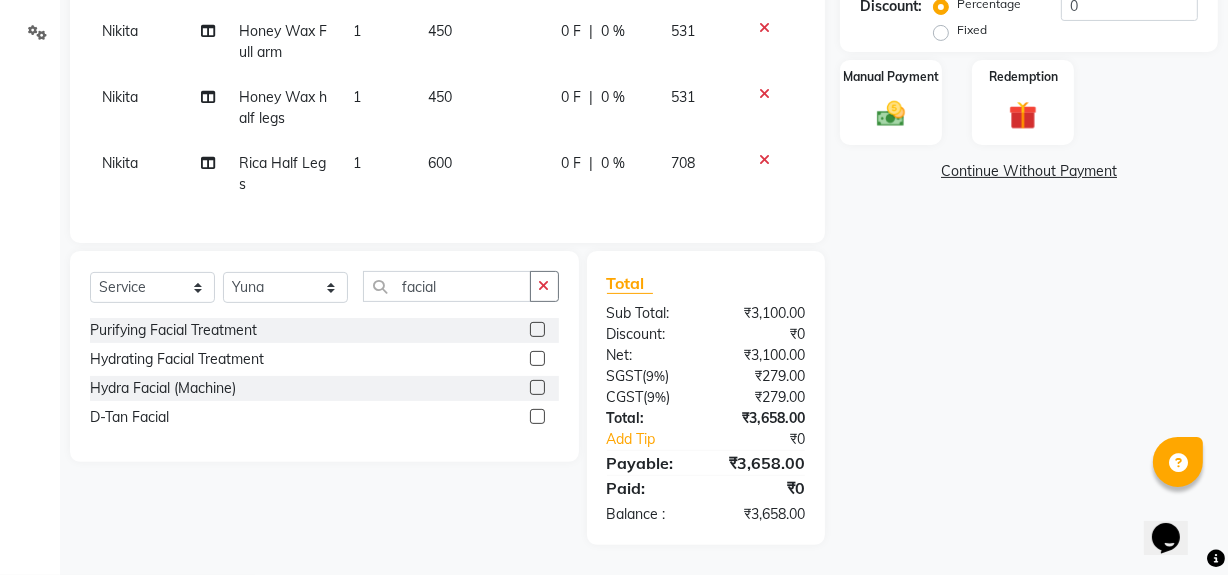 click 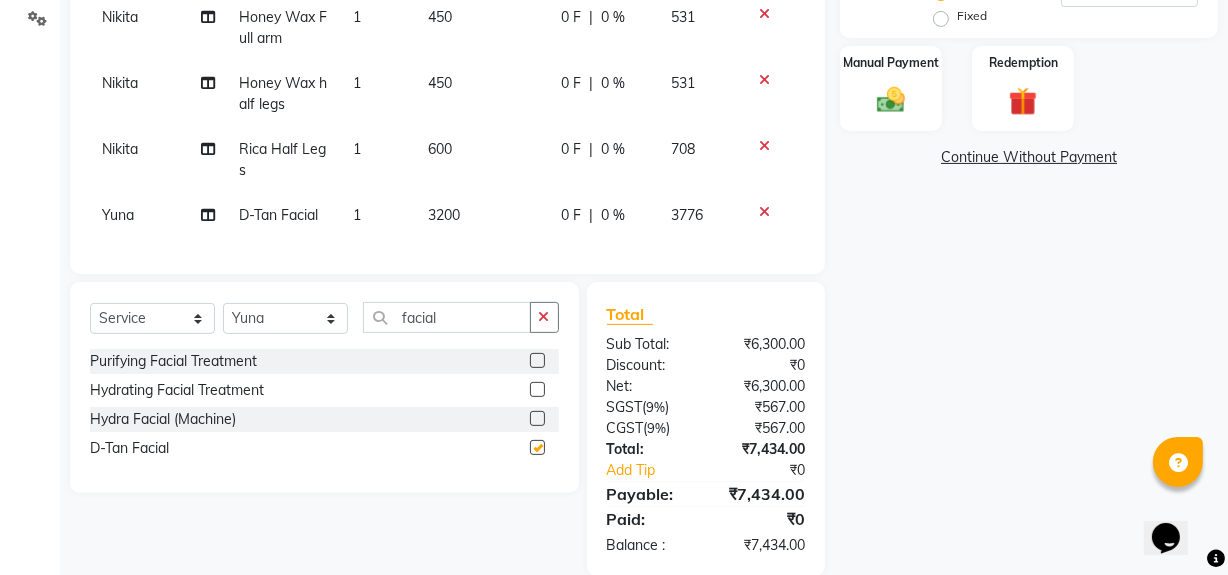 checkbox on "false" 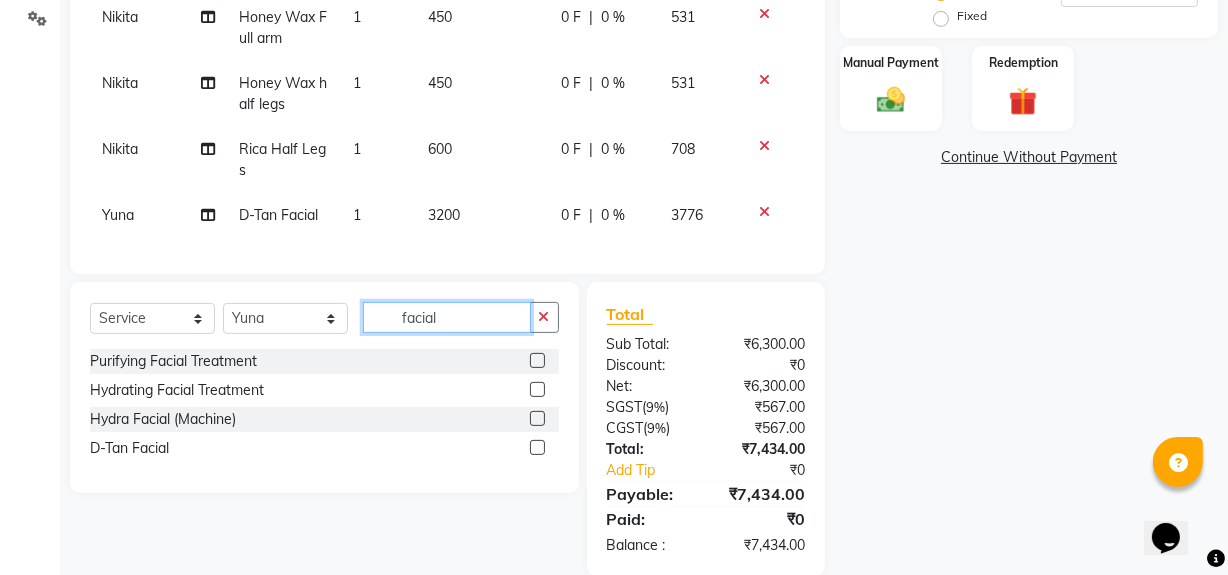 click on "facial" 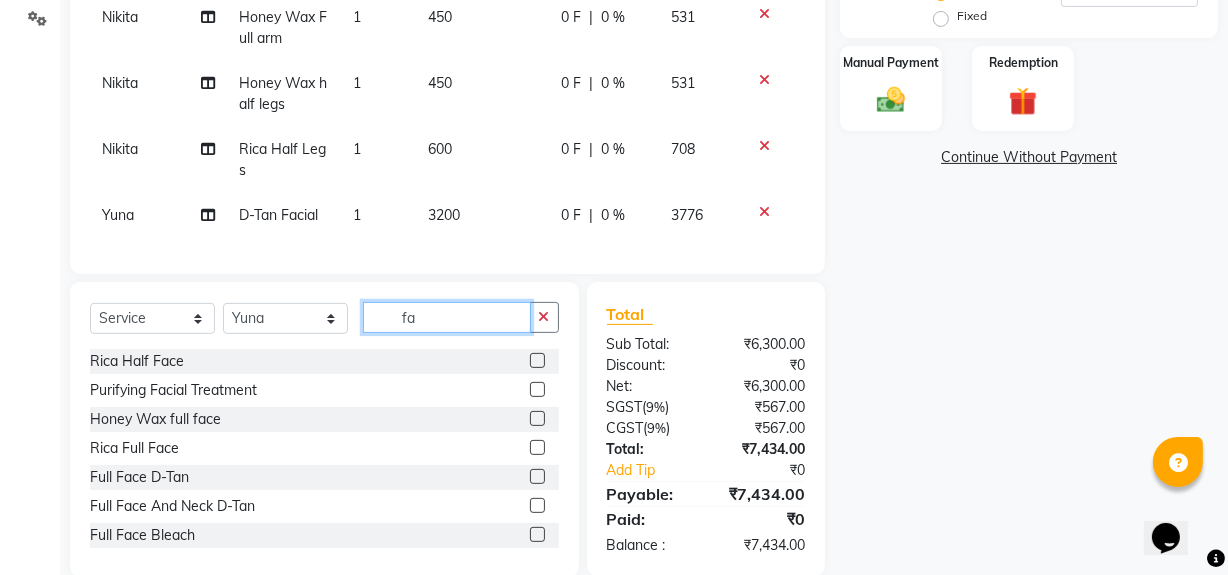 type on "f" 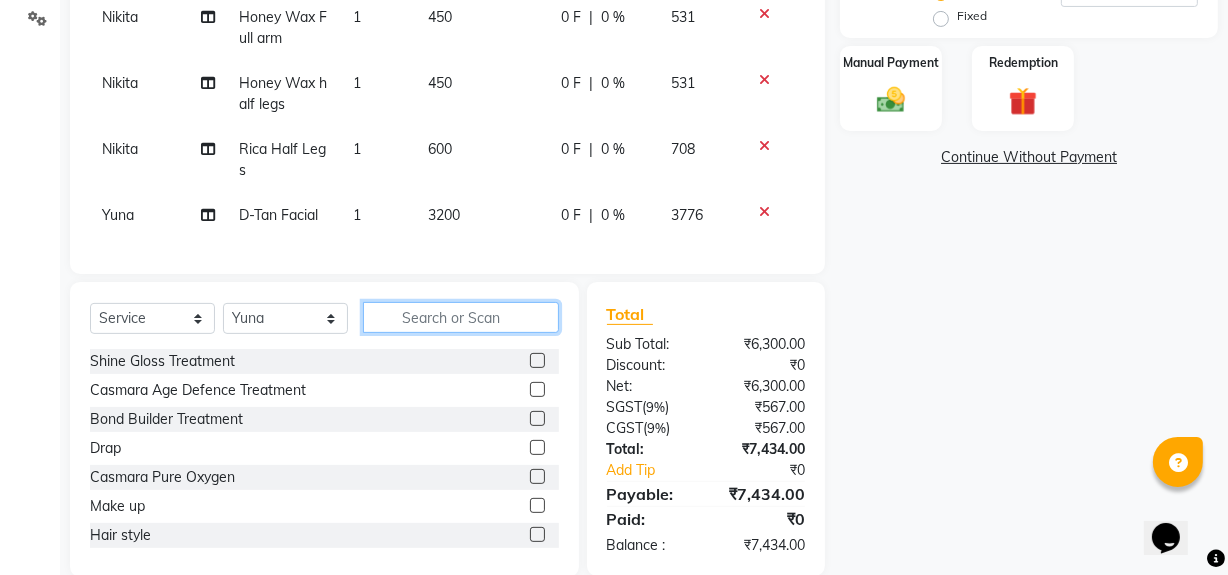 click 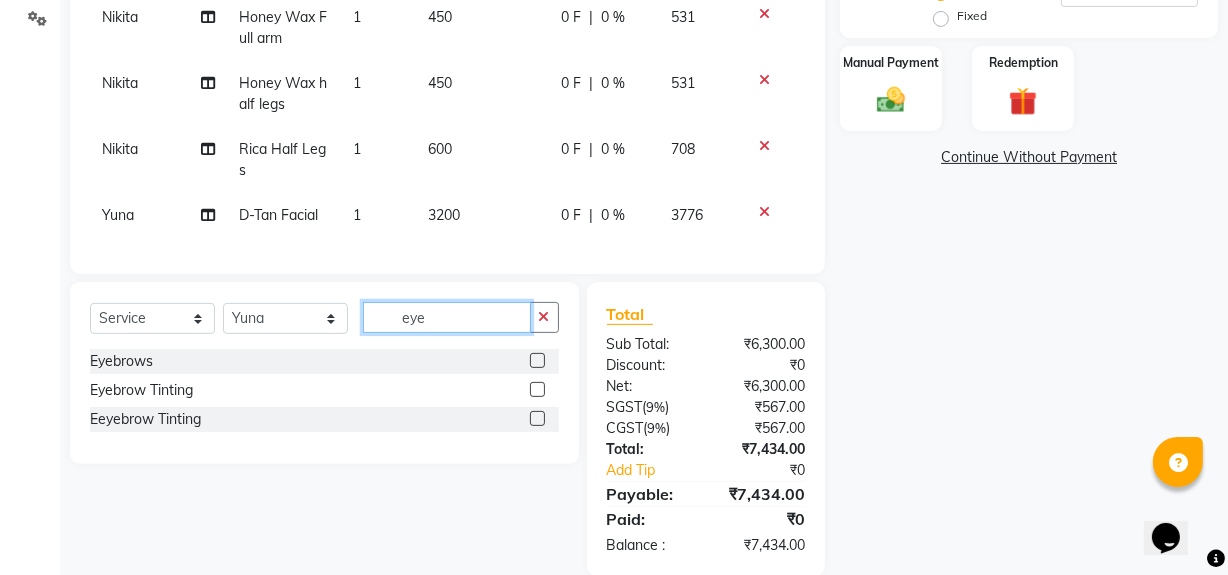 type on "eye" 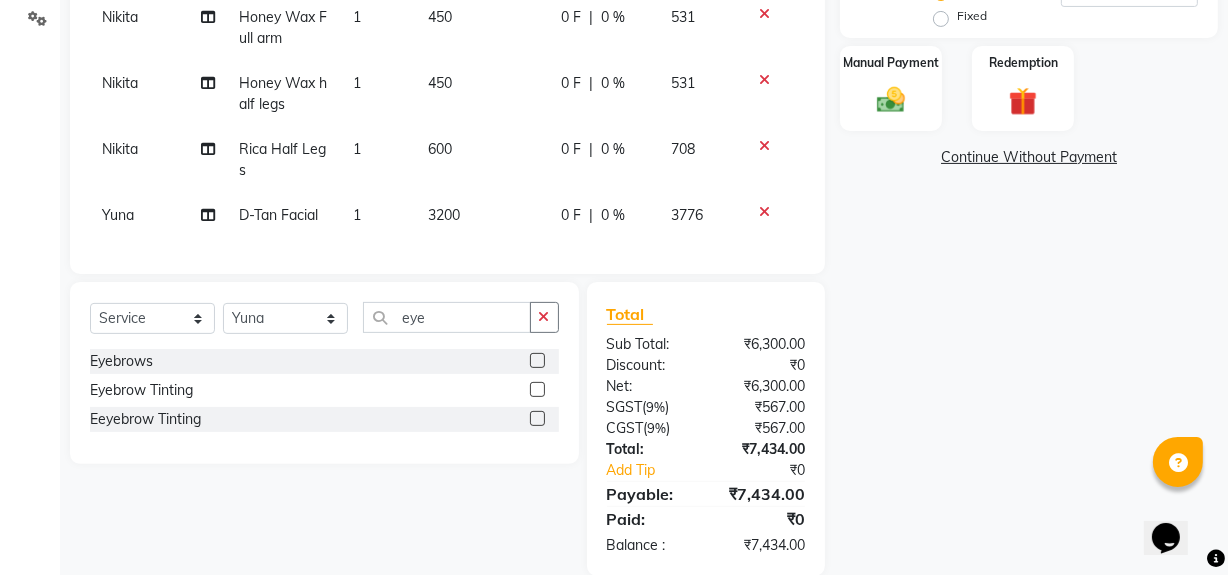 click 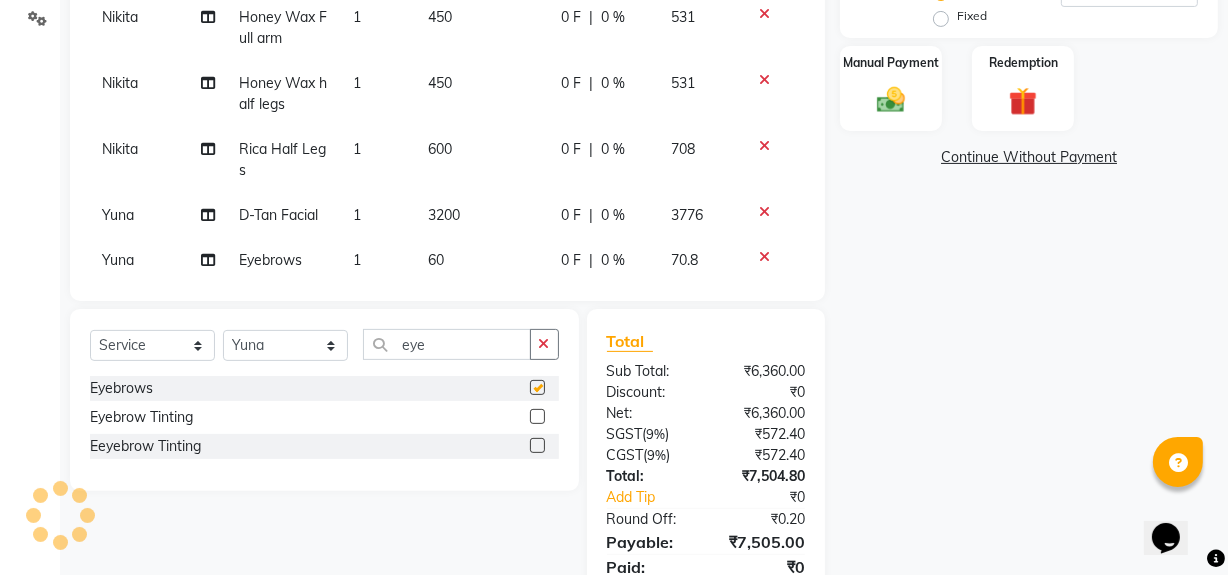 checkbox on "false" 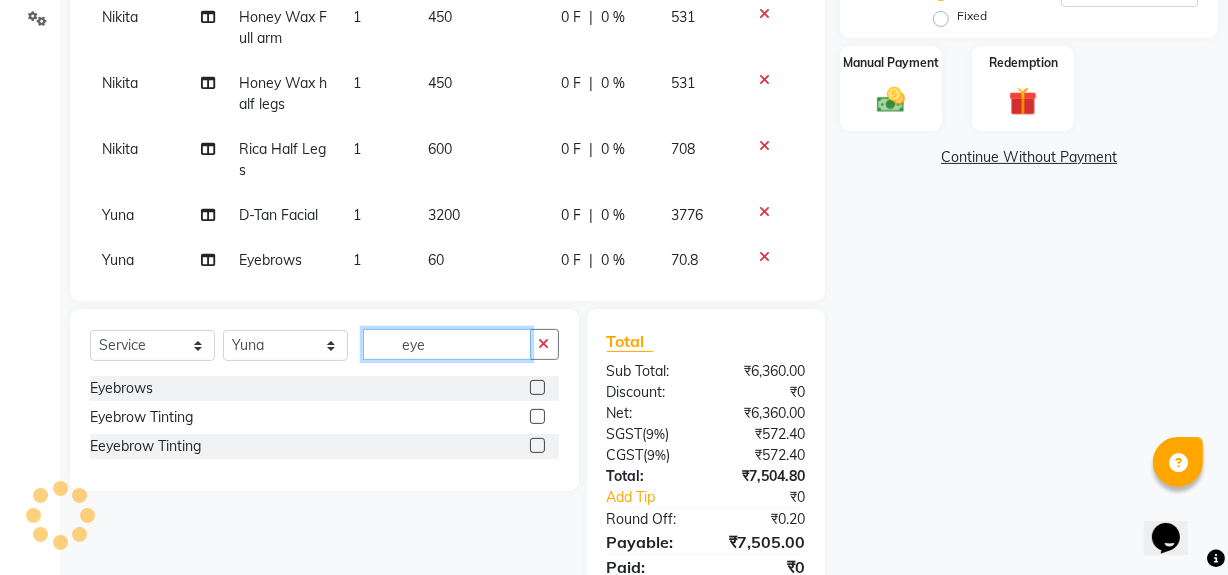 click on "eye" 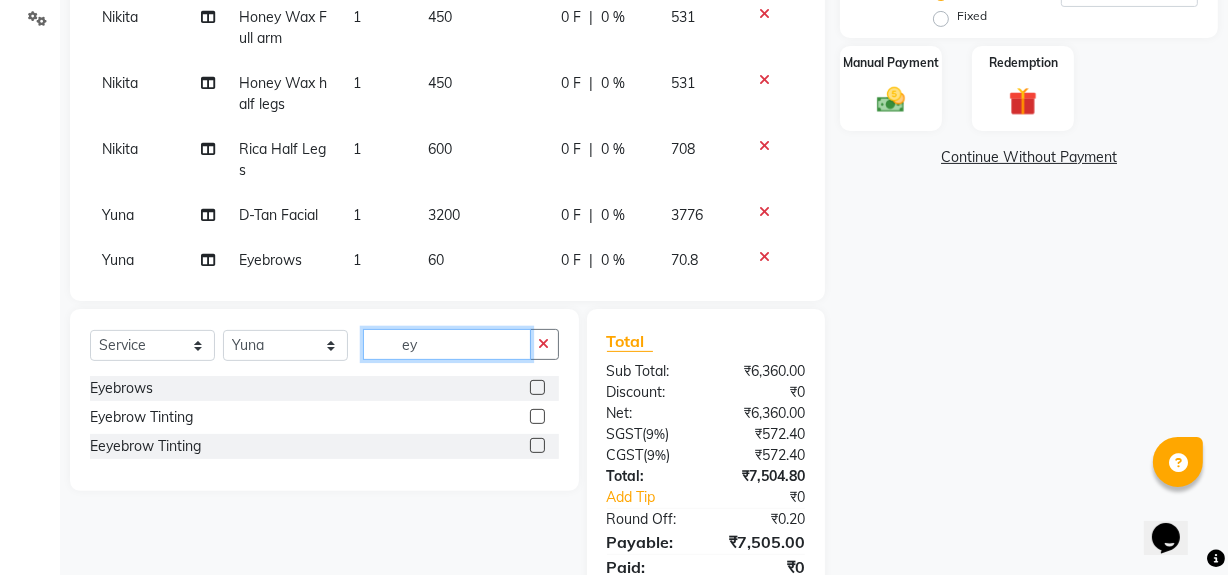 type on "e" 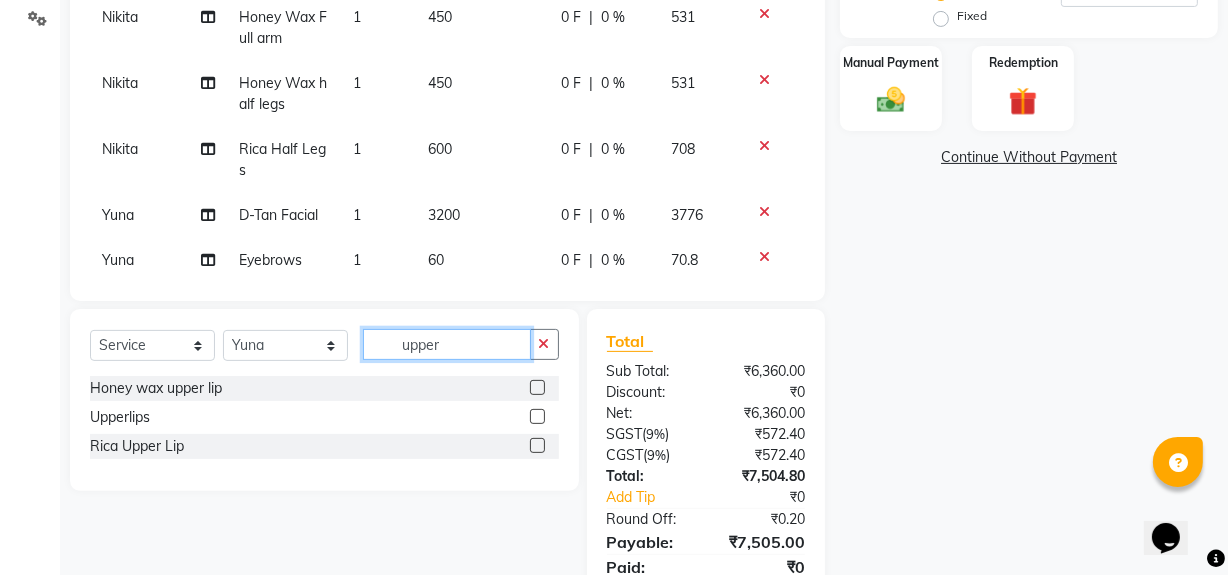type on "upper" 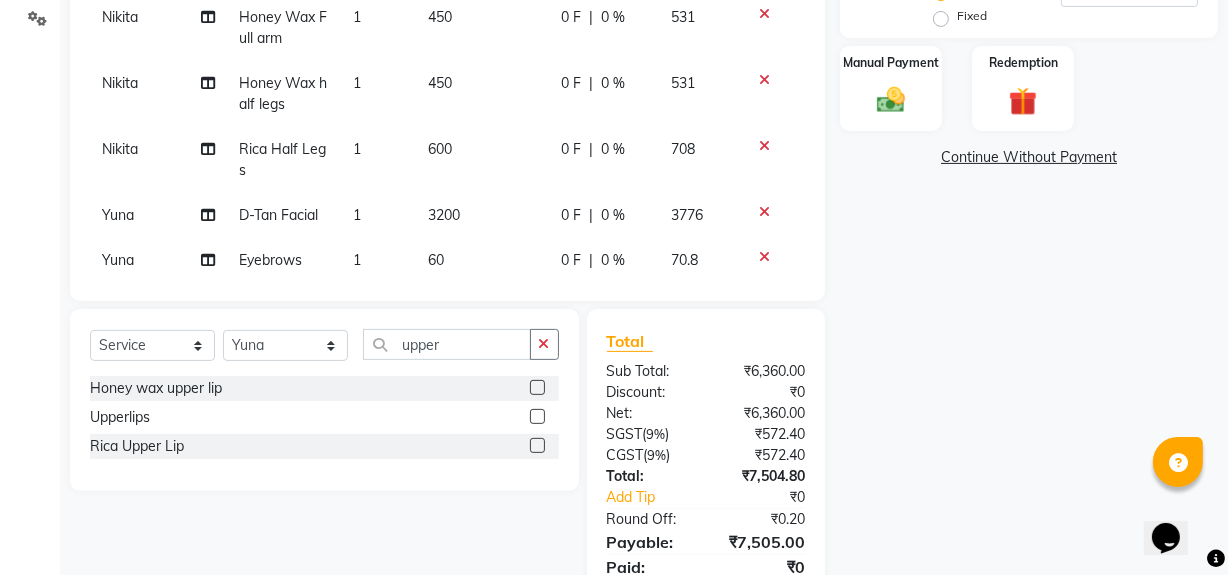 click 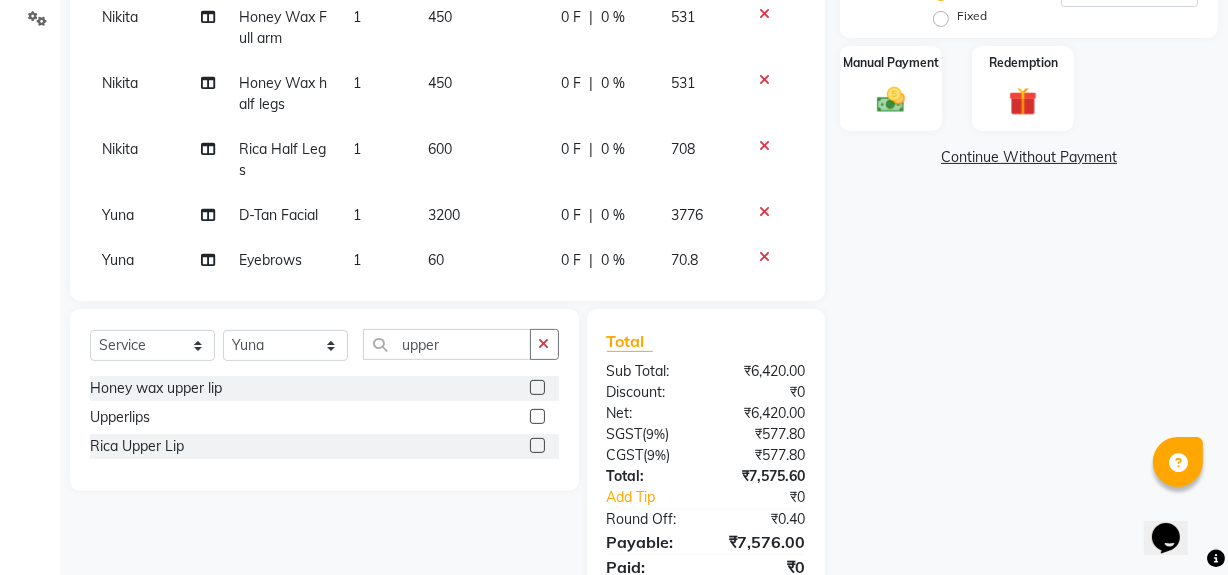 click 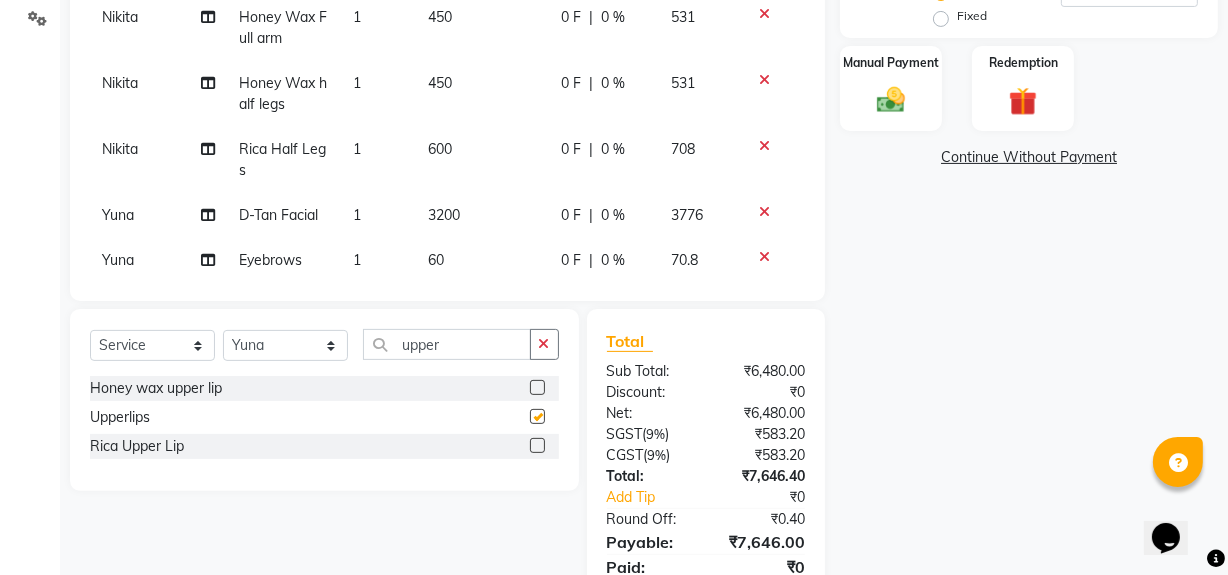 checkbox on "false" 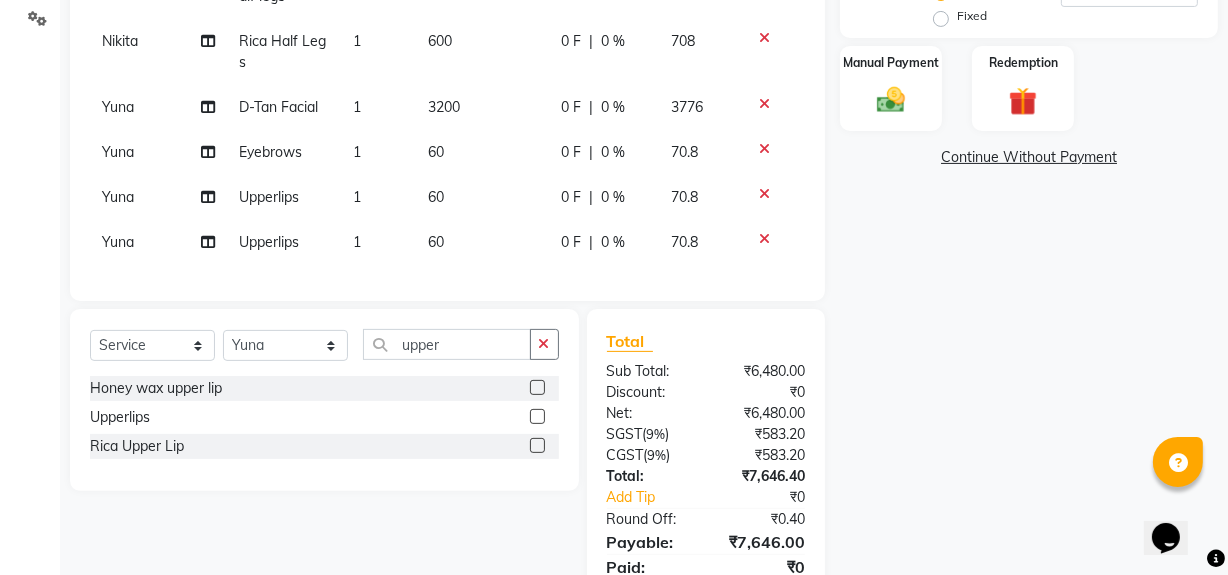 scroll, scrollTop: 121, scrollLeft: 0, axis: vertical 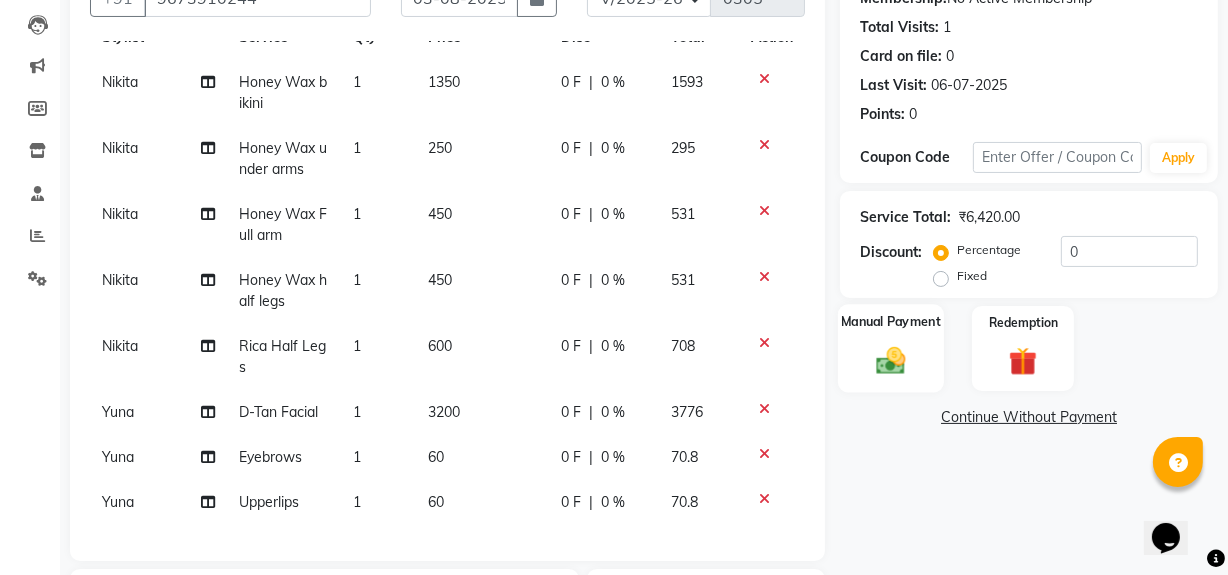 click 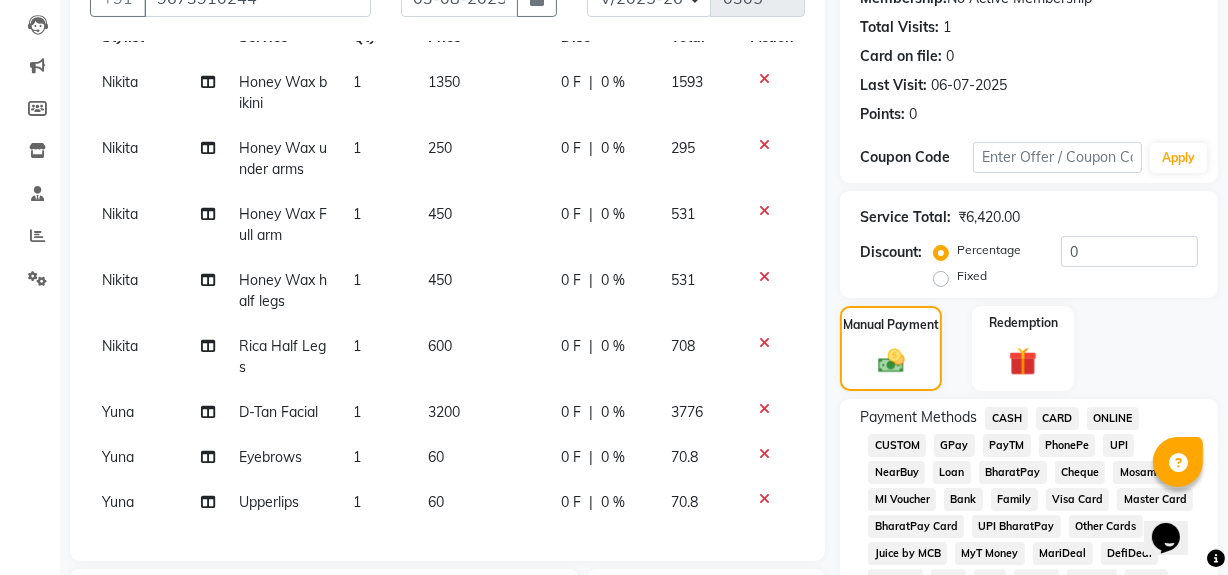click on "GPay" 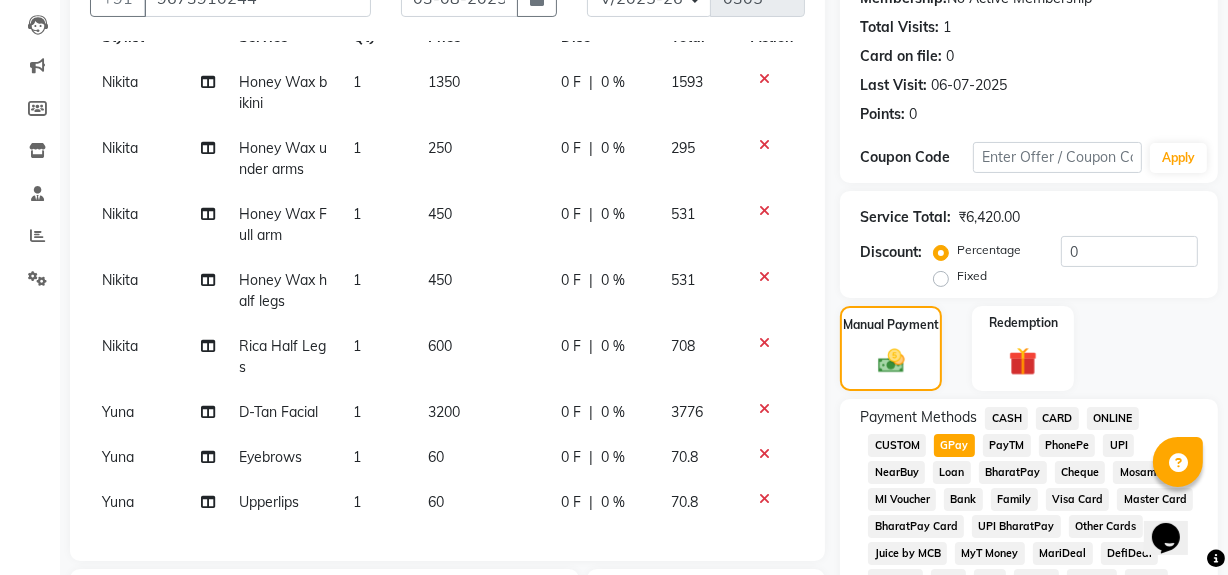 scroll, scrollTop: 710, scrollLeft: 0, axis: vertical 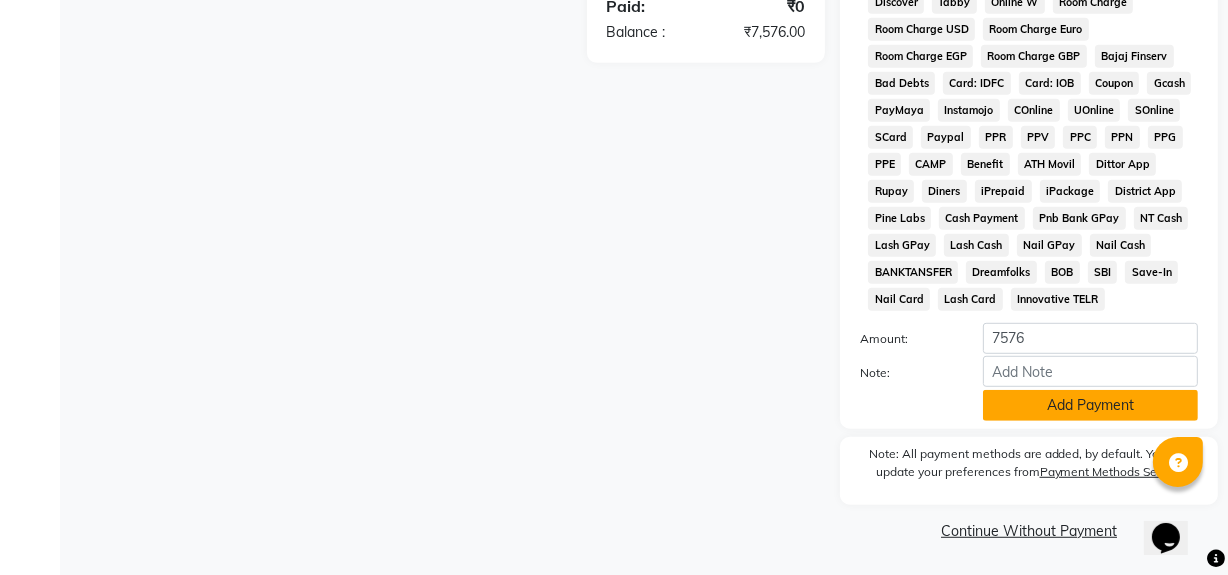click on "Add Payment" 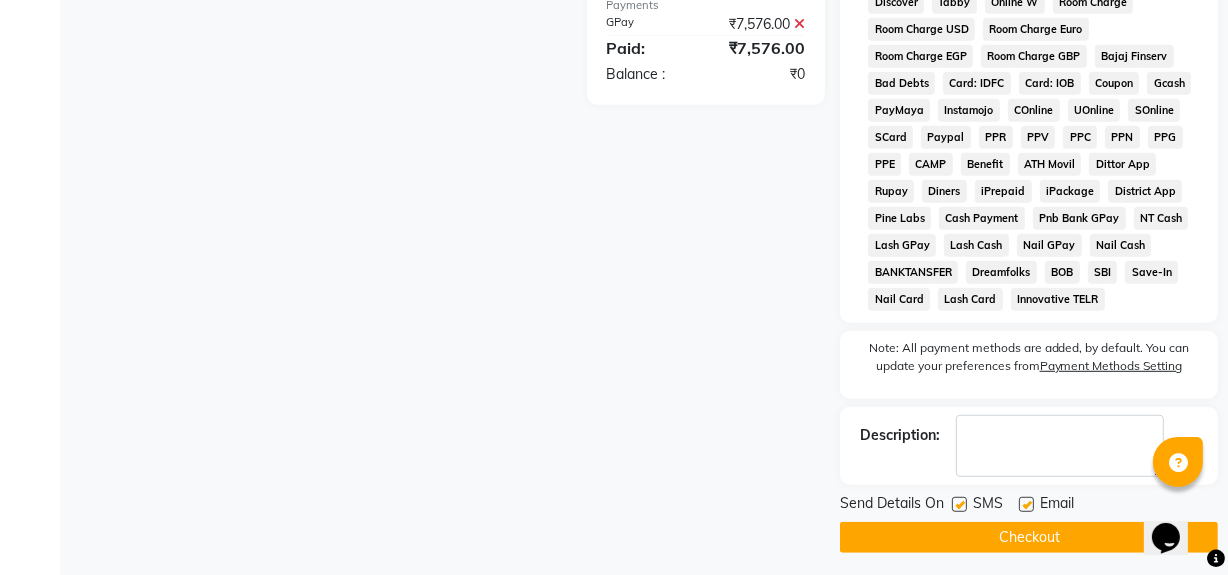 click on "Checkout" 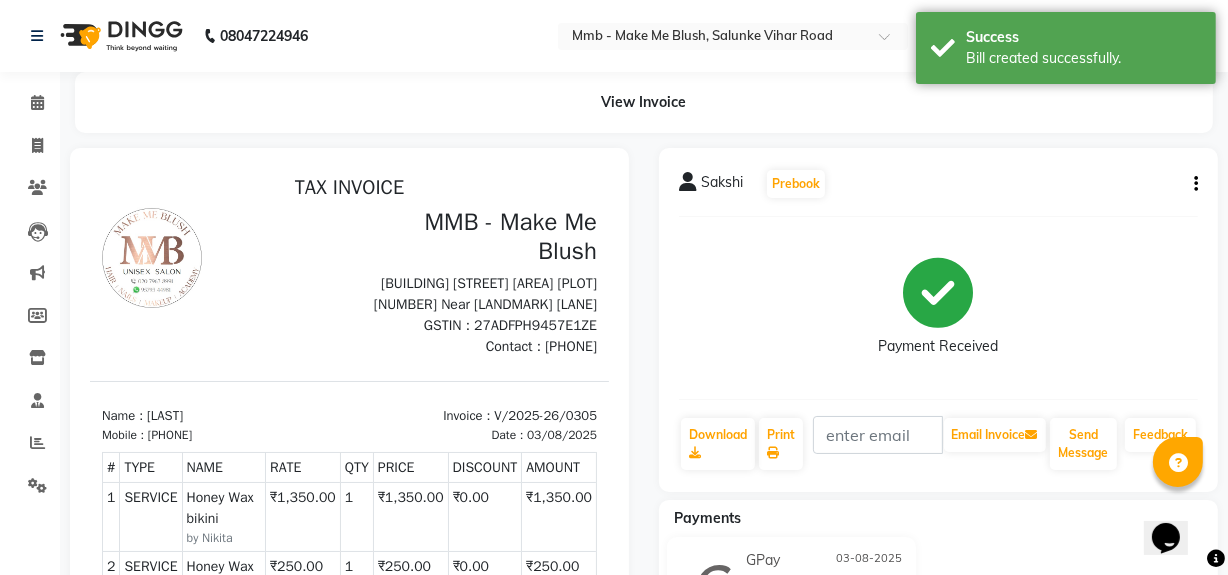 scroll, scrollTop: 0, scrollLeft: 0, axis: both 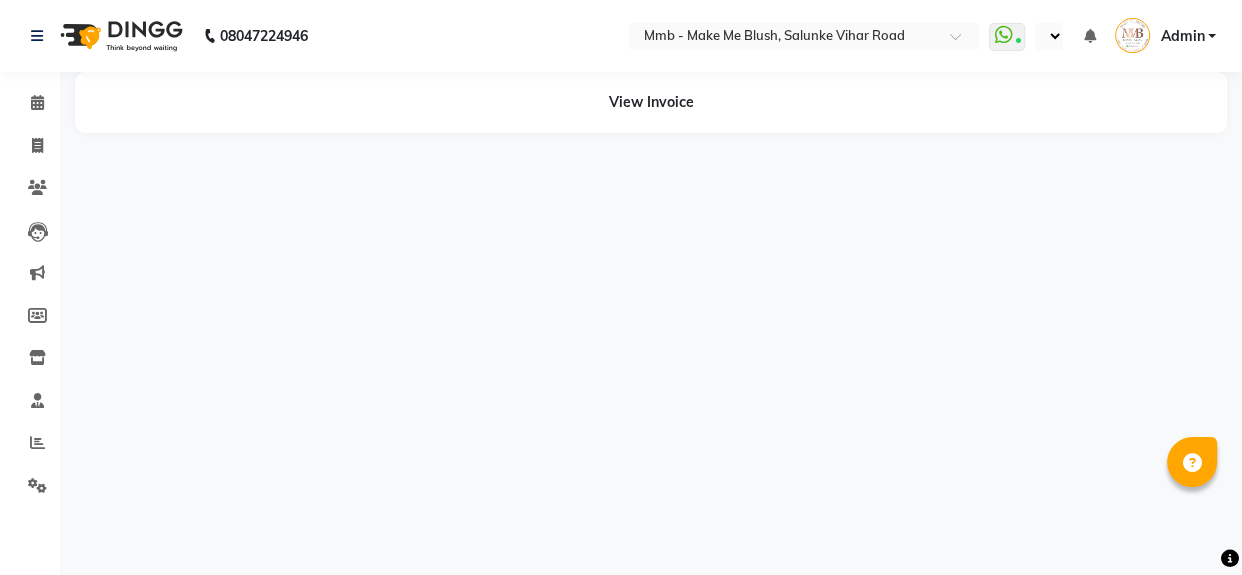 select on "en" 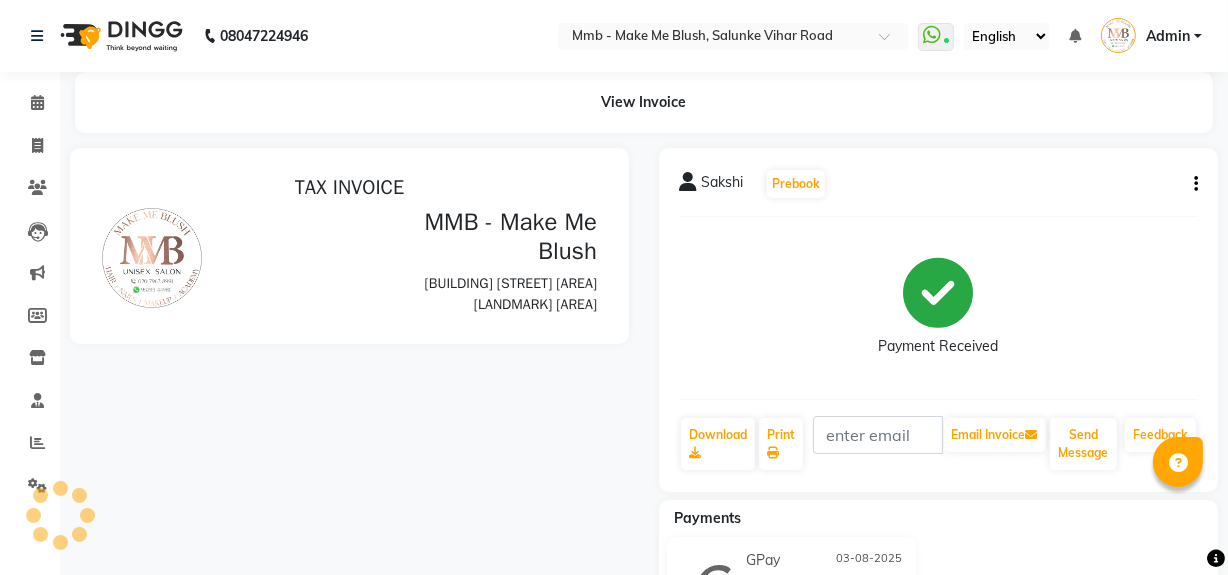 scroll, scrollTop: 0, scrollLeft: 0, axis: both 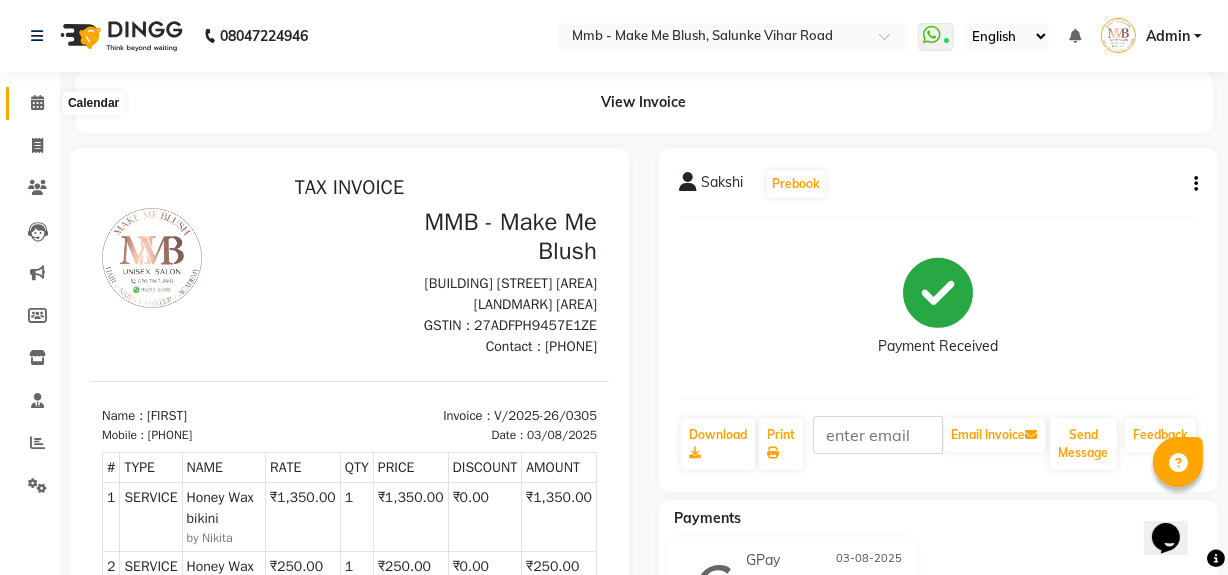 click 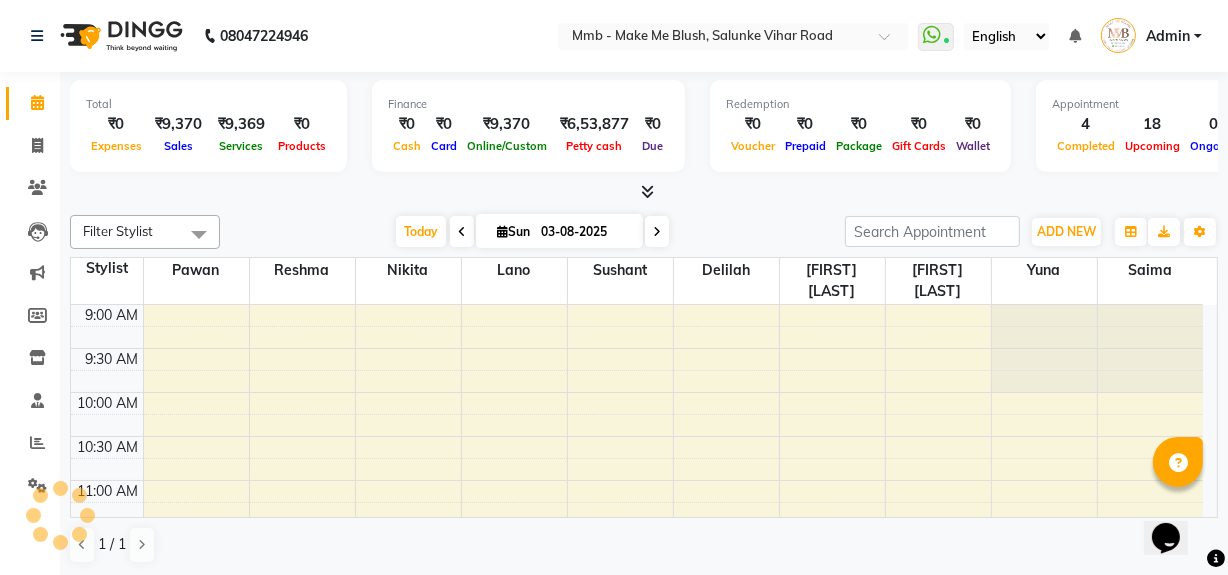 scroll, scrollTop: 0, scrollLeft: 0, axis: both 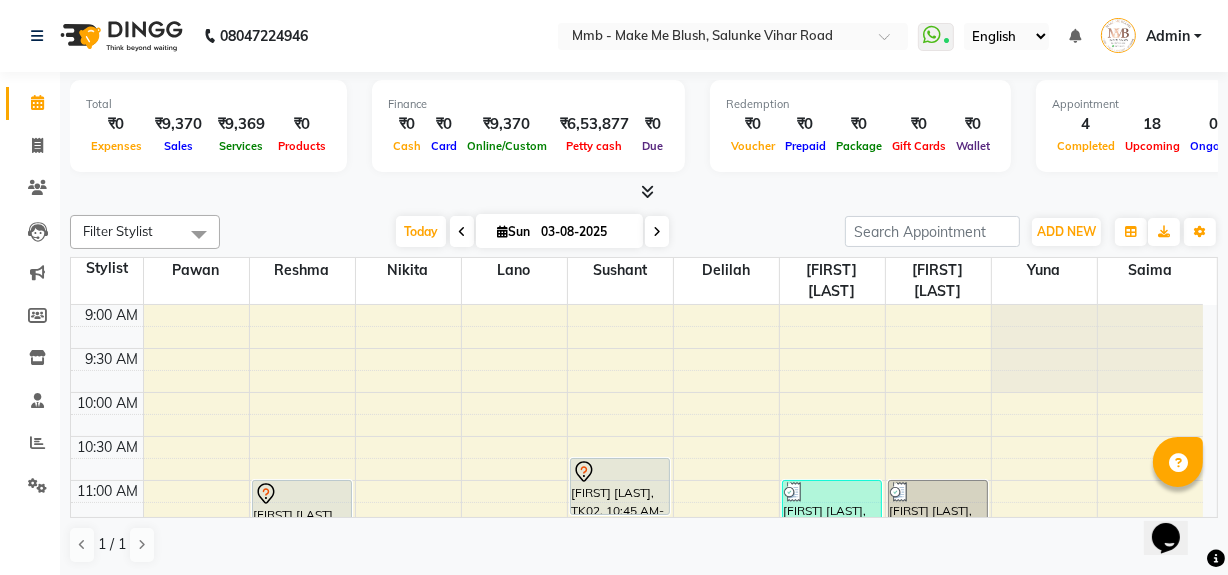 click 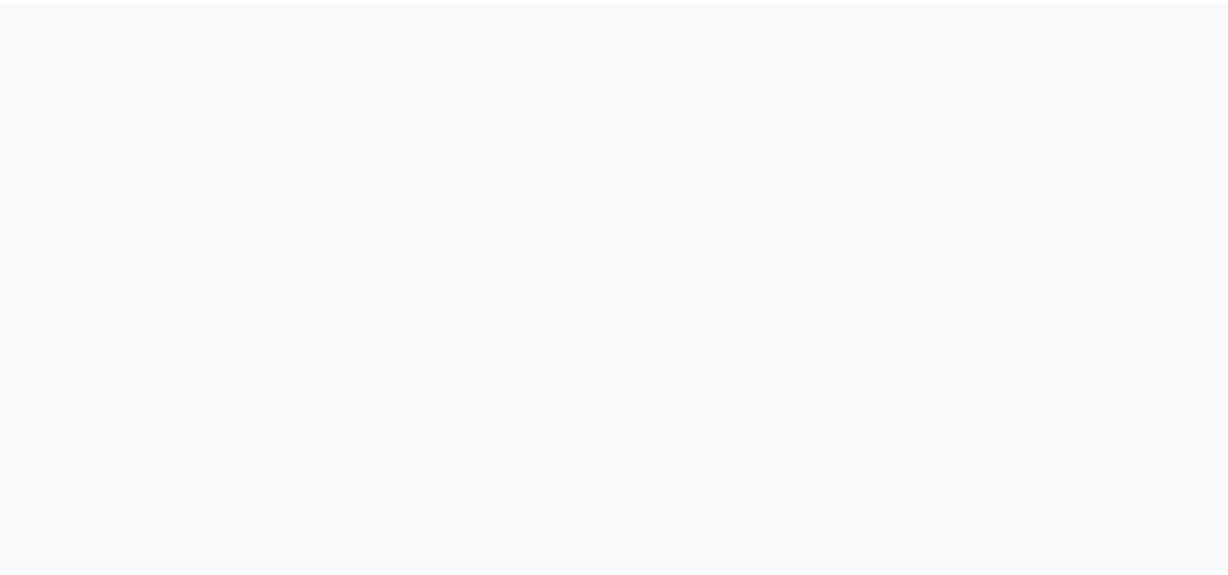scroll, scrollTop: 0, scrollLeft: 0, axis: both 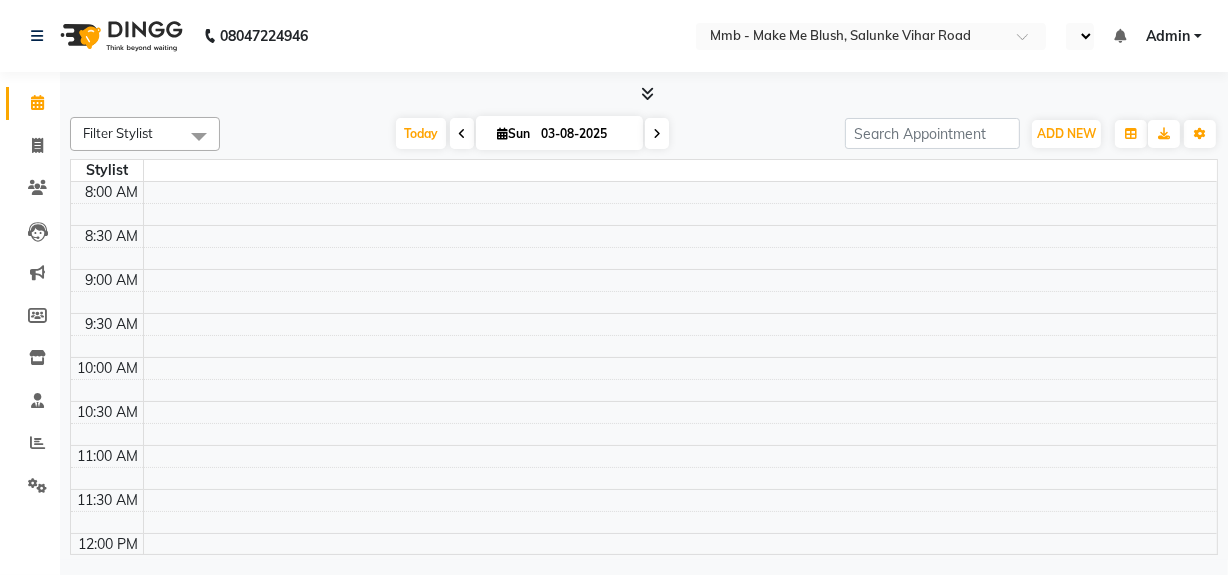 select on "en" 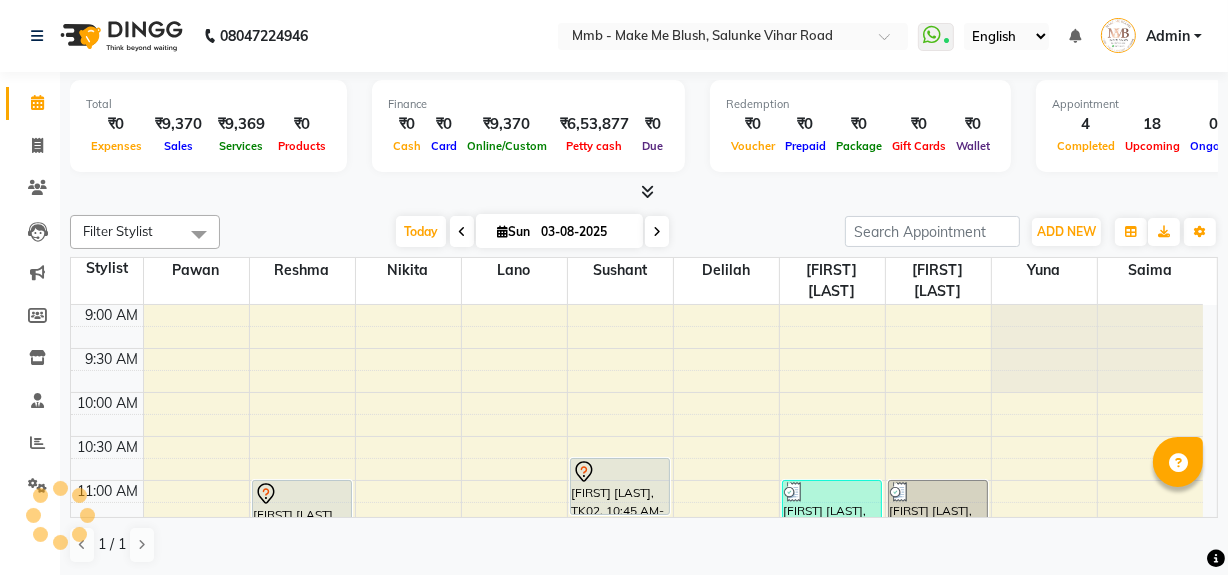 scroll, scrollTop: 0, scrollLeft: 0, axis: both 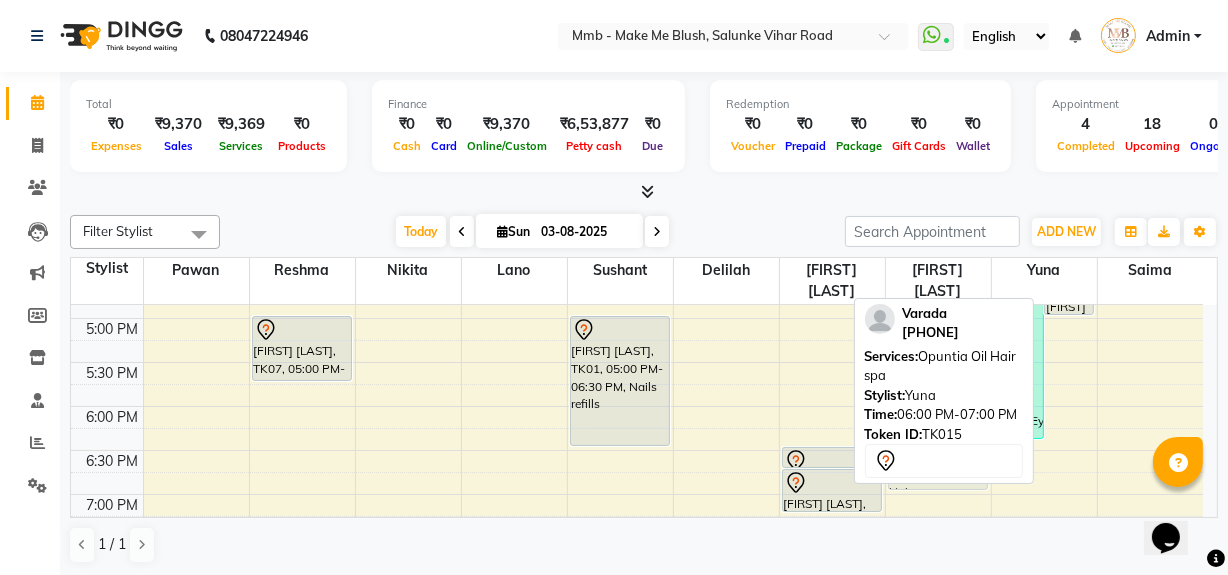 drag, startPoint x: 1070, startPoint y: 435, endPoint x: 982, endPoint y: 432, distance: 88.051125 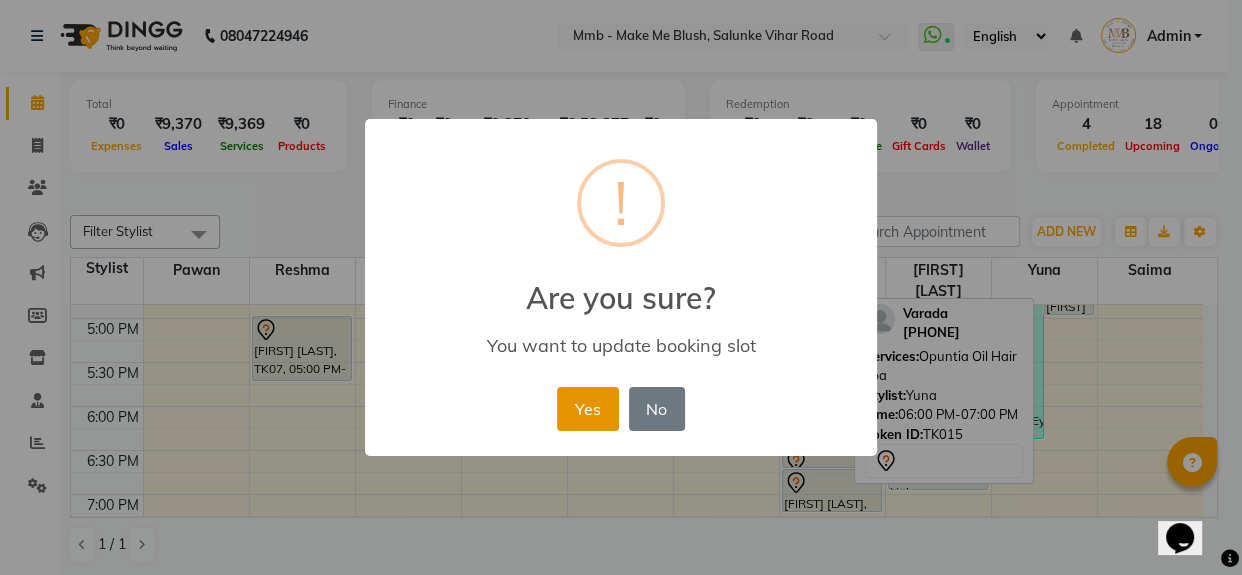 click on "Yes" at bounding box center [587, 409] 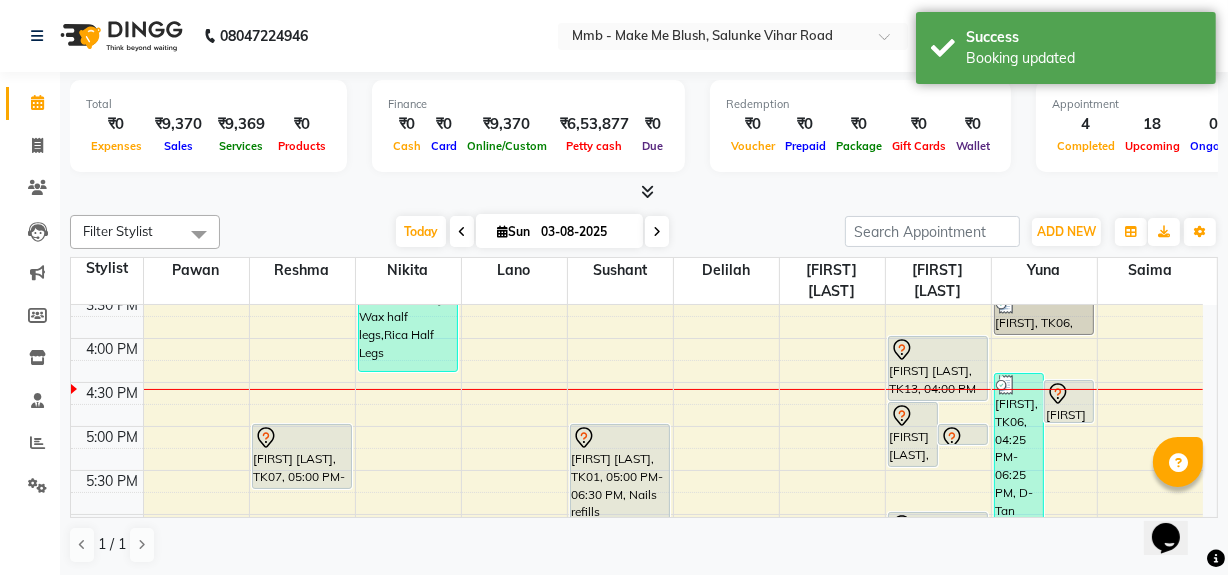 scroll, scrollTop: 581, scrollLeft: 0, axis: vertical 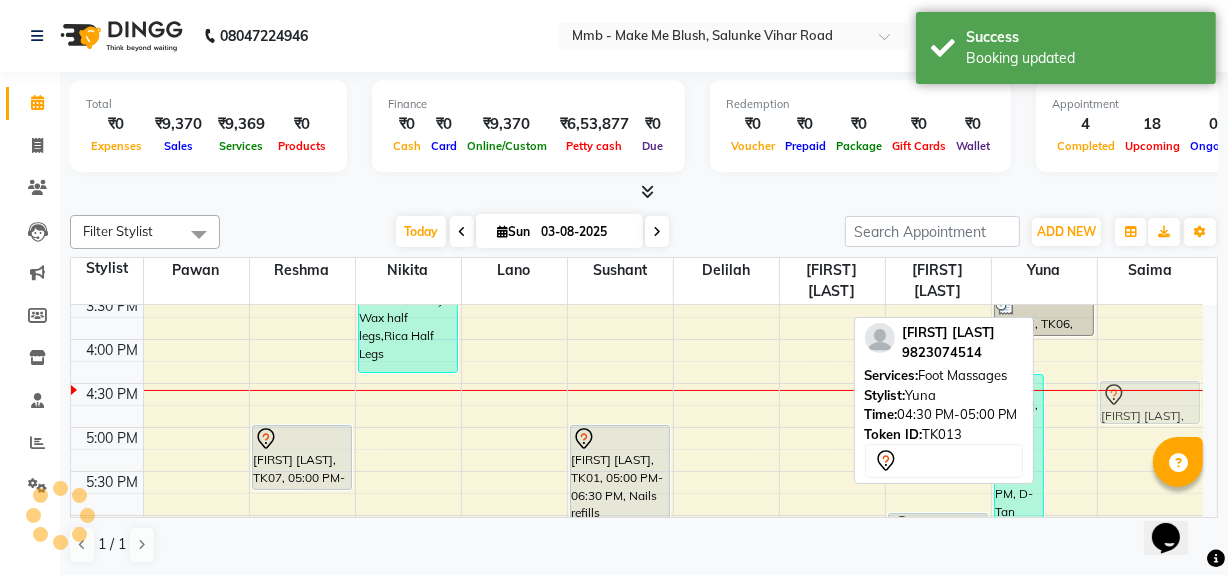drag, startPoint x: 1071, startPoint y: 405, endPoint x: 1130, endPoint y: 401, distance: 59.135437 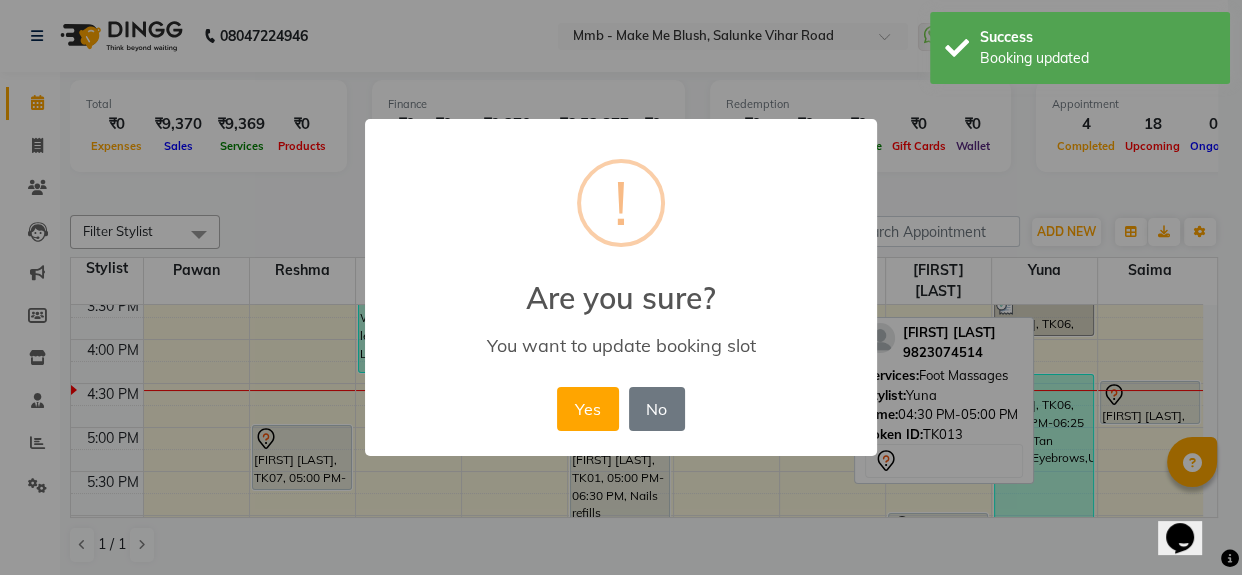 click on "× ! Are you sure? You want to update booking slot Yes No No" at bounding box center [621, 288] 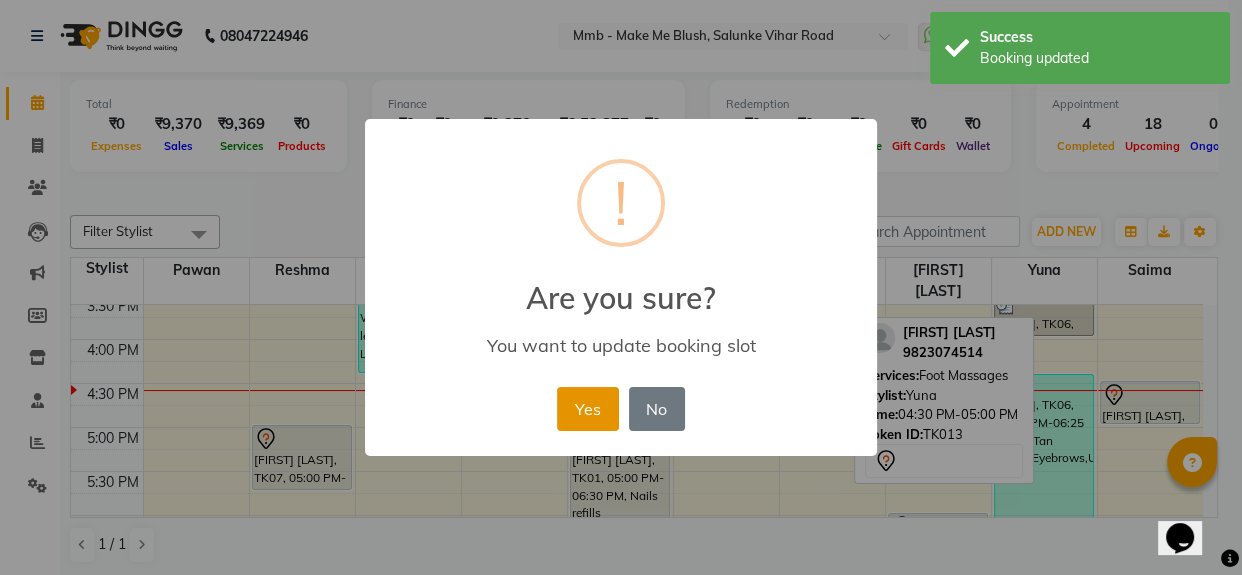 click on "Yes" at bounding box center [587, 409] 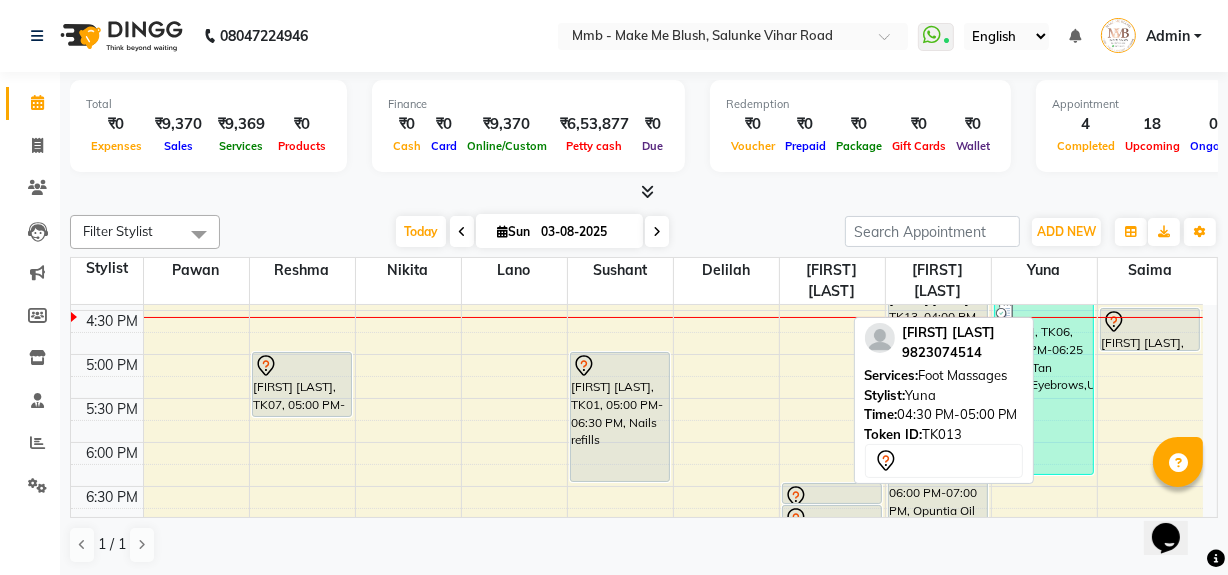 scroll, scrollTop: 690, scrollLeft: 0, axis: vertical 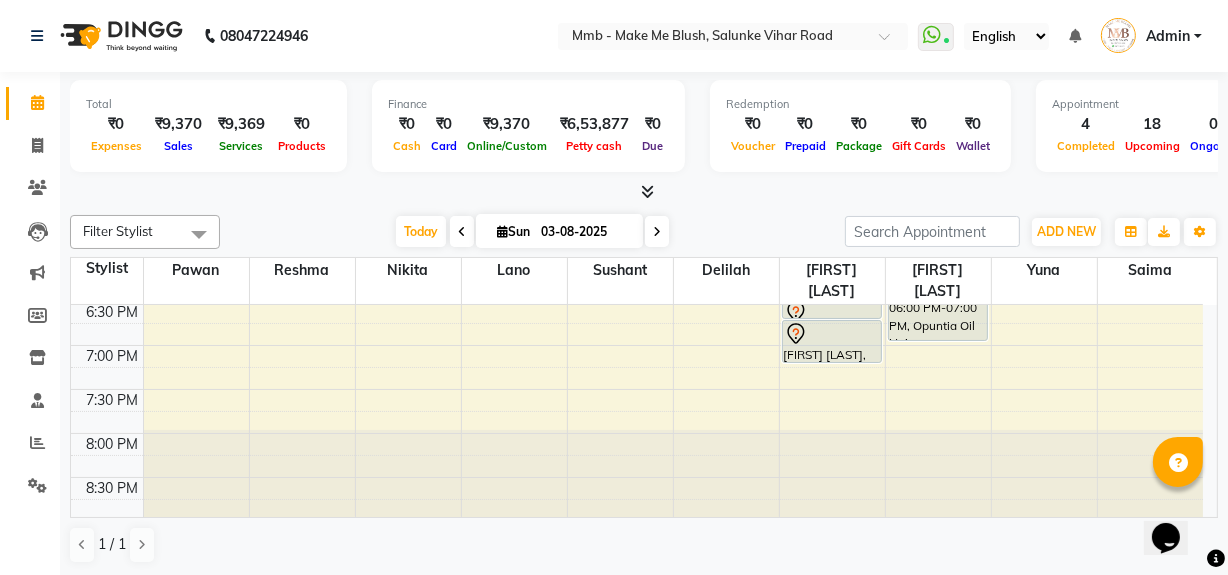 click on "Sun" at bounding box center (513, 231) 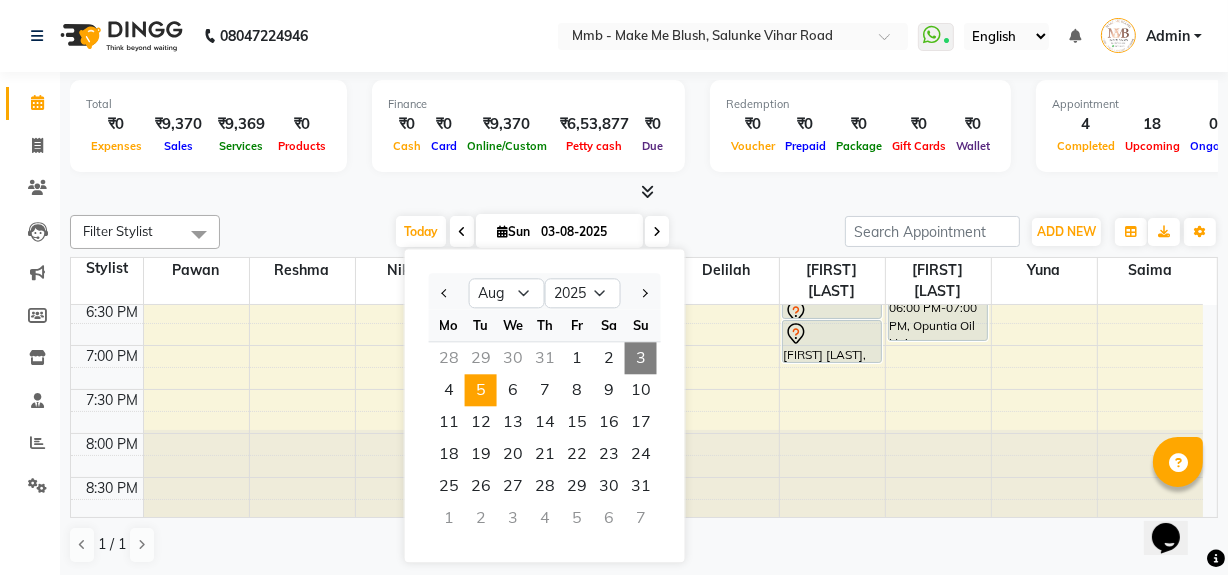 click on "5" at bounding box center [481, 390] 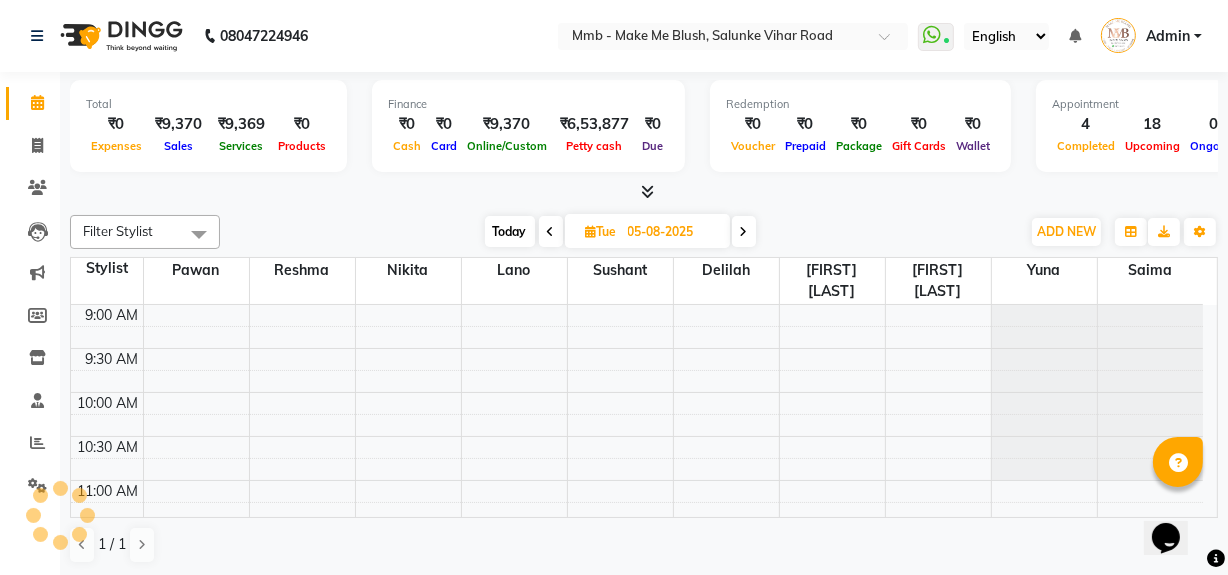 scroll, scrollTop: 615, scrollLeft: 0, axis: vertical 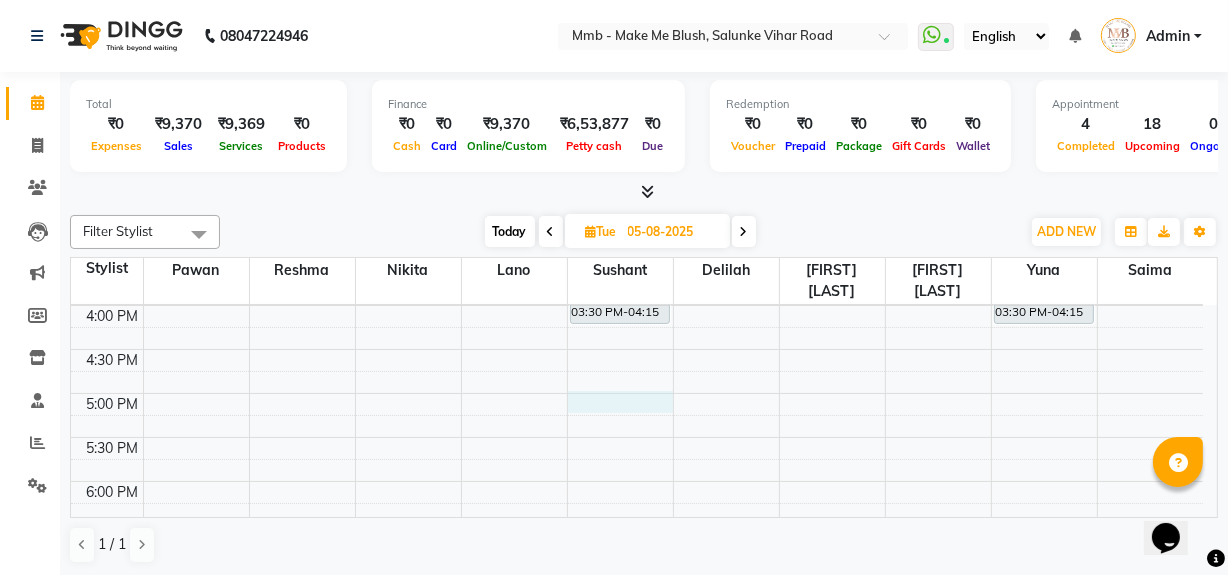 click on "9:00 AM 9:30 AM 10:00 AM 10:30 AM 11:00 AM 11:30 AM 12:00 PM 12:30 PM 1:00 PM 1:30 PM 2:00 PM 2:30 PM 3:00 PM 3:30 PM 4:00 PM 4:30 PM 5:00 PM 5:30 PM 6:00 PM 6:30 PM 7:00 PM 7:30 PM 8:00 PM 8:30 PM             [FIRST] [LAST], 11:00 AM-01:00 PM, Japanese  Hair spa             [FIRST] [LAST], 03:30 PM-04:15 PM, Regular Manicure              [FIRST] [LAST], 12:00 PM-03:00 PM, Protein Treatment   Long Length             [FIRST] [LAST], 03:30 PM-04:15 PM, Regular Pedicure" at bounding box center [637, 217] 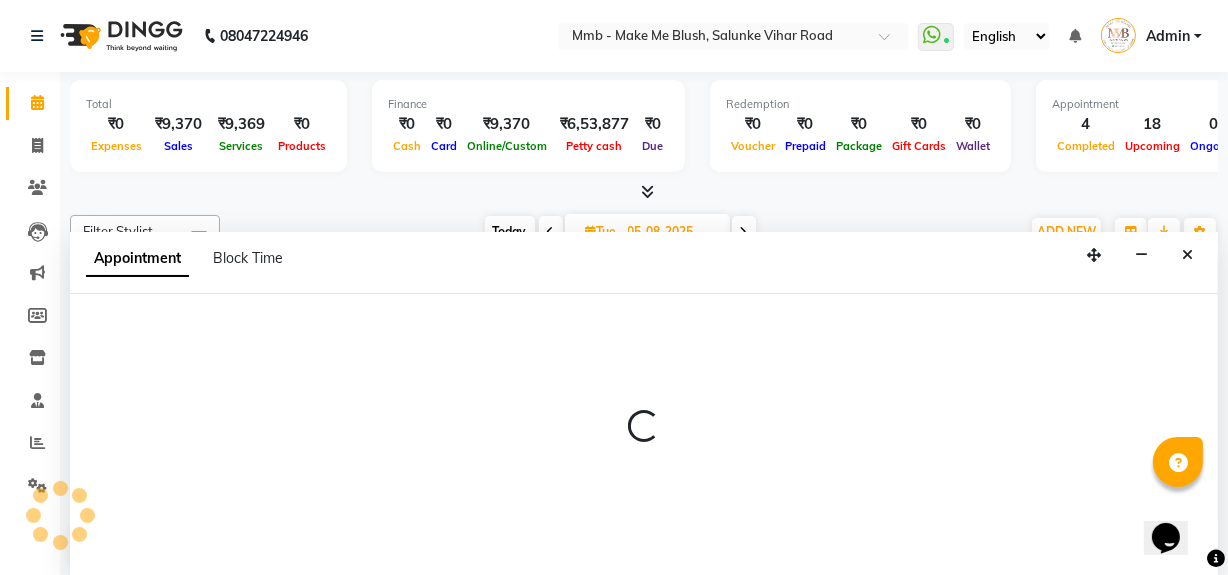 scroll, scrollTop: 0, scrollLeft: 0, axis: both 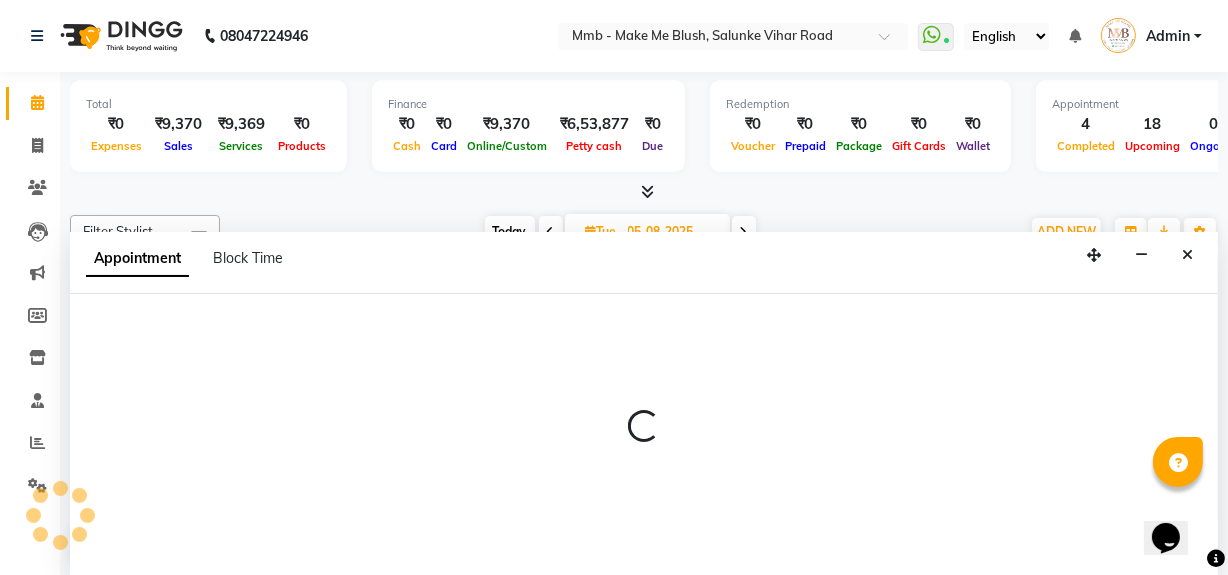 select on "18878" 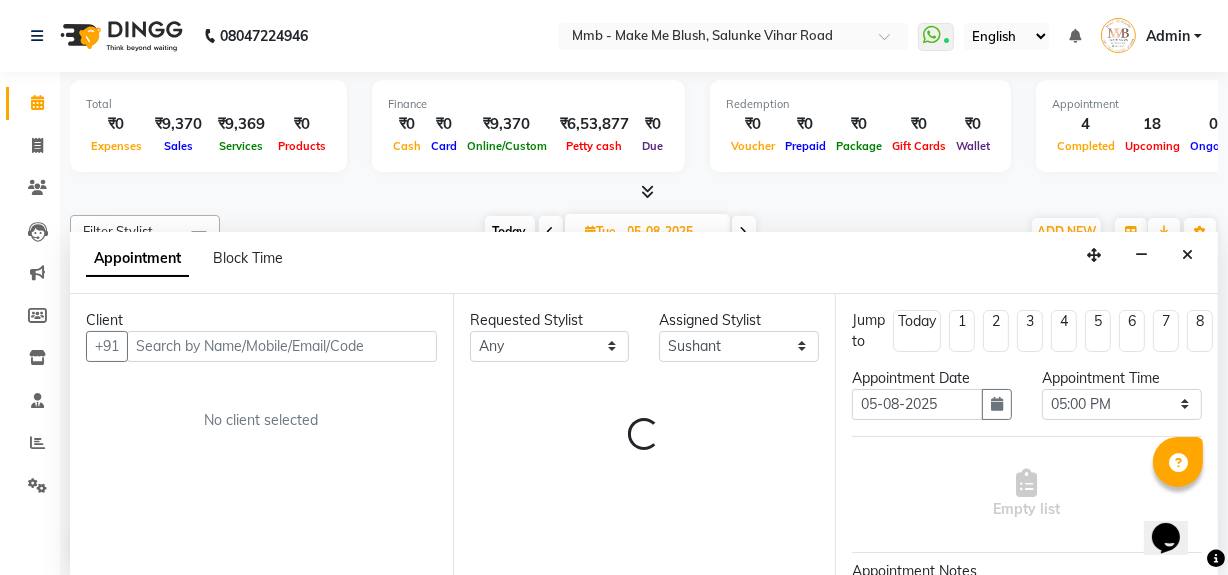 click at bounding box center (282, 346) 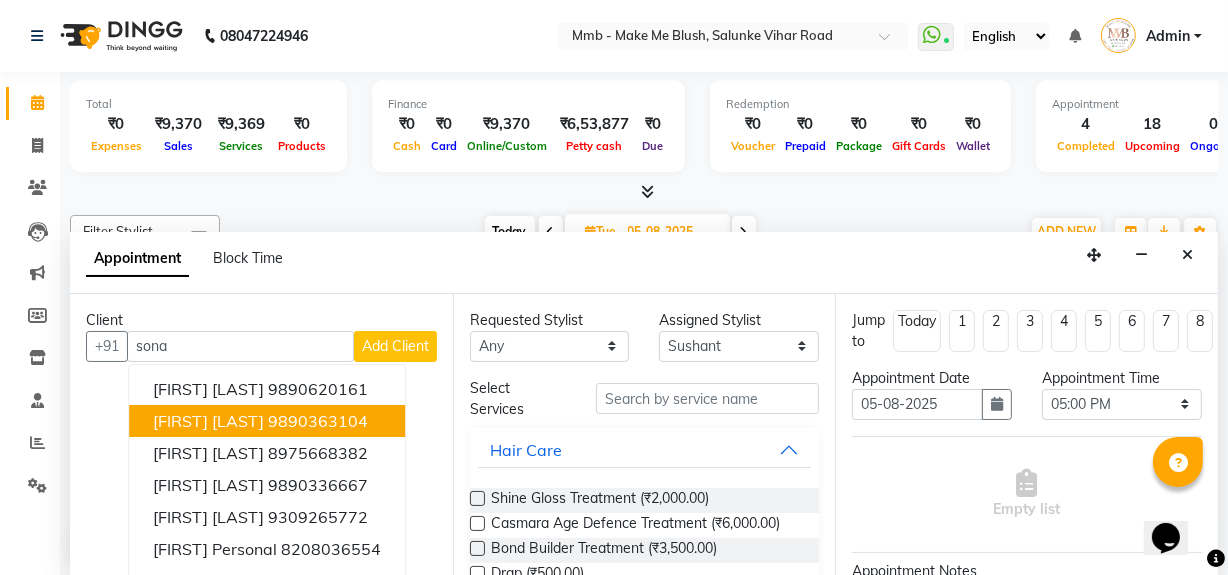 click on "9890363104" at bounding box center (318, 421) 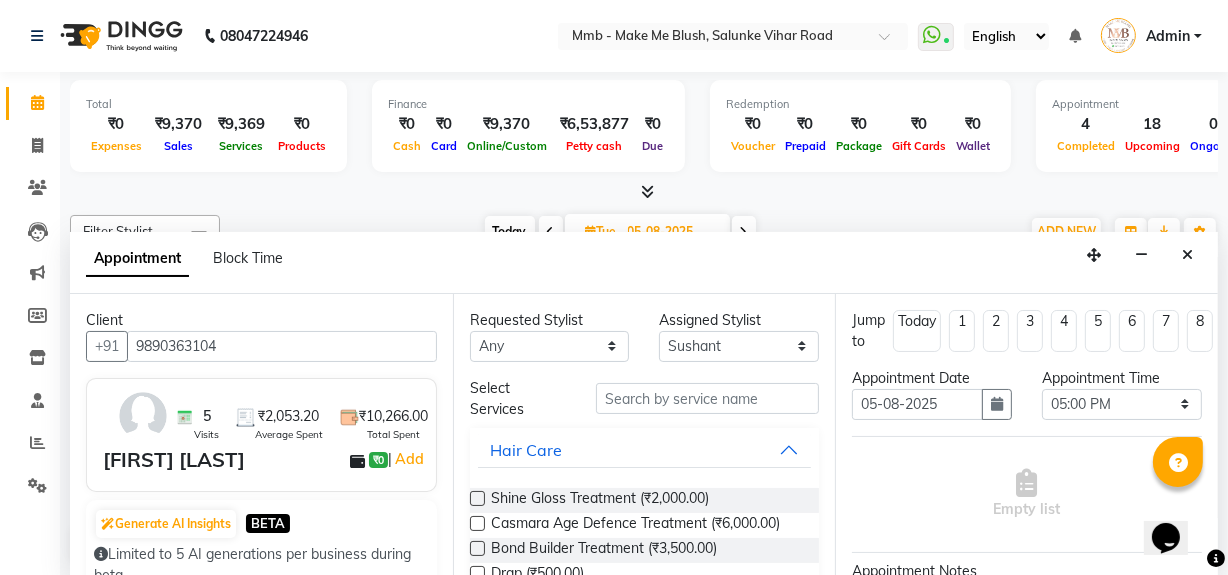 type on "9890363104" 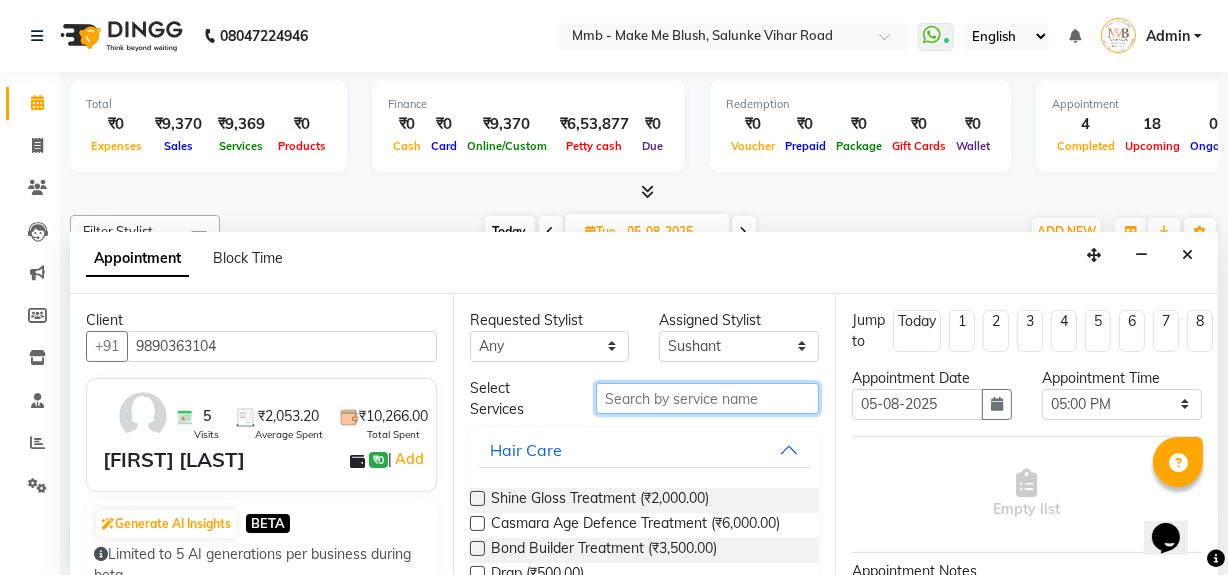 click at bounding box center (707, 398) 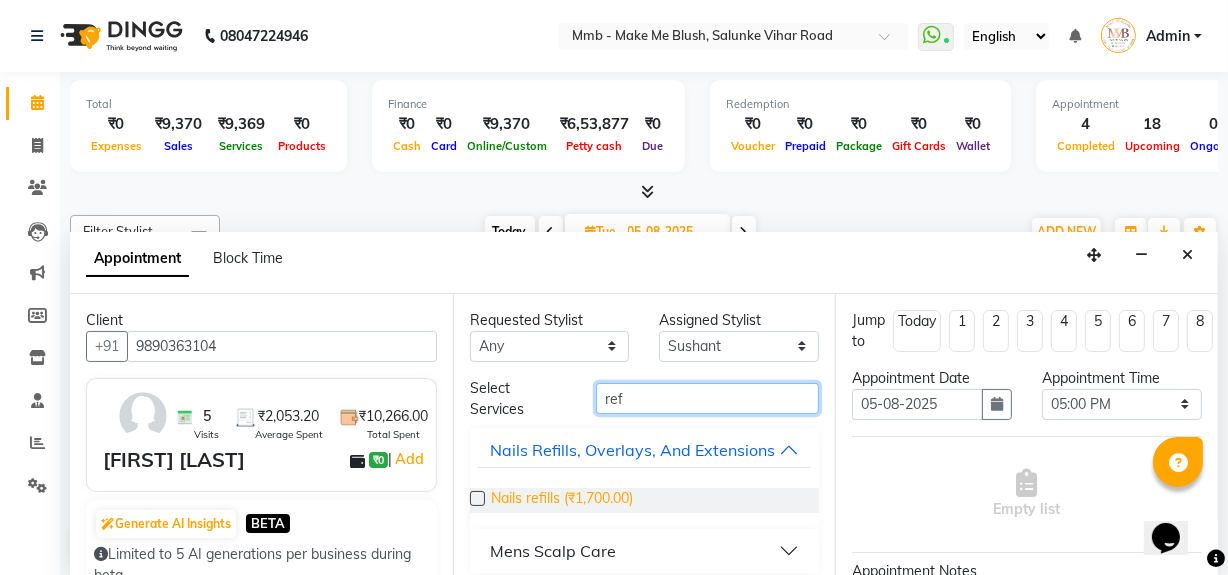 type on "ref" 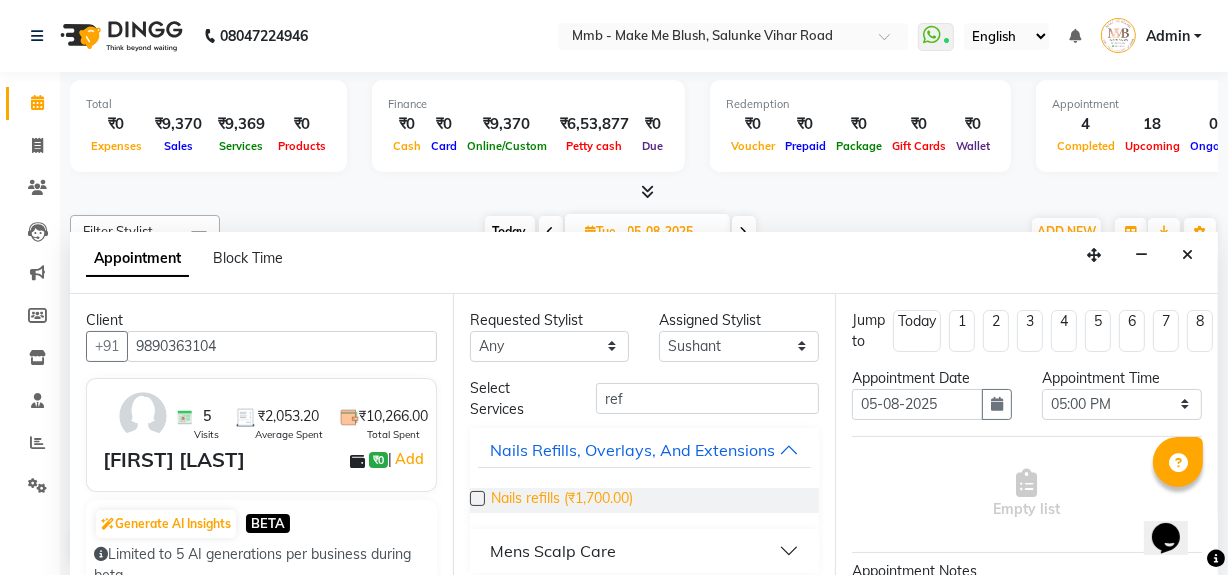 click on "Nails refills (₹1,700.00)" at bounding box center (562, 500) 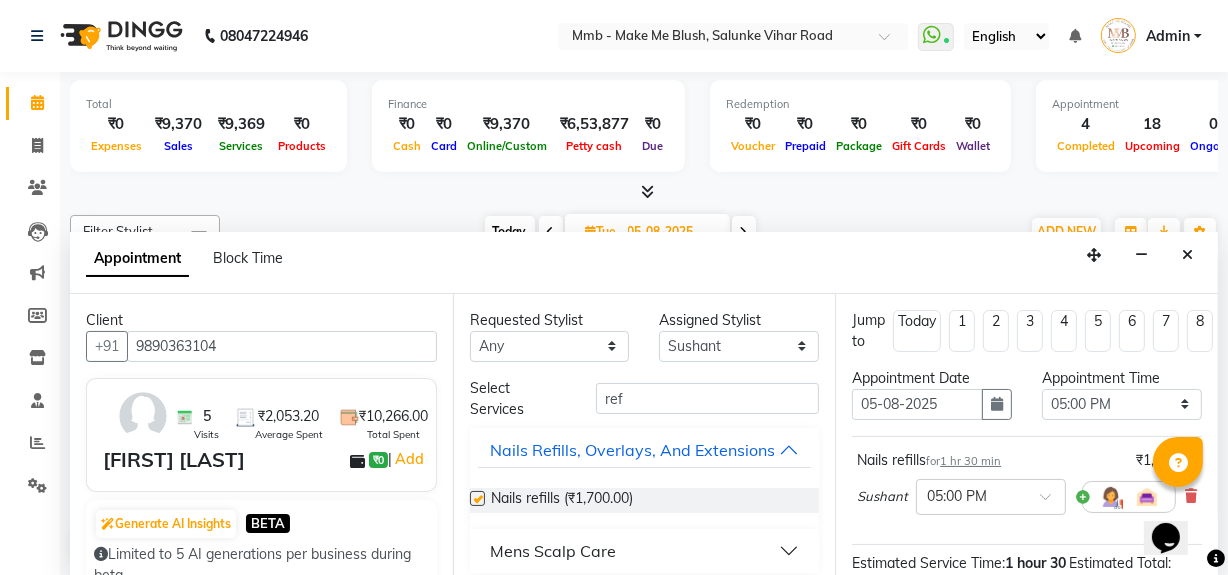 checkbox on "false" 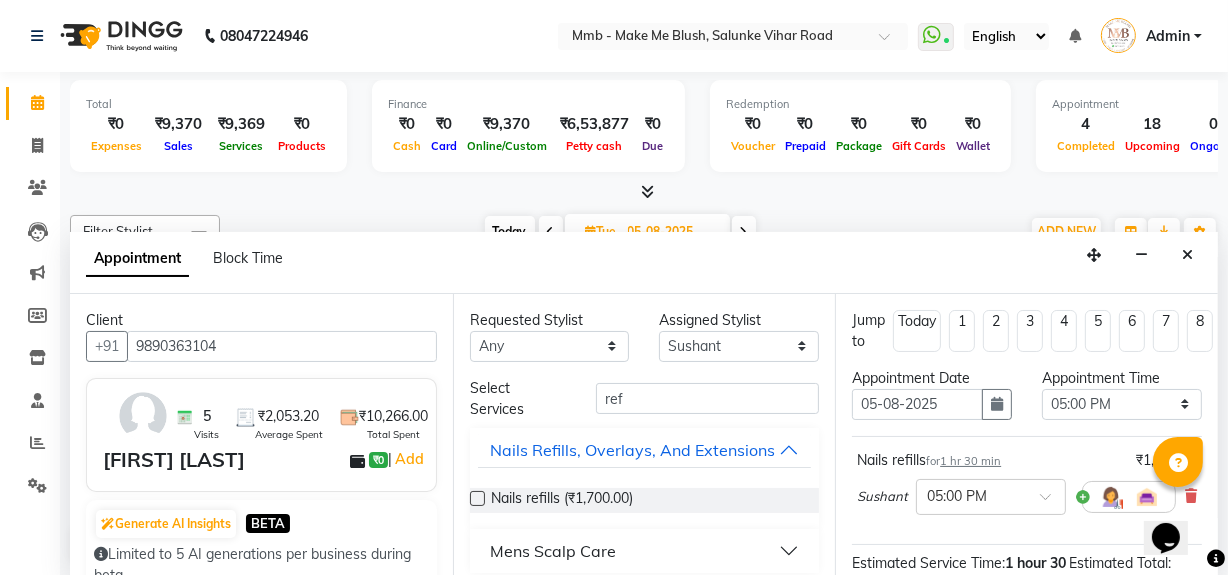 scroll, scrollTop: 235, scrollLeft: 0, axis: vertical 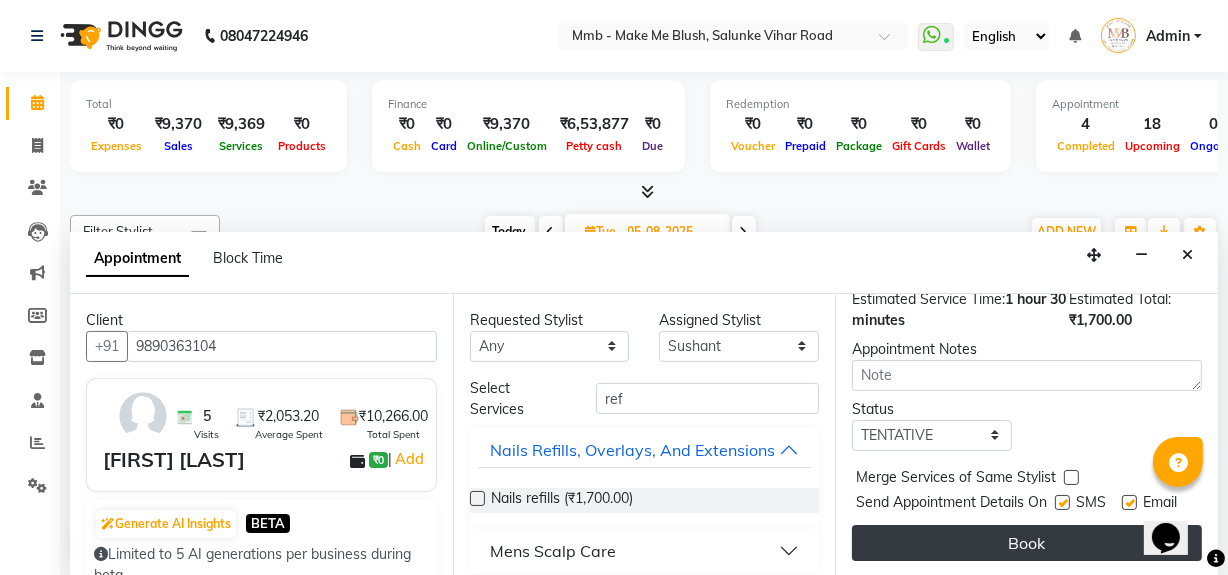 click on "Book" at bounding box center (1027, 543) 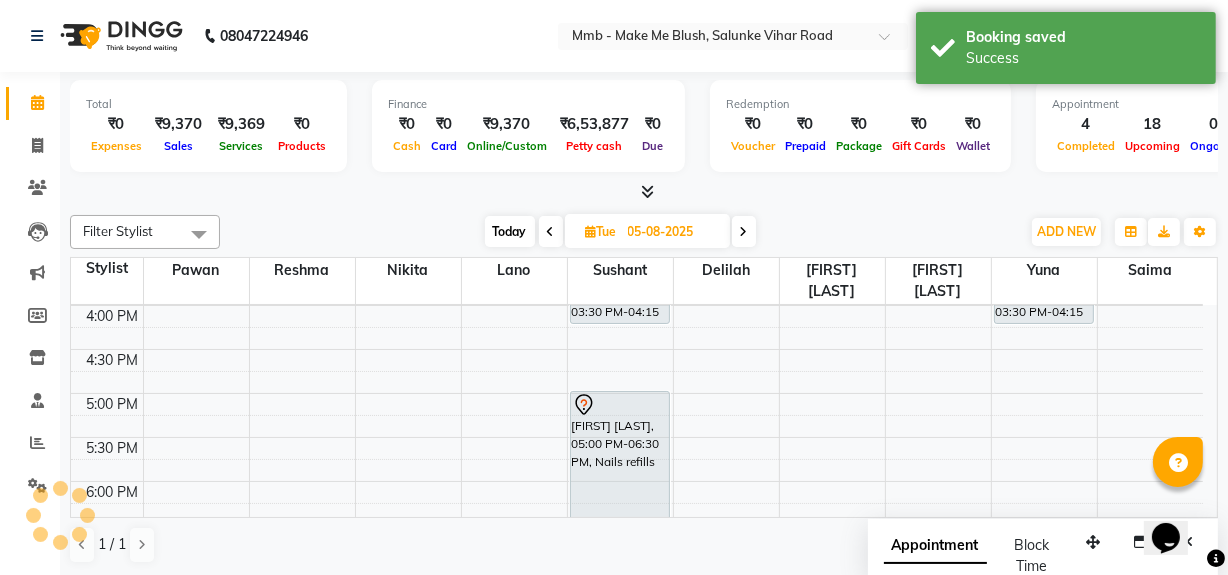 scroll, scrollTop: 0, scrollLeft: 0, axis: both 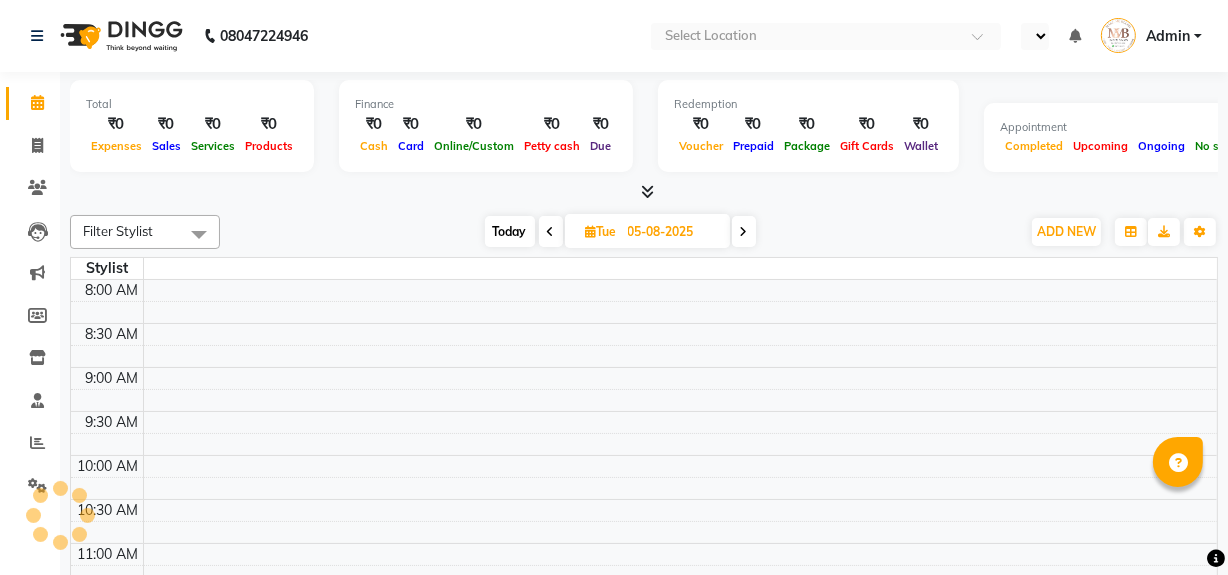 select on "en" 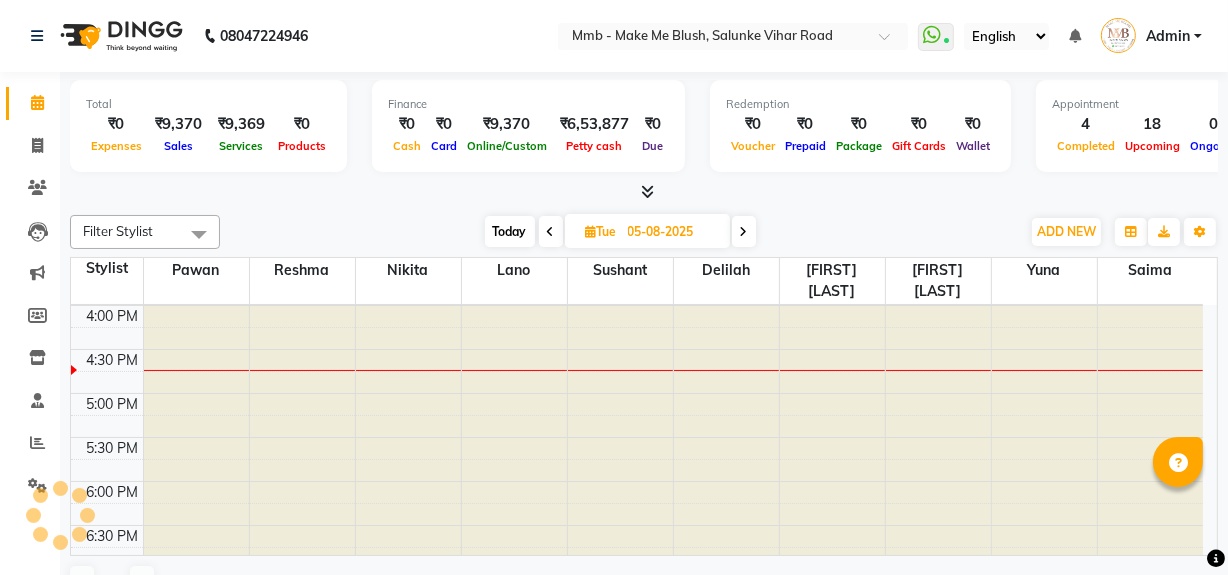 scroll, scrollTop: 0, scrollLeft: 0, axis: both 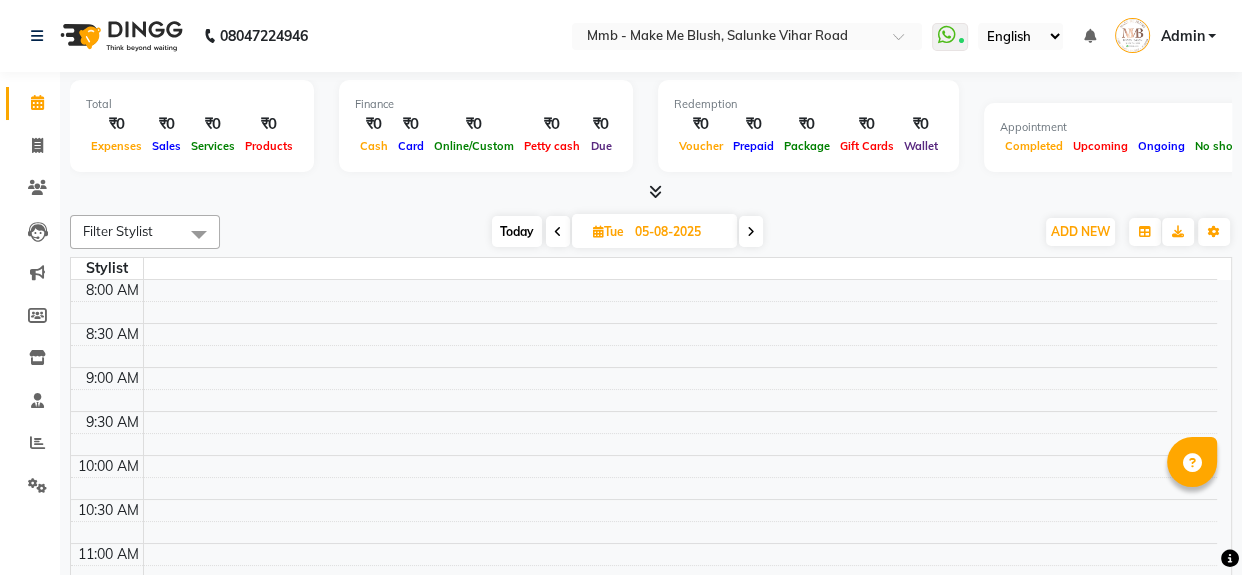select on "en" 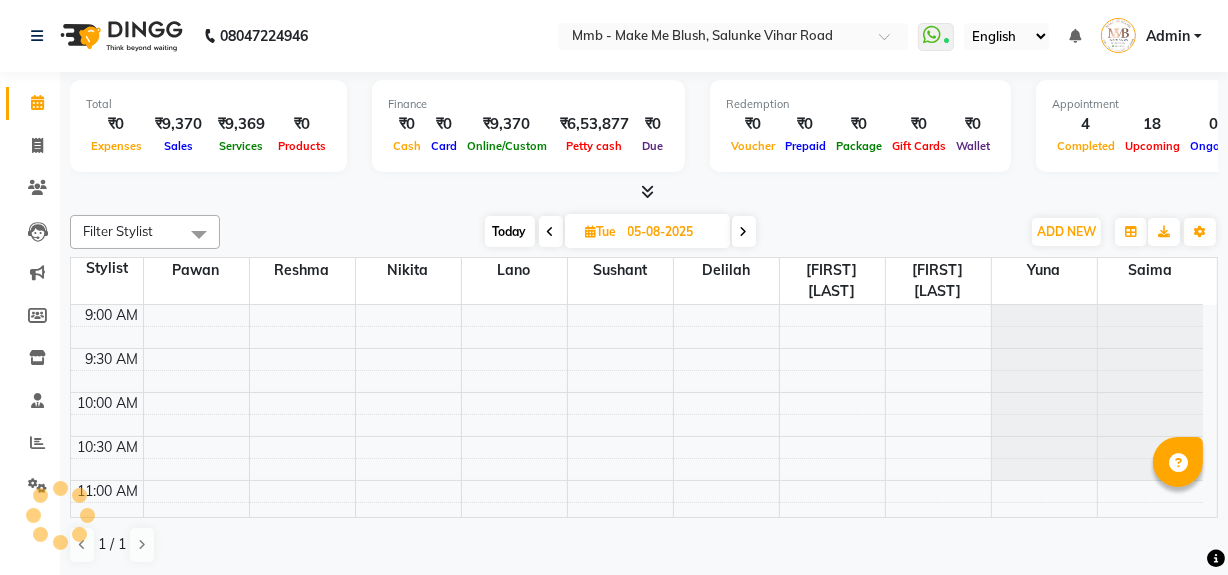 scroll, scrollTop: 615, scrollLeft: 0, axis: vertical 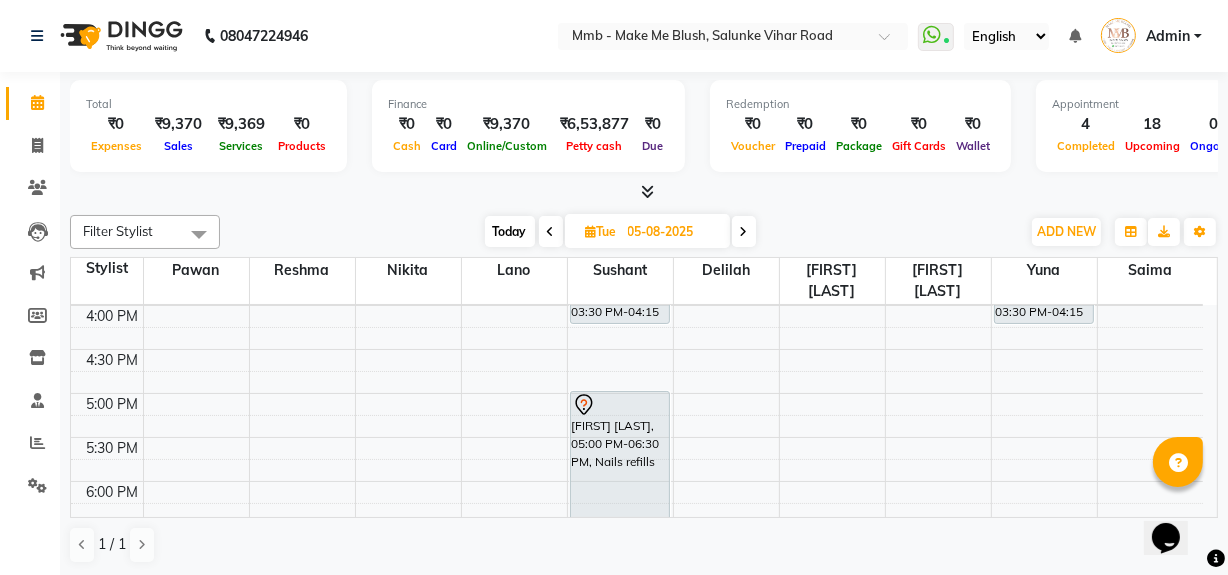 click on "Today" at bounding box center [510, 231] 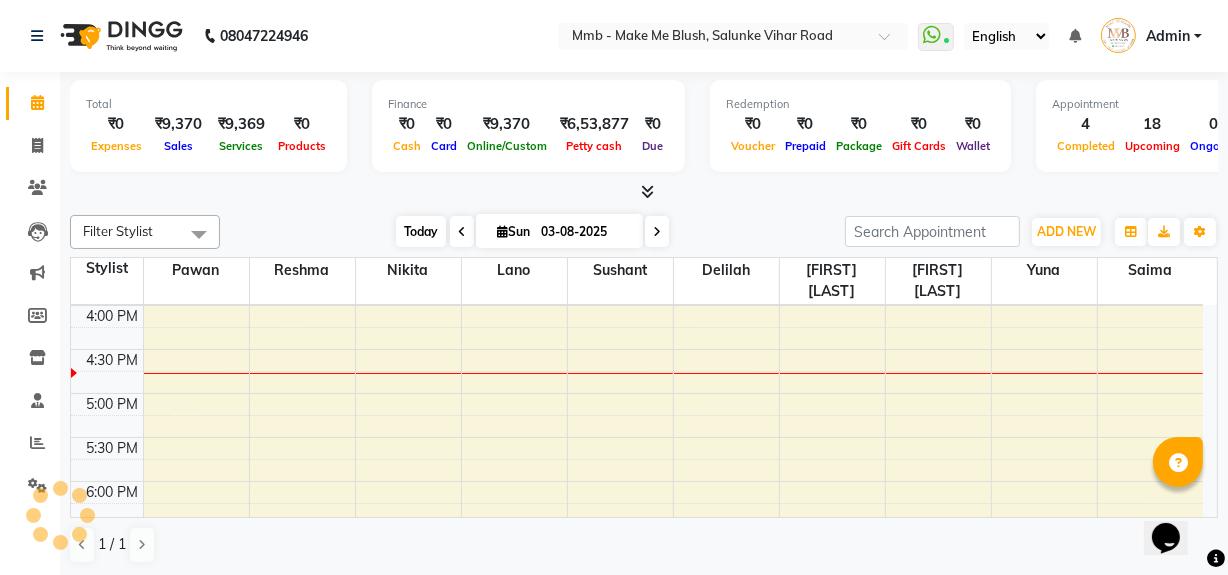 scroll, scrollTop: 615, scrollLeft: 0, axis: vertical 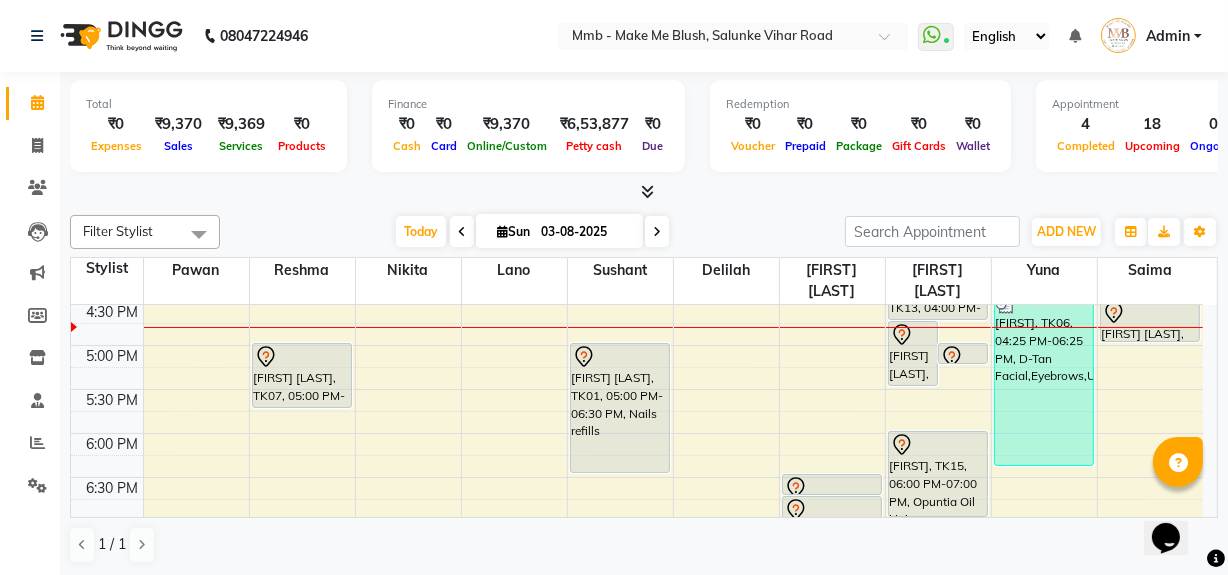 drag, startPoint x: 1209, startPoint y: 311, endPoint x: 777, endPoint y: 189, distance: 448.89642 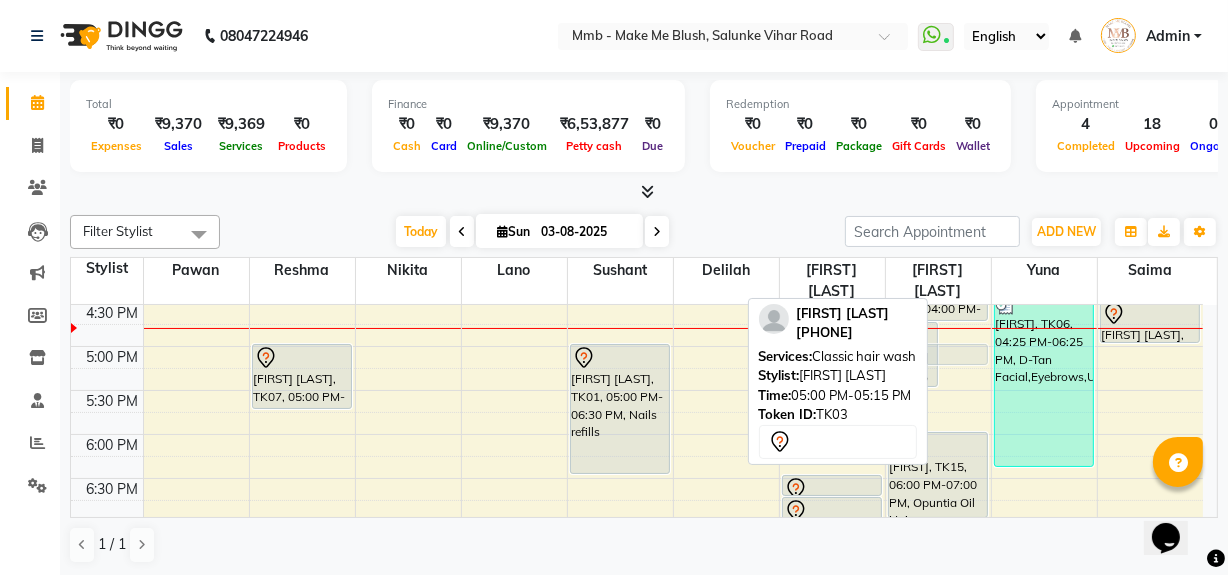 scroll, scrollTop: 661, scrollLeft: 0, axis: vertical 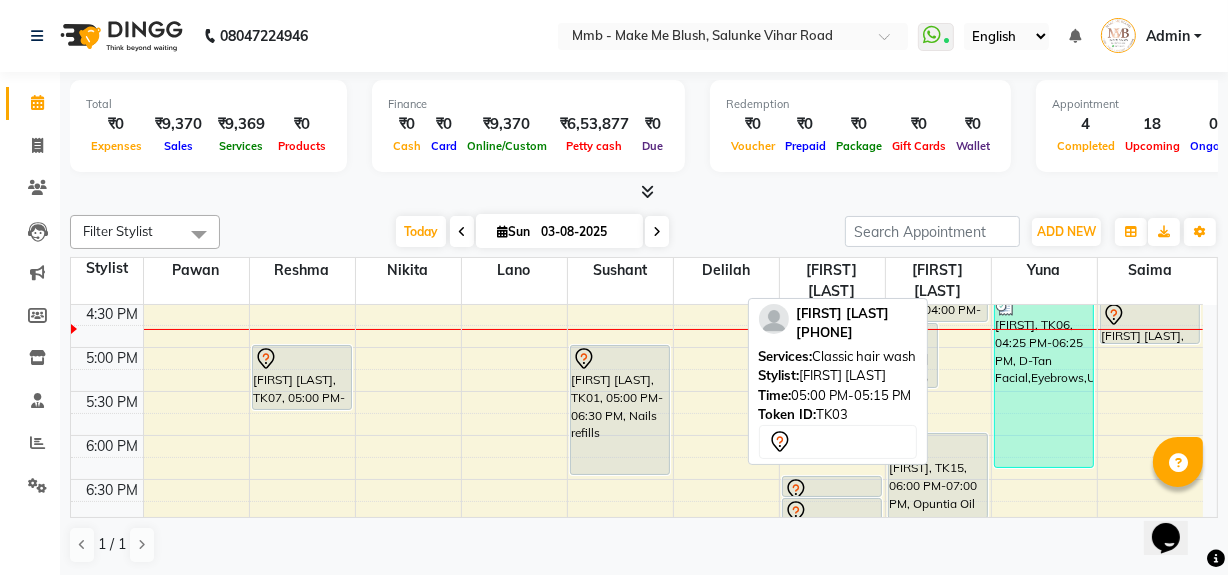 drag, startPoint x: 967, startPoint y: 352, endPoint x: 871, endPoint y: 362, distance: 96.519424 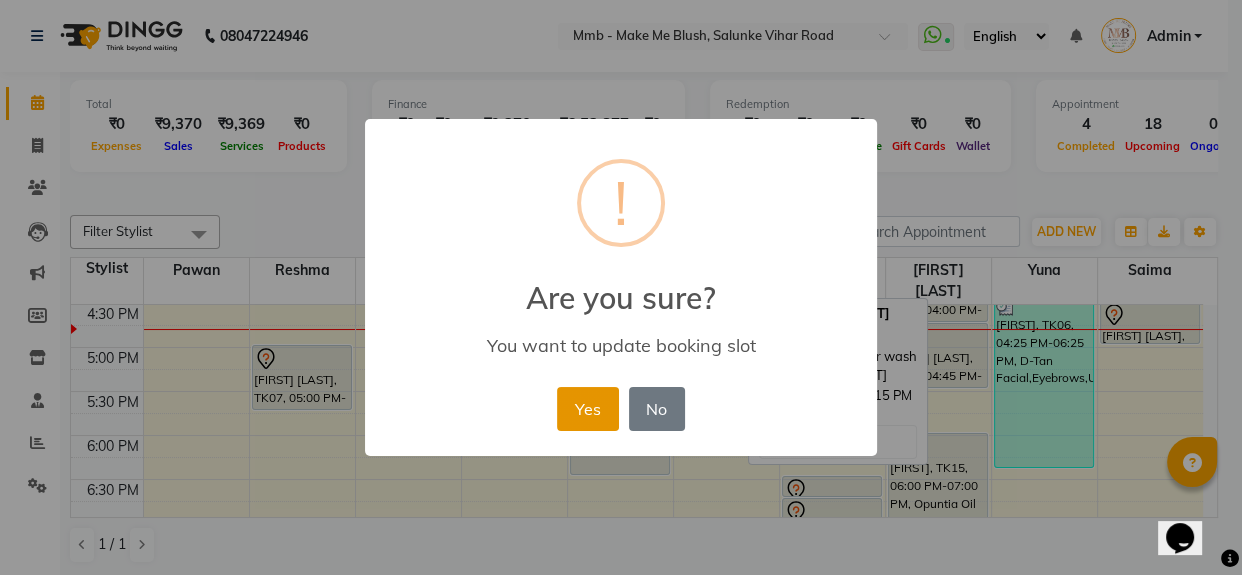 click on "Yes" at bounding box center (587, 409) 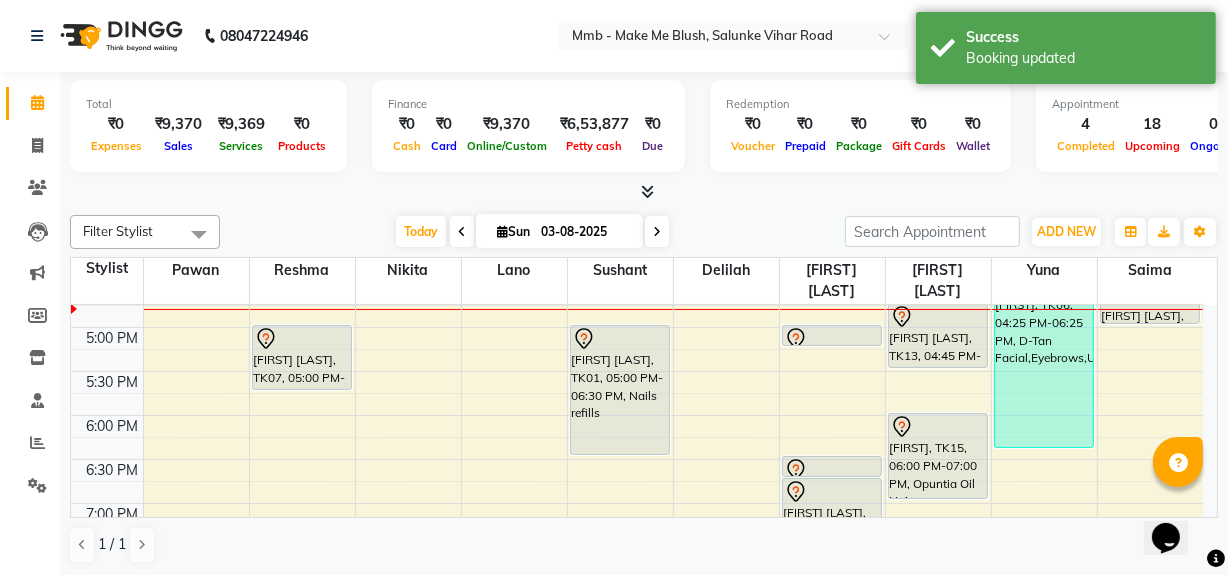 scroll, scrollTop: 698, scrollLeft: 0, axis: vertical 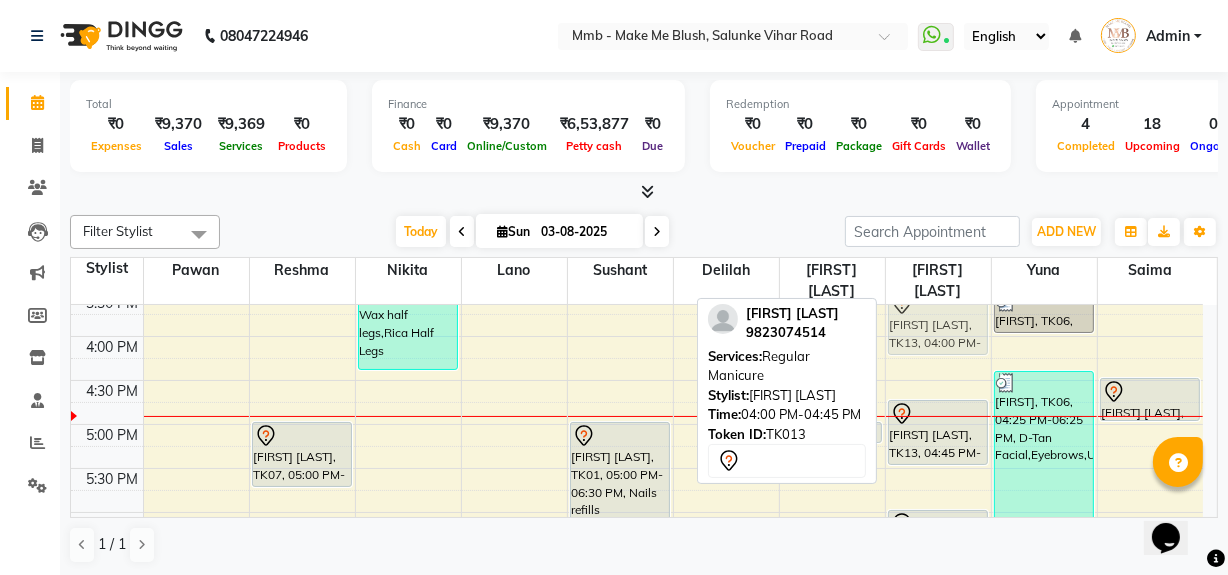 drag, startPoint x: 917, startPoint y: 350, endPoint x: 917, endPoint y: 319, distance: 31 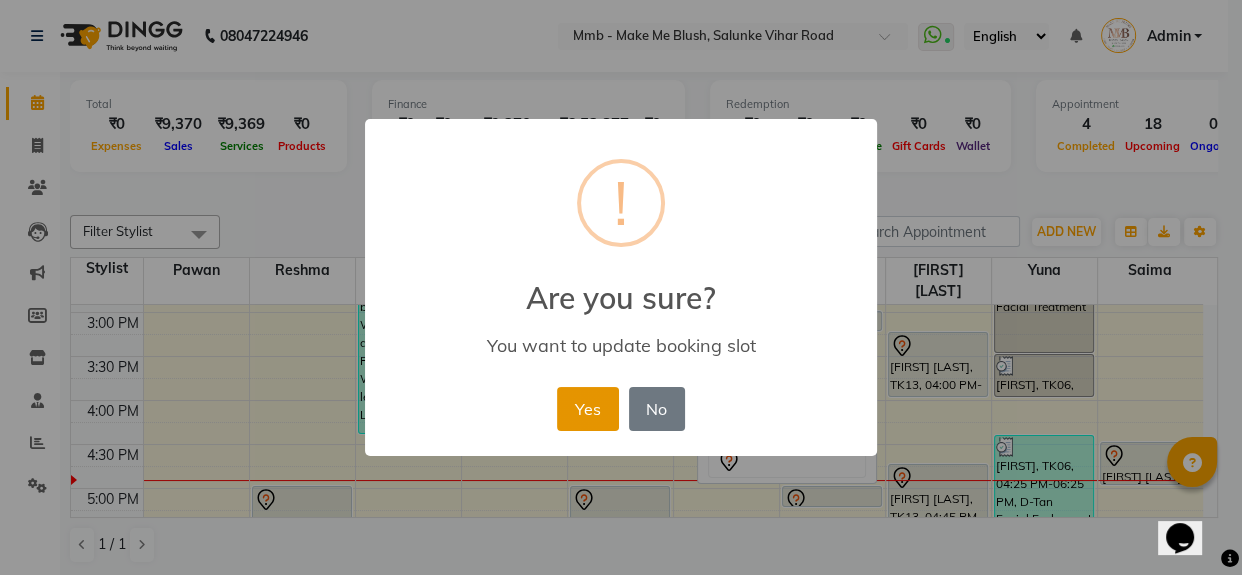 click on "Yes" at bounding box center [587, 409] 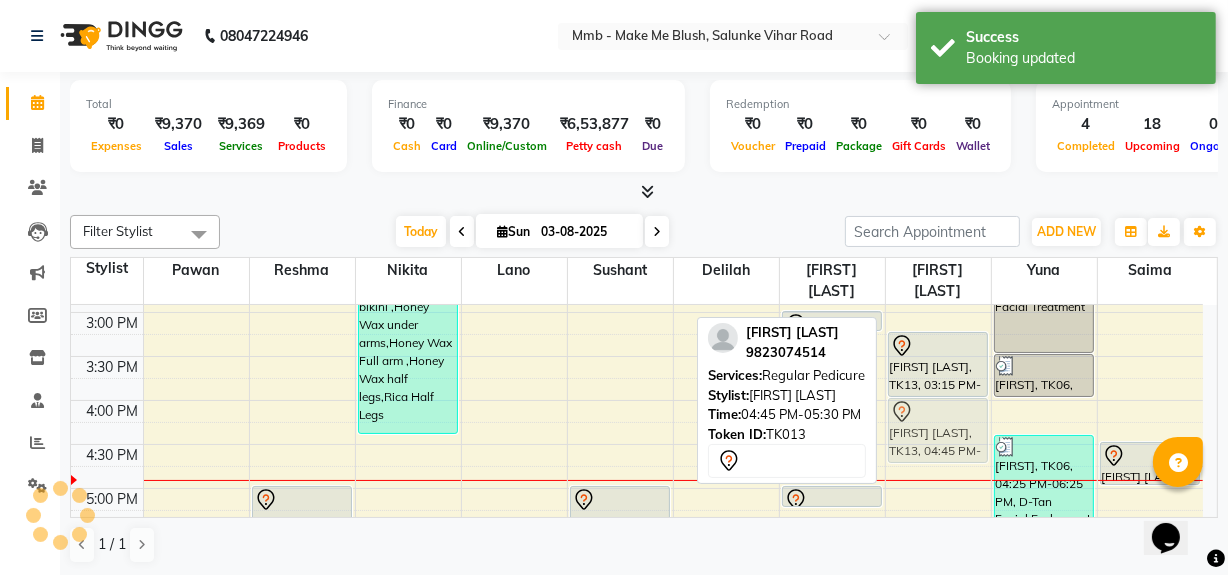 drag, startPoint x: 917, startPoint y: 480, endPoint x: 909, endPoint y: 407, distance: 73.43705 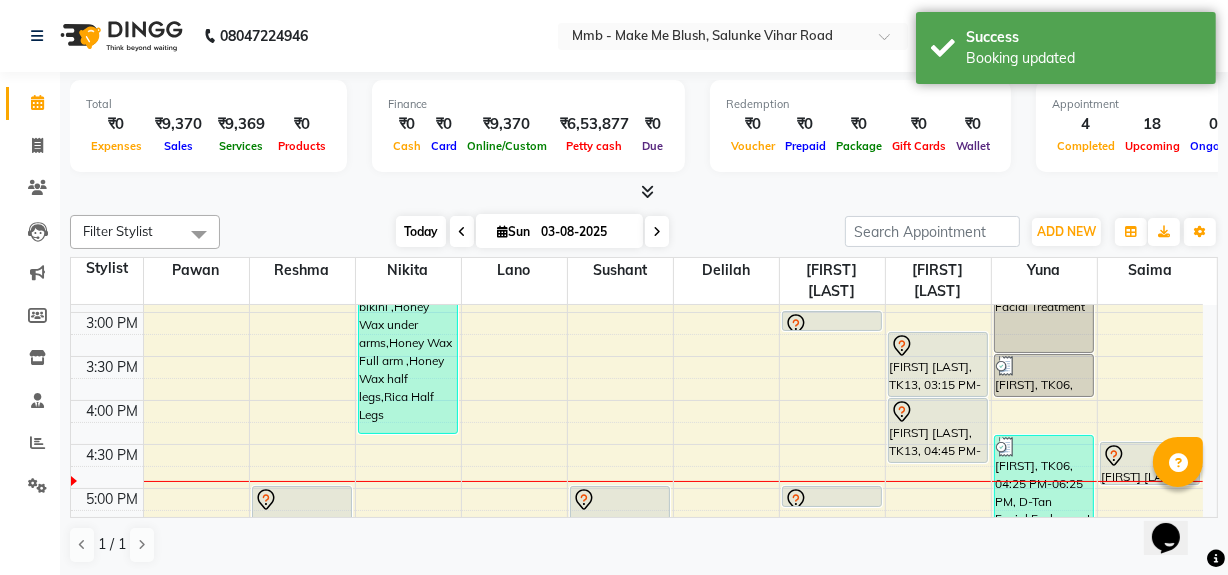 click on "Today" at bounding box center (421, 231) 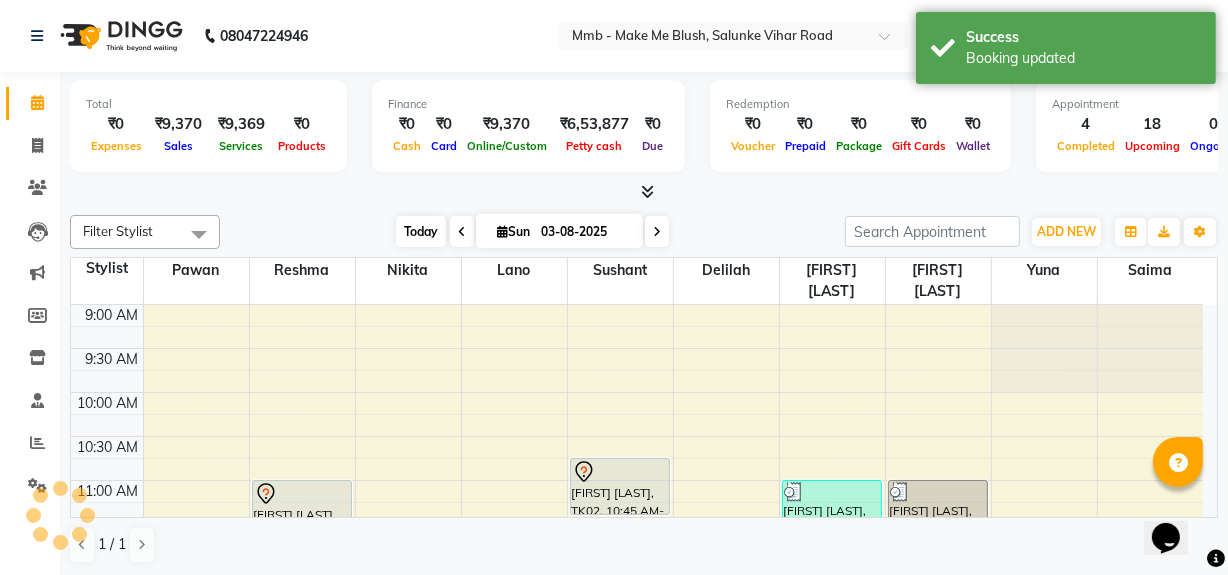 scroll, scrollTop: 615, scrollLeft: 0, axis: vertical 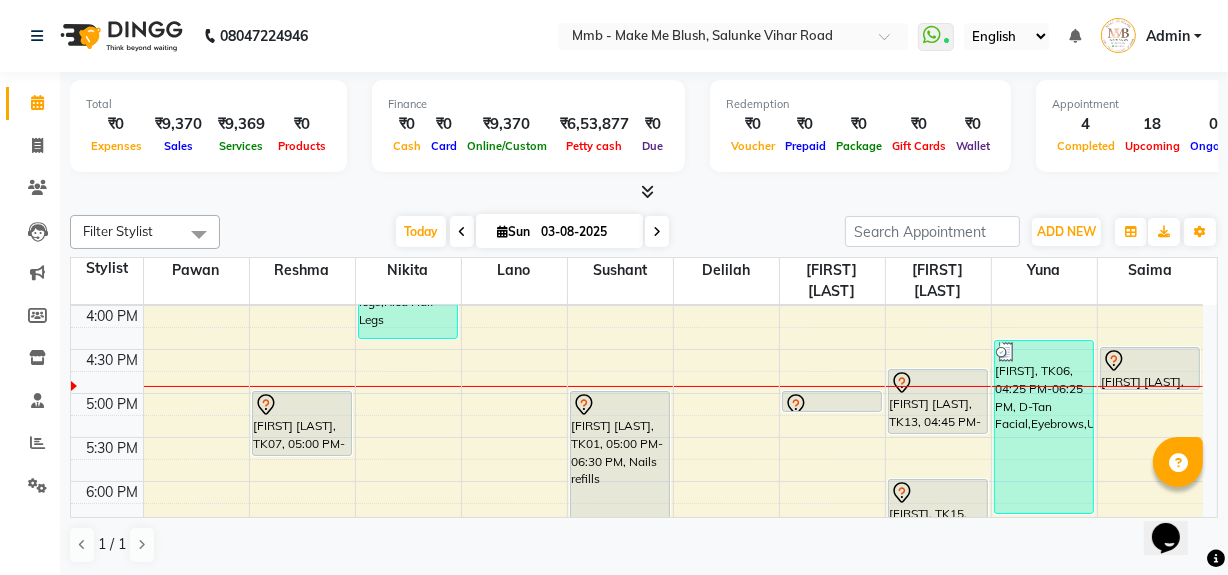 click on "Filter Stylist Select All Delilah [FIRST] [LAST] Lano Nikita Pawan Reshma Saima Sushant Urgen Dukpa Yuna Today  Sun 03-08-2025 Toggle Dropdown Add Appointment Add Invoice Add Expense Add Attendance Add Client Add Transaction Toggle Dropdown Add Appointment Add Invoice Add Expense Add Attendance Add Client ADD NEW Toggle Dropdown Add Appointment Add Invoice Add Expense Add Attendance Add Client Add Transaction Filter Stylist Select All Delilah [FIRST] [LAST] Lano Nikita Pawan Reshma Saima Sushant Urgen Dukpa Yuna Group By  Staff View   Room View  View as Vertical  Vertical - Week View  Horizontal  Horizontal - Week View  List  Toggle Dropdown Calendar Settings Manage Tags   Arrange Stylists   Reset Stylists  Full Screen  Show Available Stylist  Appointment Form Zoom 100% Staff/Room Display Count 10 Stylist Pawan Reshma Nikita Lano Sushant Delilah Urgen Dukpa [FIRST] [LAST] Yuna Saima 9:00 AM 9:30 AM 10:00 AM 10:30 AM 11:00 AM 11:30 AM 12:00 PM 12:30 PM 1:00 PM 1:30 PM 2:00 PM 2:30 PM 3:00 PM 3:30 PM 4:00 PM" 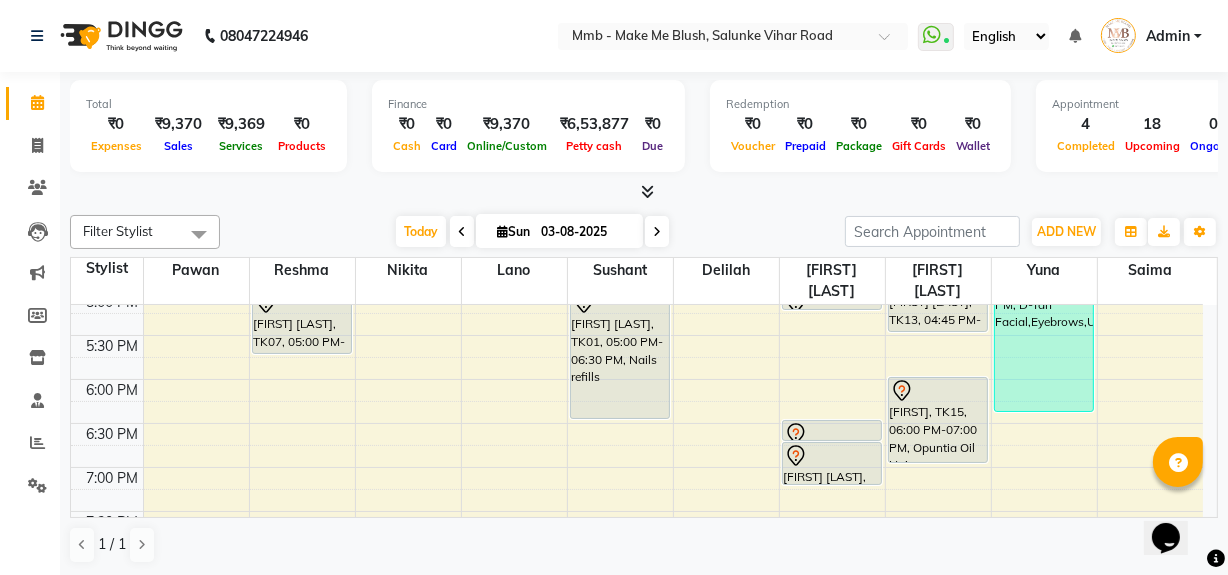 scroll, scrollTop: 724, scrollLeft: 0, axis: vertical 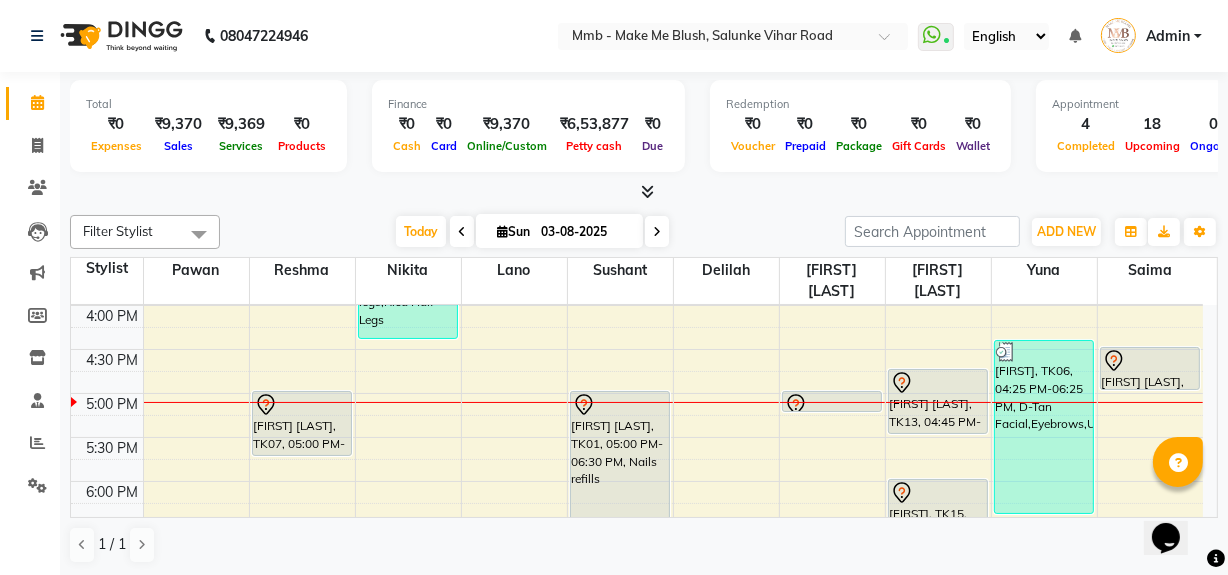 click on "Total  ₹0  Expenses ₹9,370  Sales ₹9,369  Services ₹0  Products Finance  ₹0  Cash ₹0  Card ₹9,370  Online/Custom ₹6,53,877 Petty cash ₹0 Due  Redemption  ₹0 Voucher ₹0 Prepaid ₹0 Package ₹0  Gift Cards ₹0  Wallet  Appointment  4 Completed 18 Upcoming 0 Ongoing 0 No show  Other sales  ₹0  Packages ₹0  Memberships ₹0  Vouchers ₹0  Prepaids ₹0  Gift Cards Filter Stylist Select All Delilah Gauri Chauhan Lano Nikita Pawan Reshma Saima Sushant Urgen Dukpa Yuna Today  Sun 03-08-2025 Toggle Dropdown Add Appointment Add Invoice Add Expense Add Attendance Add Client Add Transaction Toggle Dropdown Add Appointment Add Invoice Add Expense Add Attendance Add Client ADD NEW Toggle Dropdown Add Appointment Add Invoice Add Expense Add Attendance Add Client Add Transaction Filter Stylist Select All Delilah Gauri Chauhan Lano Nikita Pawan Reshma Saima Sushant Urgen Dukpa Yuna Group By  Staff View   Room View  View as Vertical  Vertical - Week View  Horizontal  Horizontal - Week View  List" 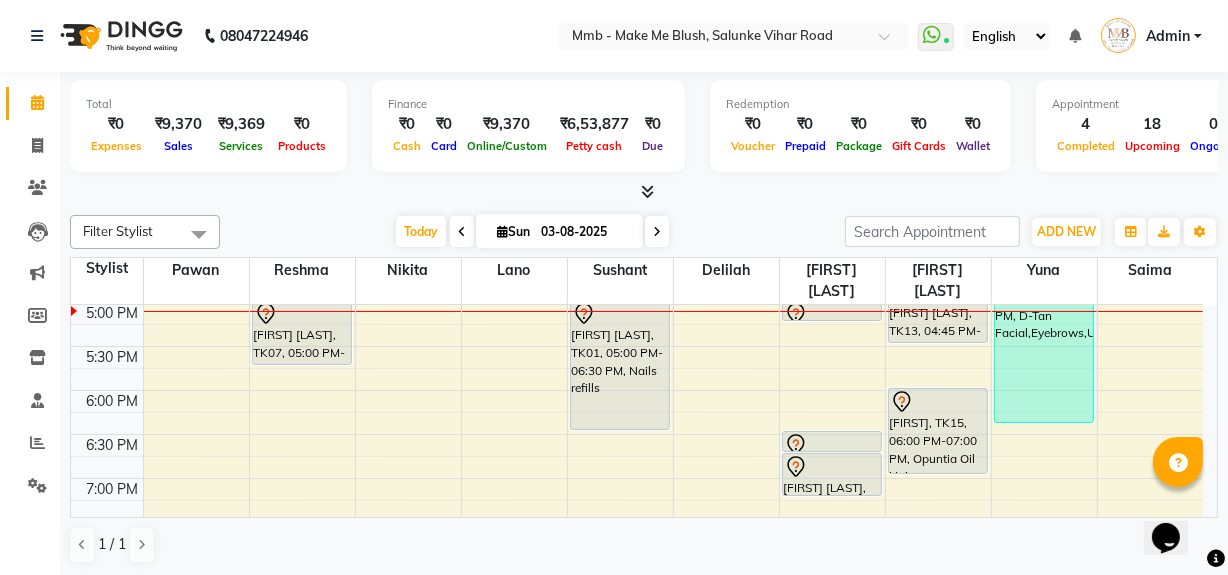 scroll, scrollTop: 724, scrollLeft: 0, axis: vertical 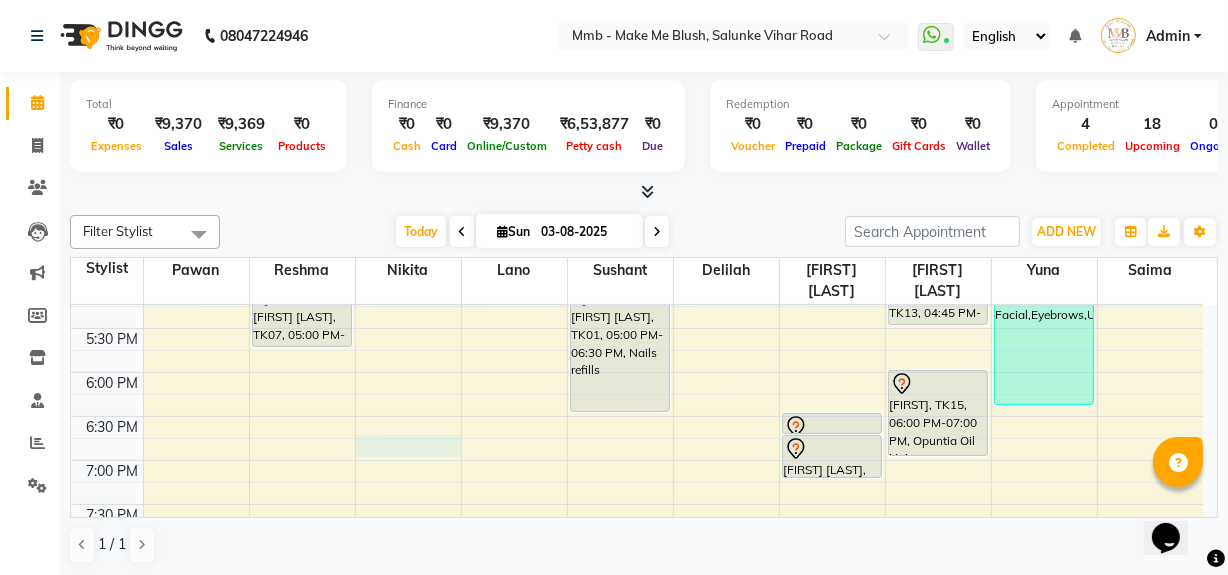 click on "9:00 AM 9:30 AM 10:00 AM 10:30 AM 11:00 AM 11:30 AM 12:00 PM 12:30 PM 1:00 PM 1:30 PM 2:00 PM 2:30 PM 3:00 PM 3:30 PM 4:00 PM 4:30 PM 5:00 PM 5:30 PM 6:00 PM 6:30 PM 7:00 PM 7:30 PM 8:00 PM 8:30 PM             [FIRST] [LAST], TK05, 11:00 AM-11:30 AM, Rica  Full Legs             [FIRST] [LAST], TK05, 11:30 AM-12:00 PM, Rica Full Arms             [FIRST] [LAST], TK05, 12:00 PM-12:15 PM, Eyebrows             [FIRST] [LAST], TK10, 01:30 PM-02:30 PM, Purifying Facial Treatment             [FIRST] [LAST], TK07, 05:00 PM-05:45 PM, Regular Pedicure      [FIRST], TK06, 02:00 PM-04:25 PM, Honey Wax bikini ,Honey Wax under arms,Honey Wax Full arm ,Honey Wax half legs,Rica Half Legs             [FIRST] [LAST], TK08, 11:30 AM-01:00 PM, D-Tan Facial             [FIRST] [LAST], TK02, 10:45 AM-11:25 AM, Gel Nail plain              [FIRST] [LAST], TK01, 05:00 PM-06:30 PM,  Nails refills     [FIRST] [LAST], TK11, 11:00 AM-12:10 PM, Roots Touchup Upto 1inch              [FIRST] [LAST], TK14, 03:00 PM-03:15 PM, Classic hair wash" at bounding box center [637, 108] 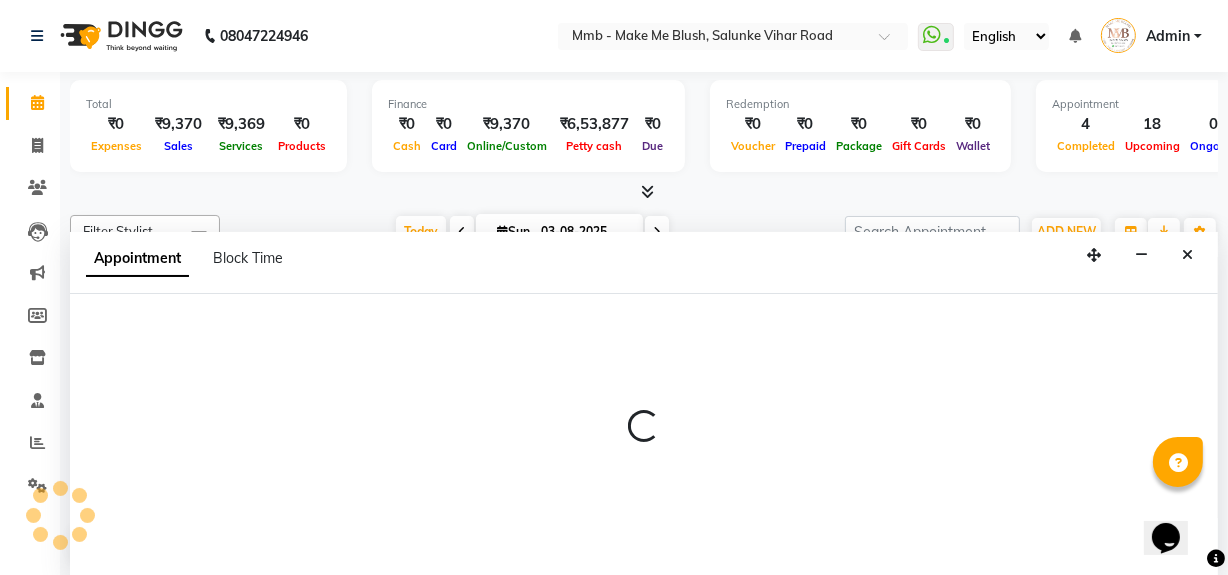 scroll, scrollTop: 0, scrollLeft: 0, axis: both 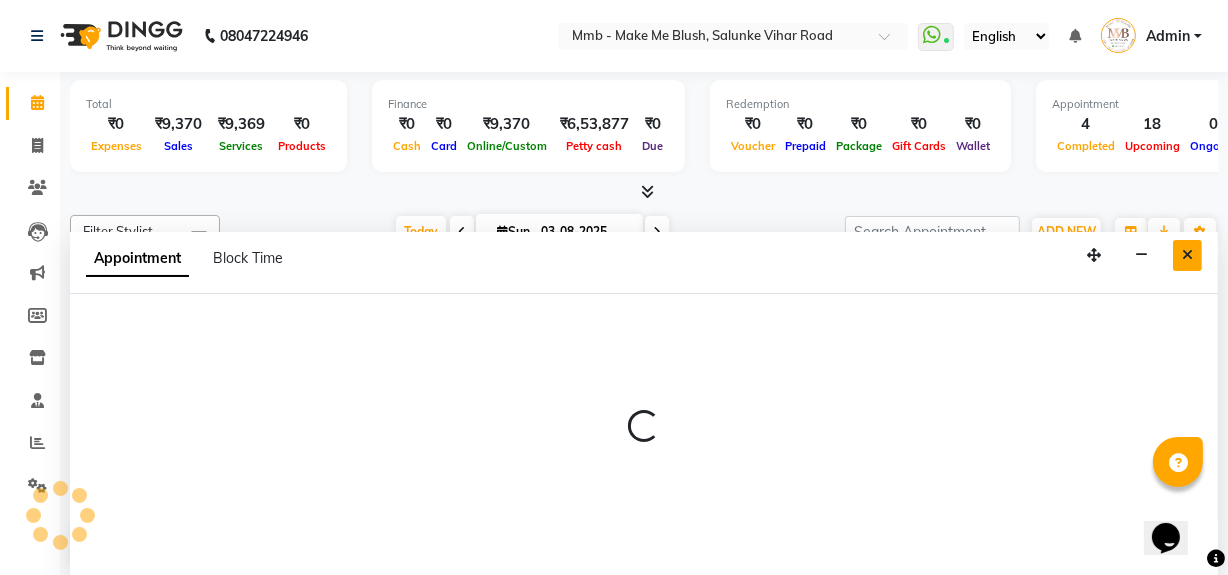 select on "18874" 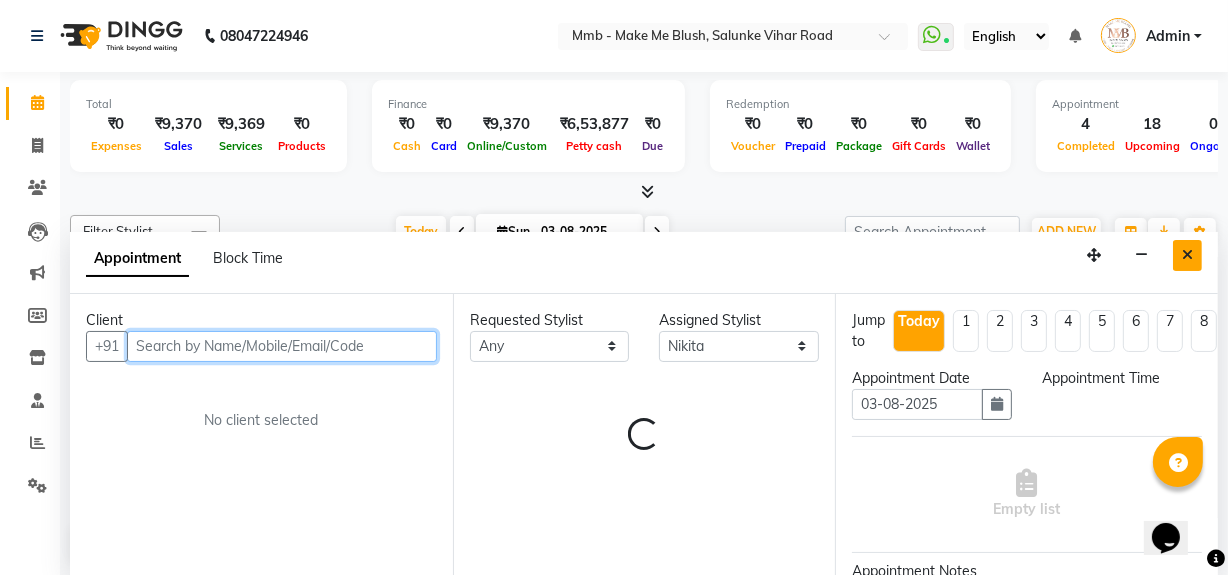 select on "1125" 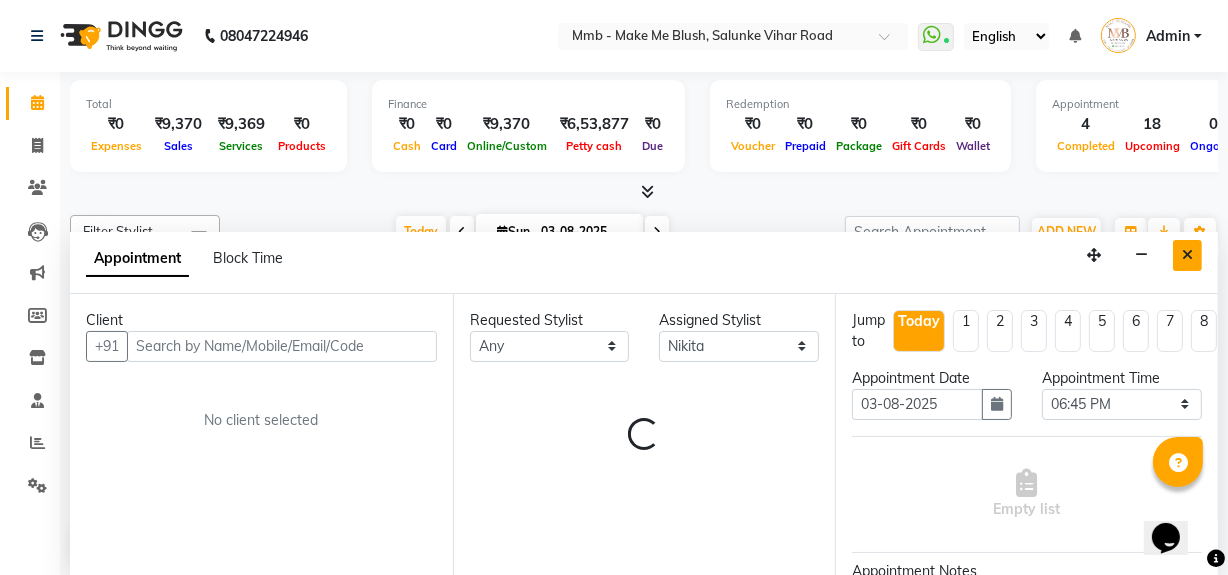 click at bounding box center (1187, 255) 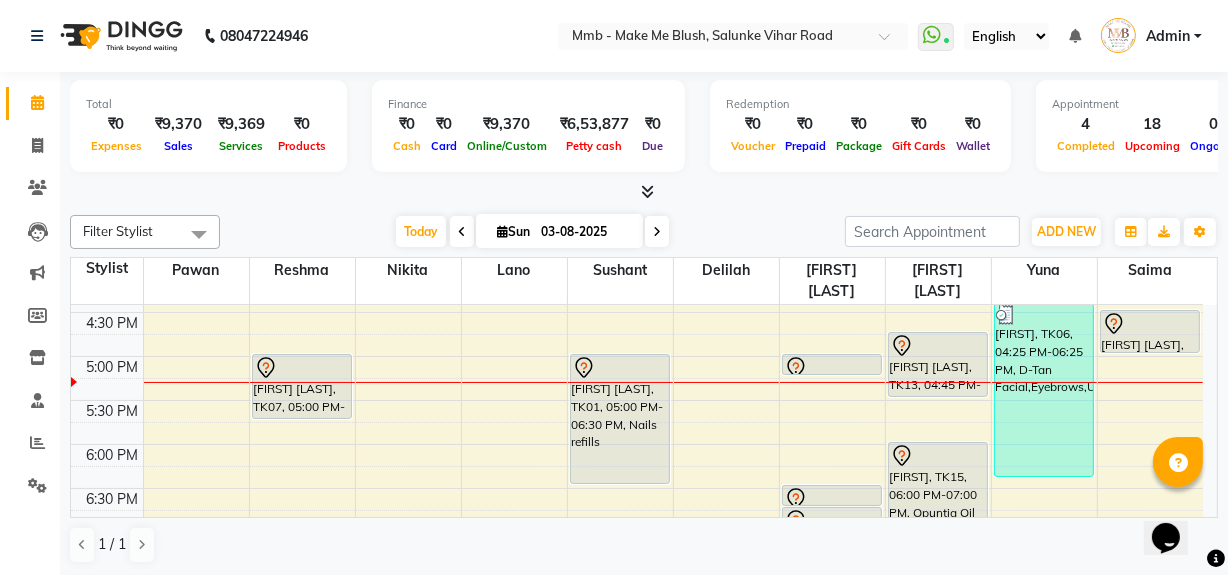 scroll, scrollTop: 651, scrollLeft: 0, axis: vertical 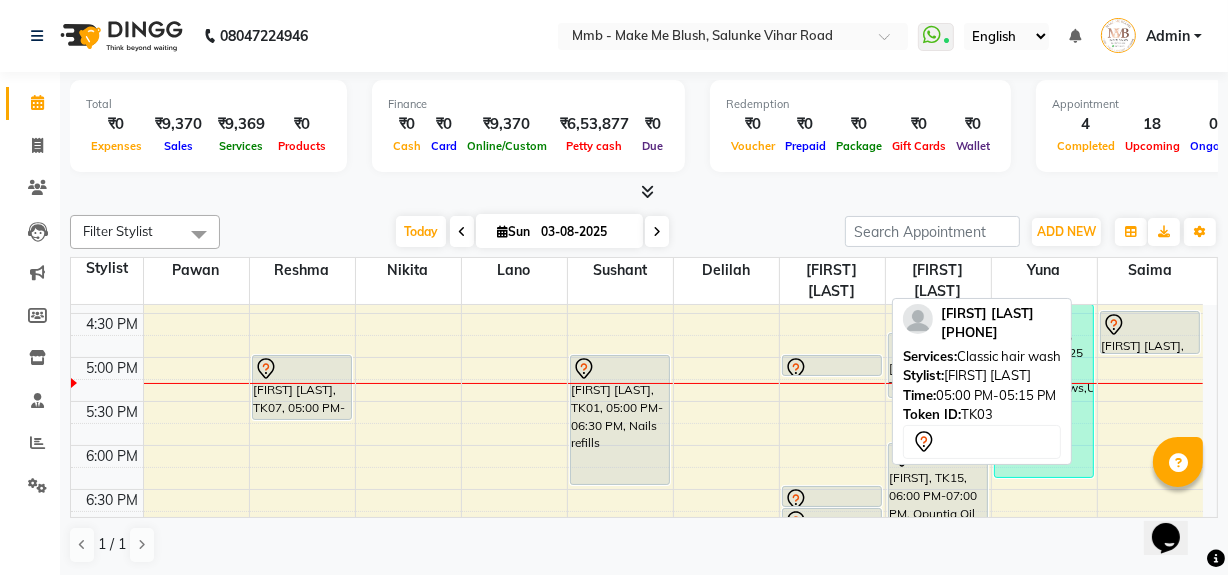 click at bounding box center [832, 369] 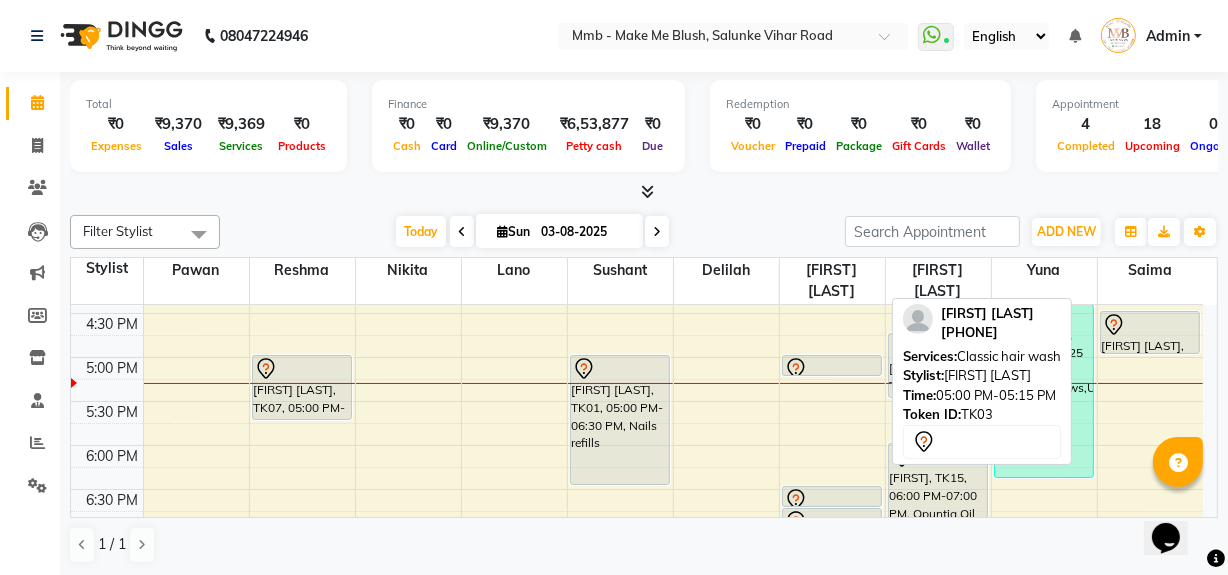 click at bounding box center (832, 369) 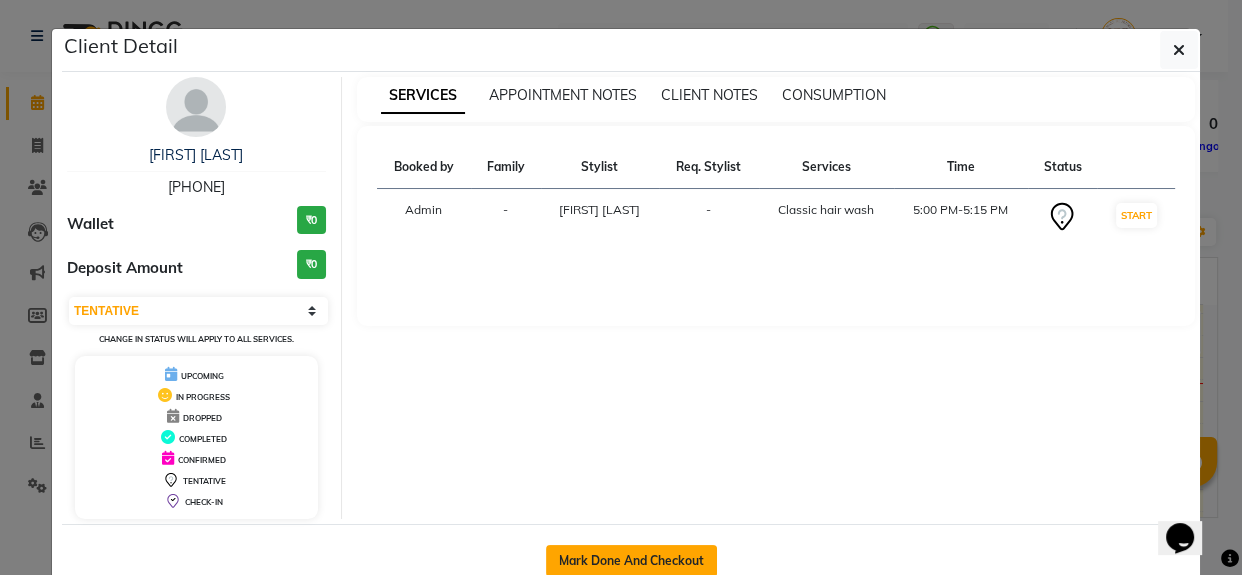click on "Mark Done And Checkout" 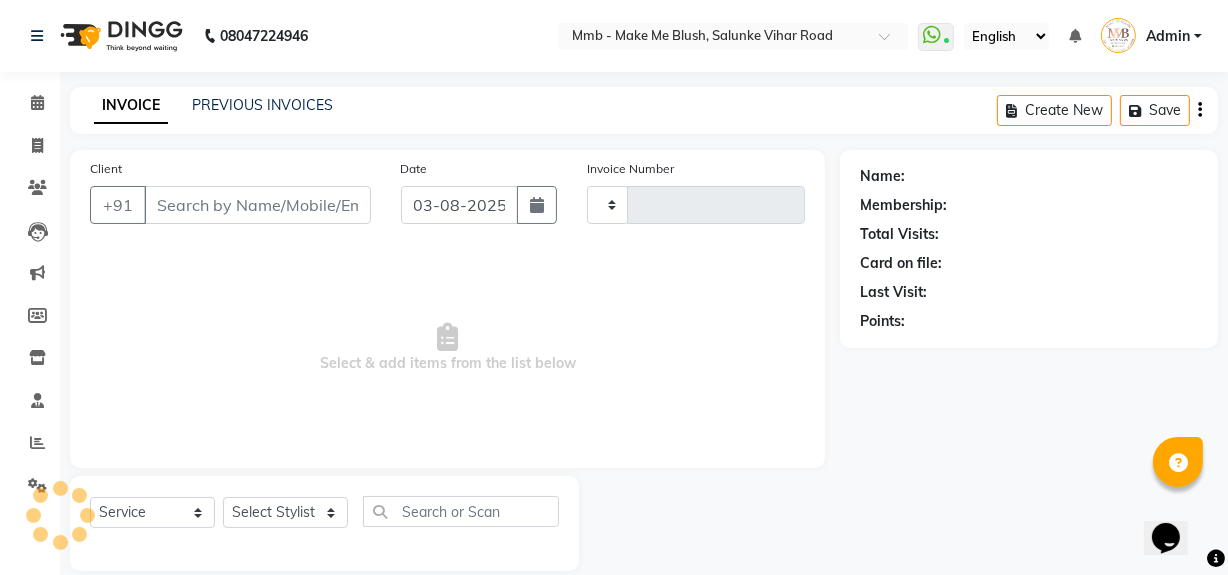type on "0306" 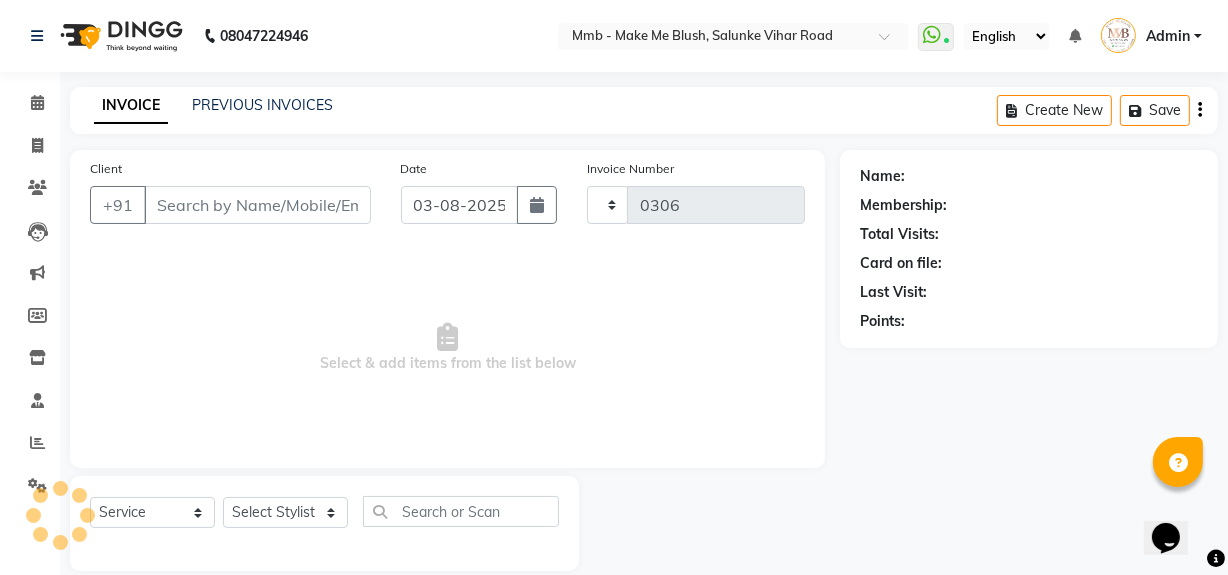 select on "895" 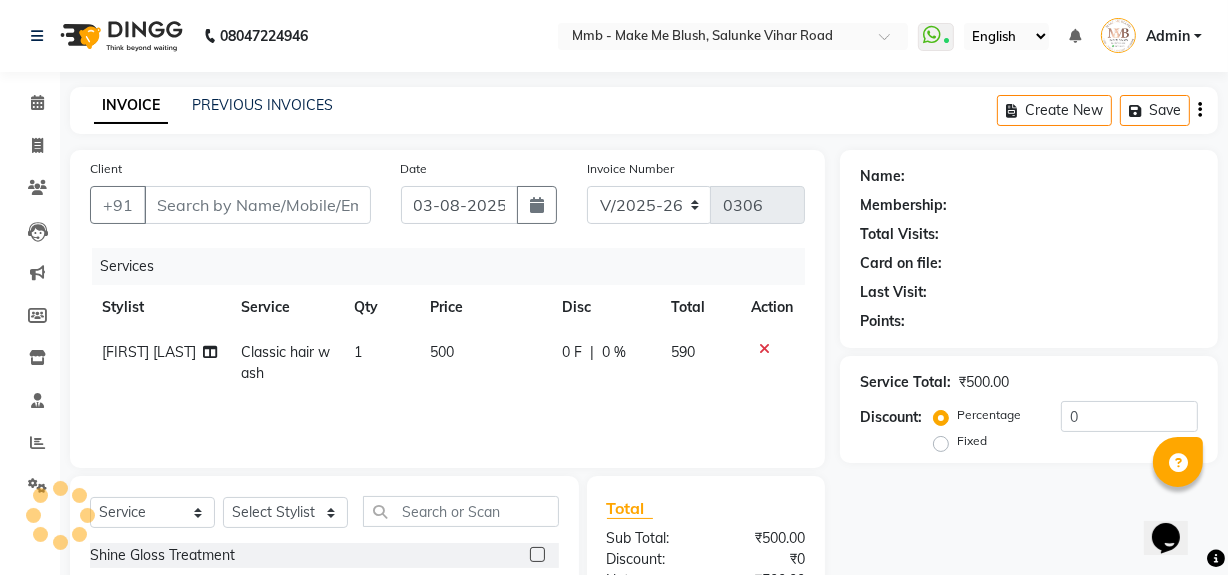 type on "9823512678" 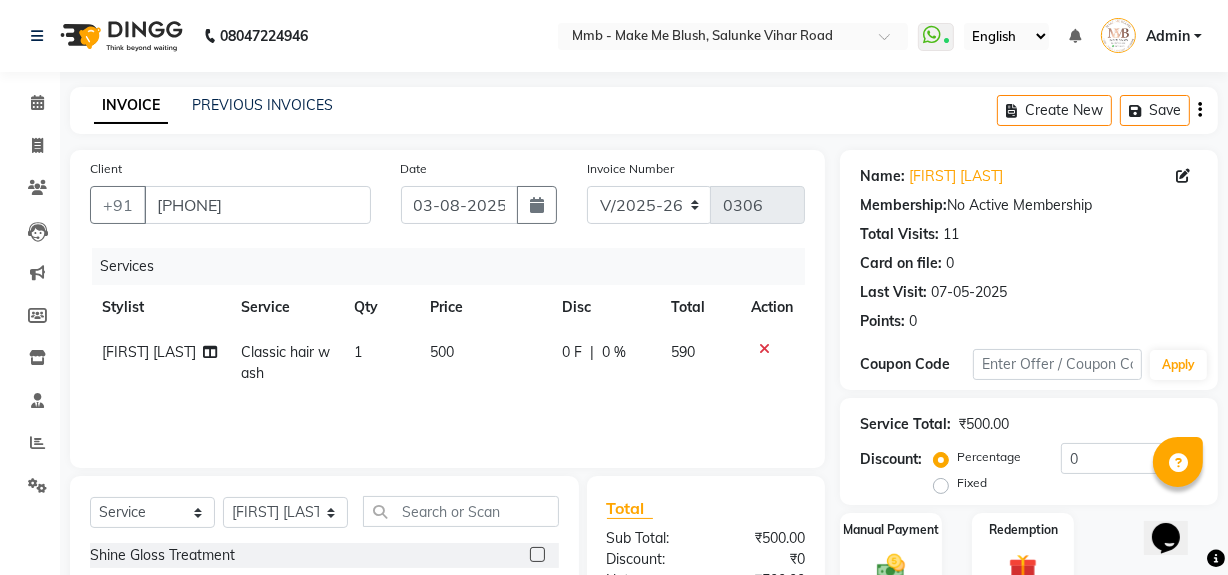 click 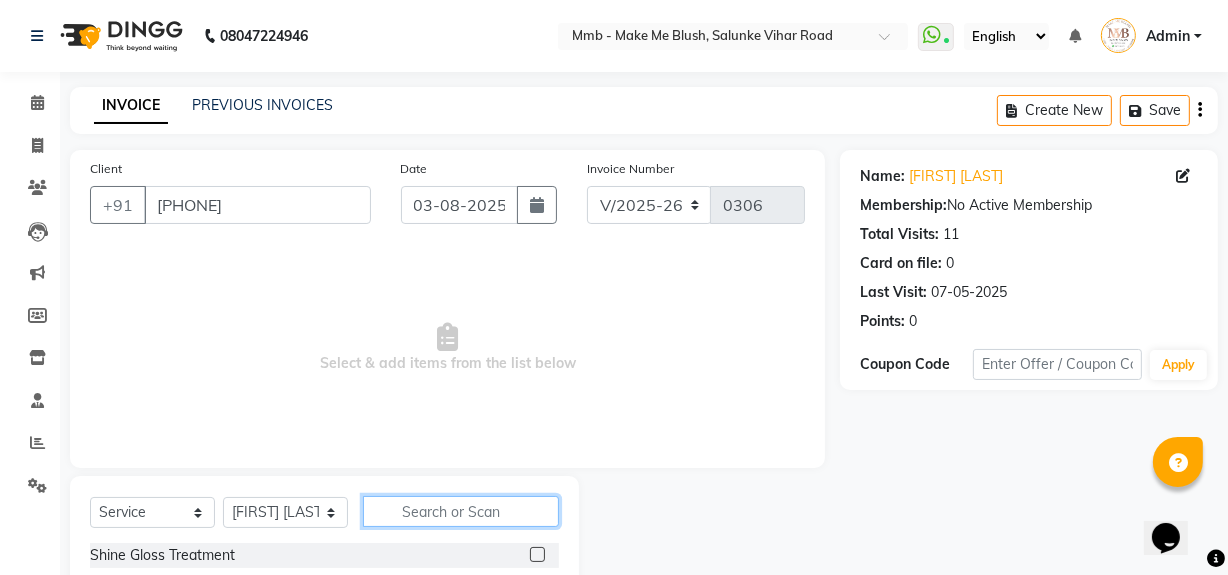 click 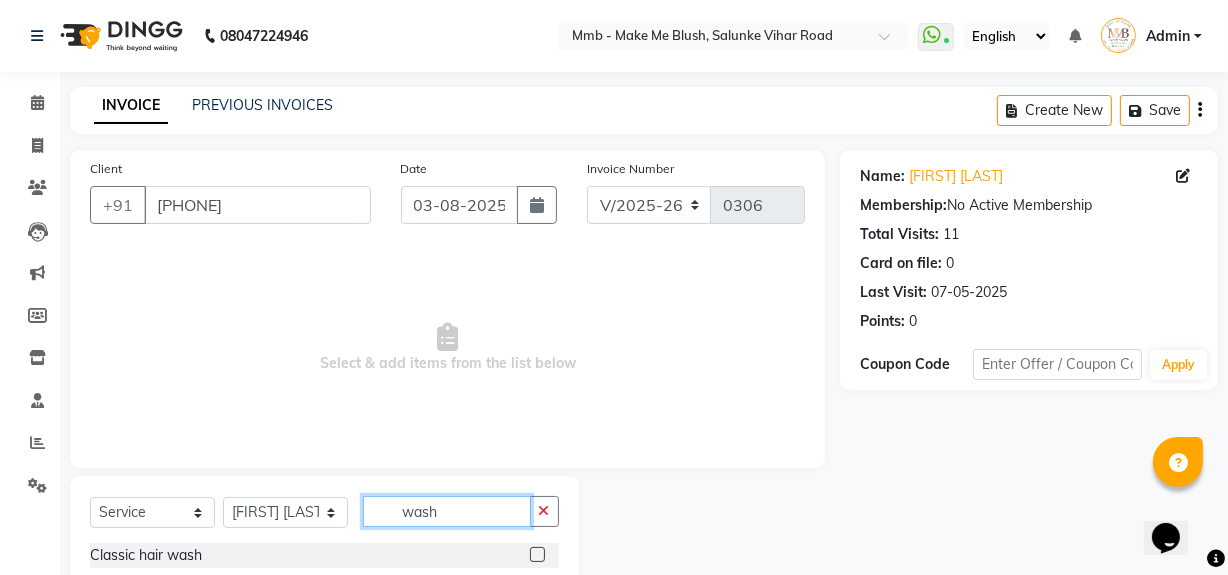 type on "wash" 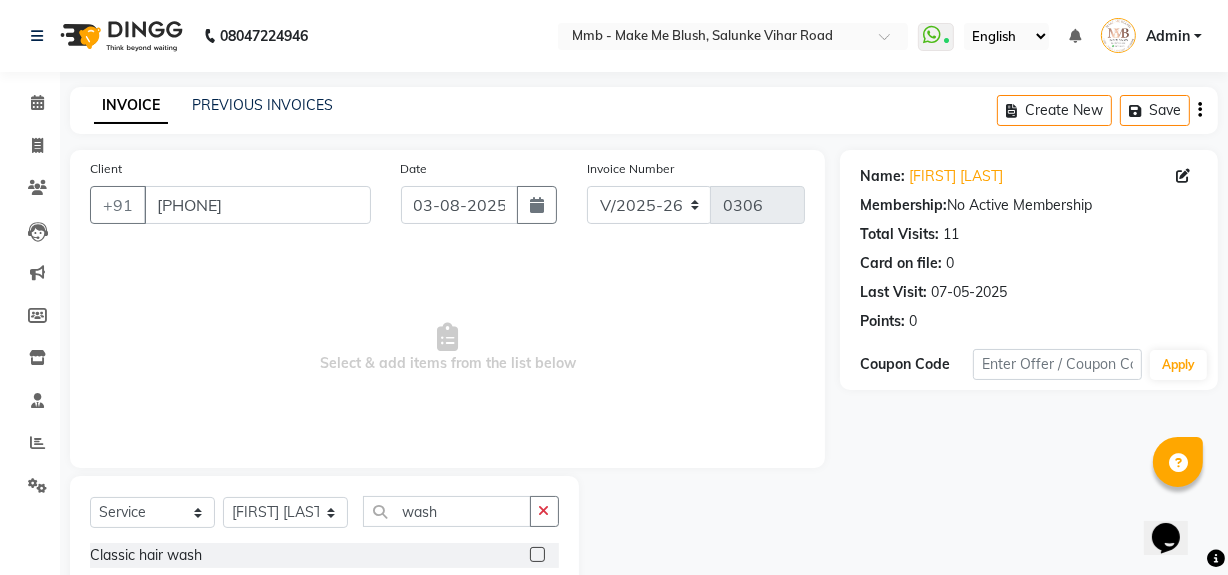 click 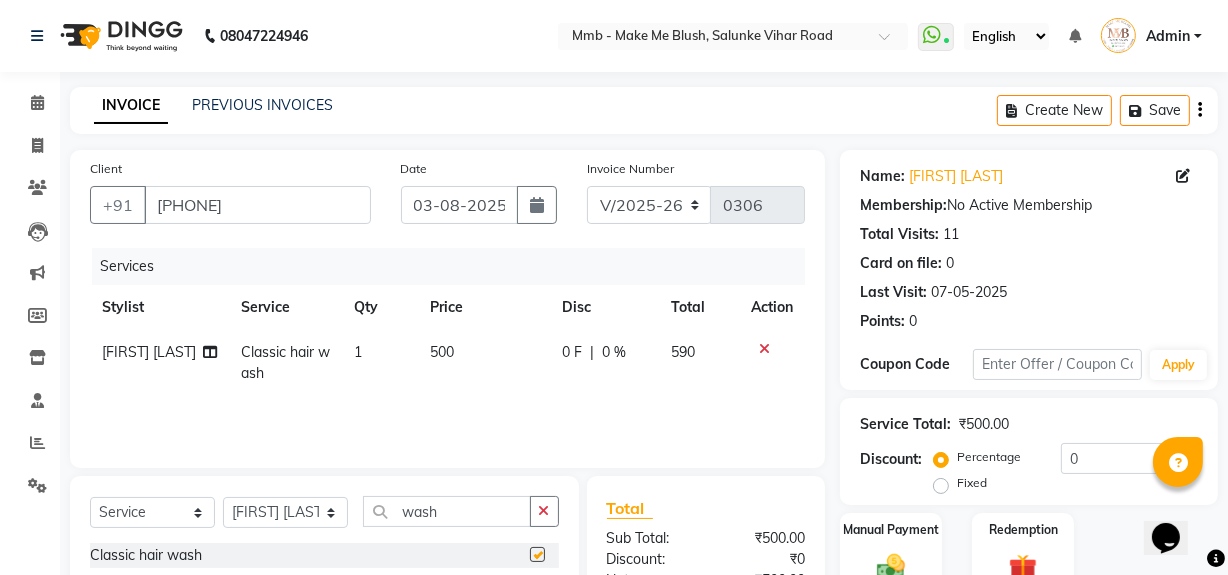 checkbox on "false" 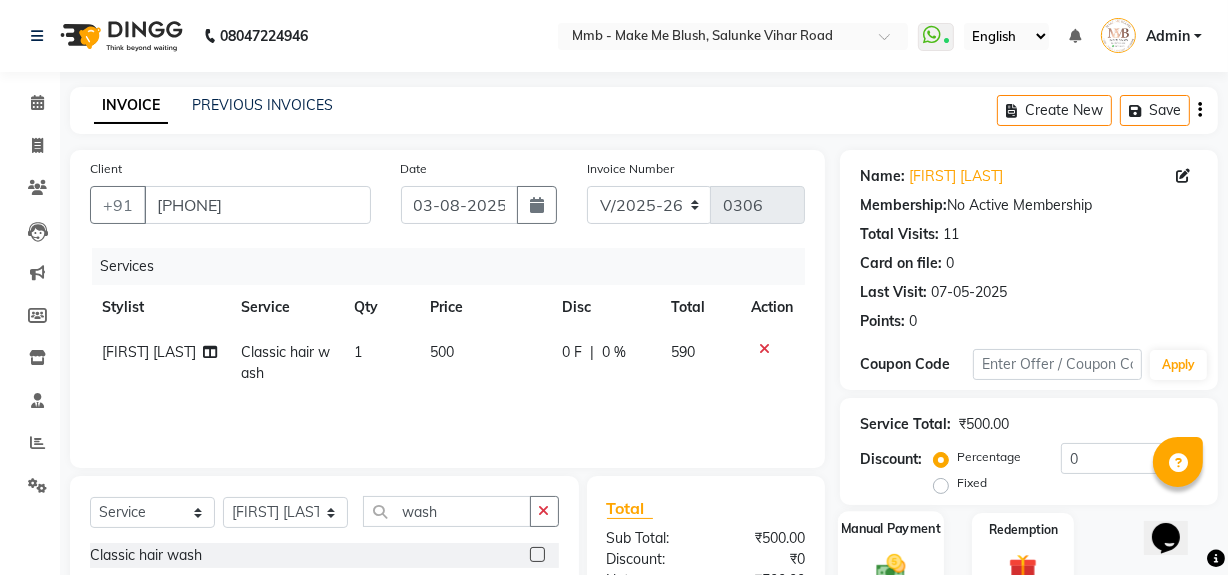 scroll, scrollTop: 226, scrollLeft: 0, axis: vertical 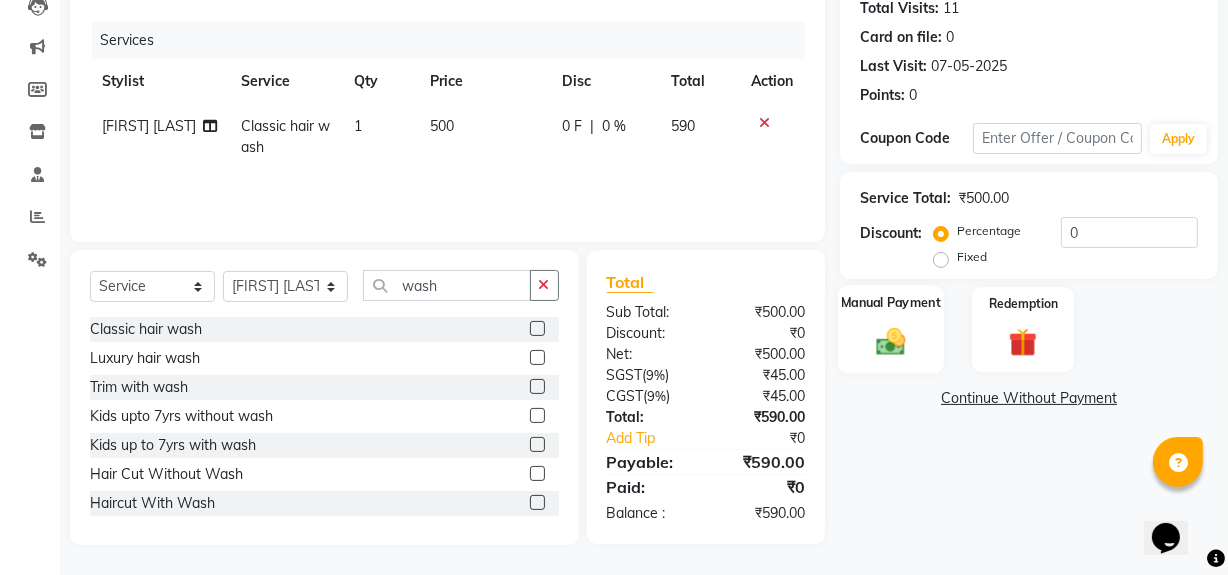 click on "Manual Payment" 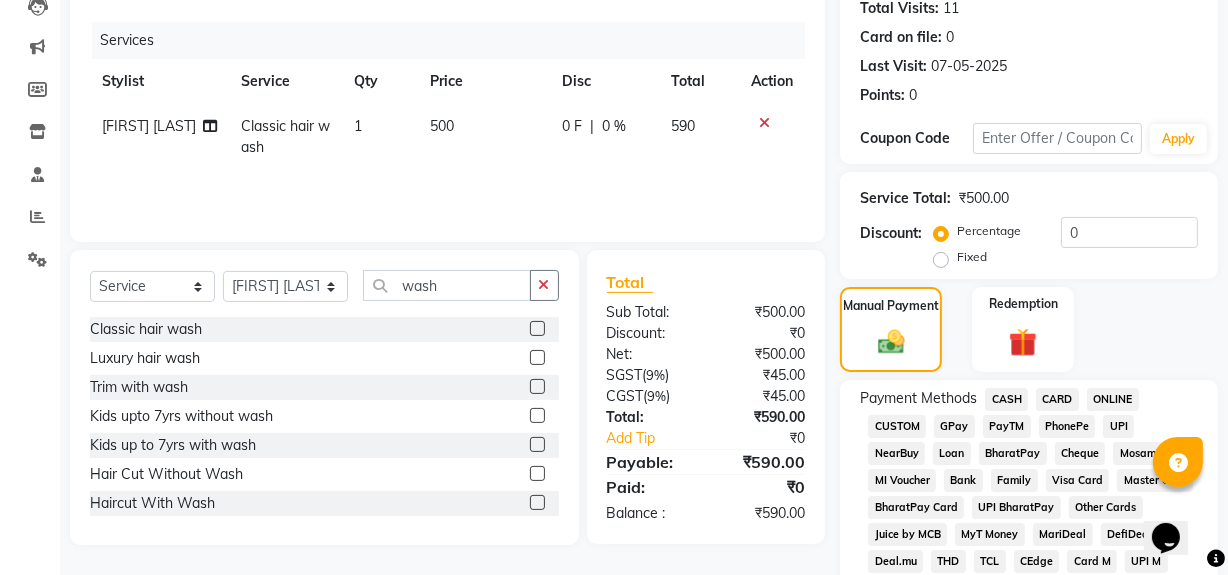 click on "CASH" 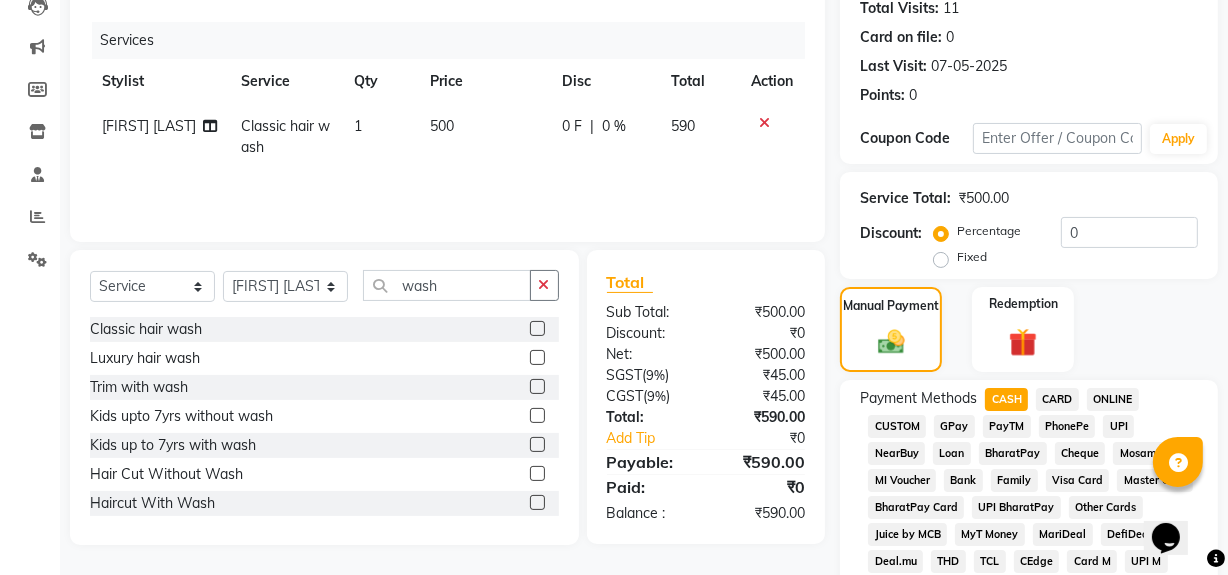 click on "CASH" 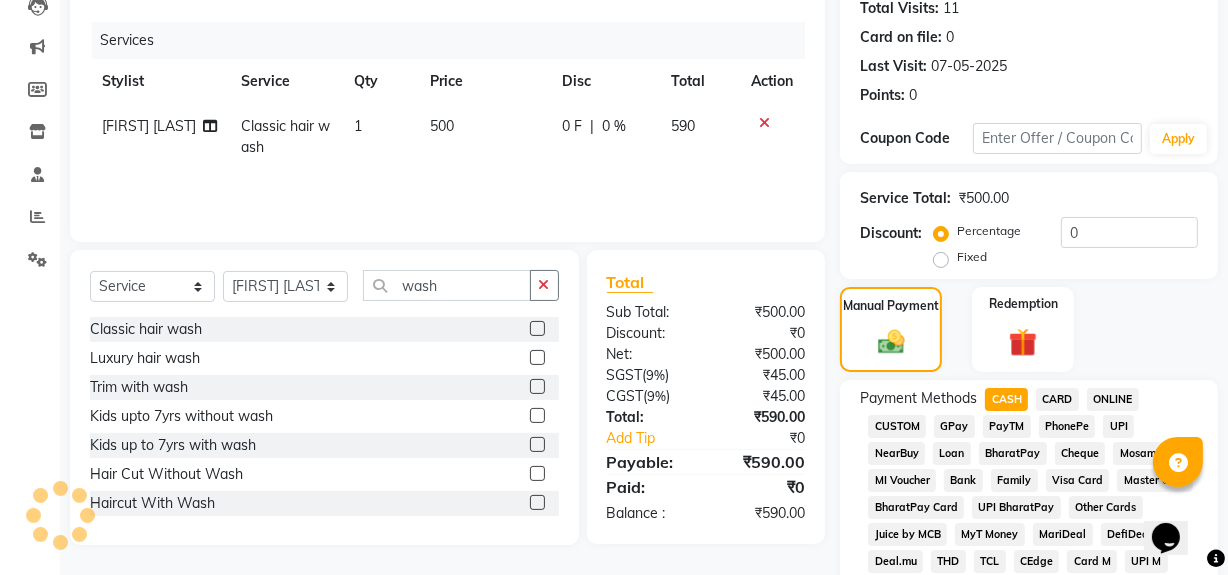 click on "CASH" 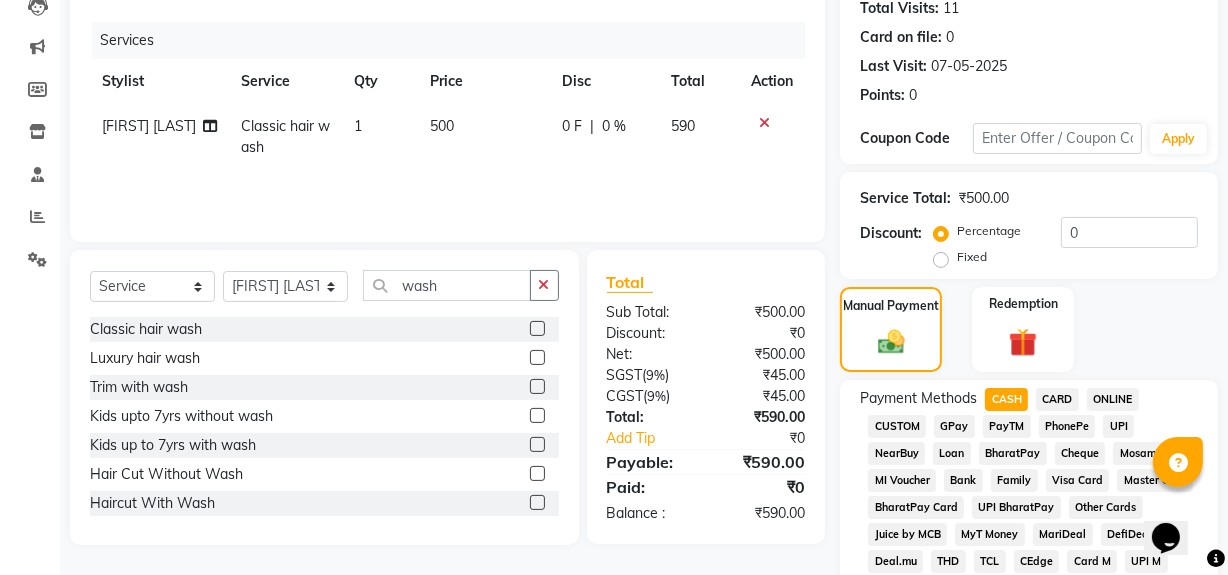 scroll, scrollTop: 729, scrollLeft: 0, axis: vertical 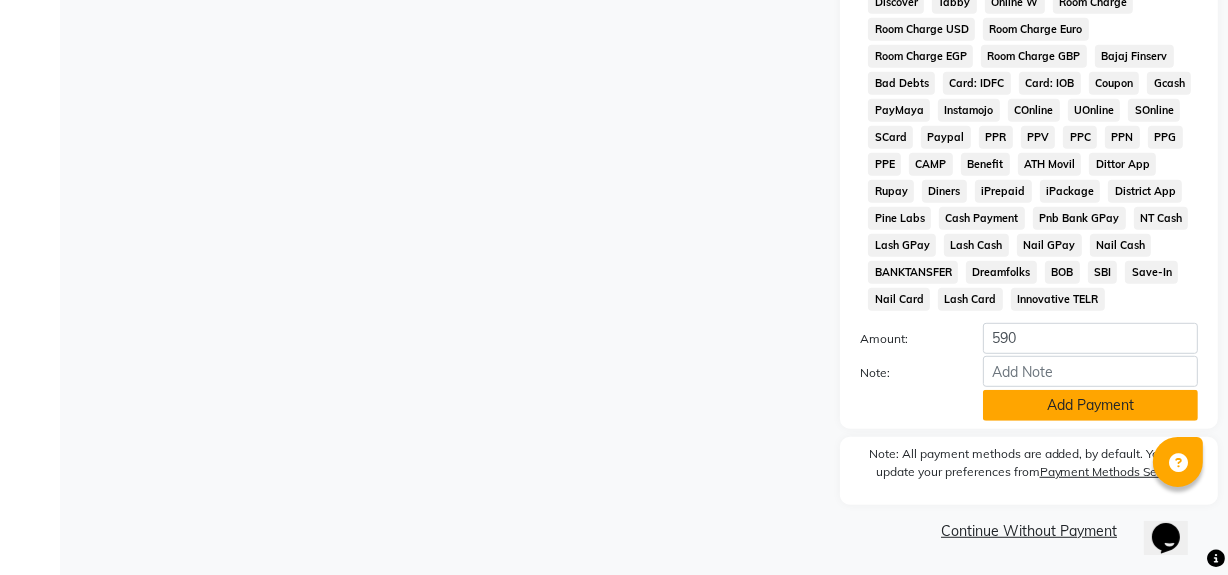 click on "Add Payment" 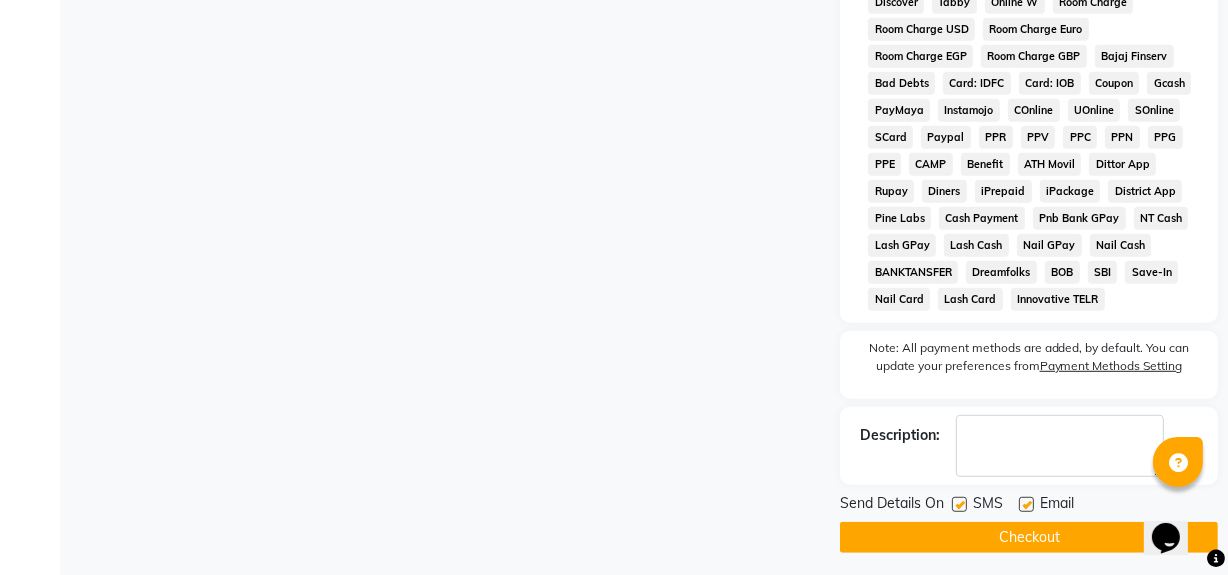 click on "Checkout" 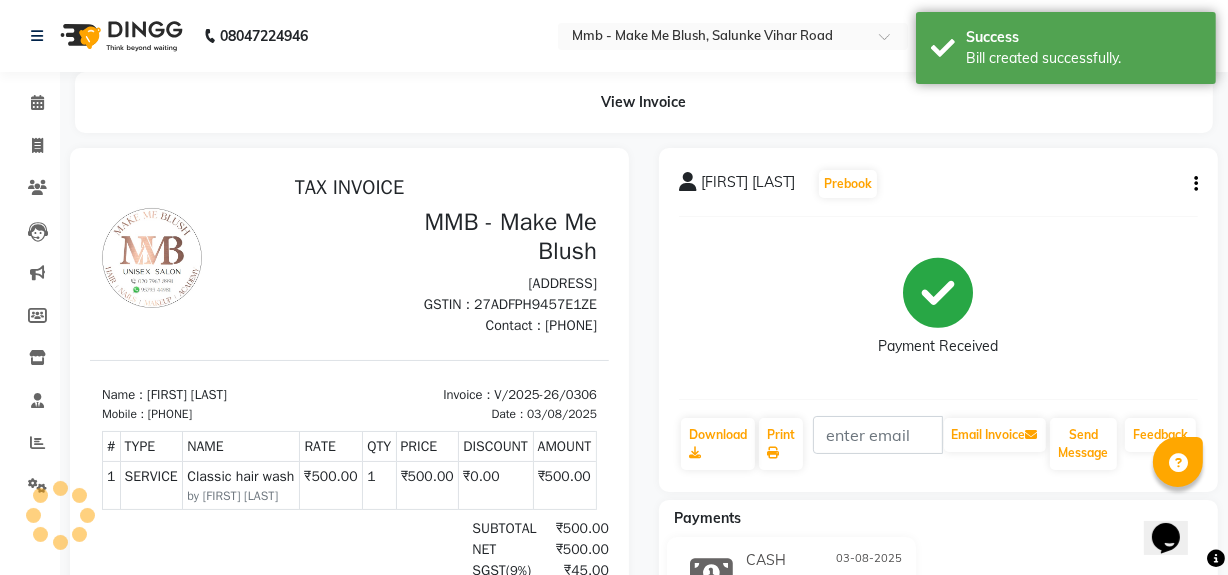 scroll, scrollTop: 0, scrollLeft: 0, axis: both 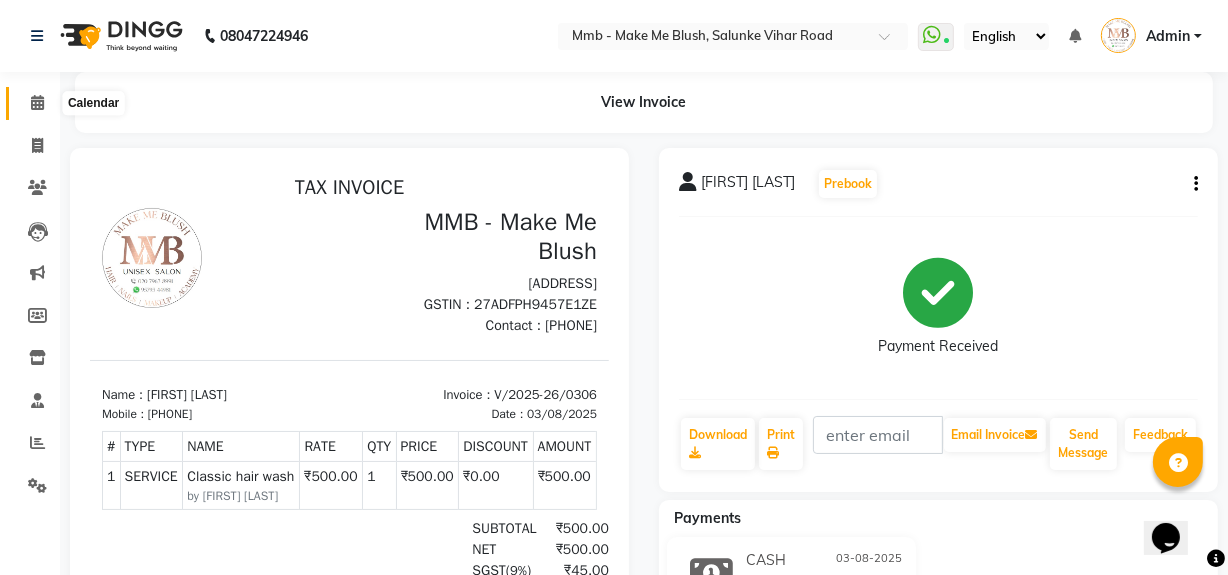 click 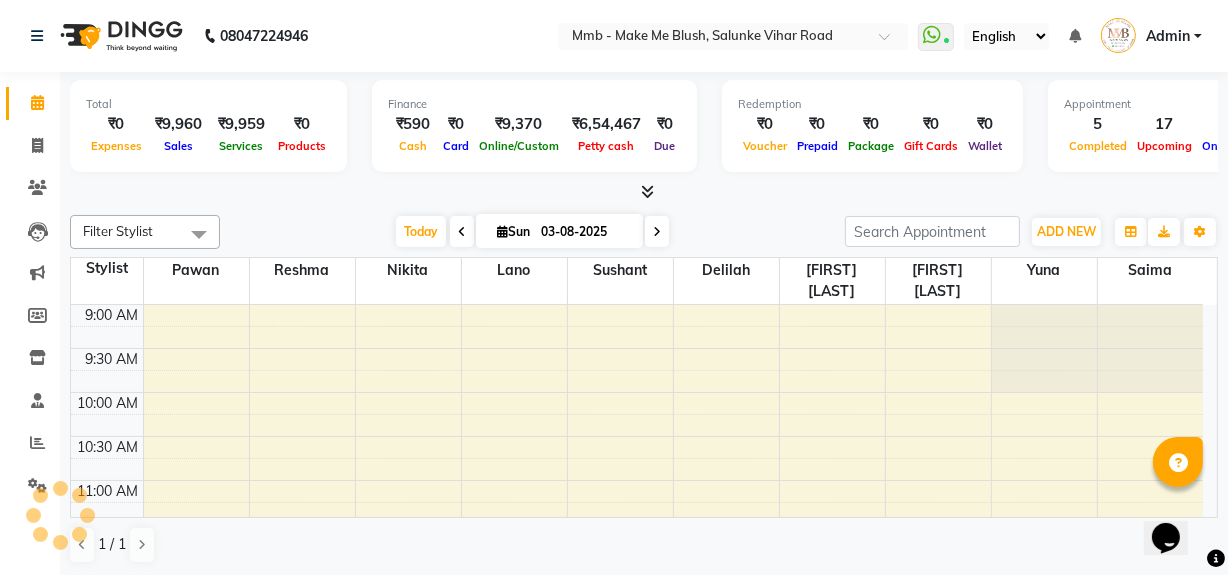 scroll, scrollTop: 0, scrollLeft: 0, axis: both 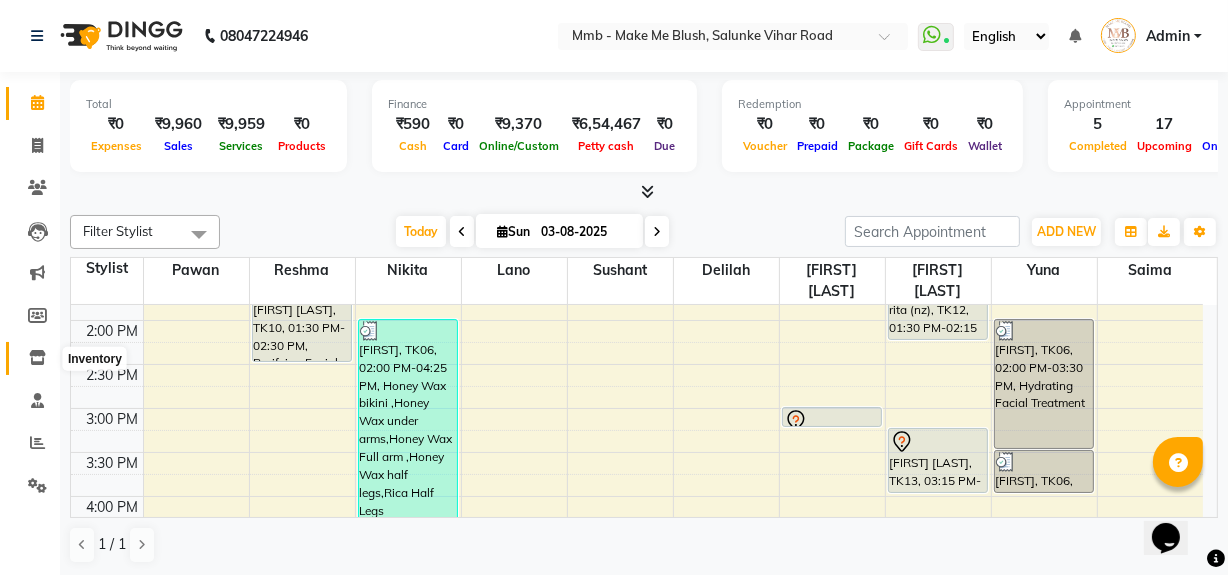 click 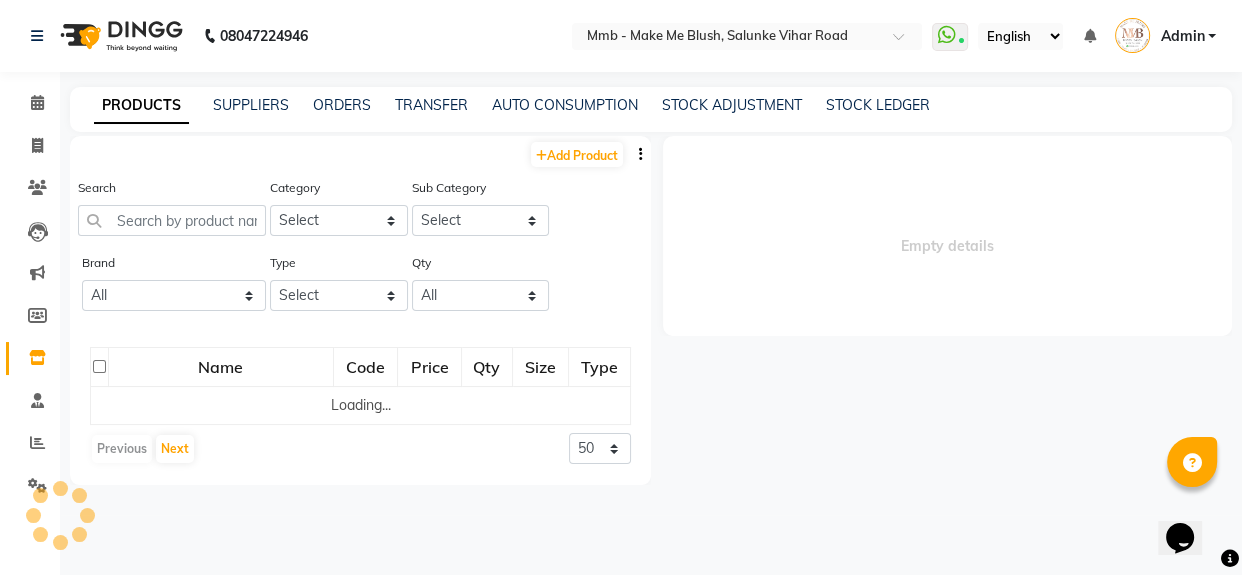 select 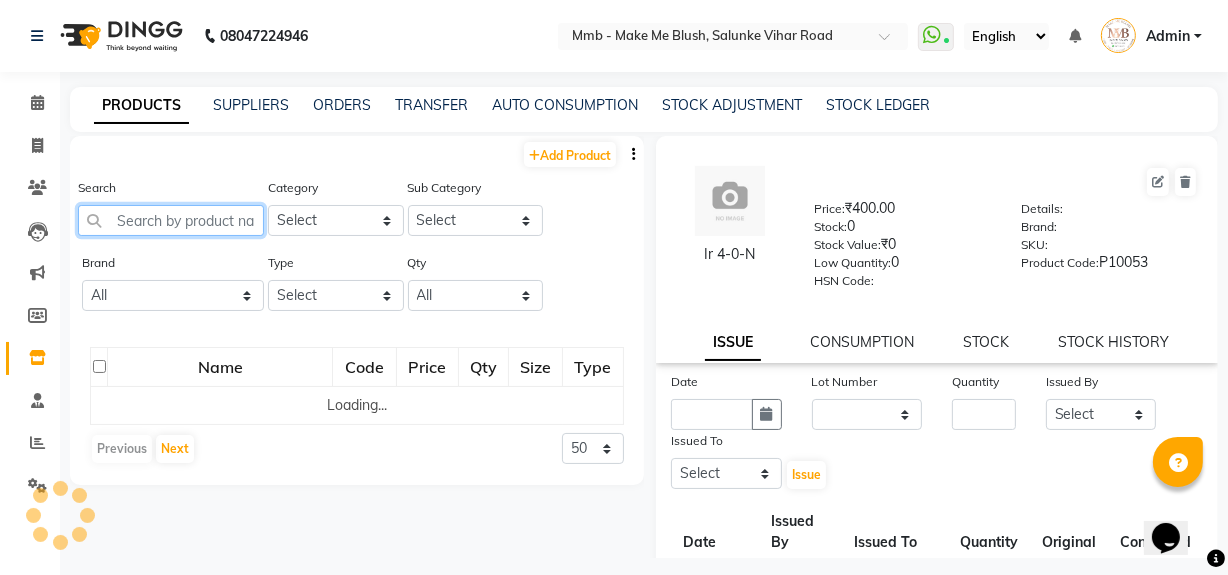 click 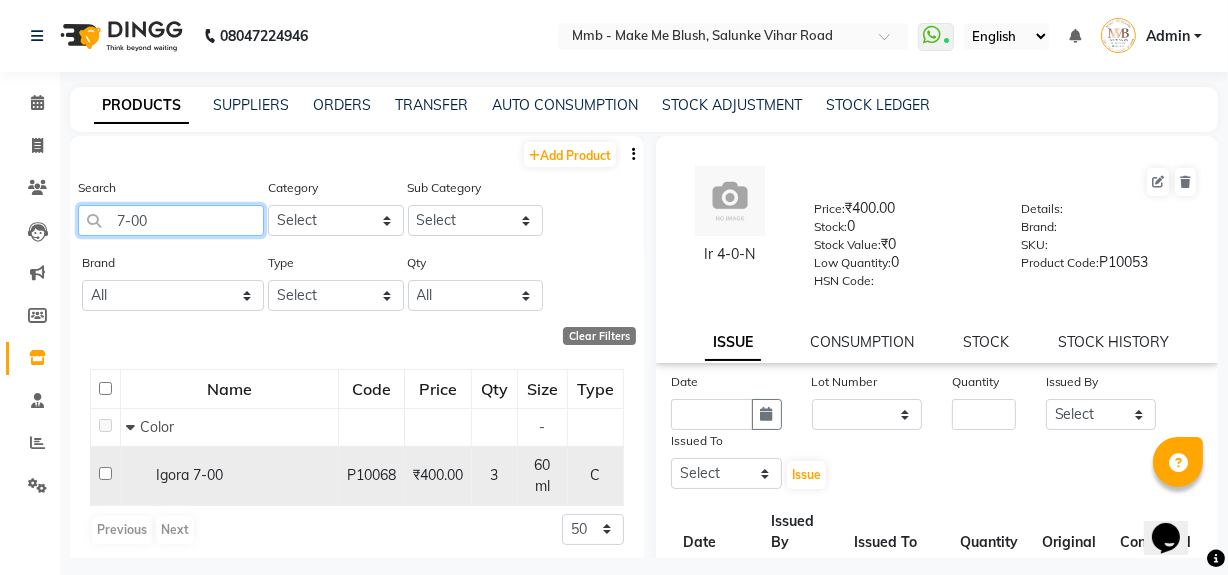 type on "7-00" 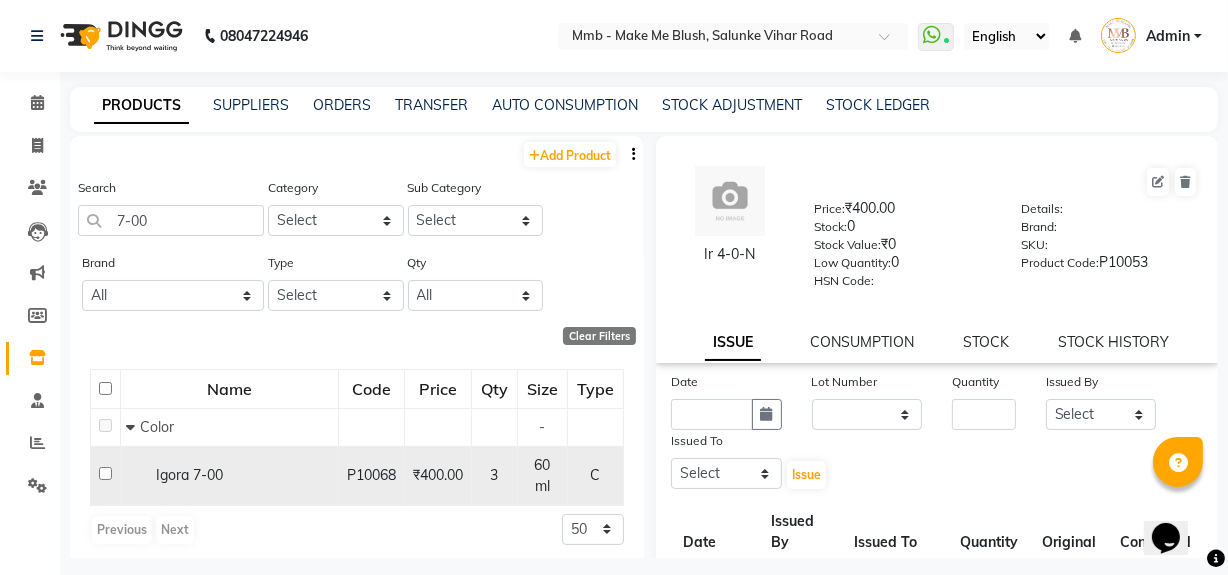 click 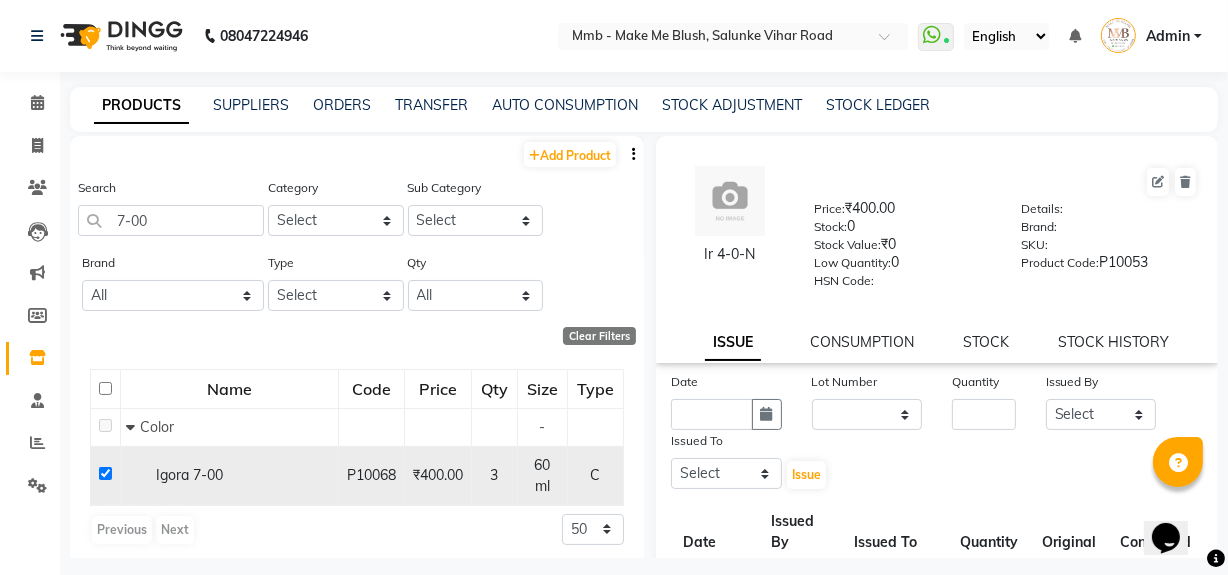checkbox on "true" 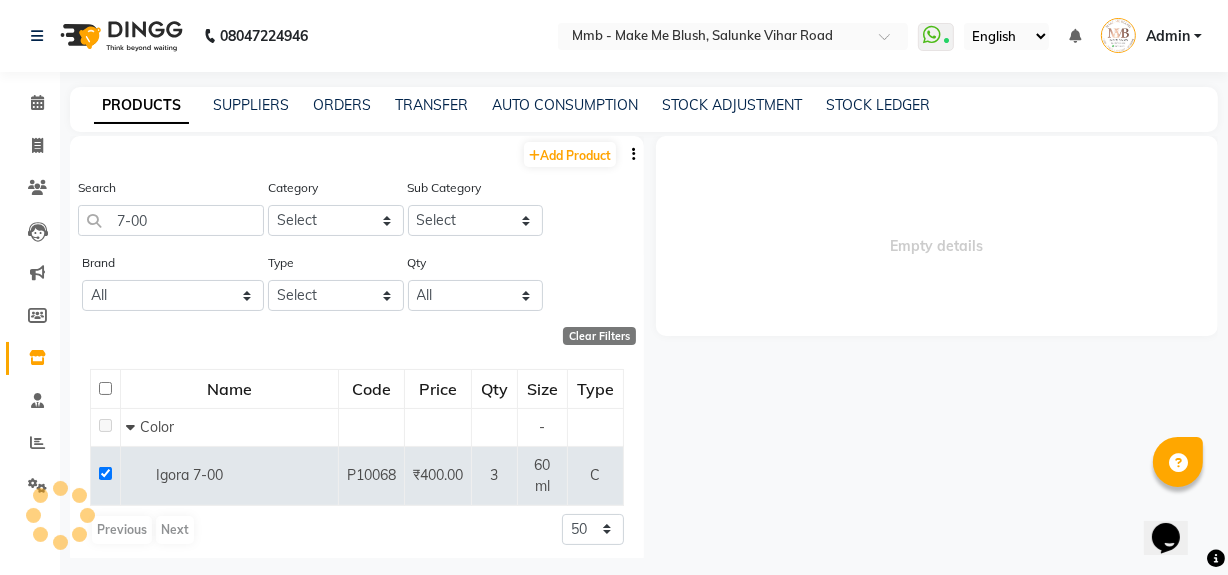select 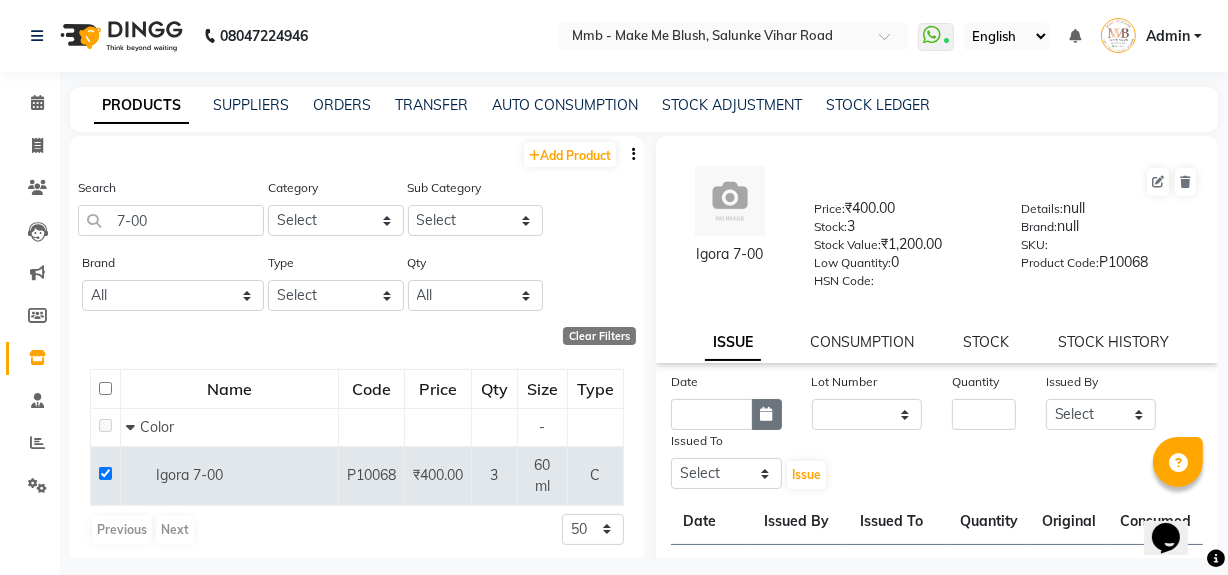 click 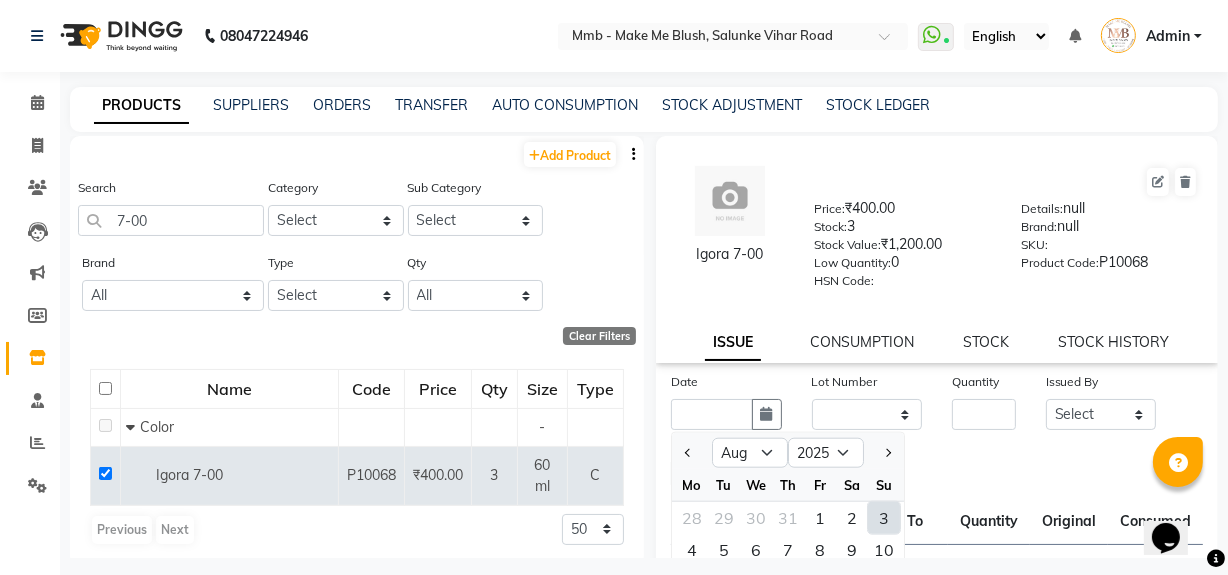 click on "3" 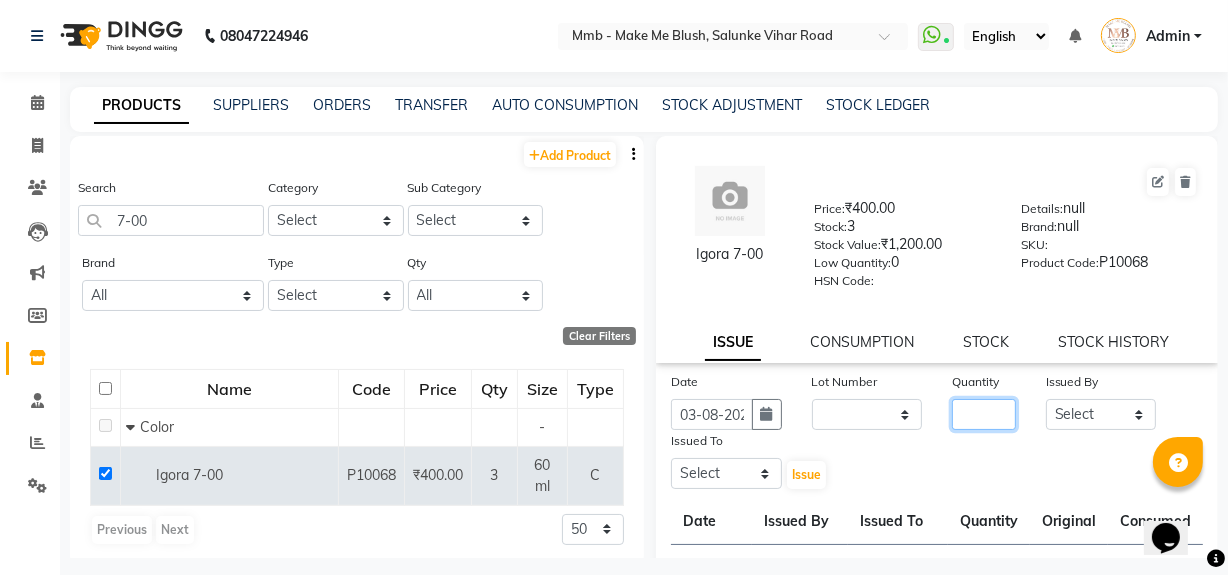 click 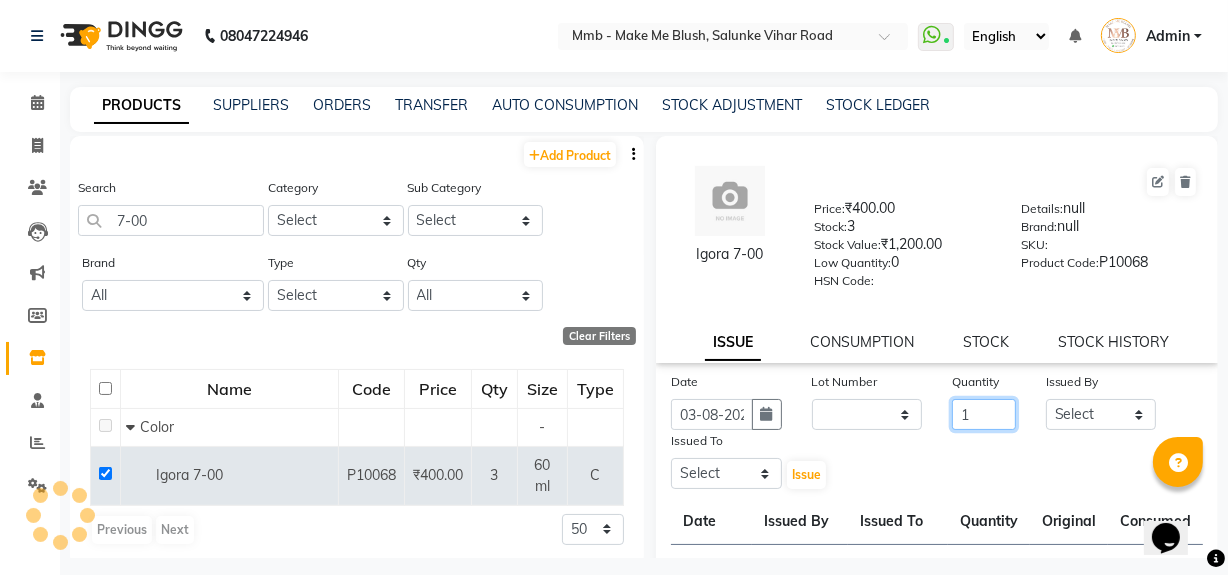 type on "1" 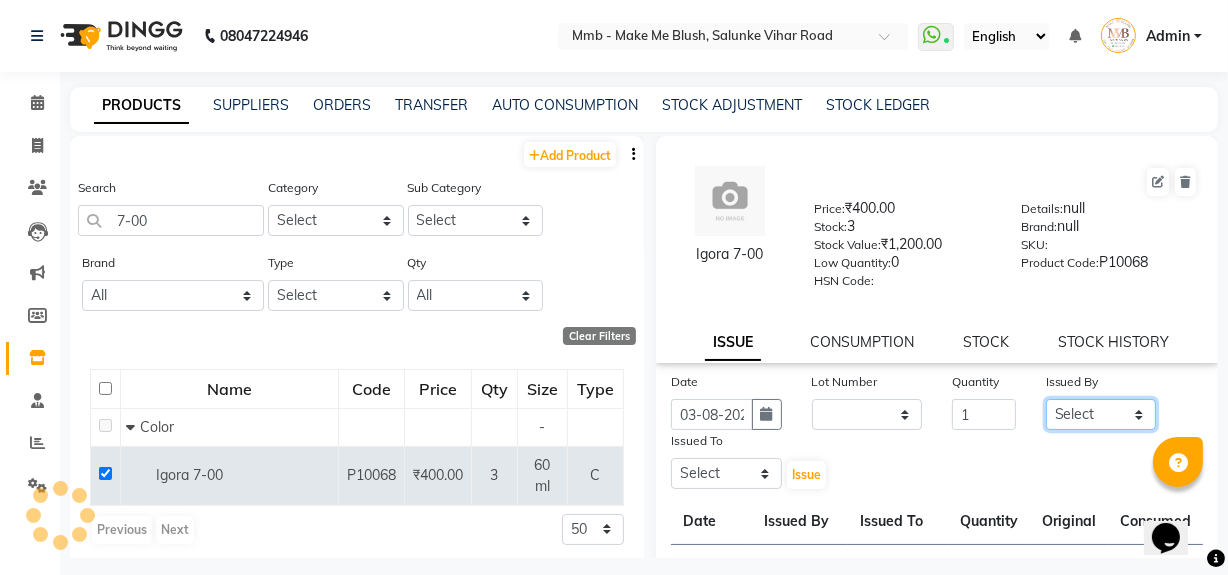 click on "Select Delilah Gauri Chauhan Lano Nikita Pawan Reshma Saima Sushant Urgen Dukpa Yuna" 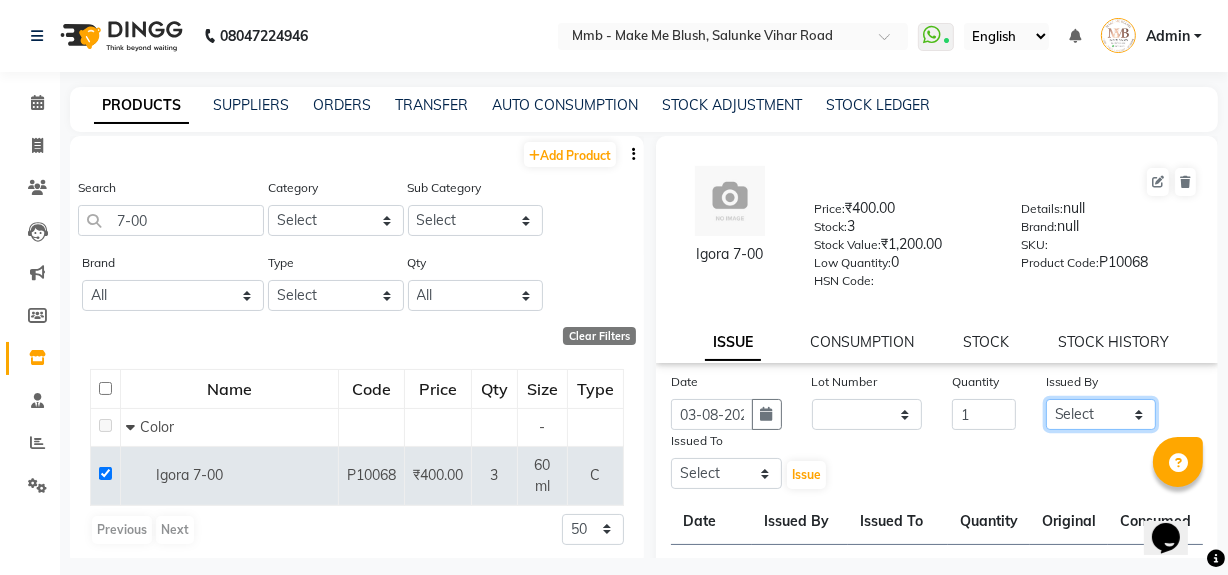 select on "18877" 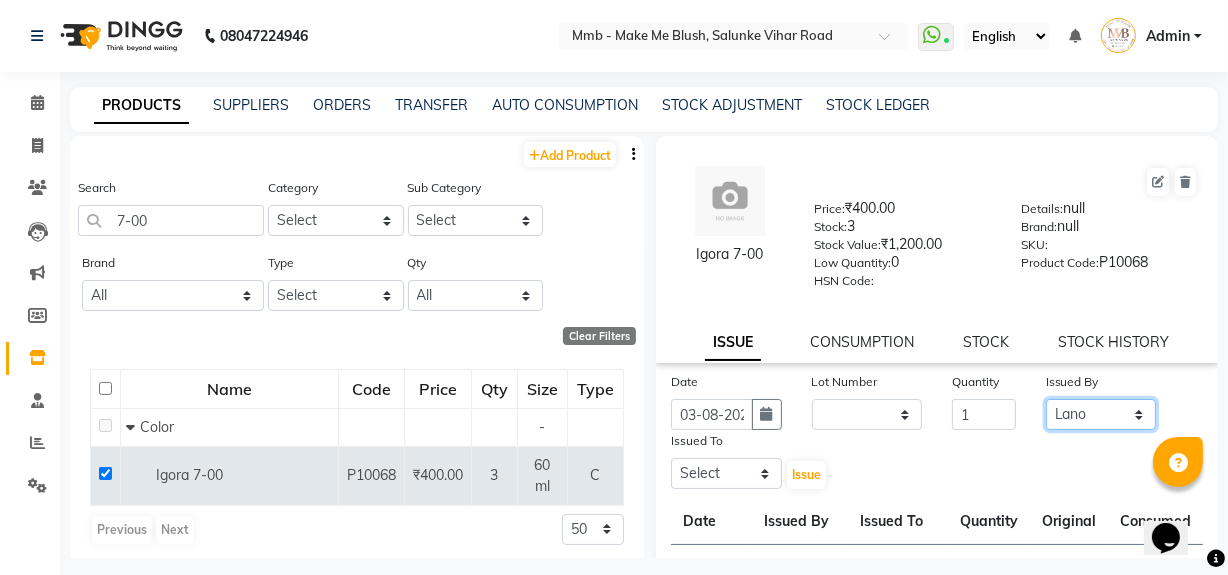 click on "Select Delilah Gauri Chauhan Lano Nikita Pawan Reshma Saima Sushant Urgen Dukpa Yuna" 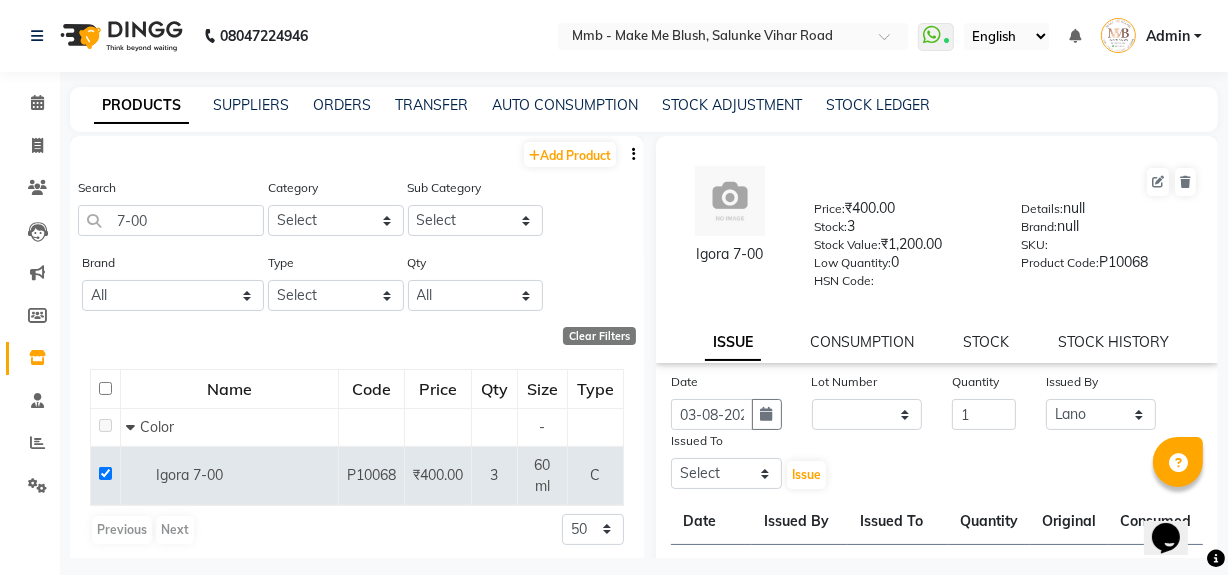 click on "Details:   null" 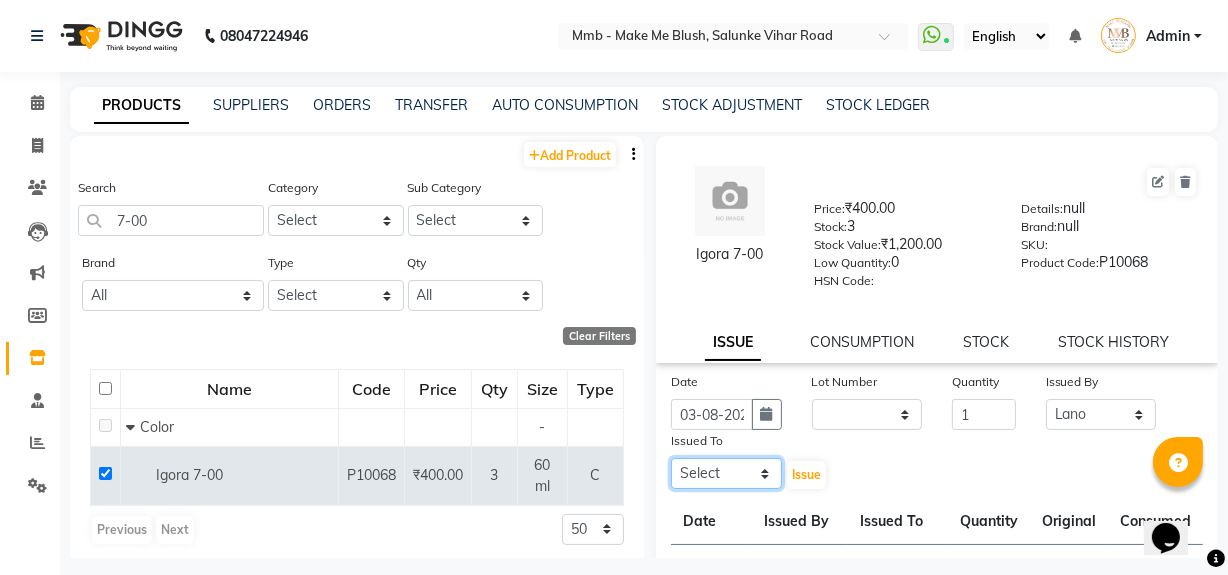 click on "Select Delilah Gauri Chauhan Lano Nikita Pawan Reshma Saima Sushant Urgen Dukpa Yuna" 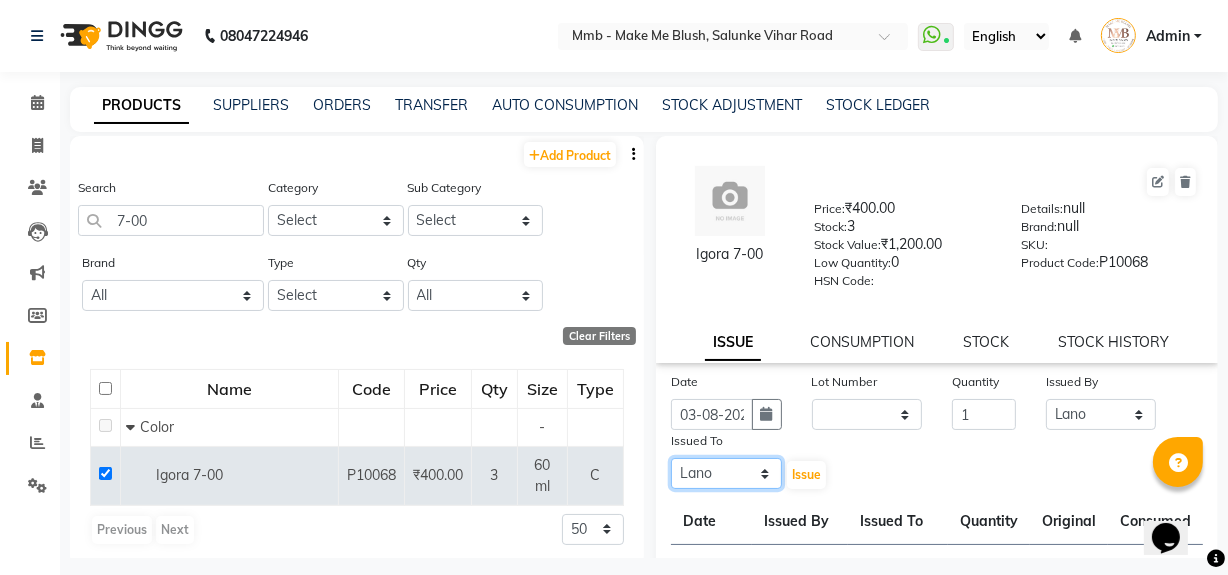 click on "Select Delilah Gauri Chauhan Lano Nikita Pawan Reshma Saima Sushant Urgen Dukpa Yuna" 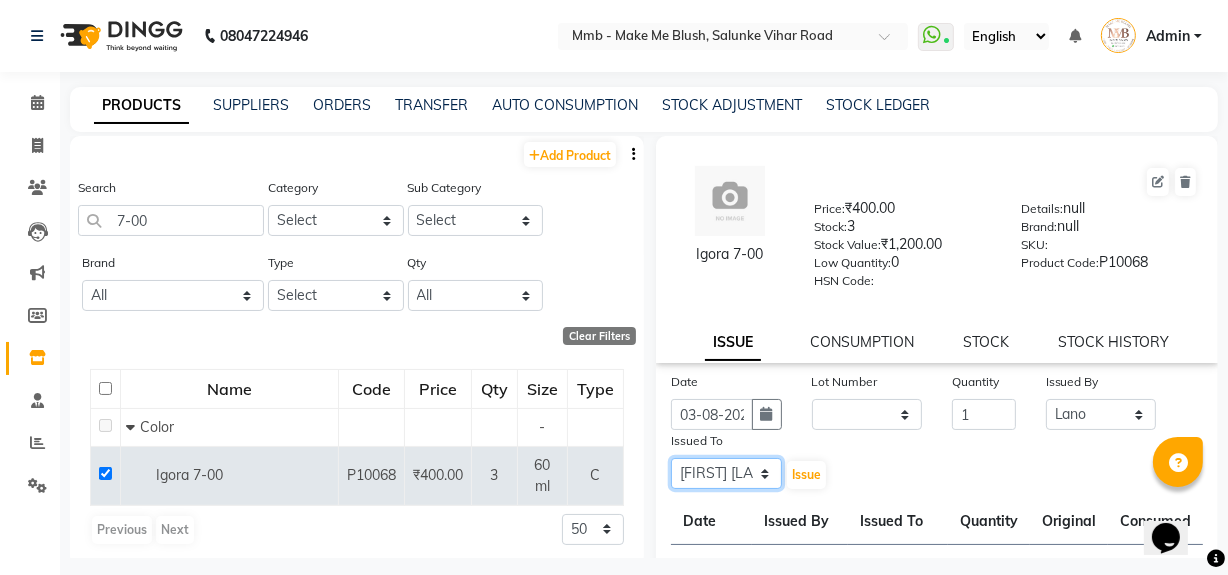 click on "Select Delilah Gauri Chauhan Lano Nikita Pawan Reshma Saima Sushant Urgen Dukpa Yuna" 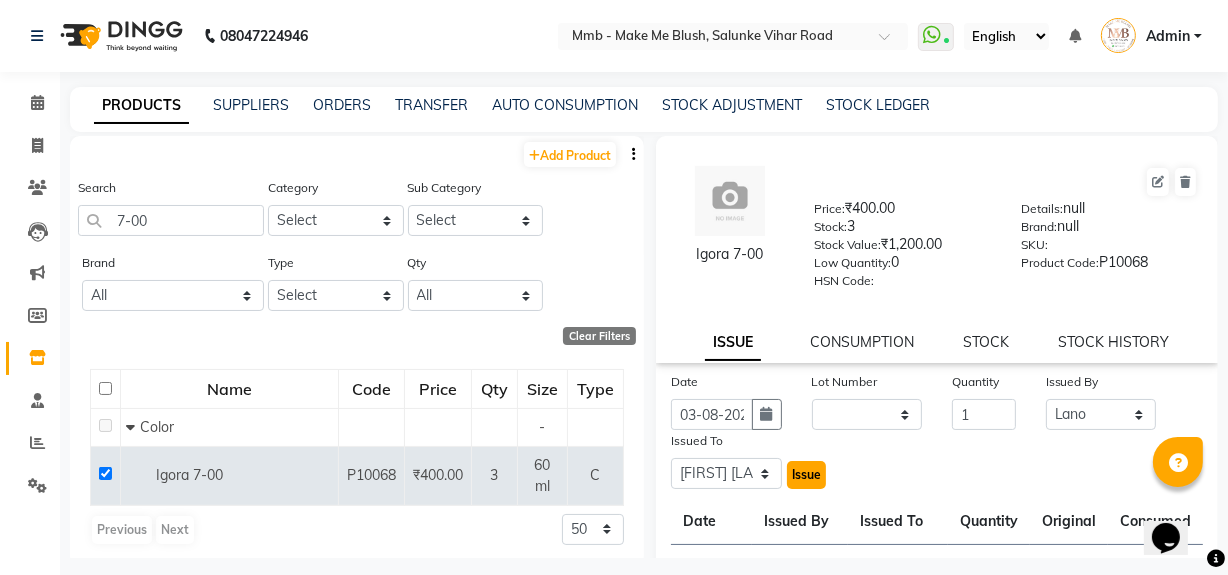 click on "Issue" 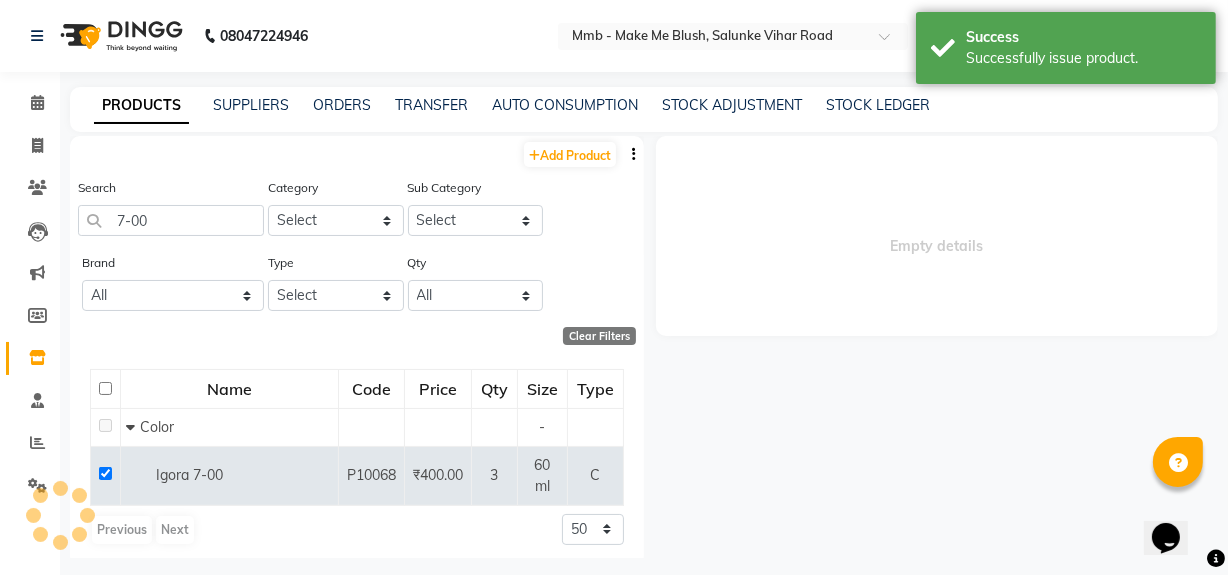 select 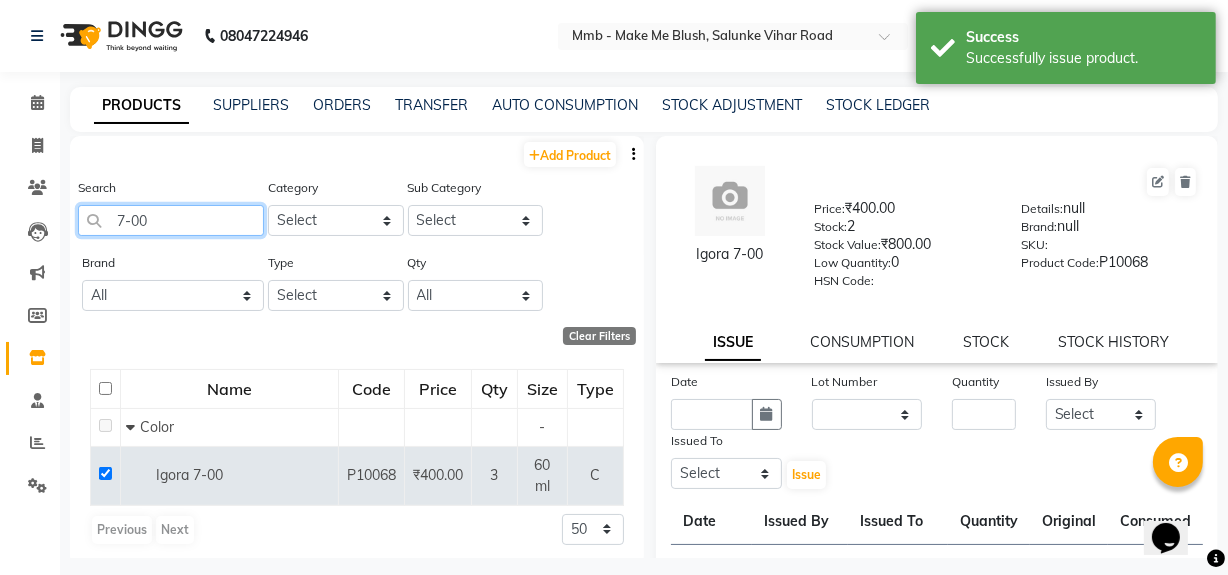click on "7-00" 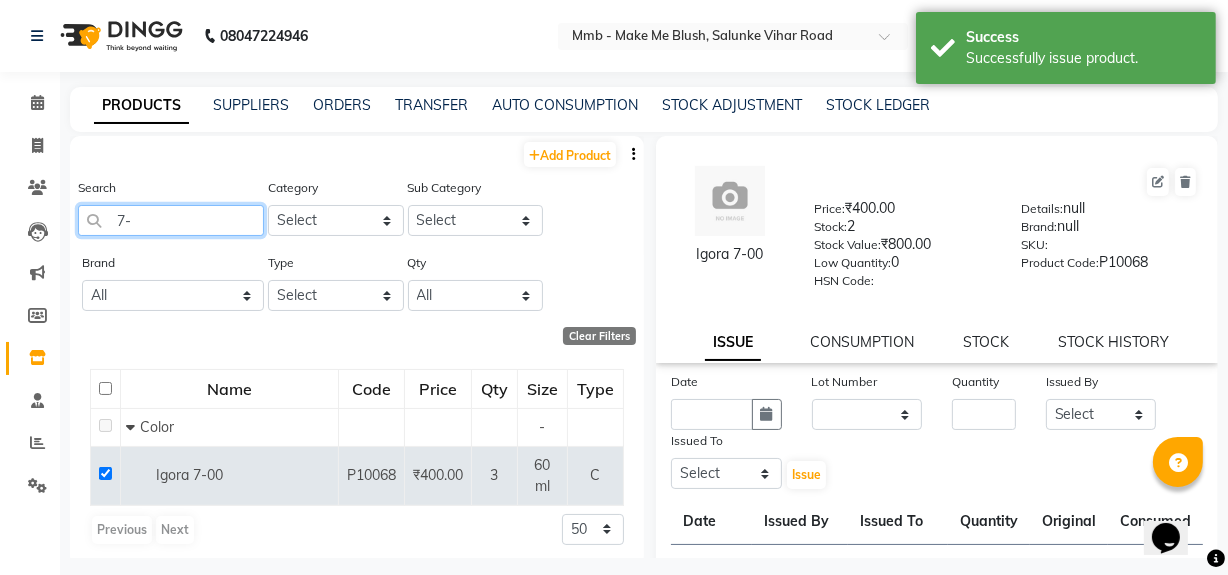 type on "7" 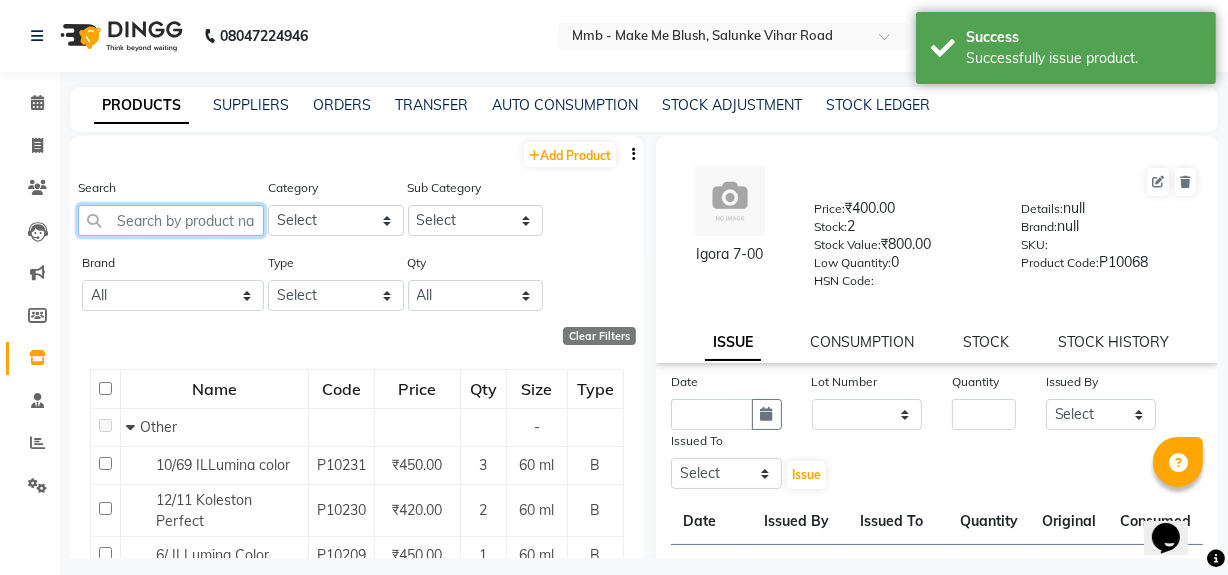 type on "5" 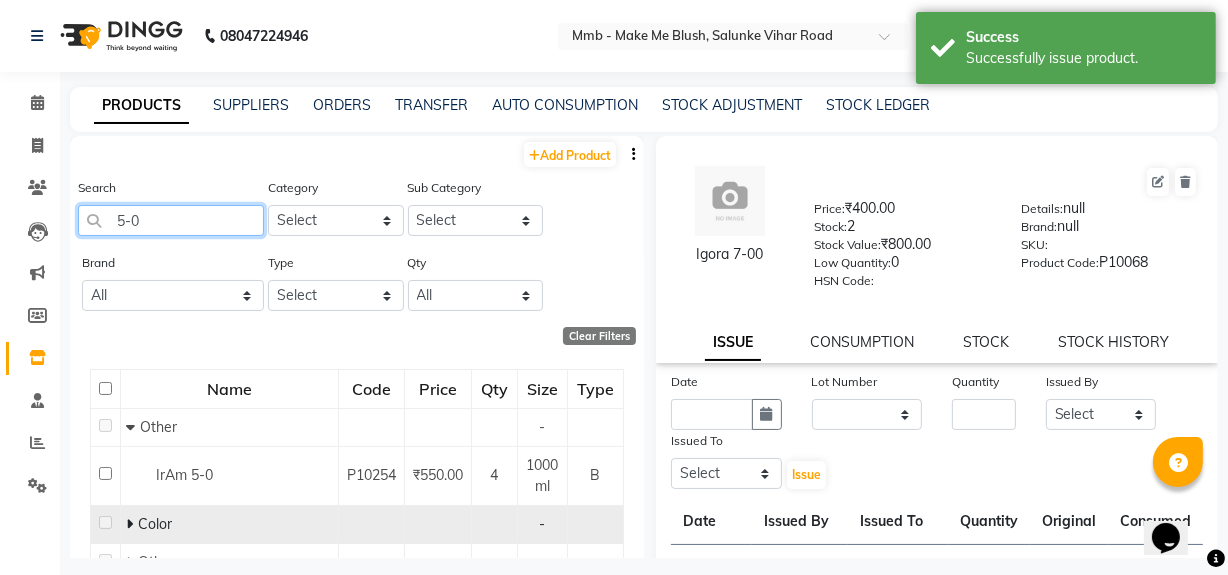 type on "5-0" 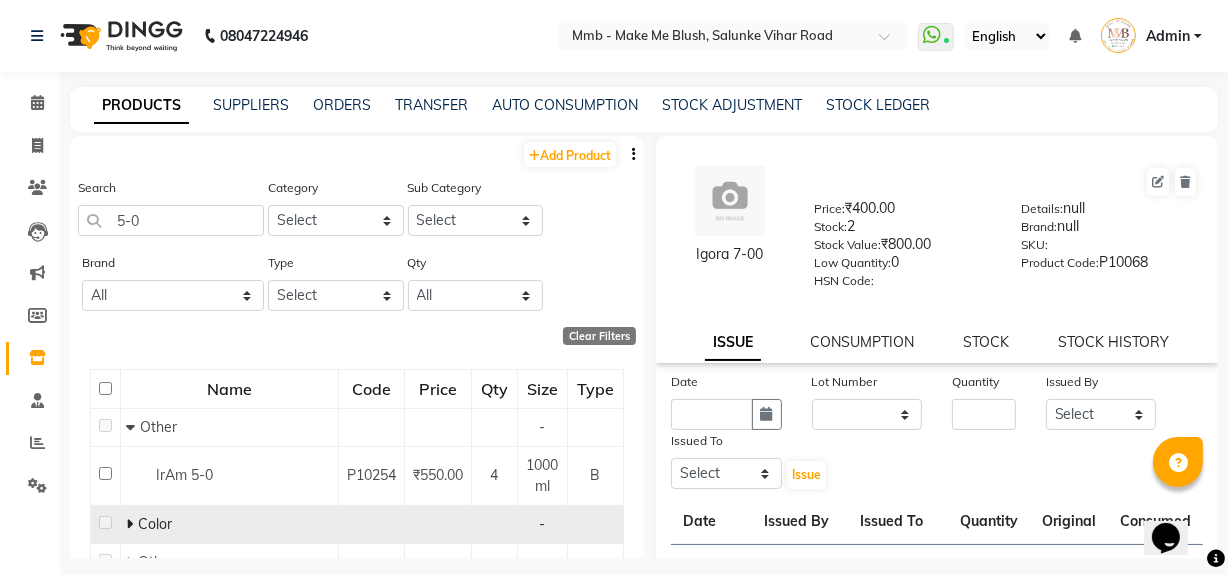 click 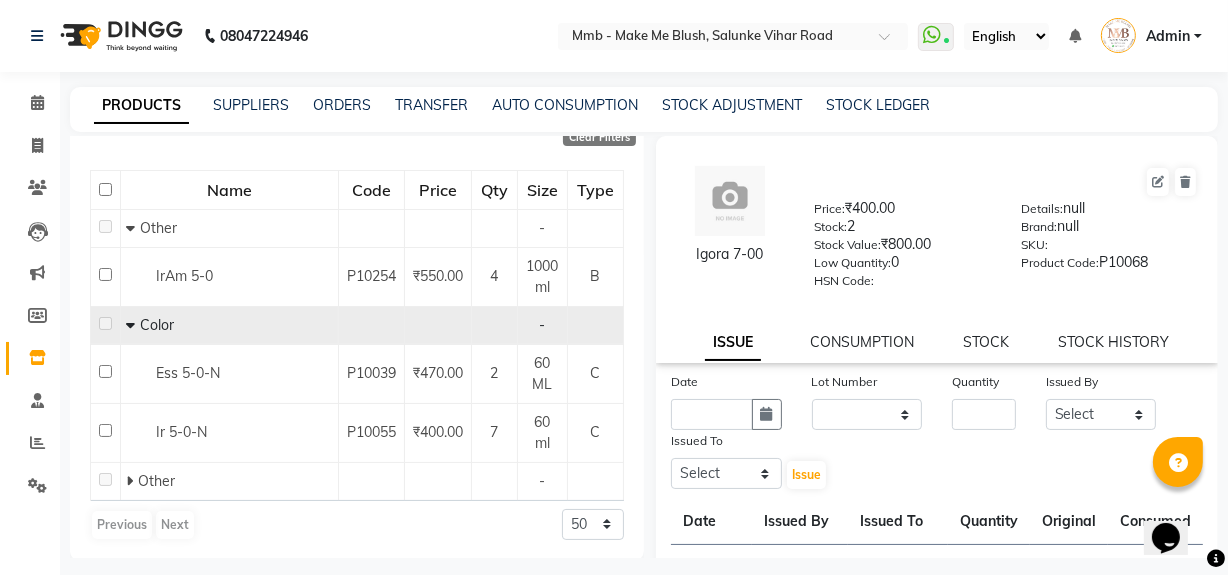 scroll, scrollTop: 201, scrollLeft: 0, axis: vertical 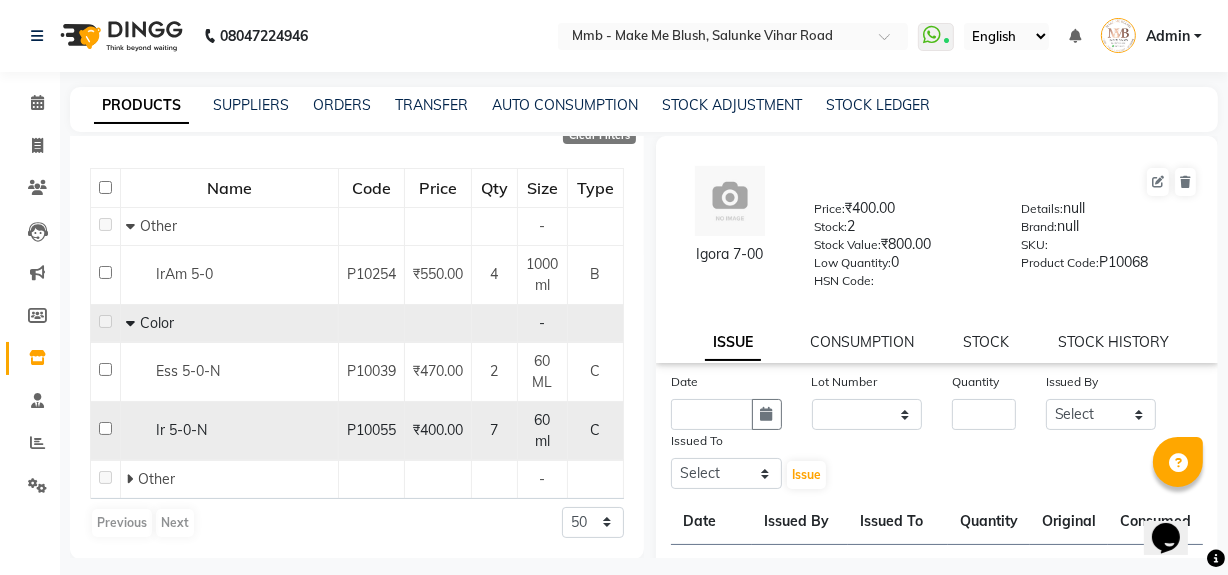 click 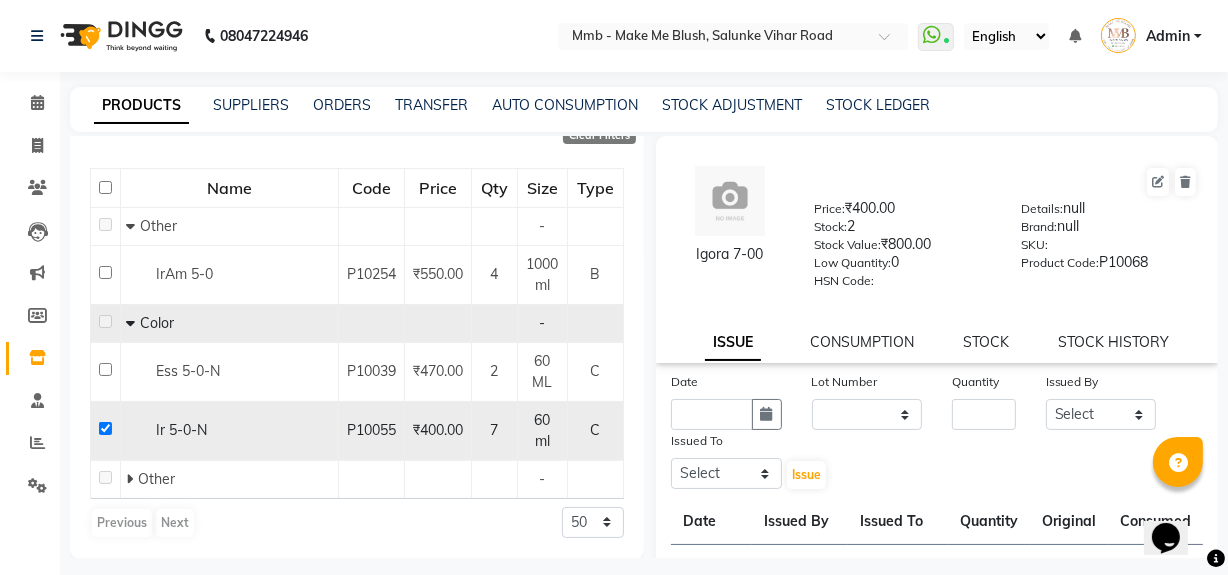 checkbox on "true" 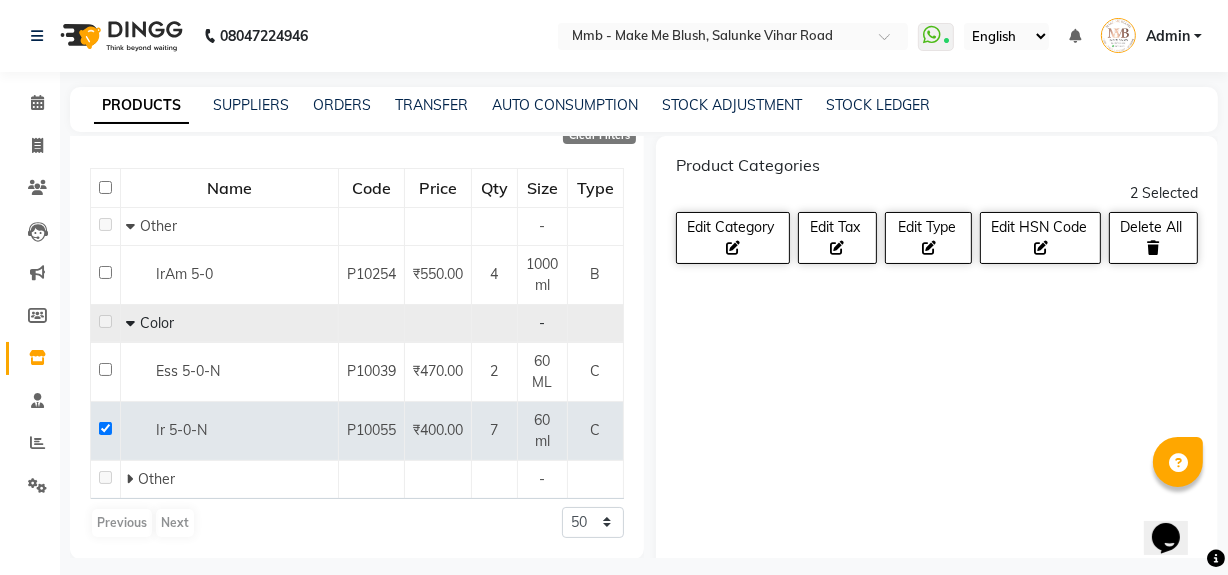 click on "Product Categories 2 Selected Edit Category    Edit Tax    Edit Type    Edit HSN Code    Delete All" 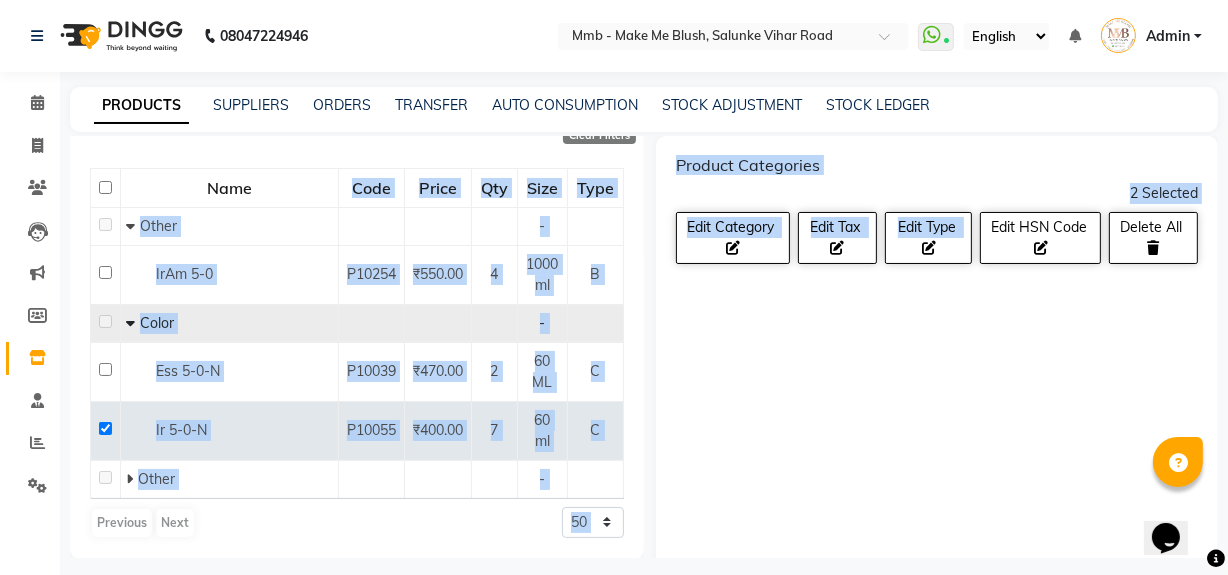 drag, startPoint x: 919, startPoint y: 413, endPoint x: 336, endPoint y: 187, distance: 625.2719 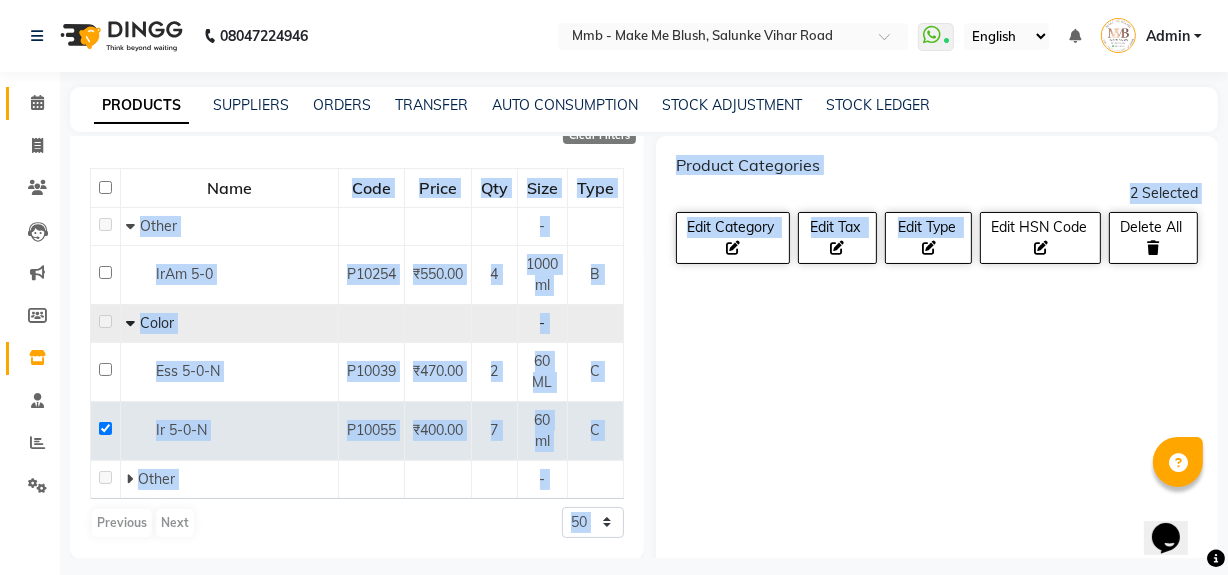 click on "Calendar" 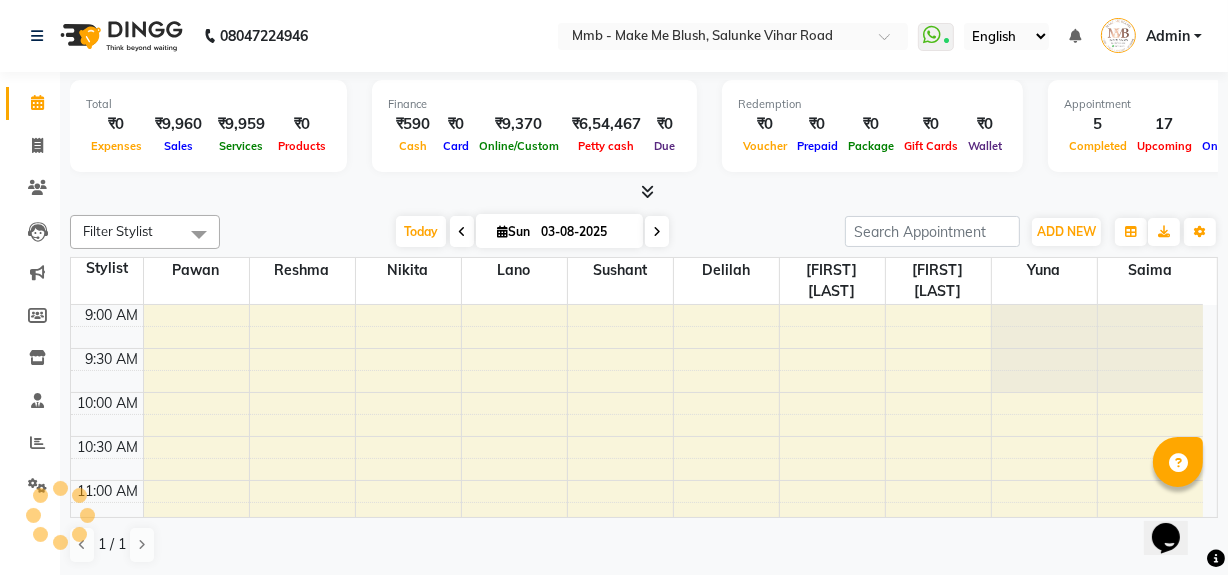 scroll, scrollTop: 701, scrollLeft: 0, axis: vertical 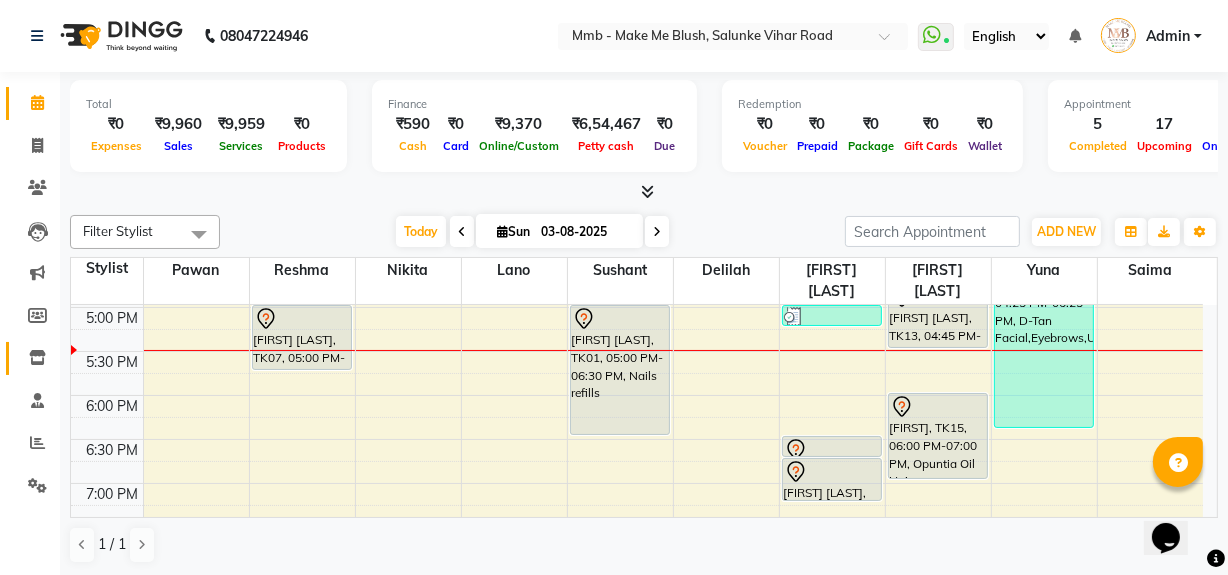 click 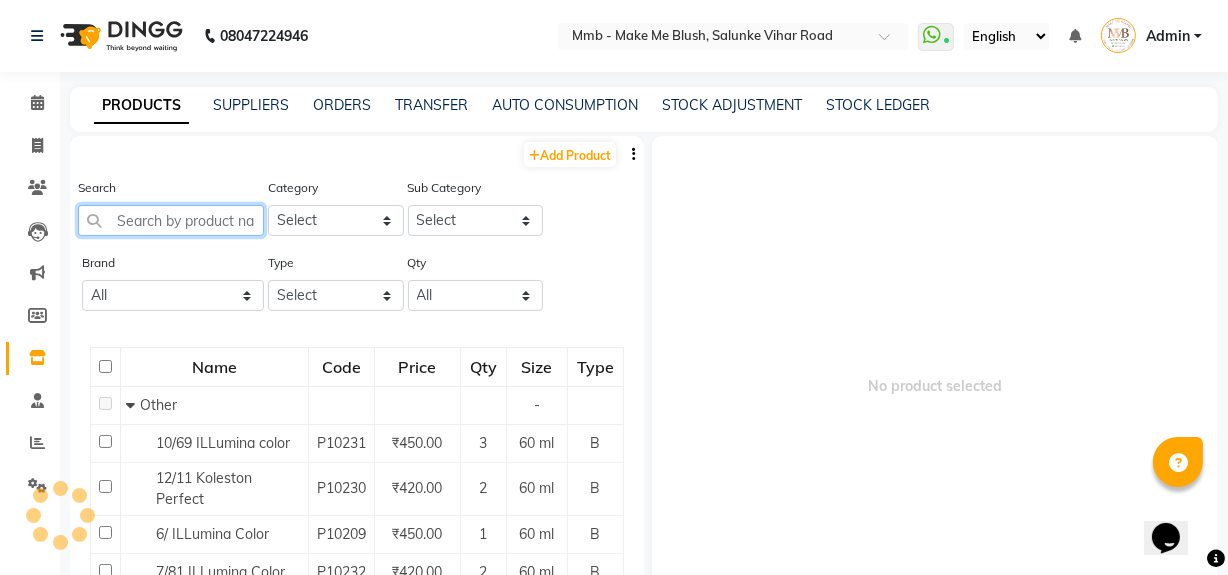 click 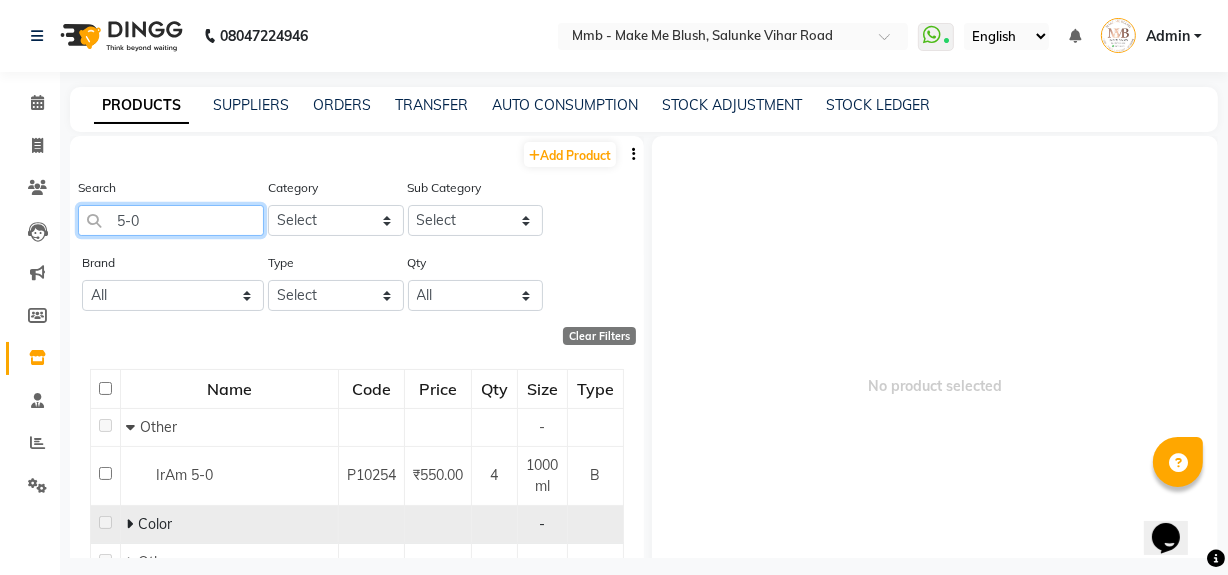 type on "5-0" 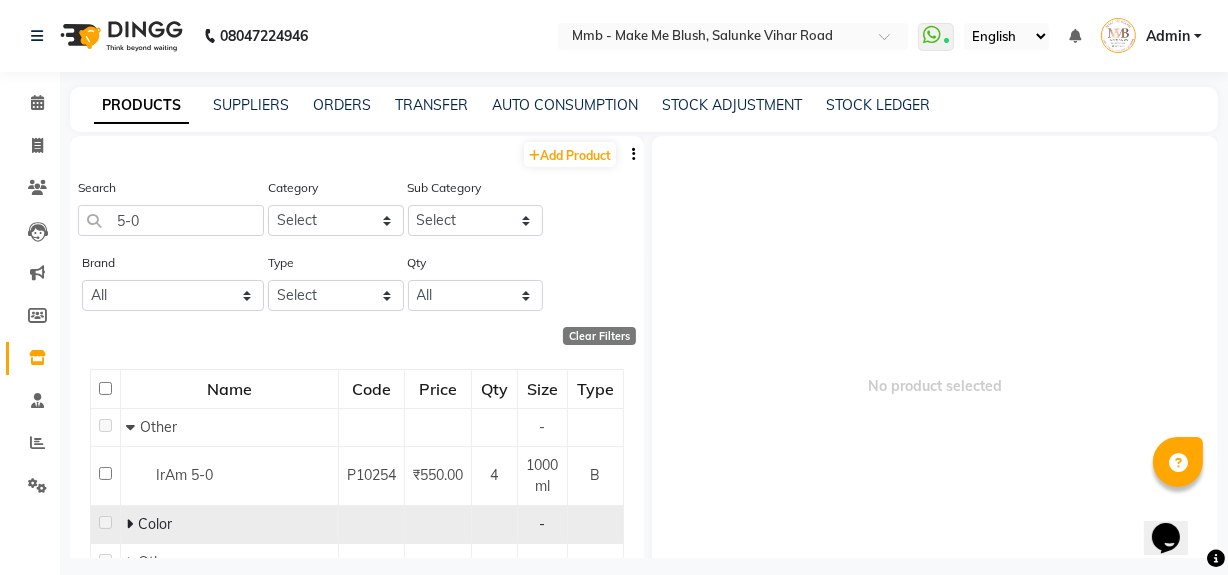 click on "Color" 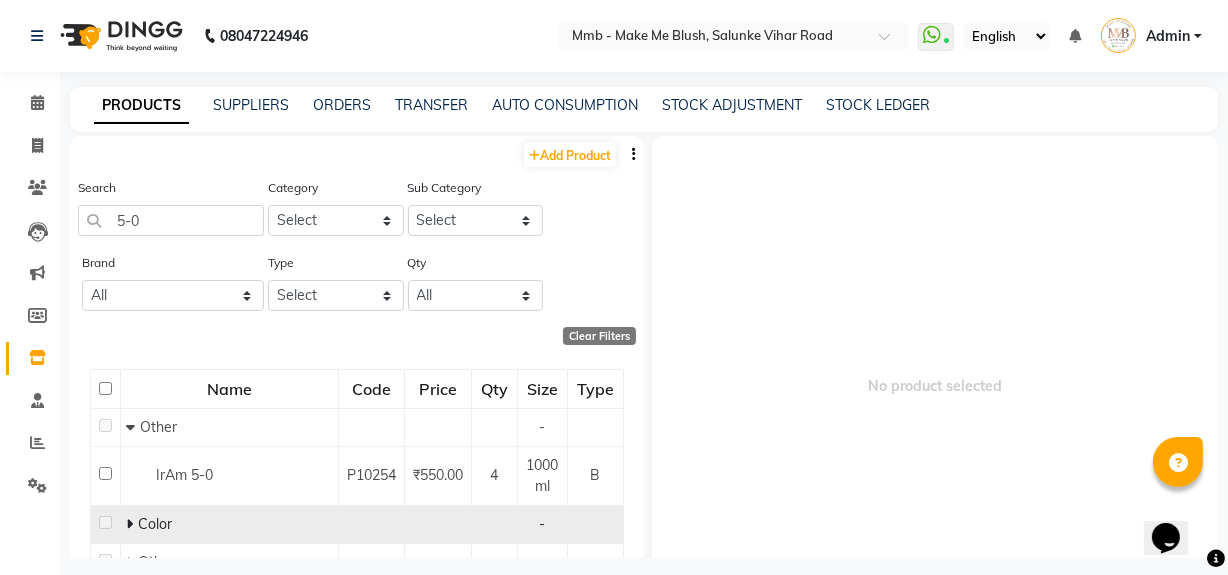 click 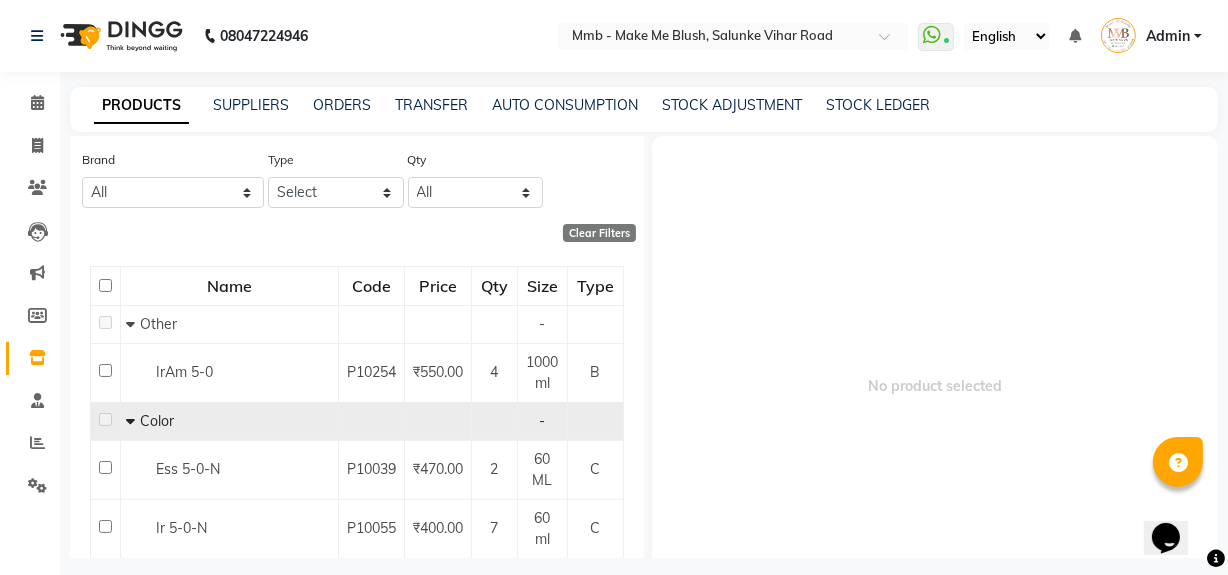 scroll, scrollTop: 145, scrollLeft: 0, axis: vertical 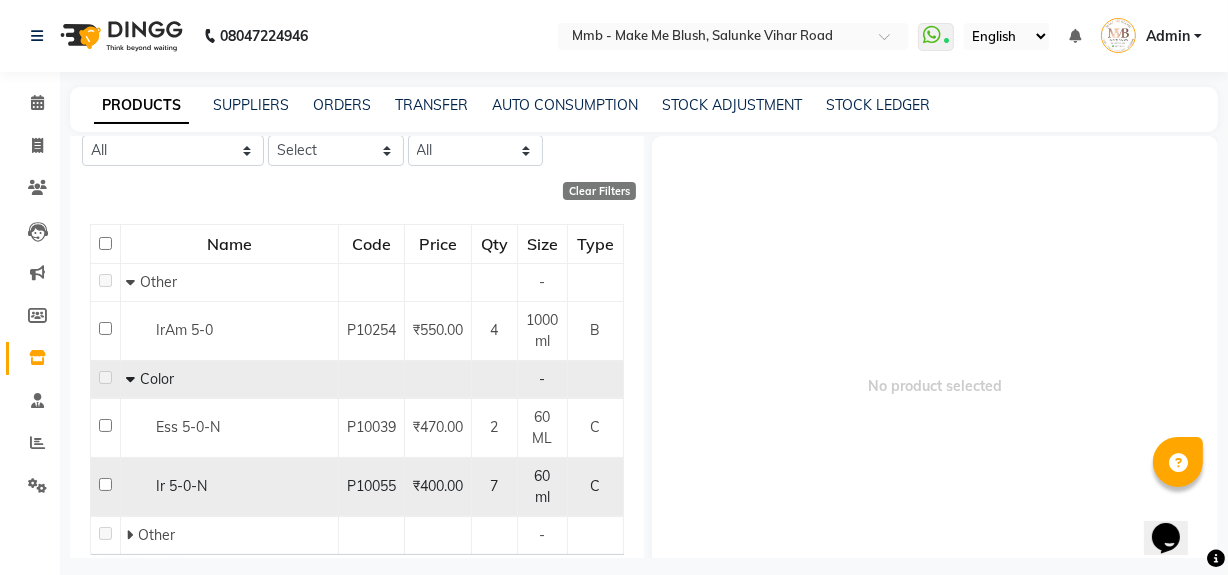 click 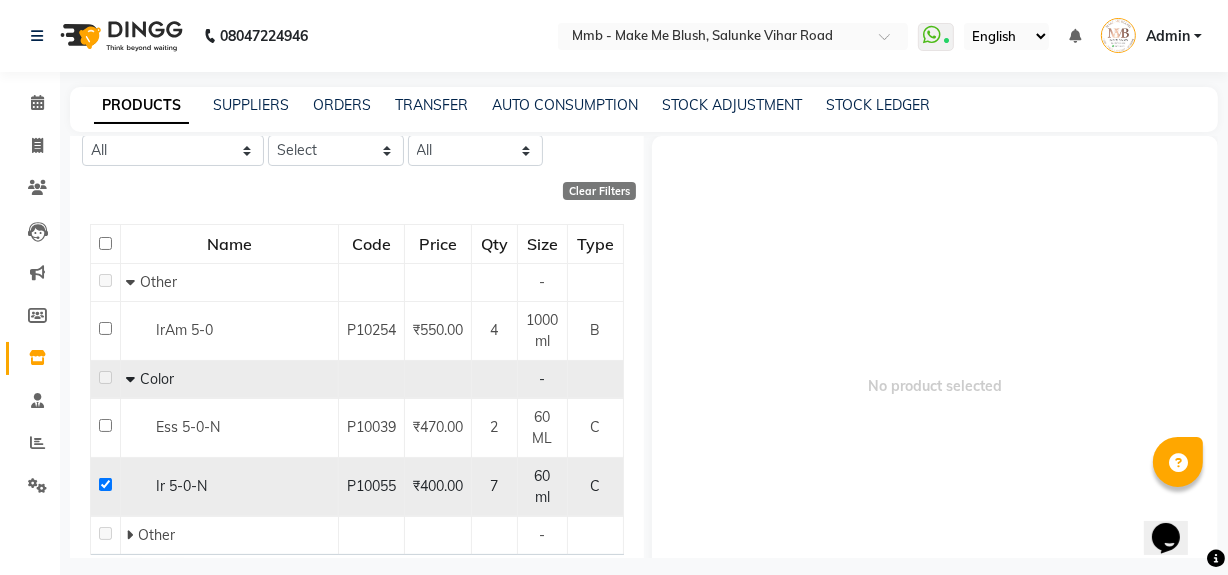 checkbox on "true" 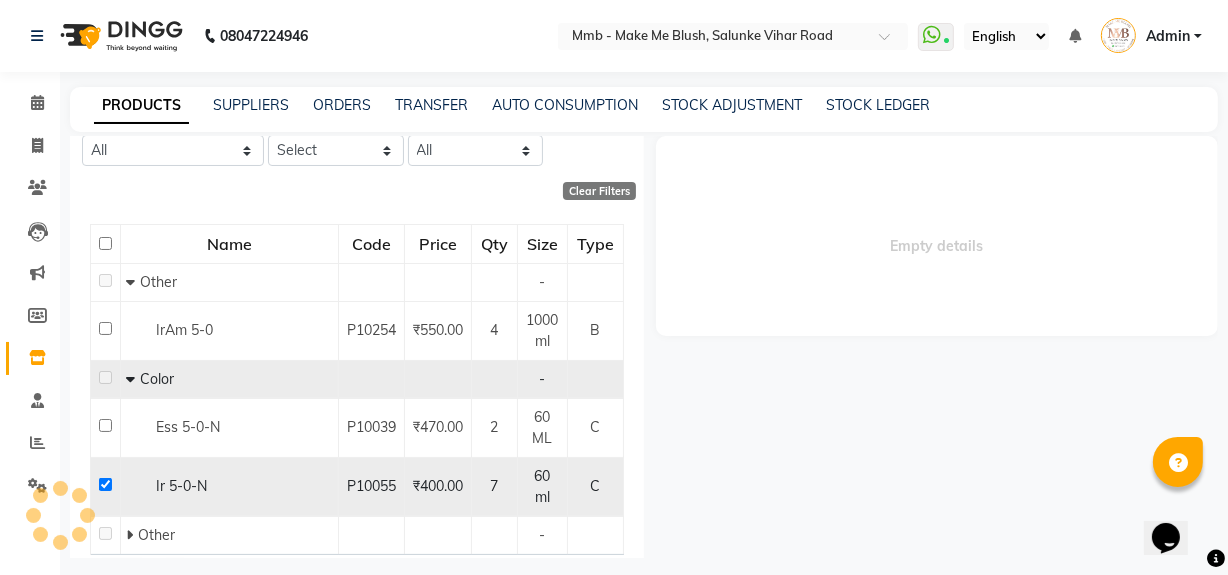 select 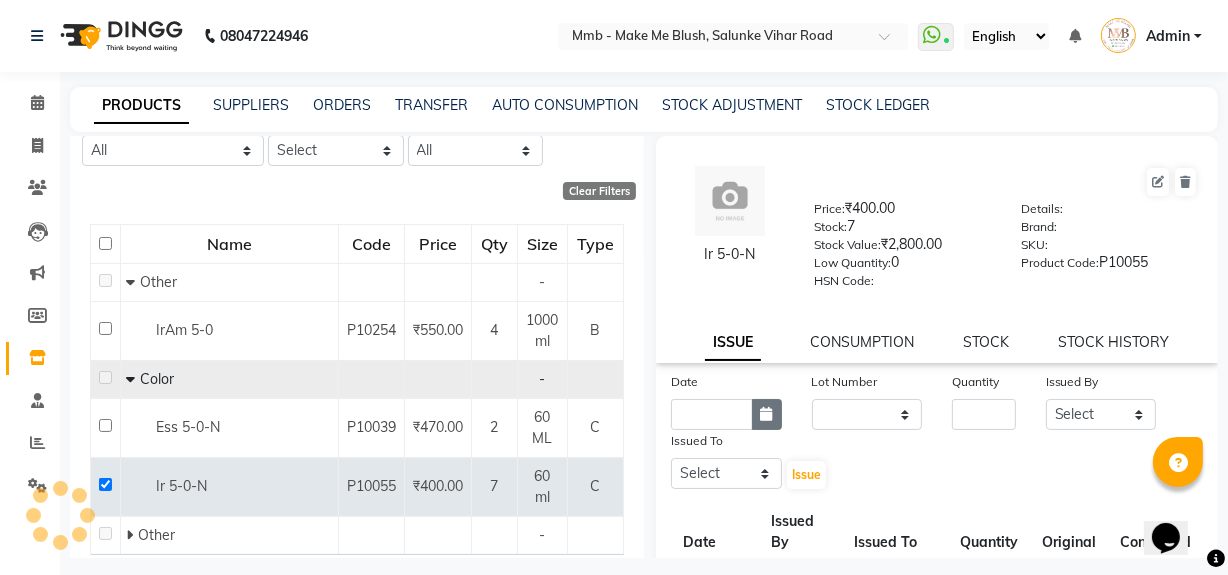 click 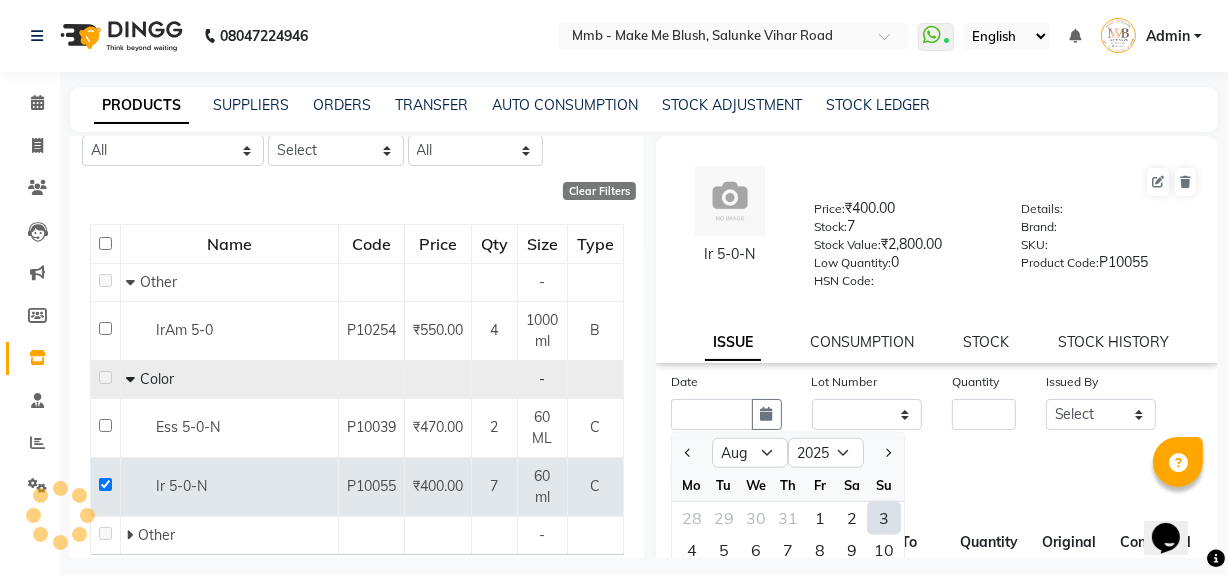 click on "3" 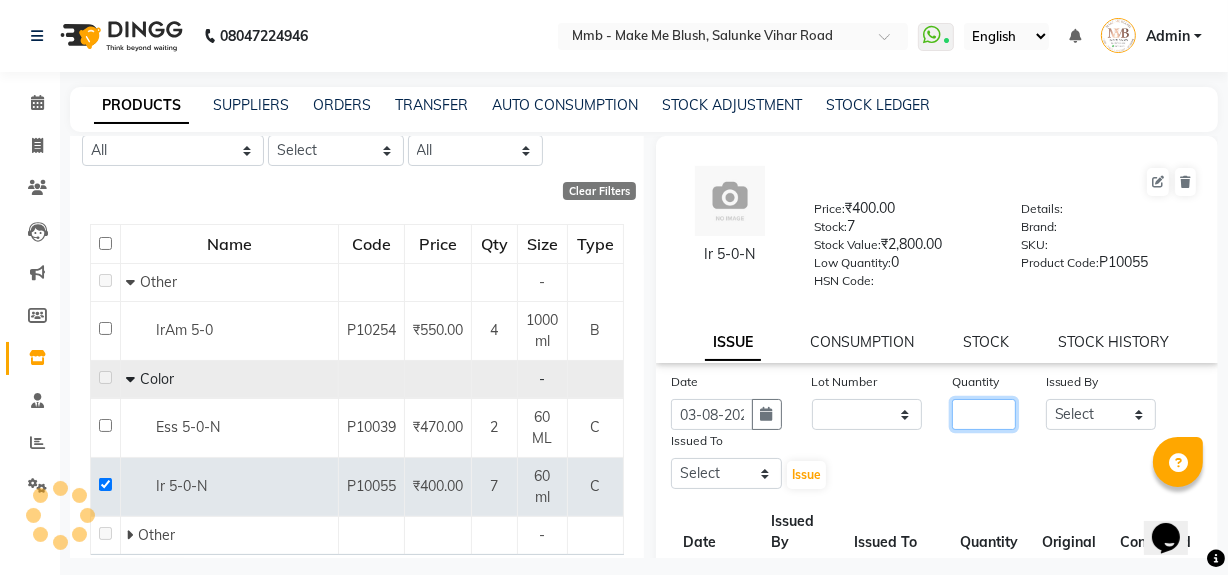 drag, startPoint x: 960, startPoint y: 439, endPoint x: 960, endPoint y: 422, distance: 17 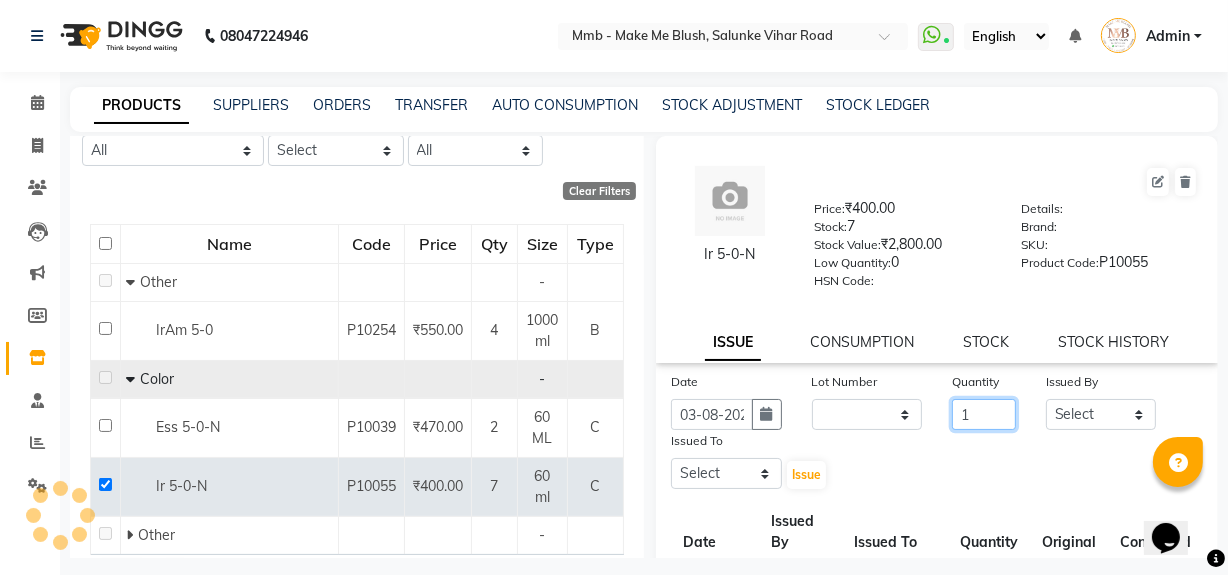type on "1" 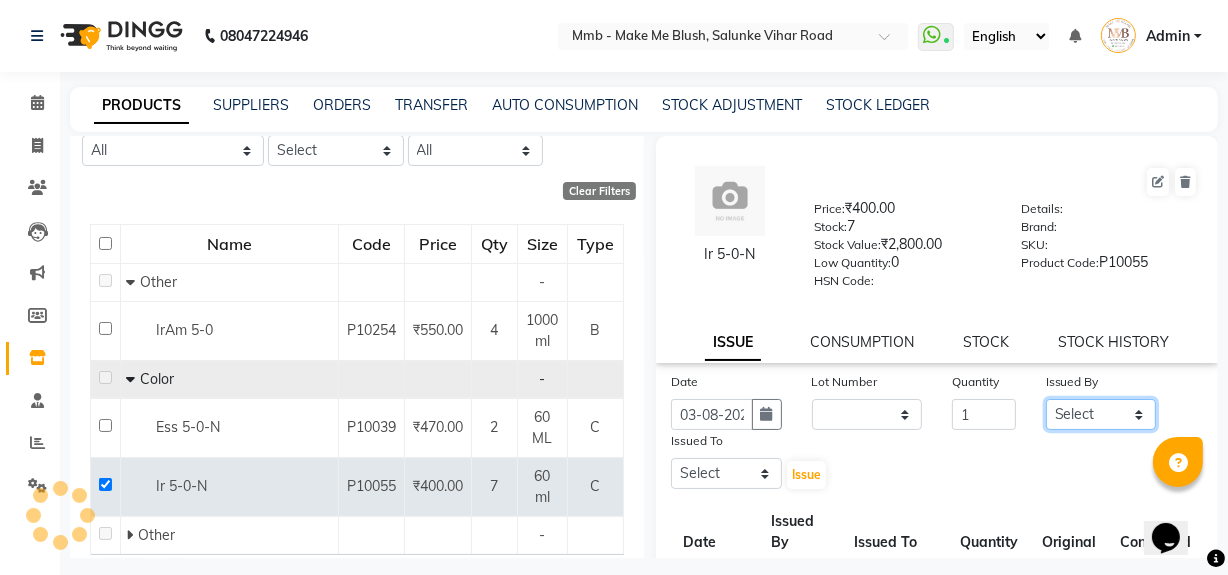 click on "Select Delilah Gauri Chauhan Lano Nikita Pawan Reshma Saima Sushant Urgen Dukpa Yuna" 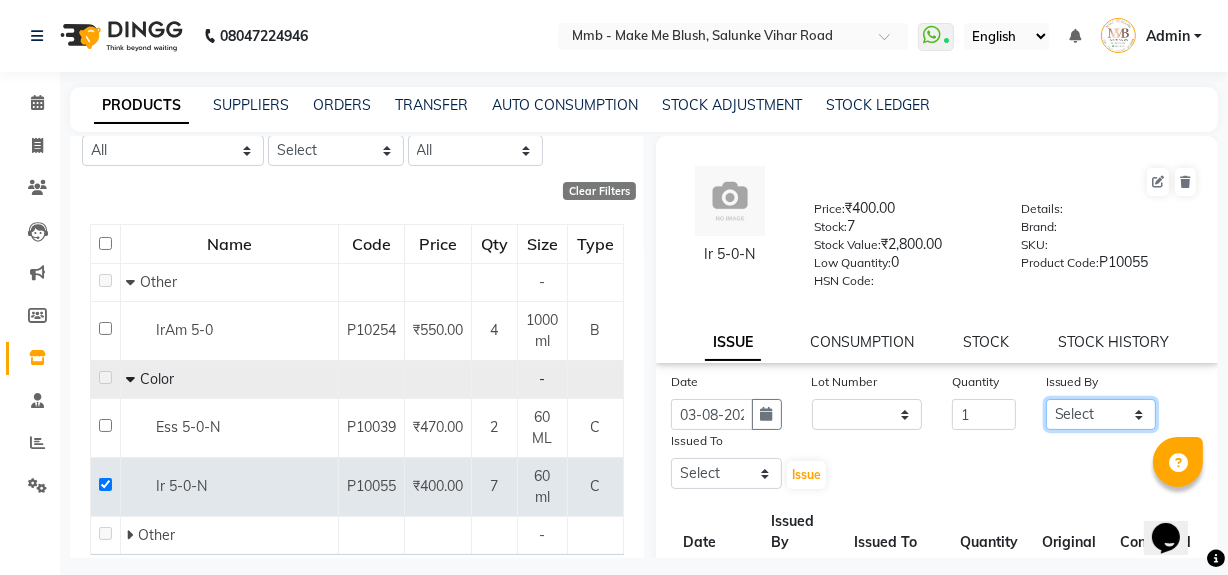 select on "18877" 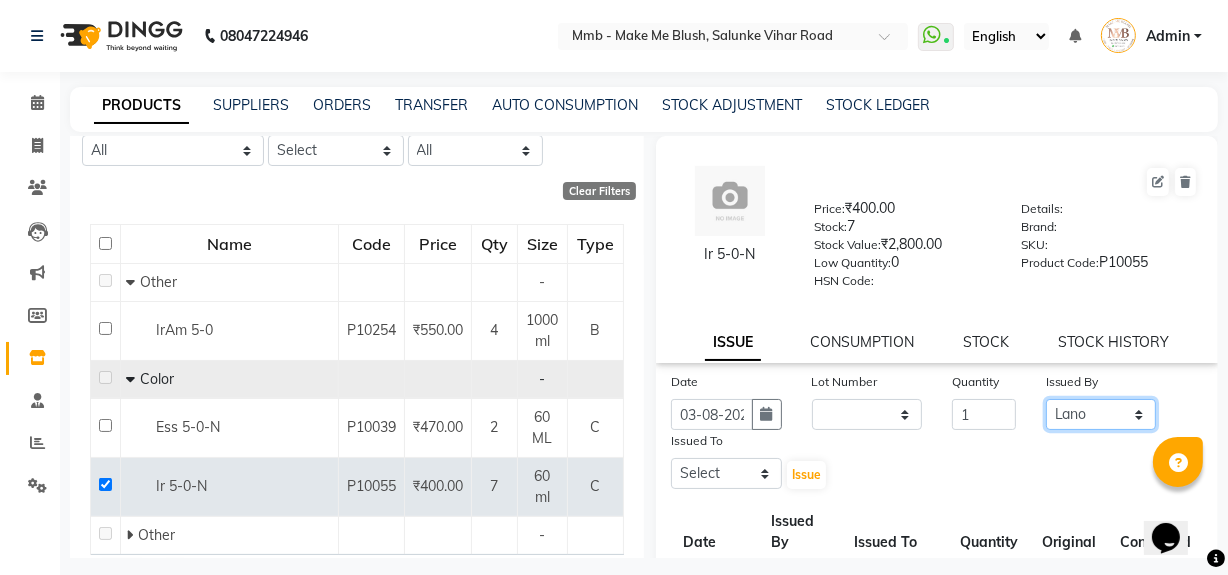 click on "Select Delilah Gauri Chauhan Lano Nikita Pawan Reshma Saima Sushant Urgen Dukpa Yuna" 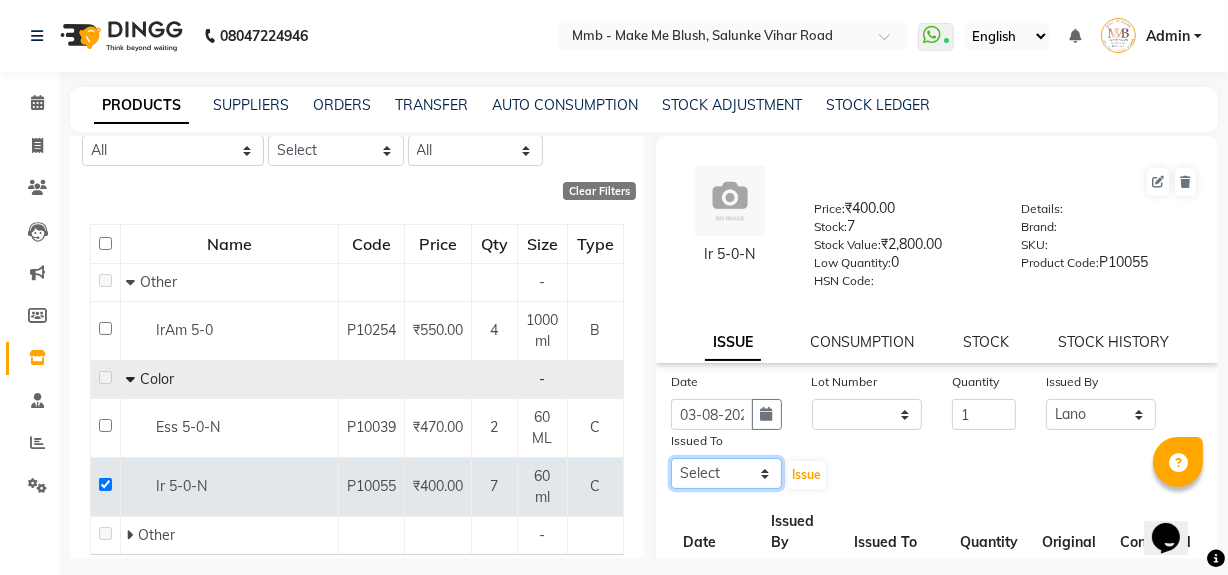 click on "Select Delilah Gauri Chauhan Lano Nikita Pawan Reshma Saima Sushant Urgen Dukpa Yuna" 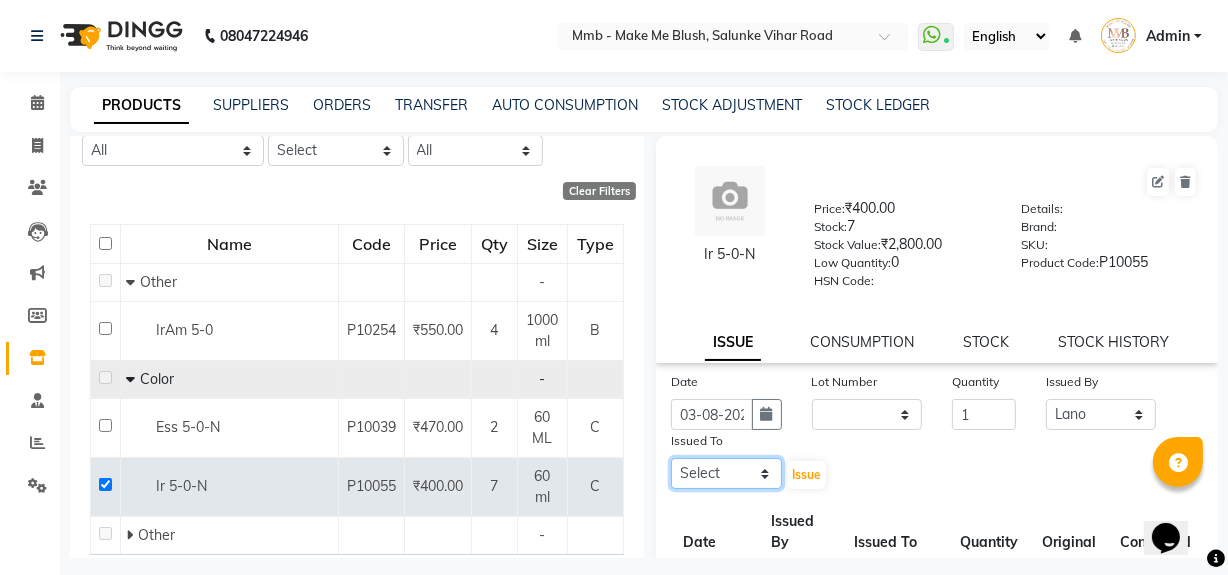 select on "35693" 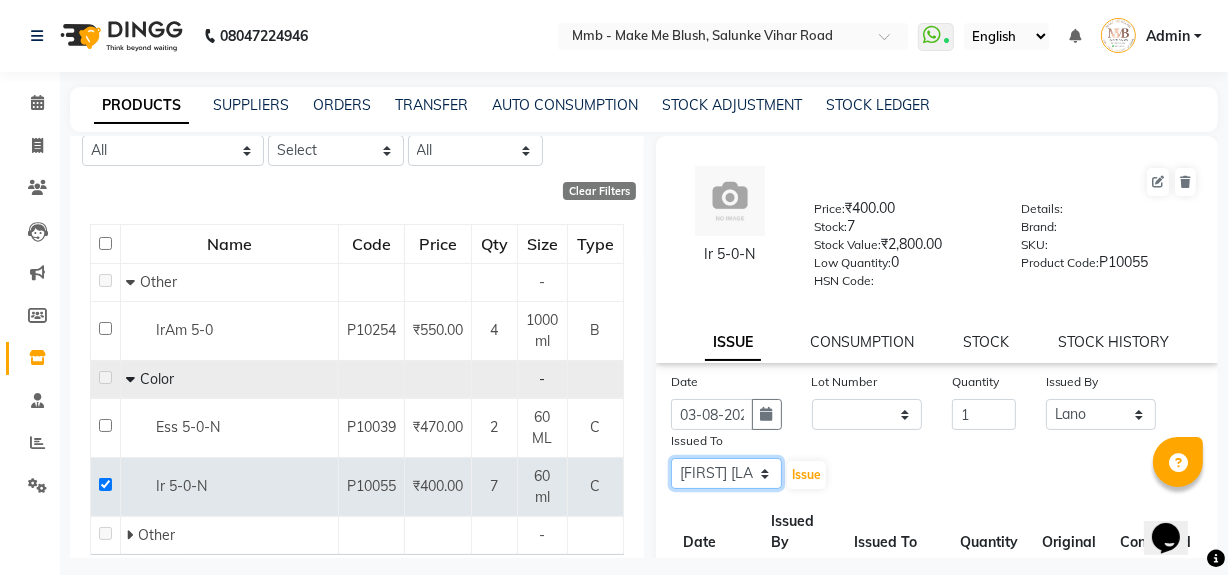 click on "Select Delilah Gauri Chauhan Lano Nikita Pawan Reshma Saima Sushant Urgen Dukpa Yuna" 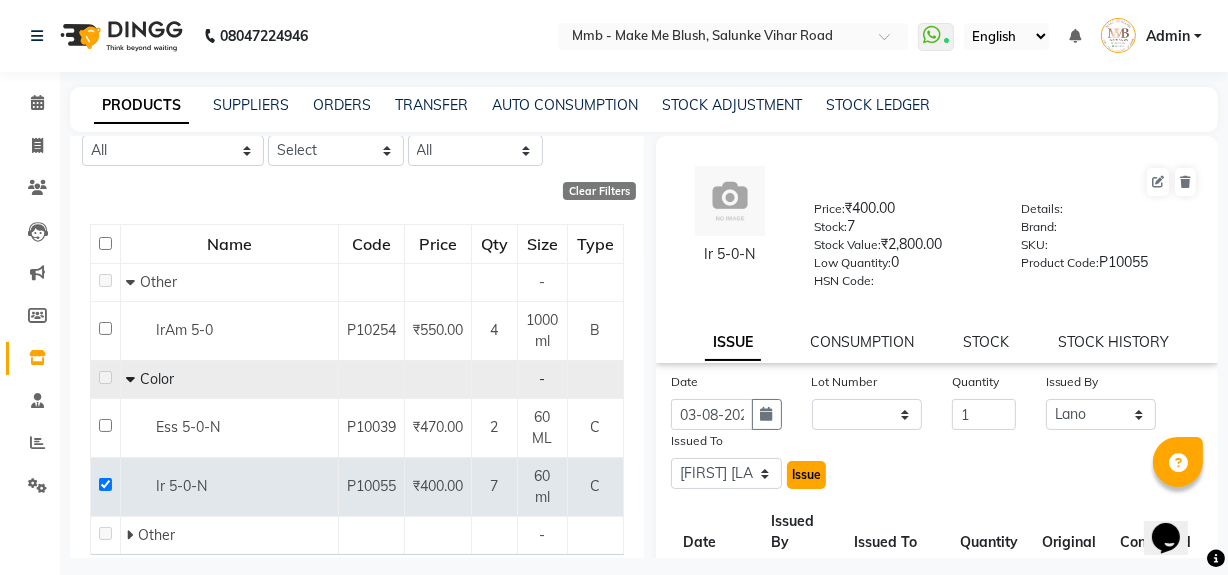 click on "Issue" 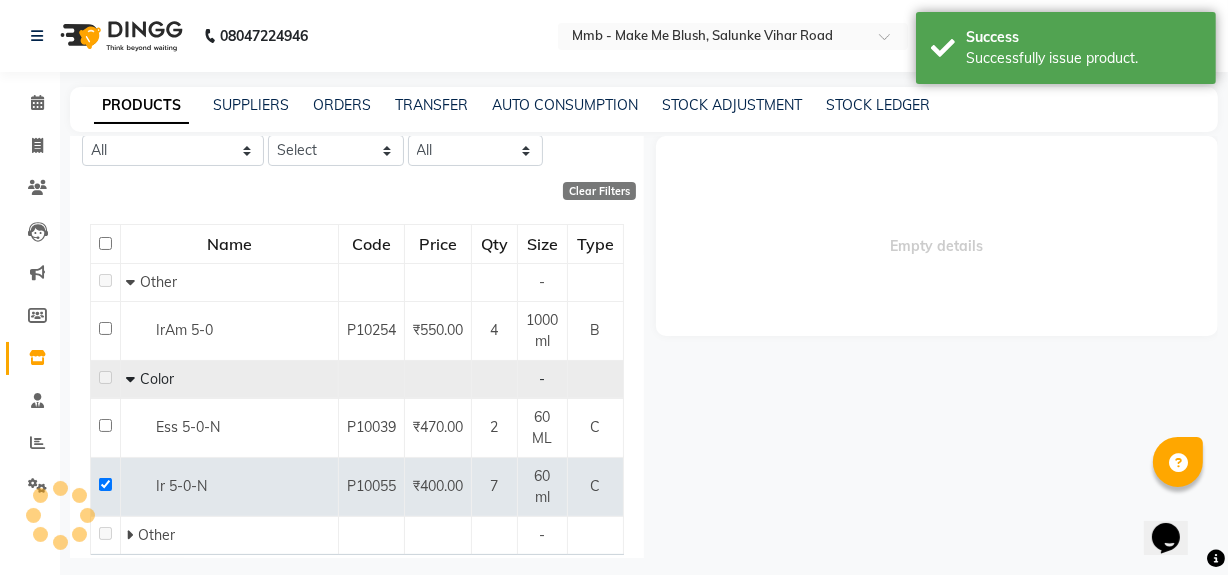 select 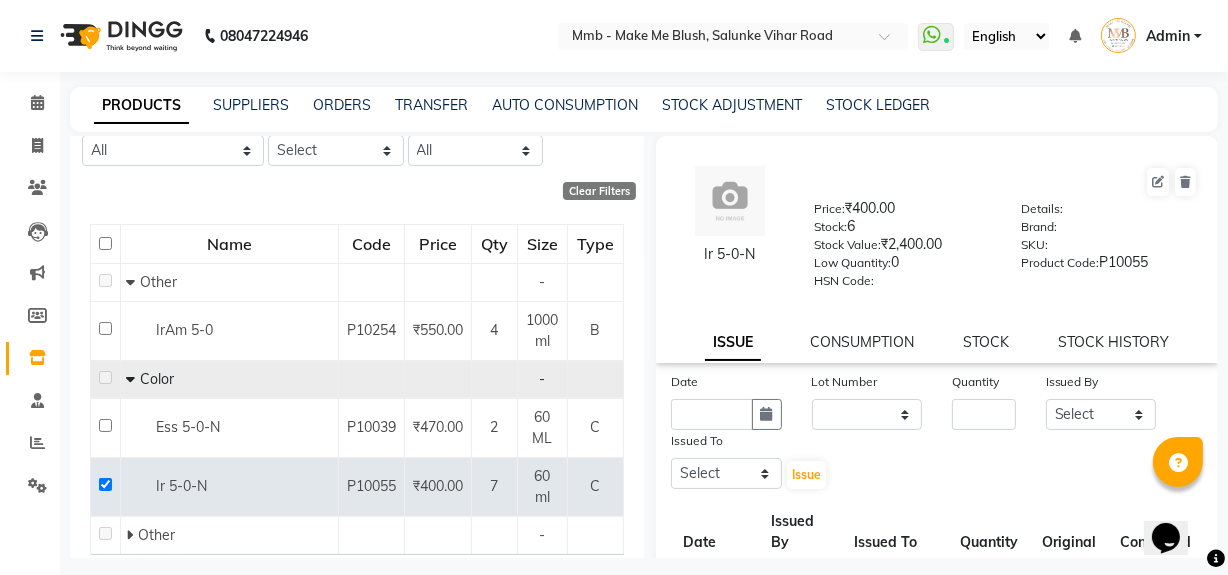 click on "PRODUCTS SUPPLIERS ORDERS TRANSFER AUTO CONSUMPTION STOCK ADJUSTMENT STOCK LEDGER  Add Product  Search 5-0 Category Select Hair Skin Makeup Personal Care Appliances Beard Waxing Disposable Threading Hands and Feet Beauty Planet Botox Cadiveu Casmara Cheryls Loreal Olaplex Makeup Beard Waxing Threading Hands and Feet Other Sub Category Select Brand All Biosoft Biotop Essensity Footlogix Kanpeki Mintree Null Orangewood Rica Schwarzkopf Smooth Touch Thalgo Wella Type Select Both Retail Consumable Qty All Low Out Of Stock  Clear Filters  Name Code Price Qty Size Type   Other - IrAm  5-0 P10254 ₹550.00 4 1000 ml B   Color - Ess 5-0-N P10039 ₹470.00 2 60 ML C Ir 5-0-N P10055 ₹400.00 7 60 ml C   Other -  Previous   Next  50 100 500  Ir 5-0-N  Price:   ₹400.00  Stock:   6  Stock Value:   ₹2,400.00  Low Quantity:  0  HSN Code:    Details:     Brand:     SKU:     Product Code:   P10055  ISSUE CONSUMPTION STOCK STOCK HISTORY Date Lot Number None Quantity Issued By Select Delilah Gauri Chauhan Lano Nikita Pawan" 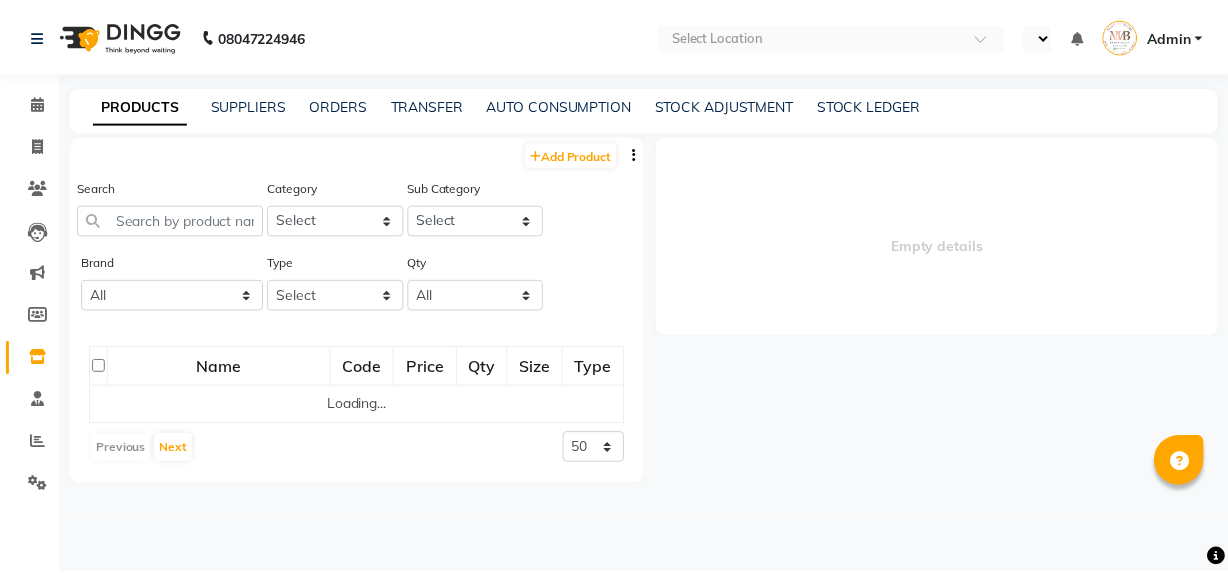 scroll, scrollTop: 0, scrollLeft: 0, axis: both 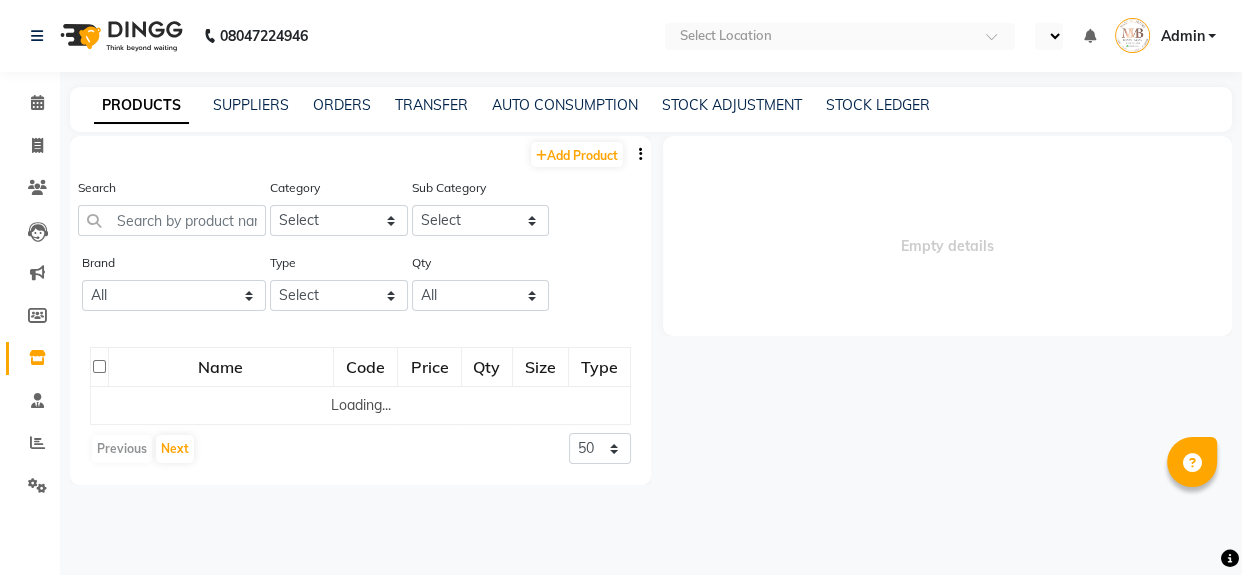 select on "en" 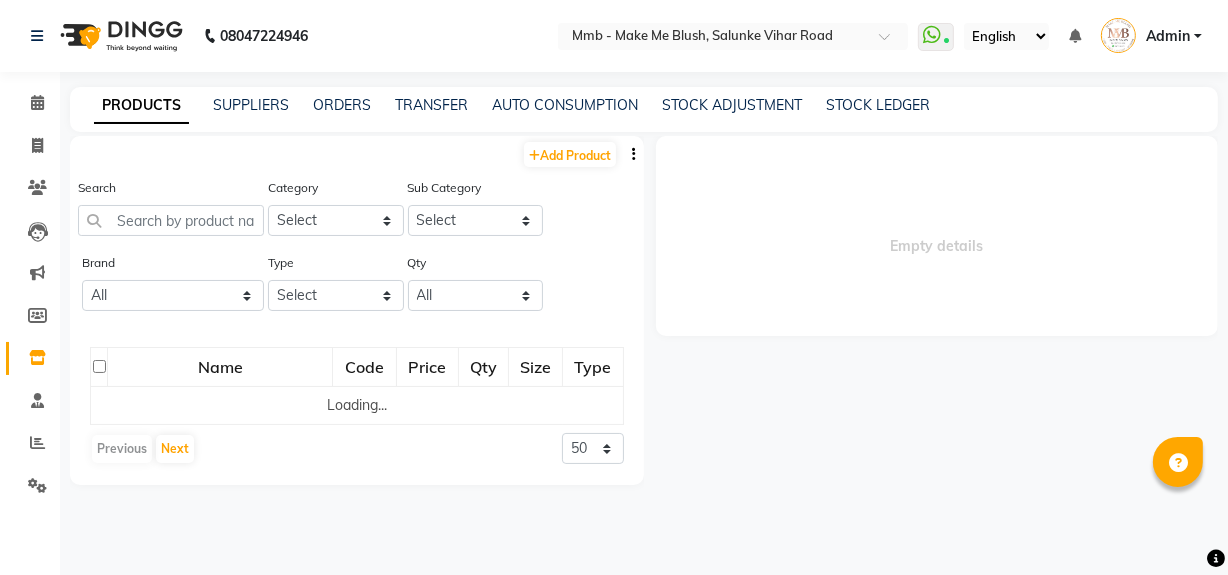 select 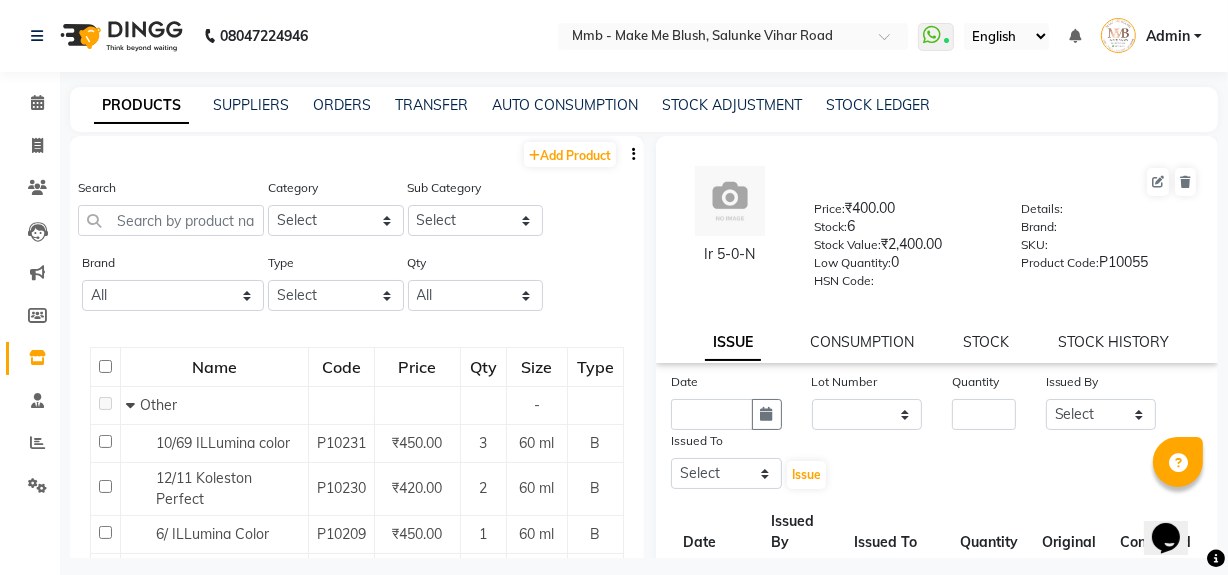 scroll, scrollTop: 0, scrollLeft: 0, axis: both 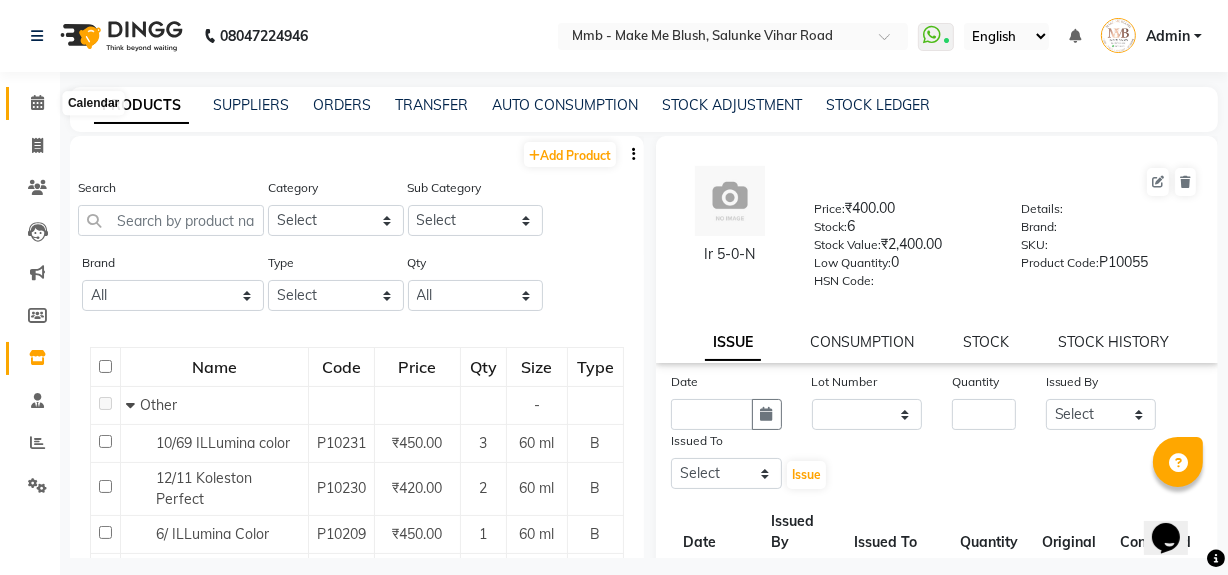 click 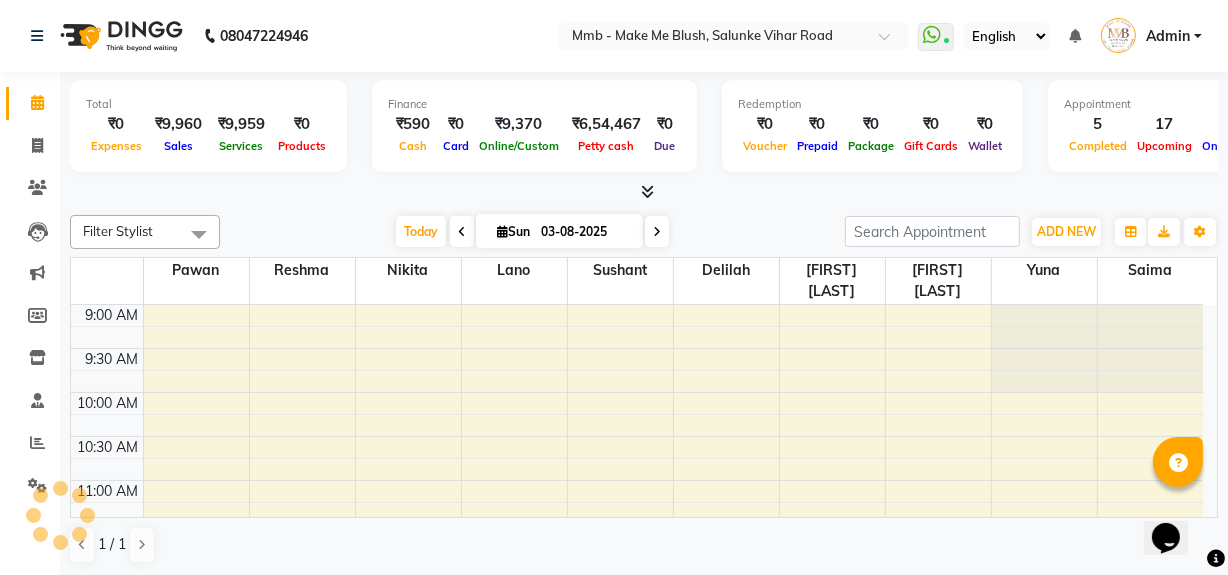 scroll, scrollTop: 701, scrollLeft: 0, axis: vertical 